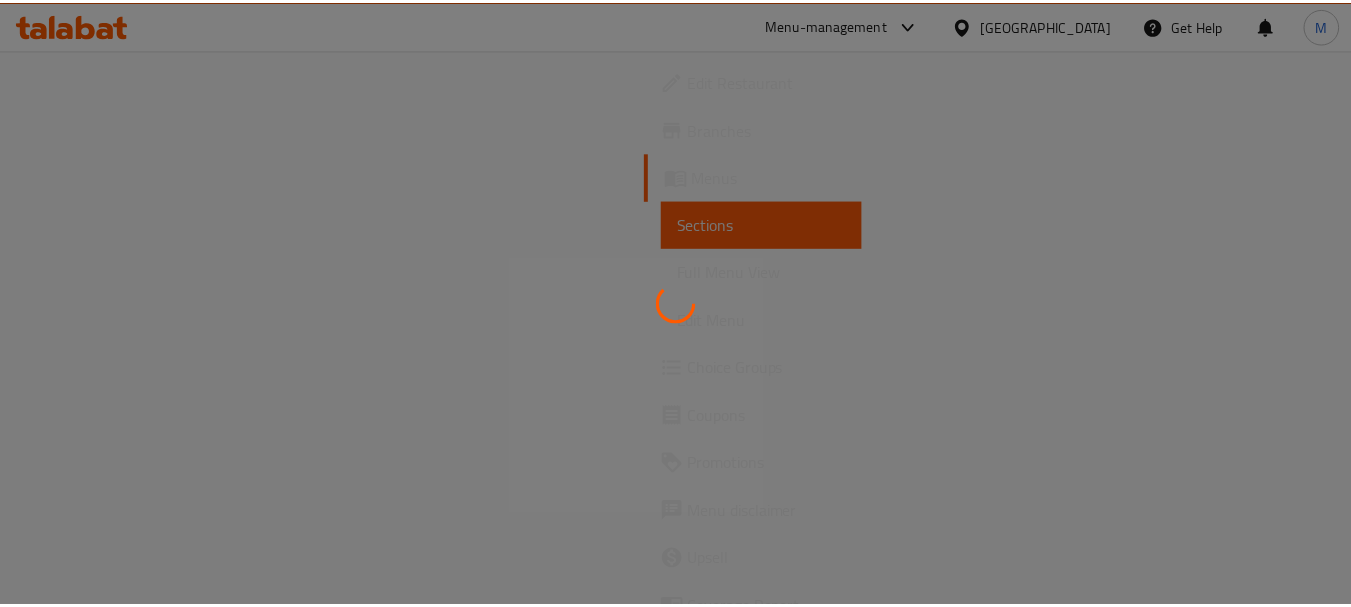 scroll, scrollTop: 0, scrollLeft: 0, axis: both 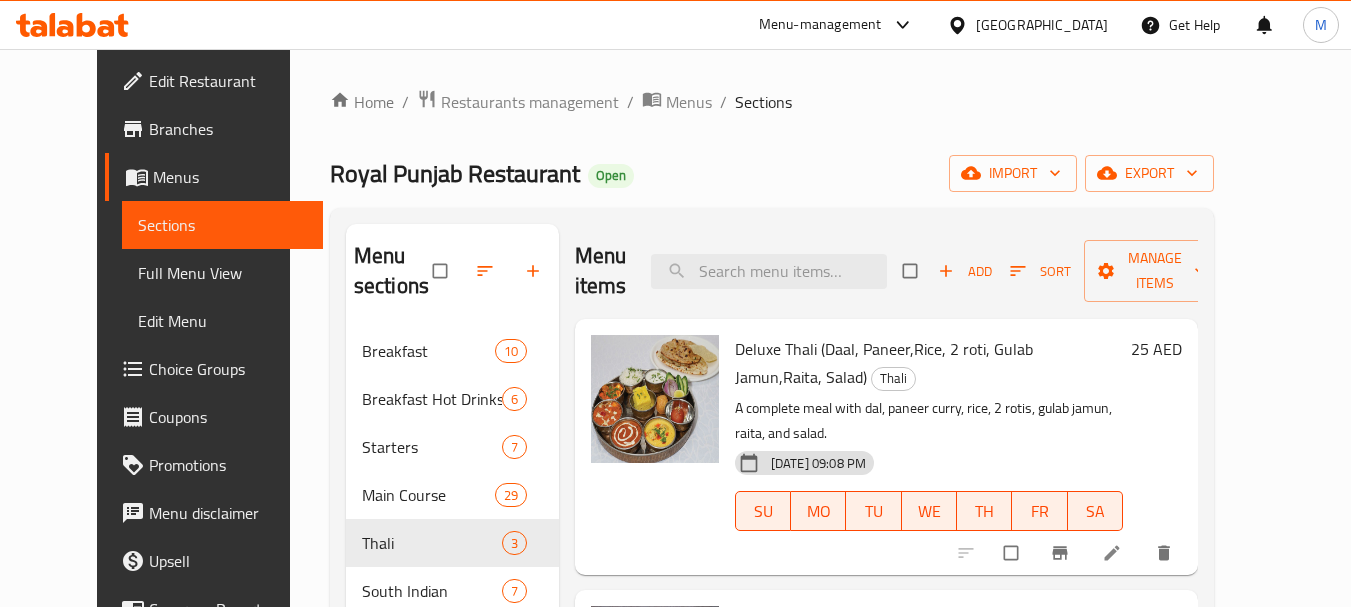 click on "United Arab Emirates" at bounding box center [1042, 25] 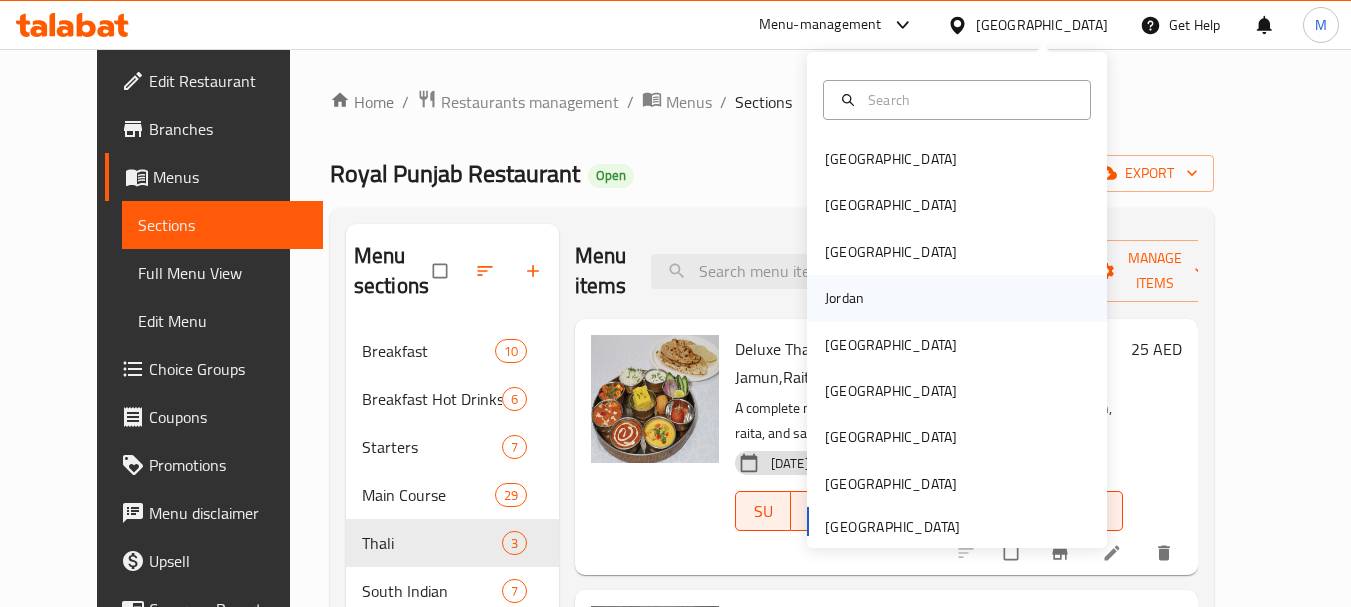 click on "Jordan" at bounding box center [844, 298] 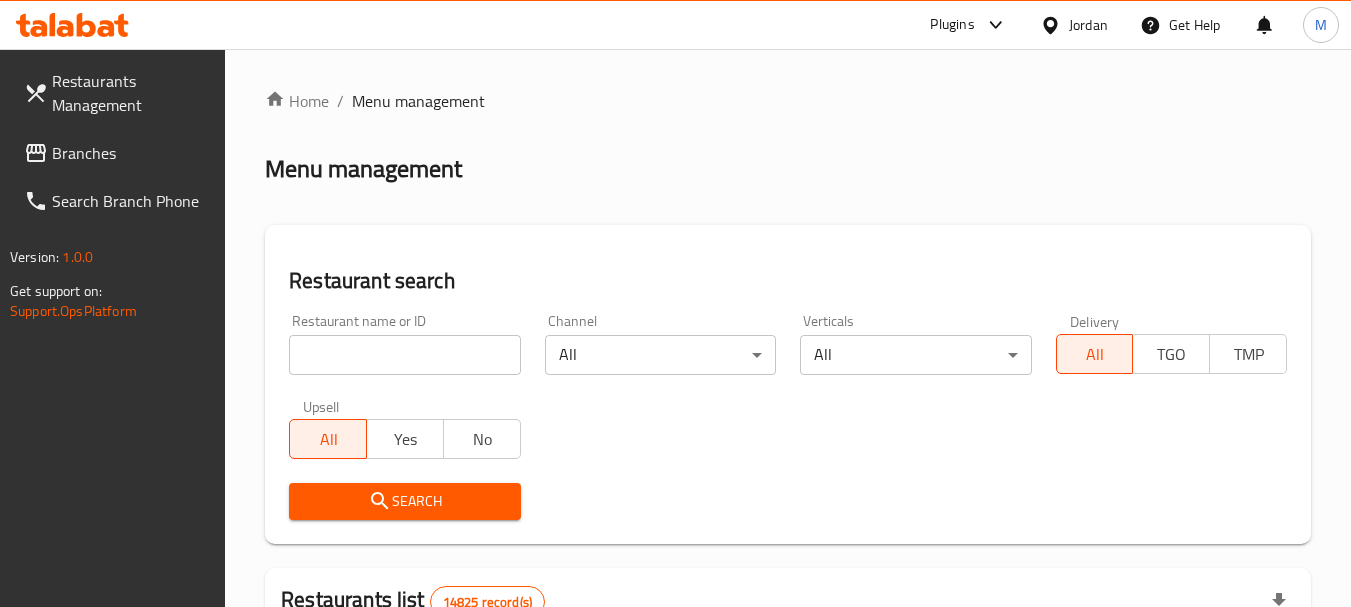 click on "Restaurant name or ID Restaurant name or ID" at bounding box center [404, 344] 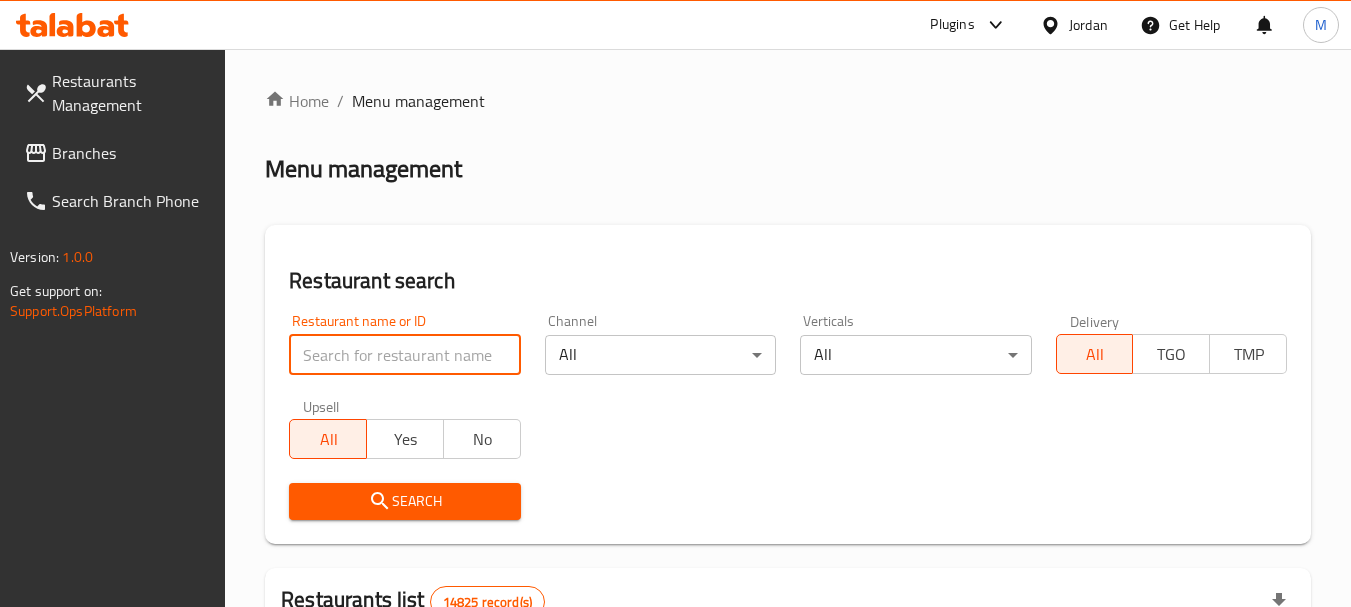 click at bounding box center (404, 355) 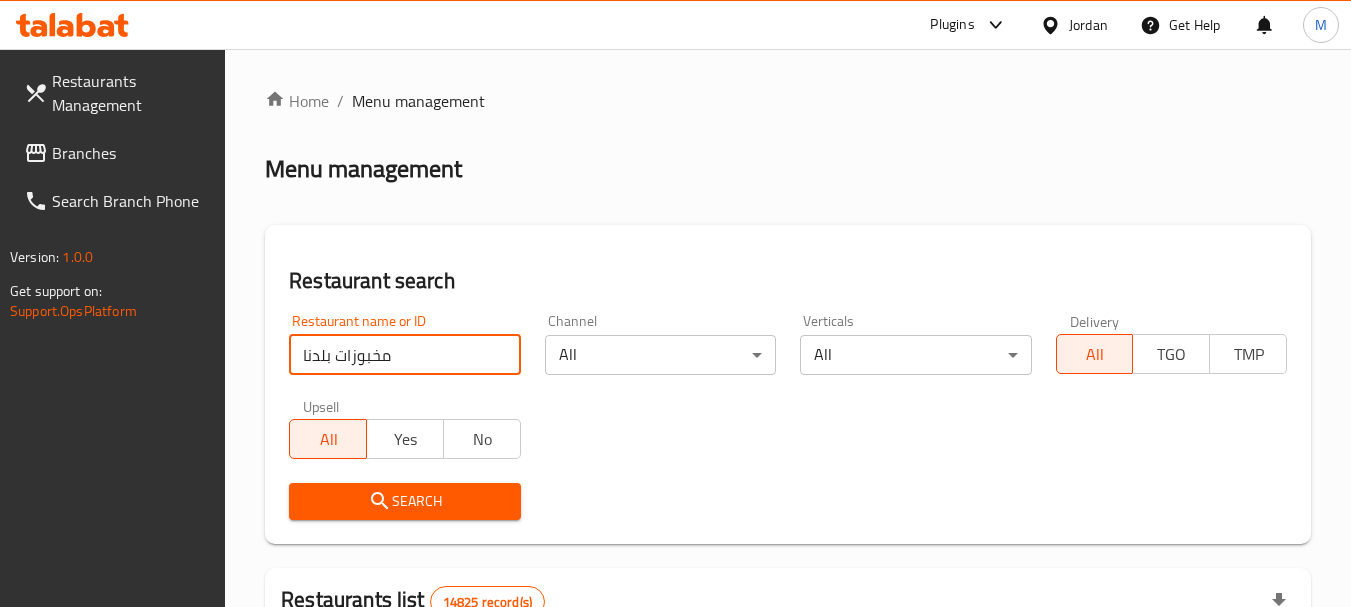 type on "مخبوزات بلدنا" 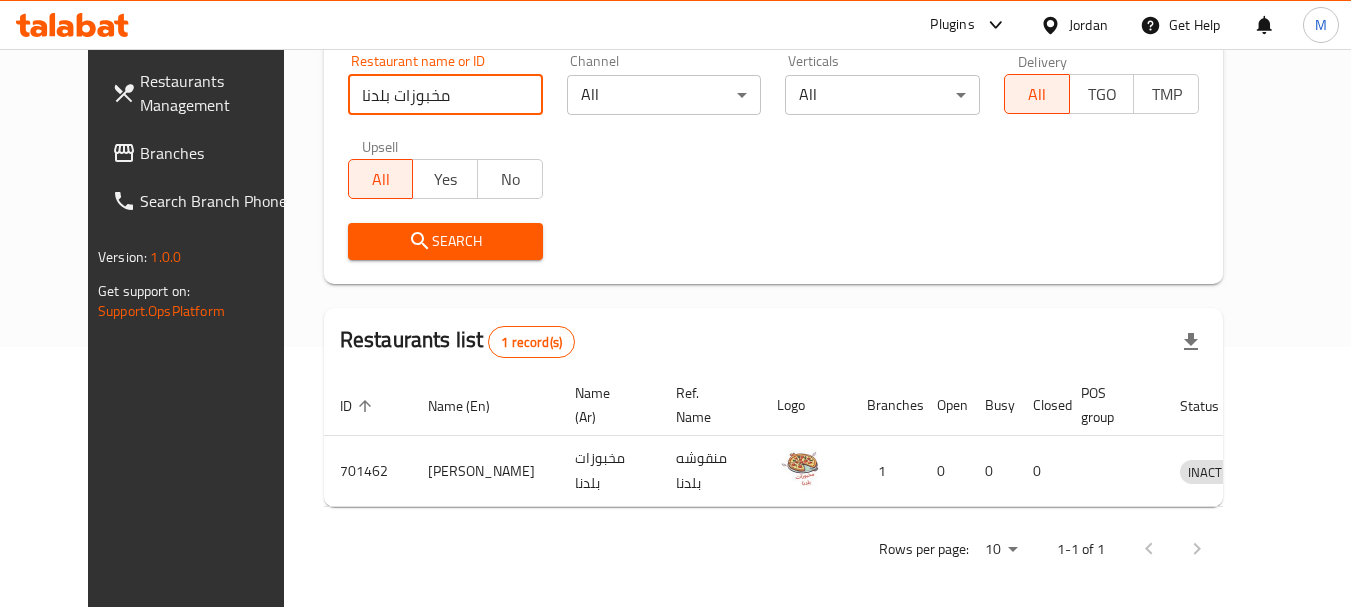 scroll, scrollTop: 268, scrollLeft: 0, axis: vertical 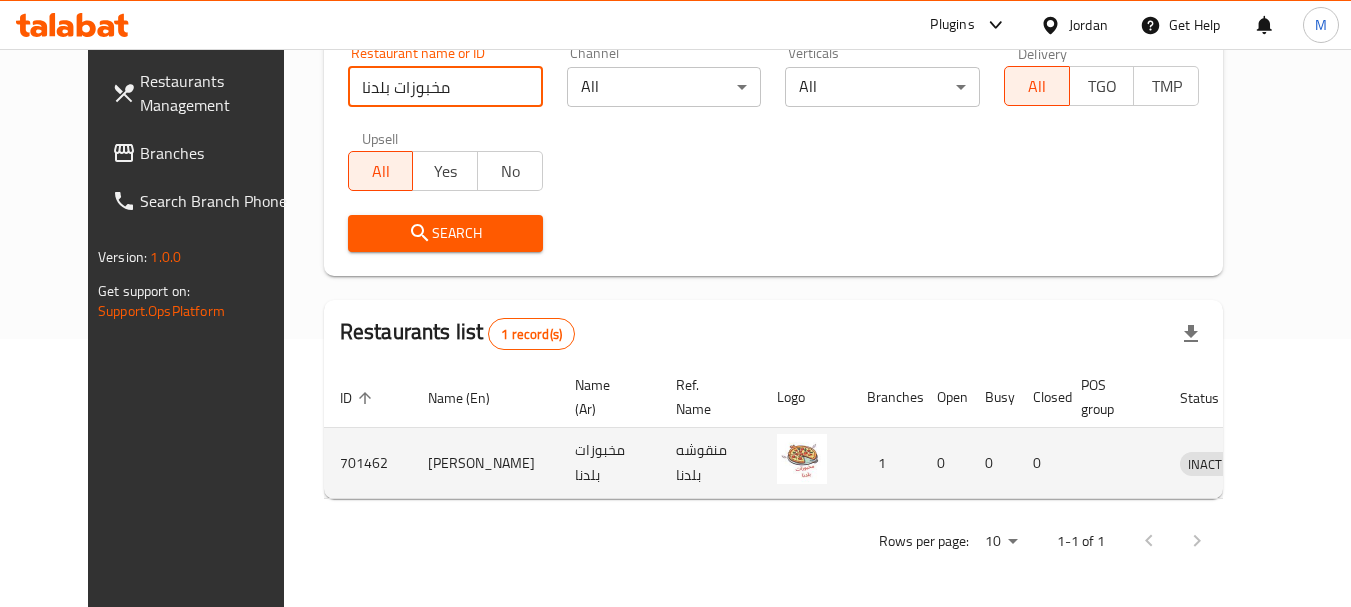 click 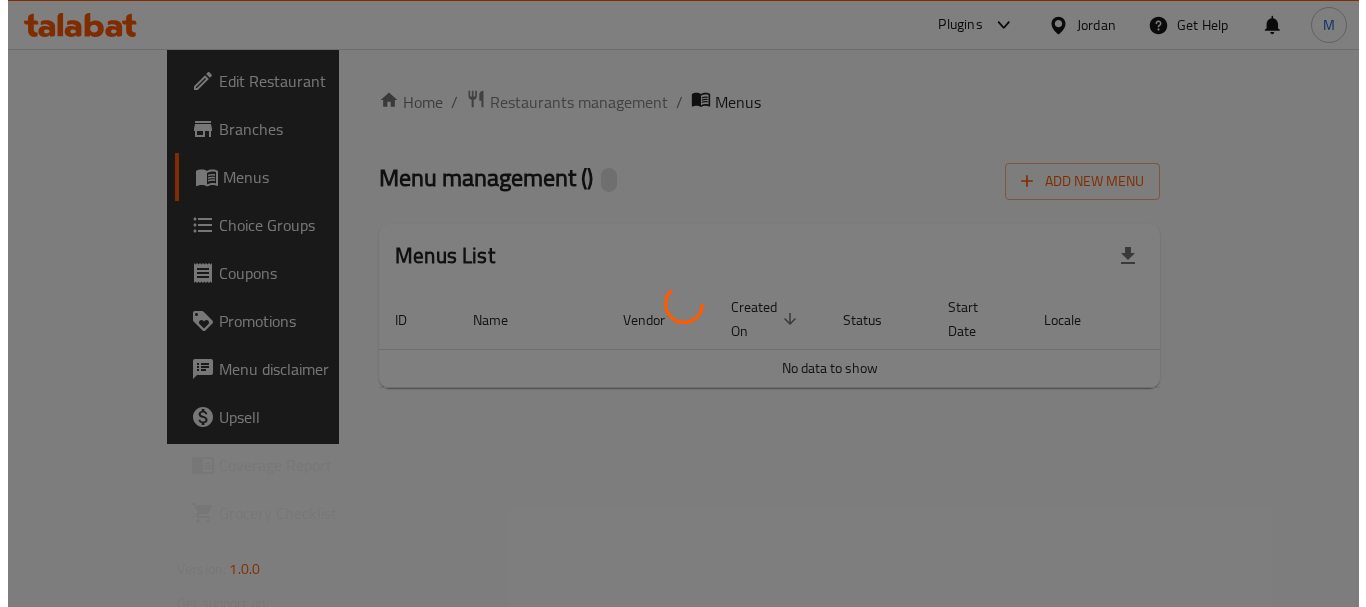 scroll, scrollTop: 0, scrollLeft: 0, axis: both 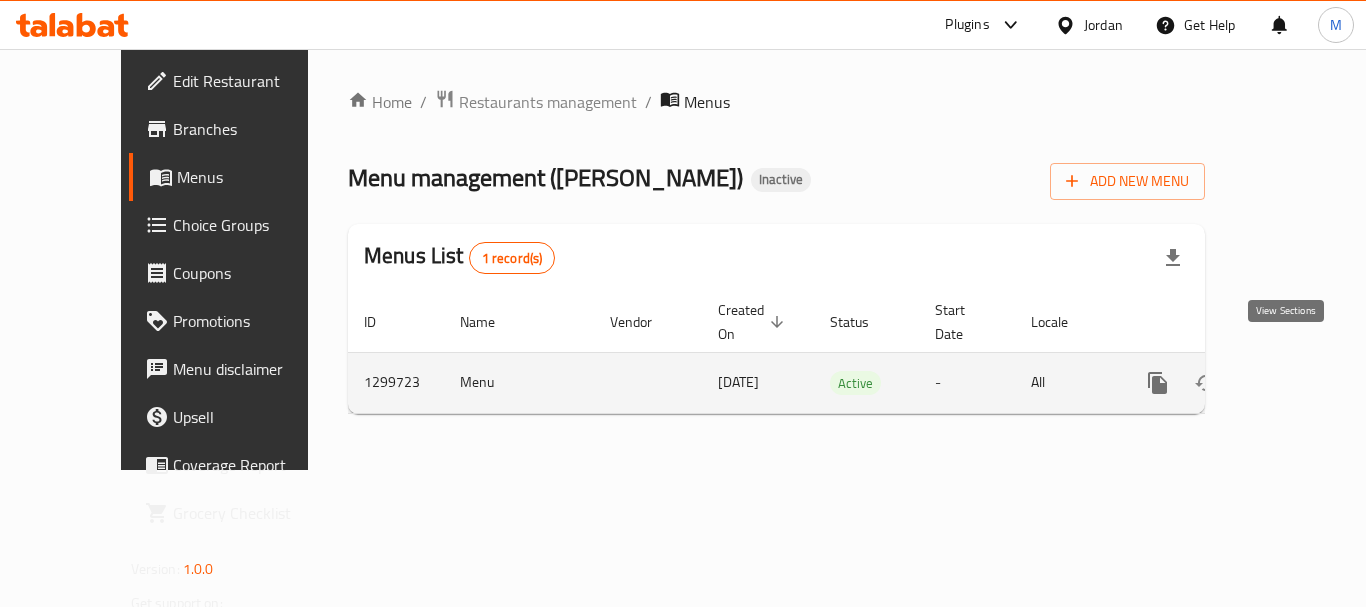 click 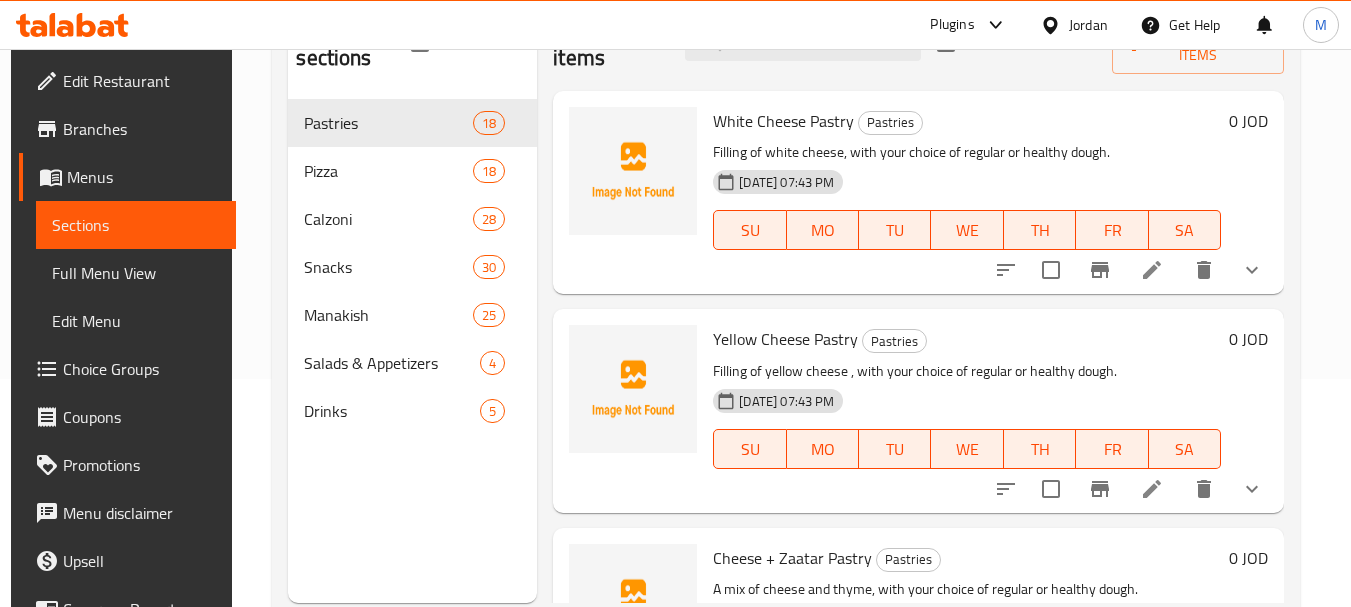 scroll, scrollTop: 180, scrollLeft: 0, axis: vertical 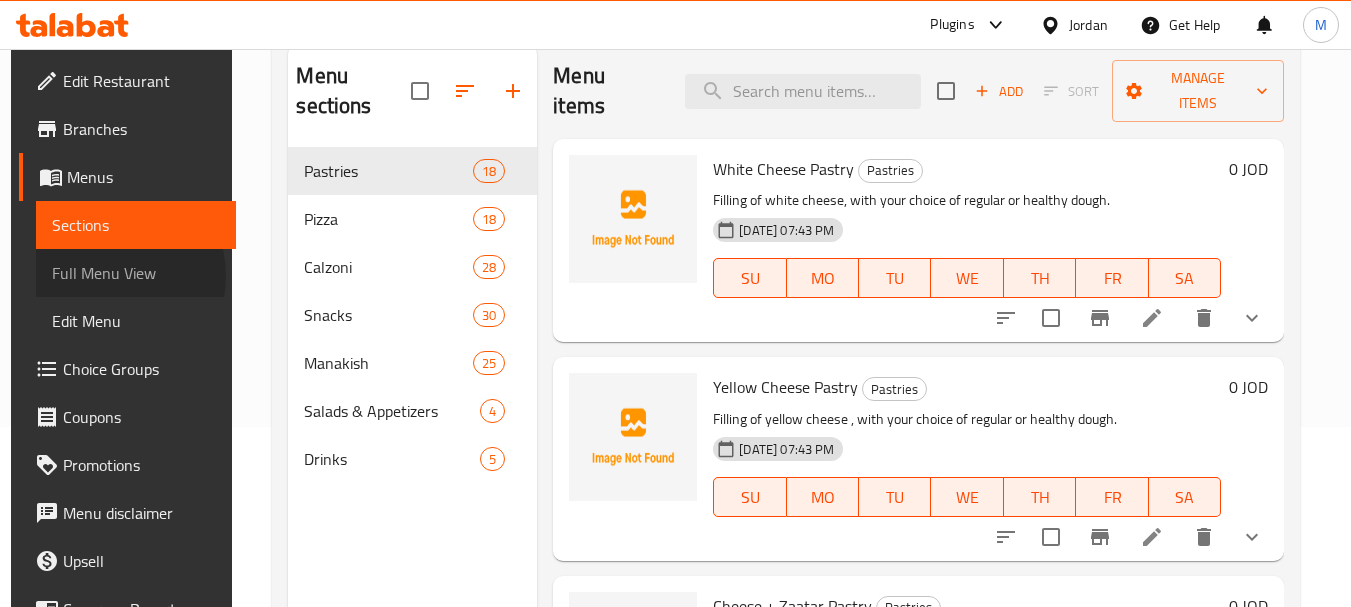 click on "Full Menu View" at bounding box center (136, 273) 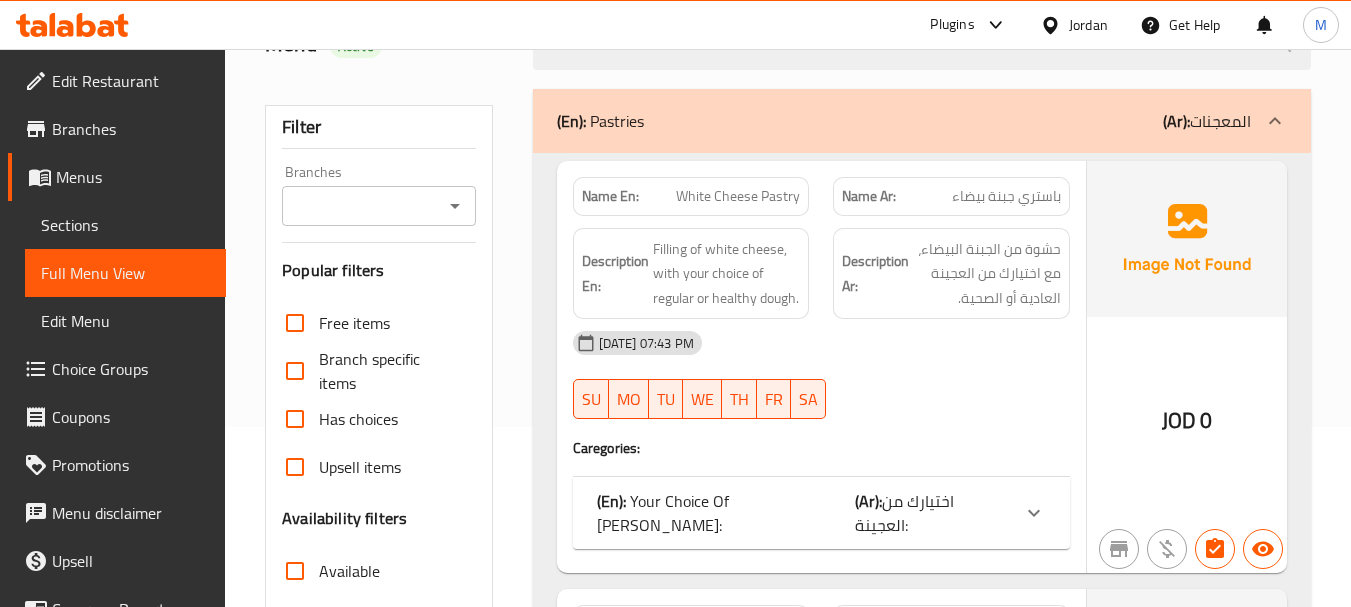 scroll, scrollTop: 0, scrollLeft: 0, axis: both 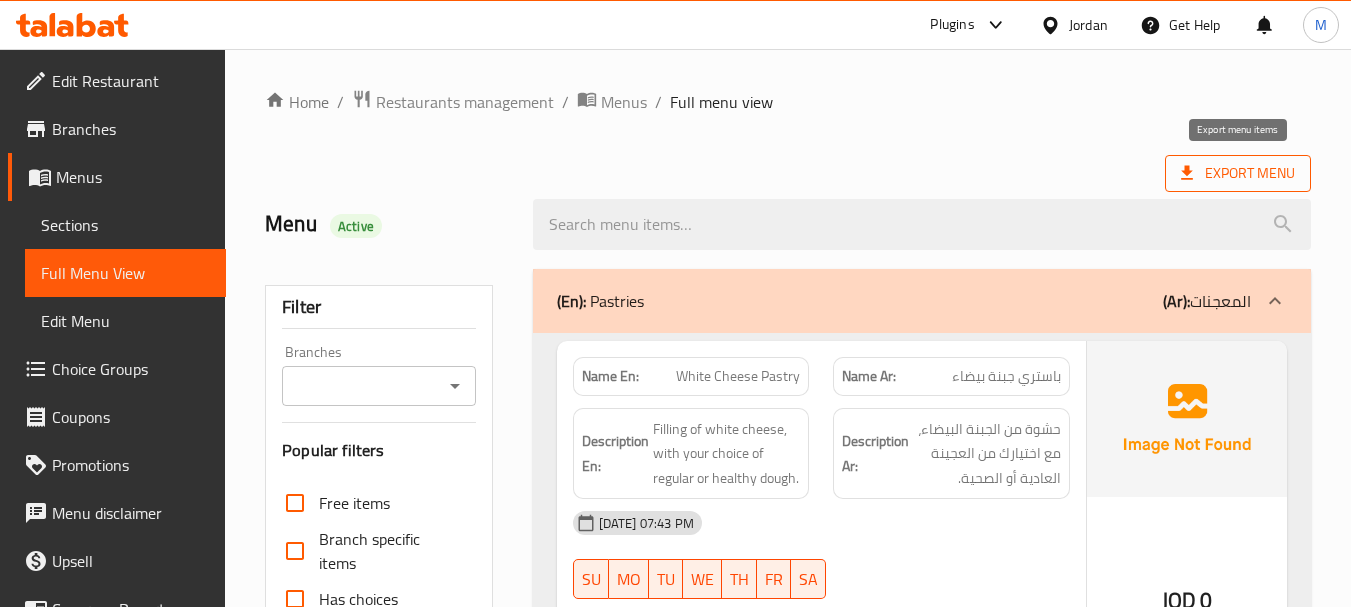 click on "Export Menu" at bounding box center (1238, 173) 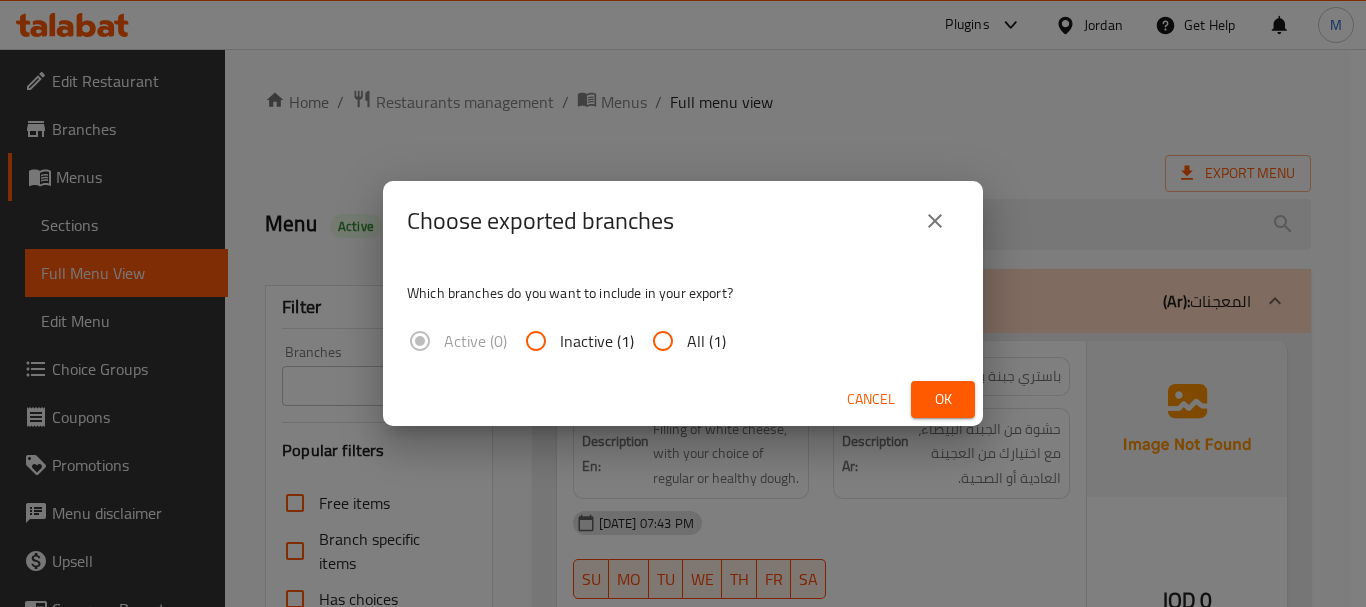 click on "All (1)" at bounding box center [706, 341] 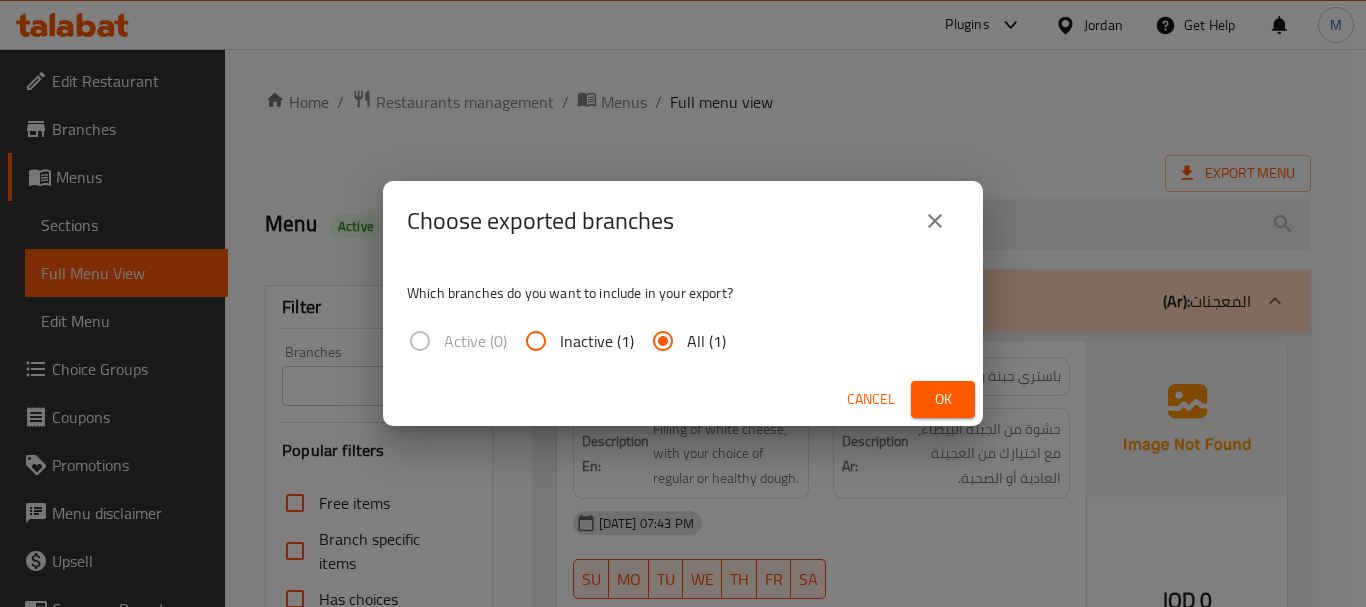 click on "Ok" at bounding box center [943, 399] 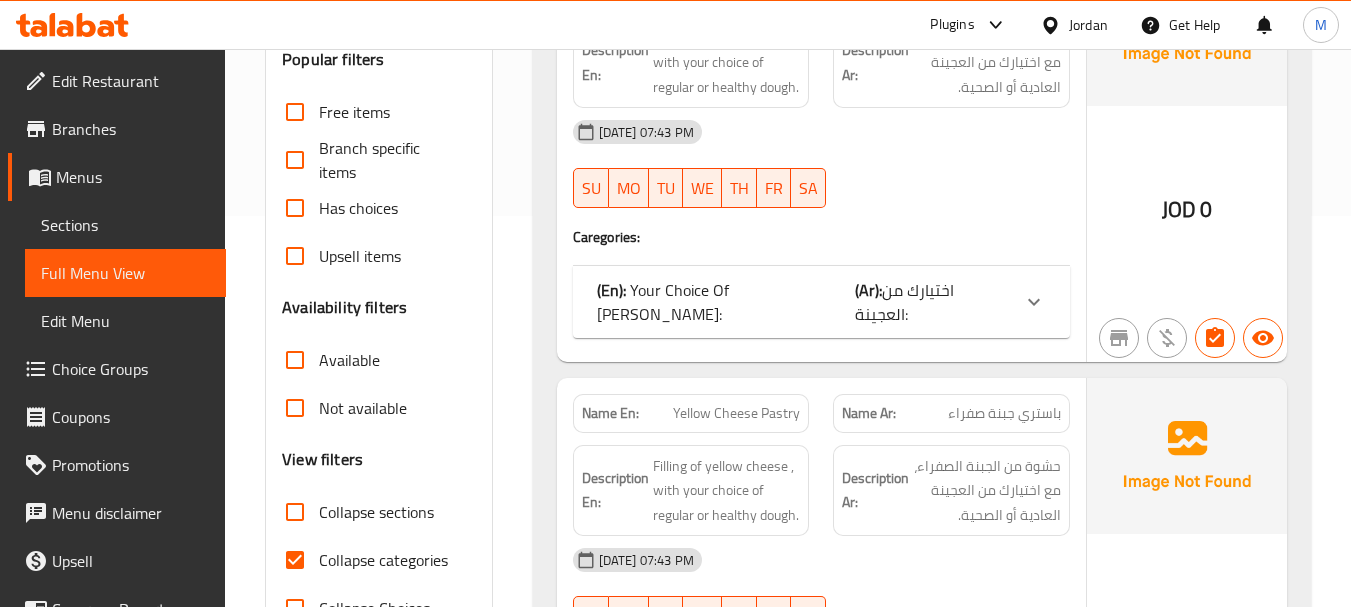 scroll, scrollTop: 500, scrollLeft: 0, axis: vertical 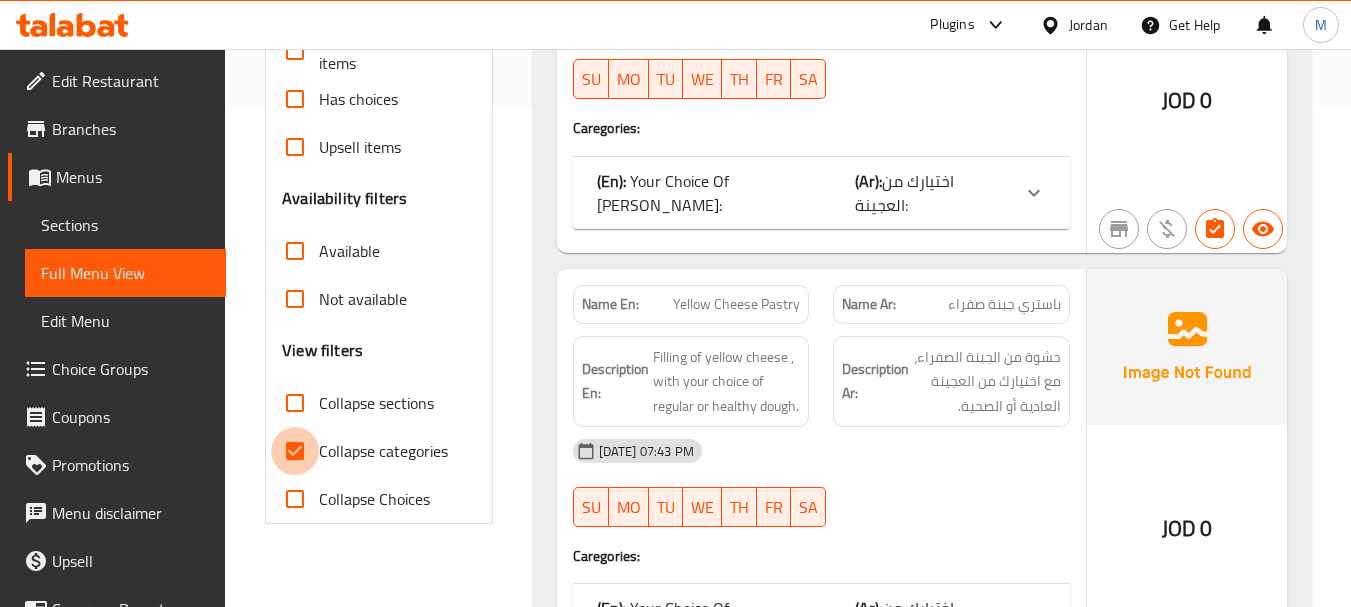 click on "Collapse categories" at bounding box center [295, 451] 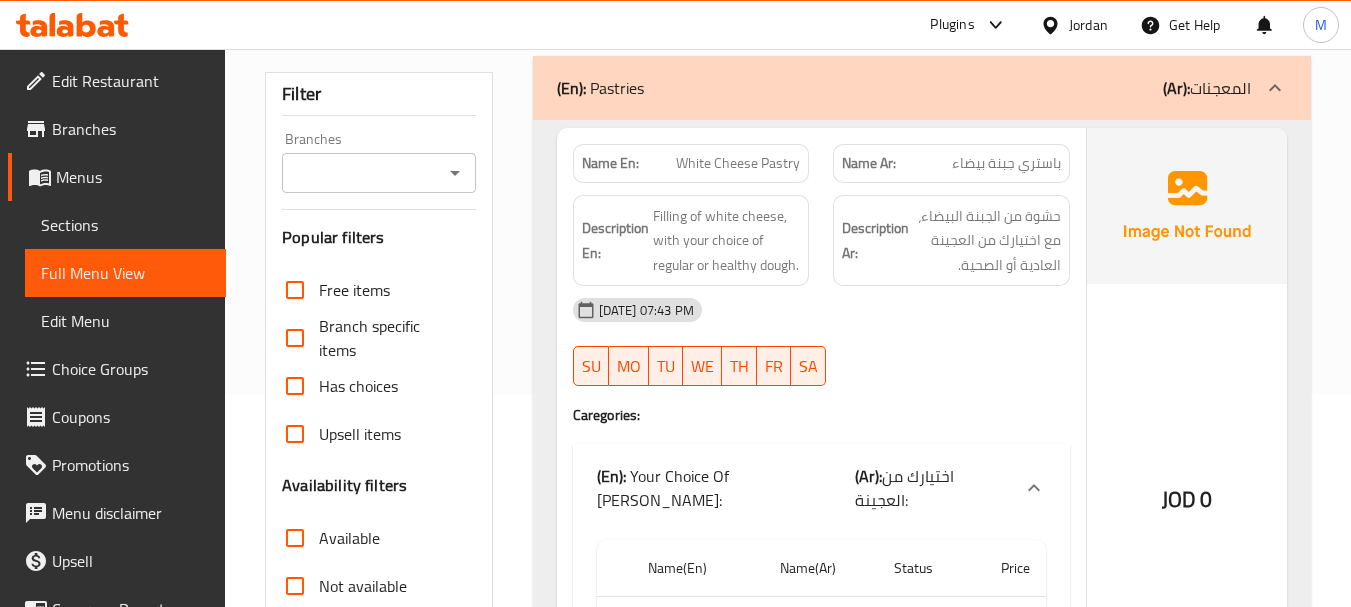 scroll, scrollTop: 200, scrollLeft: 0, axis: vertical 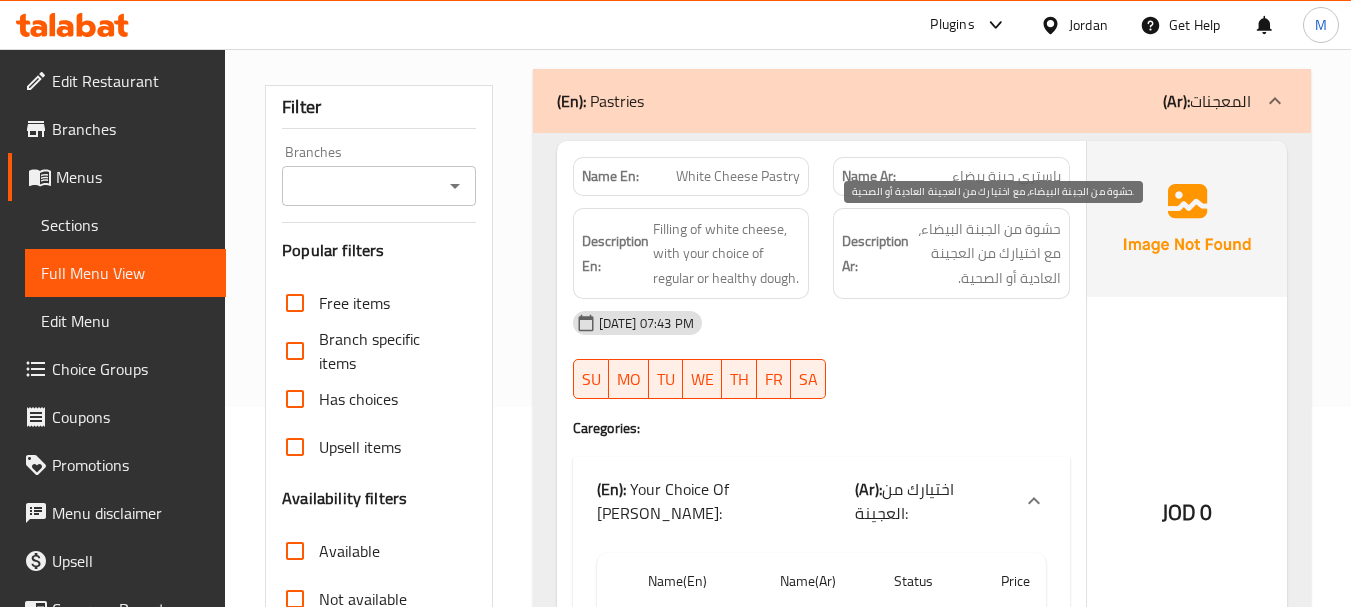 click on "حشوة من الجبنة البيضاء، مع اختيارك من العجينة العادية أو الصحية." at bounding box center (987, 254) 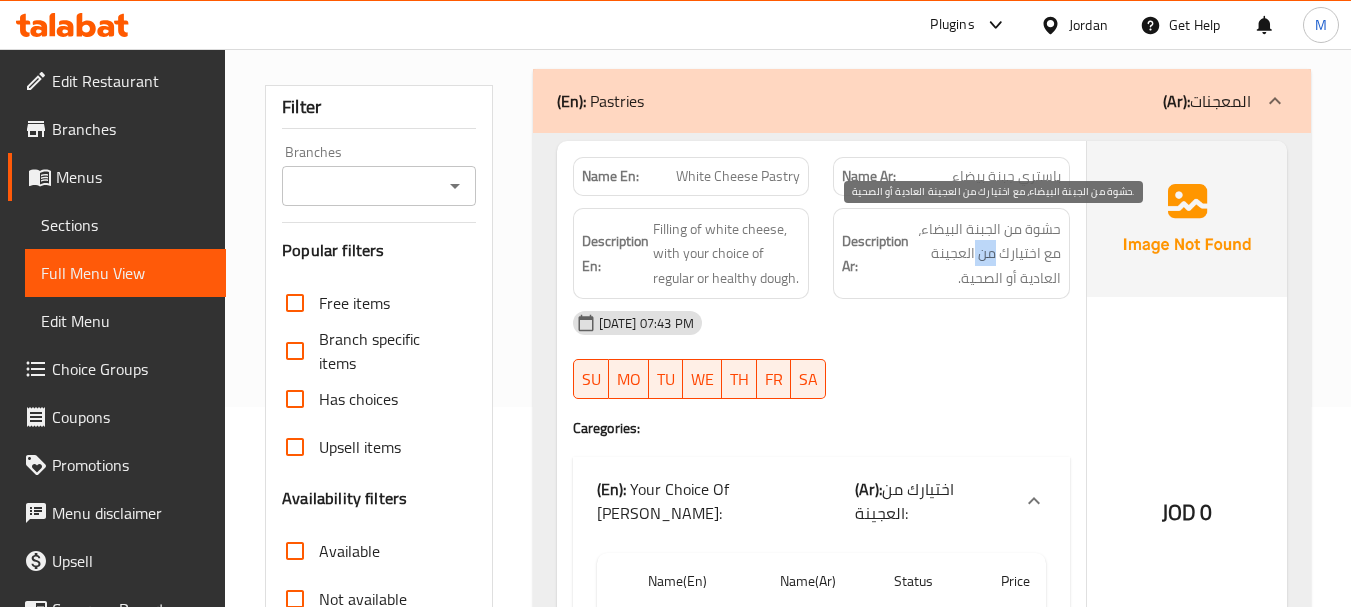 click on "حشوة من الجبنة البيضاء، مع اختيارك من العجينة العادية أو الصحية." at bounding box center [987, 254] 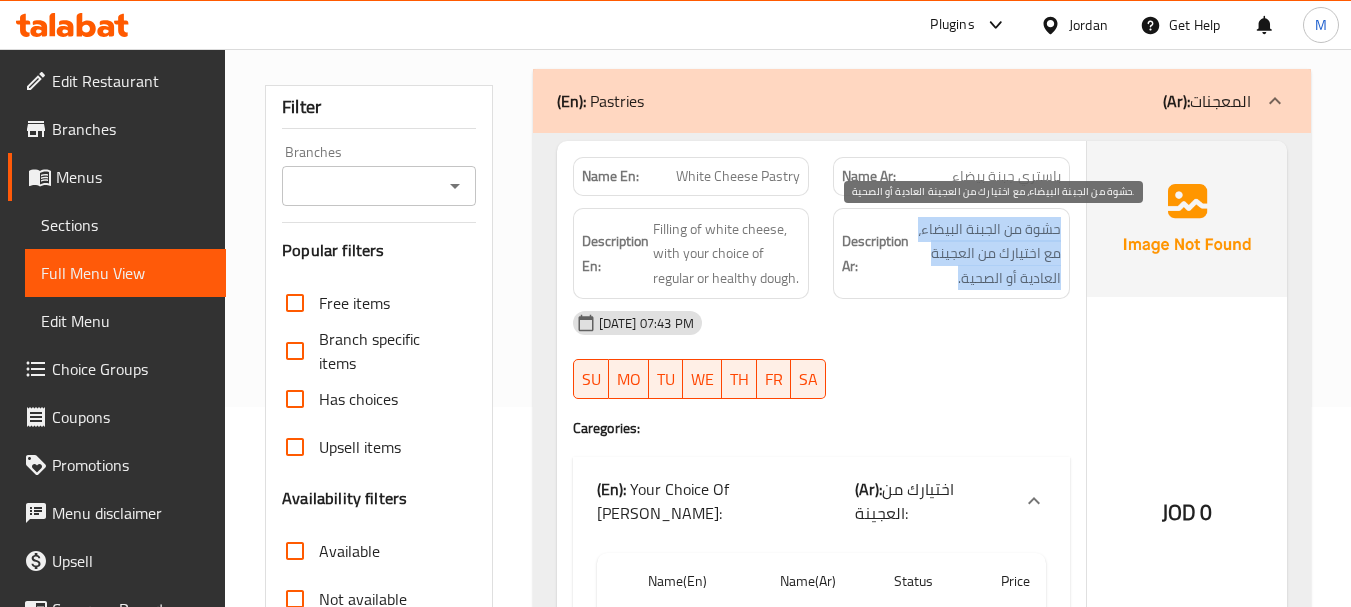 click on "حشوة من الجبنة البيضاء، مع اختيارك من العجينة العادية أو الصحية." at bounding box center (987, 254) 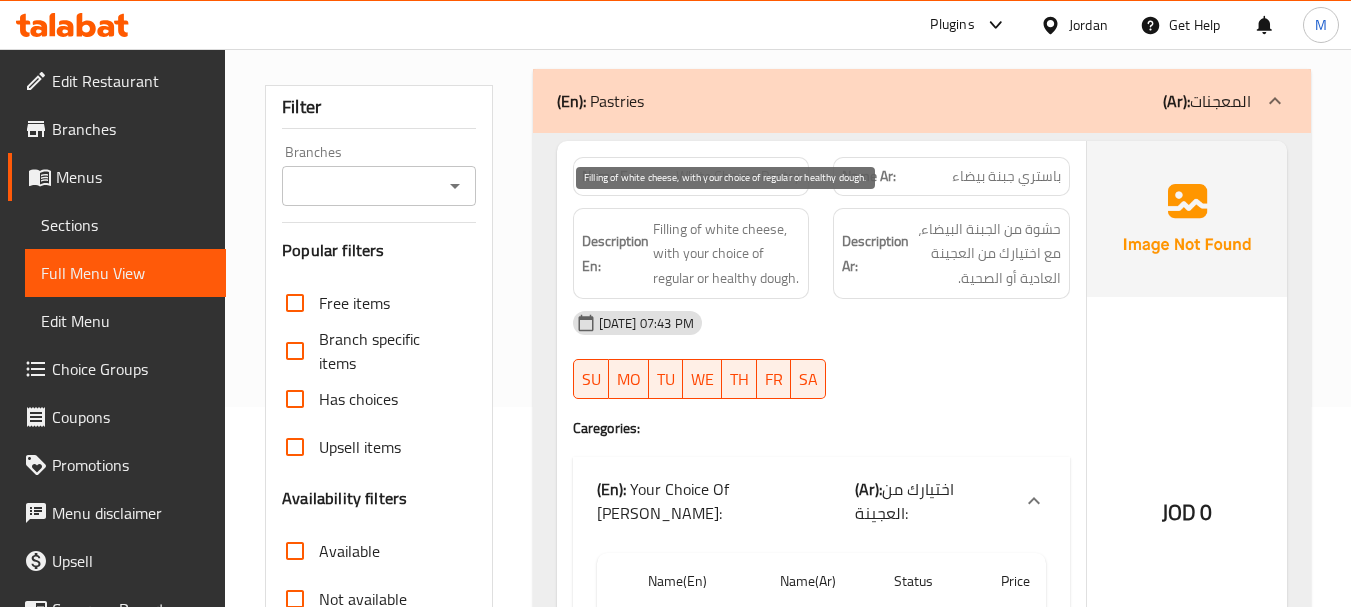 click on "Filling of white cheese, with your choice of regular or healthy dough." at bounding box center [727, 254] 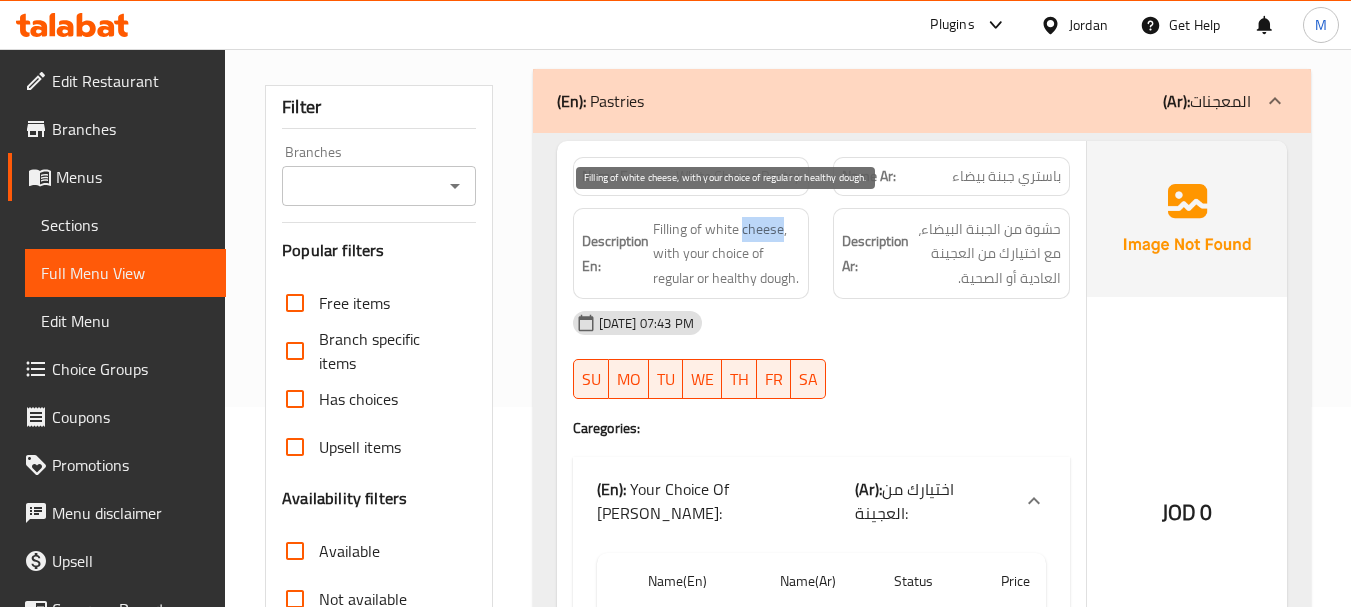 click on "Filling of white cheese, with your choice of regular or healthy dough." at bounding box center [727, 254] 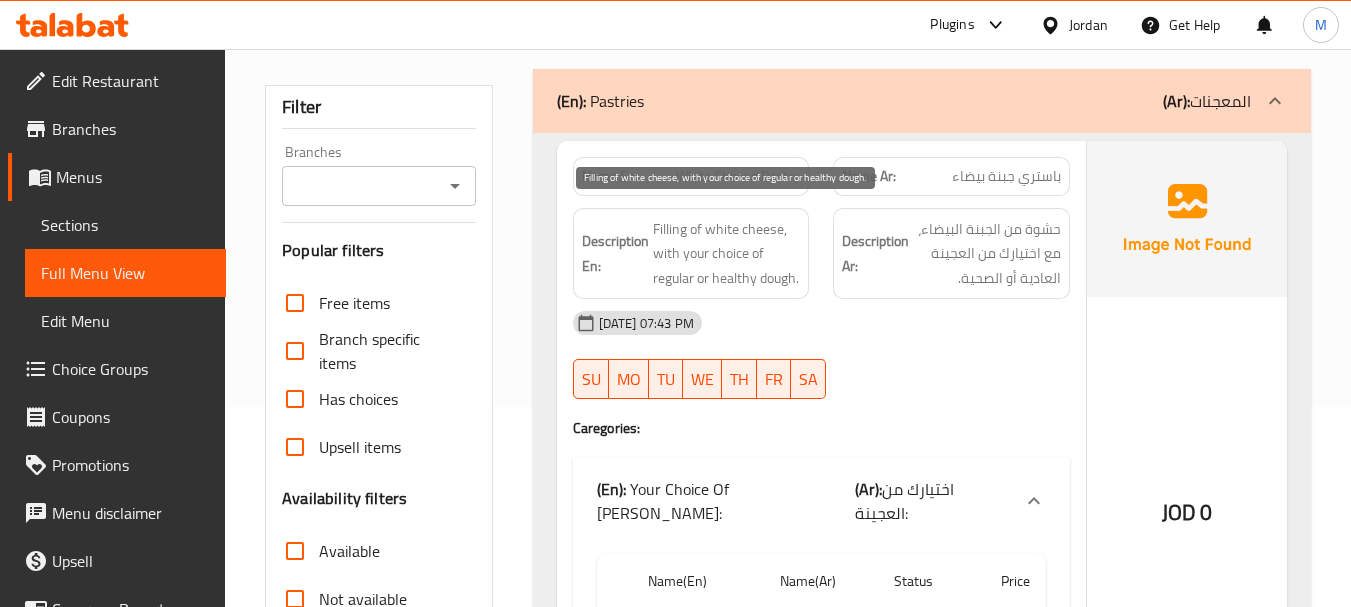 click on "Filling of white cheese, with your choice of regular or healthy dough." at bounding box center (727, 254) 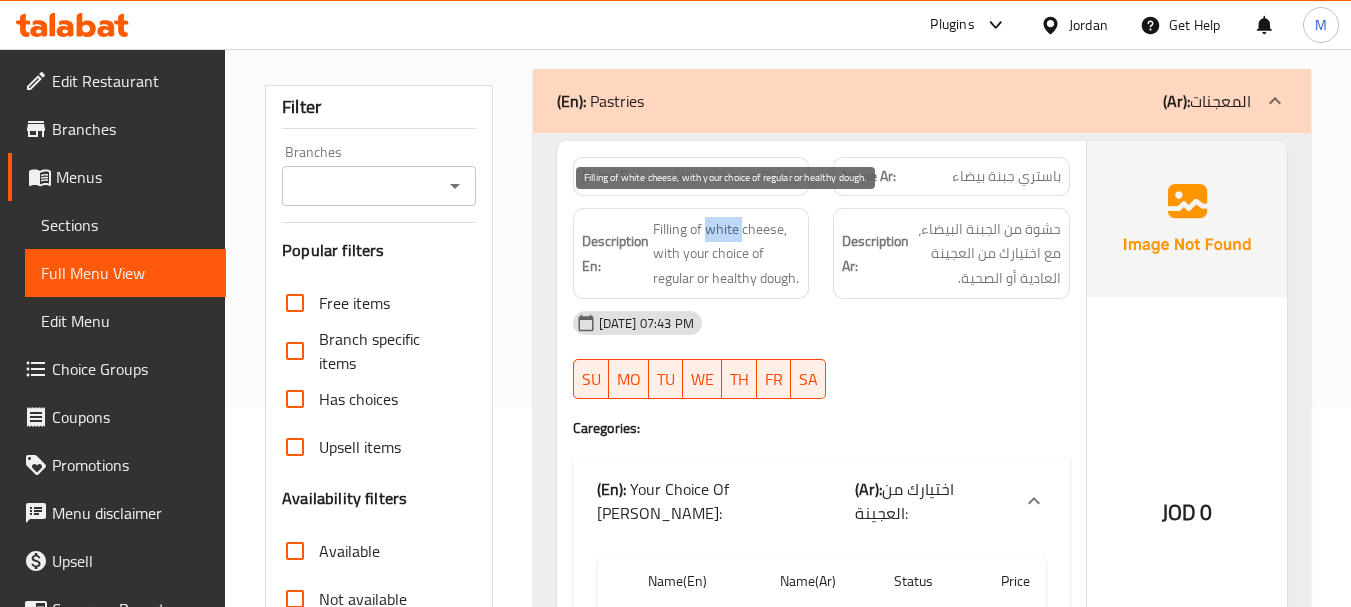 click on "Filling of white cheese, with your choice of regular or healthy dough." at bounding box center (727, 254) 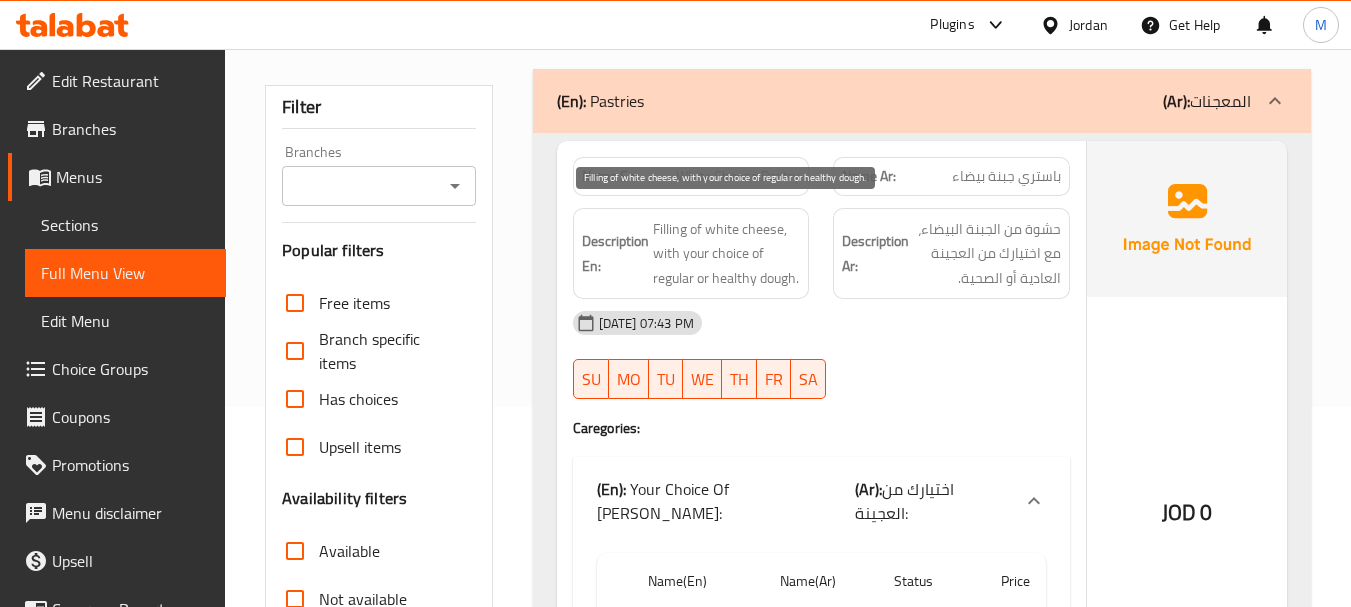 click on "Filling of white cheese, with your choice of regular or healthy dough." at bounding box center (727, 254) 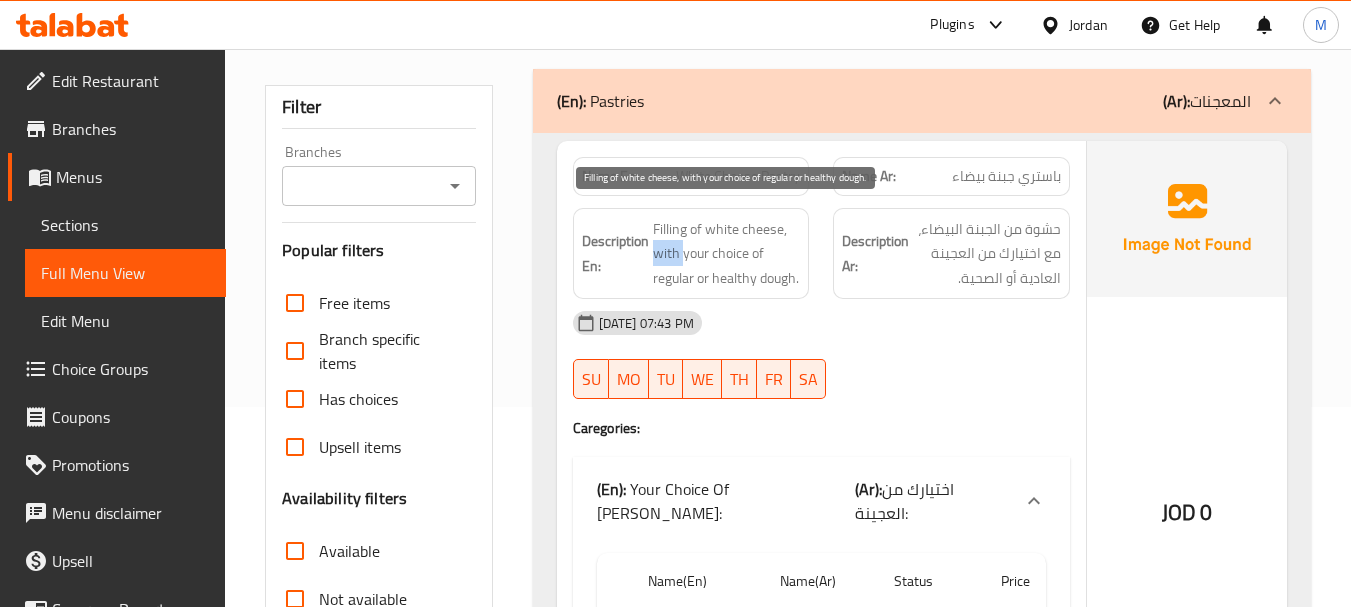click on "Filling of white cheese, with your choice of regular or healthy dough." at bounding box center (727, 254) 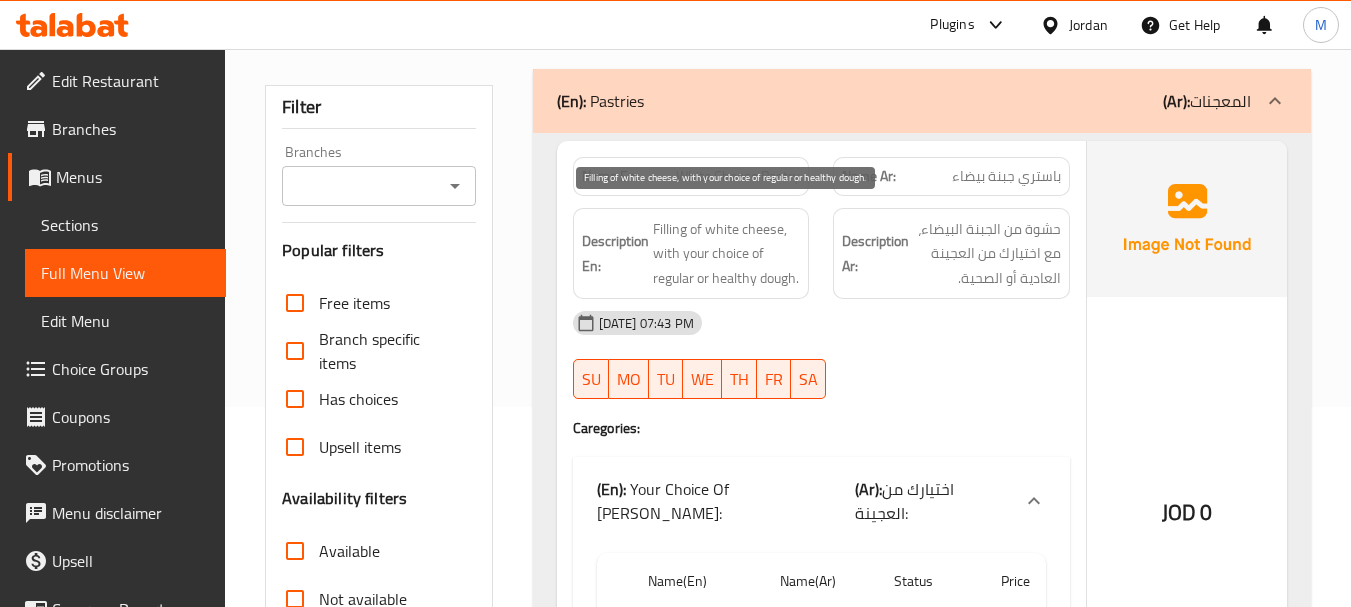 click on "Filling of white cheese, with your choice of regular or healthy dough." at bounding box center (727, 254) 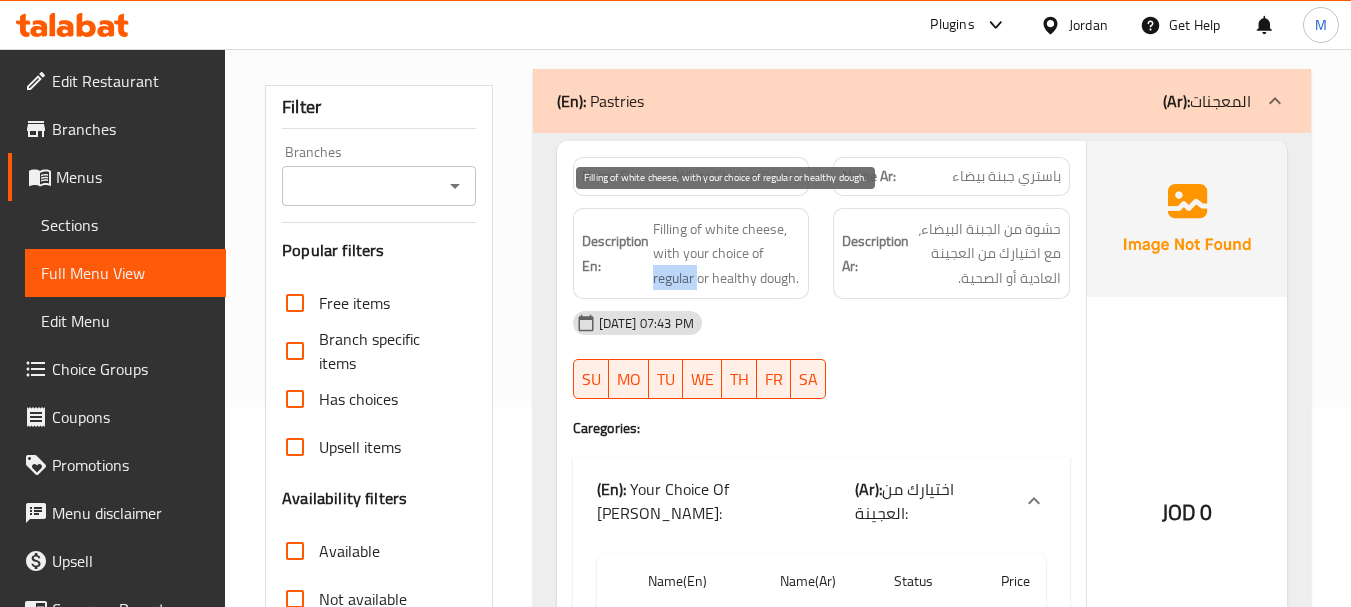 click on "Filling of white cheese, with your choice of regular or healthy dough." at bounding box center [727, 254] 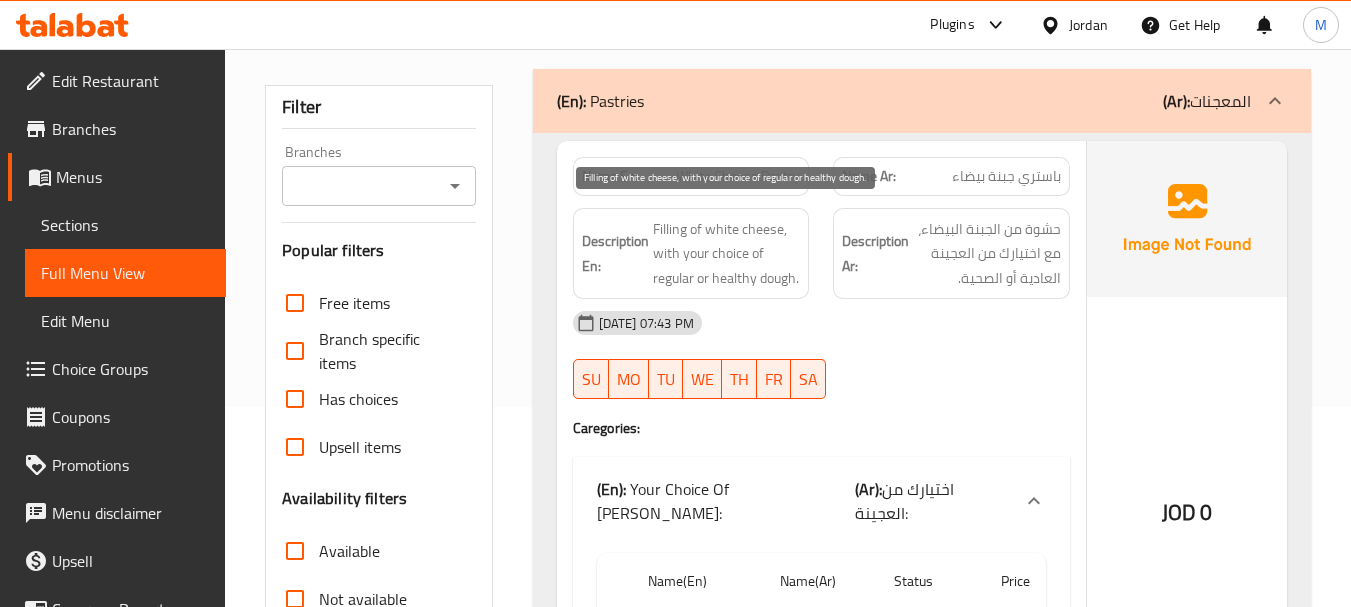 click on "Filling of white cheese, with your choice of regular or healthy dough." at bounding box center [727, 254] 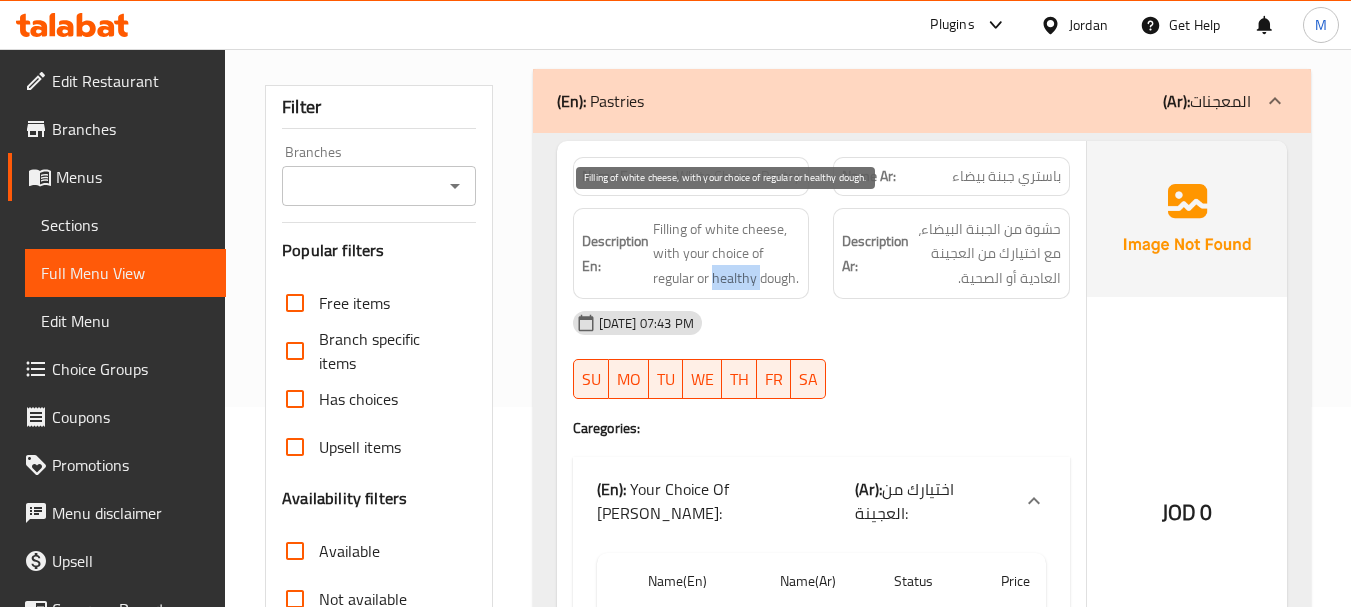 click on "Filling of white cheese, with your choice of regular or healthy dough." at bounding box center [727, 254] 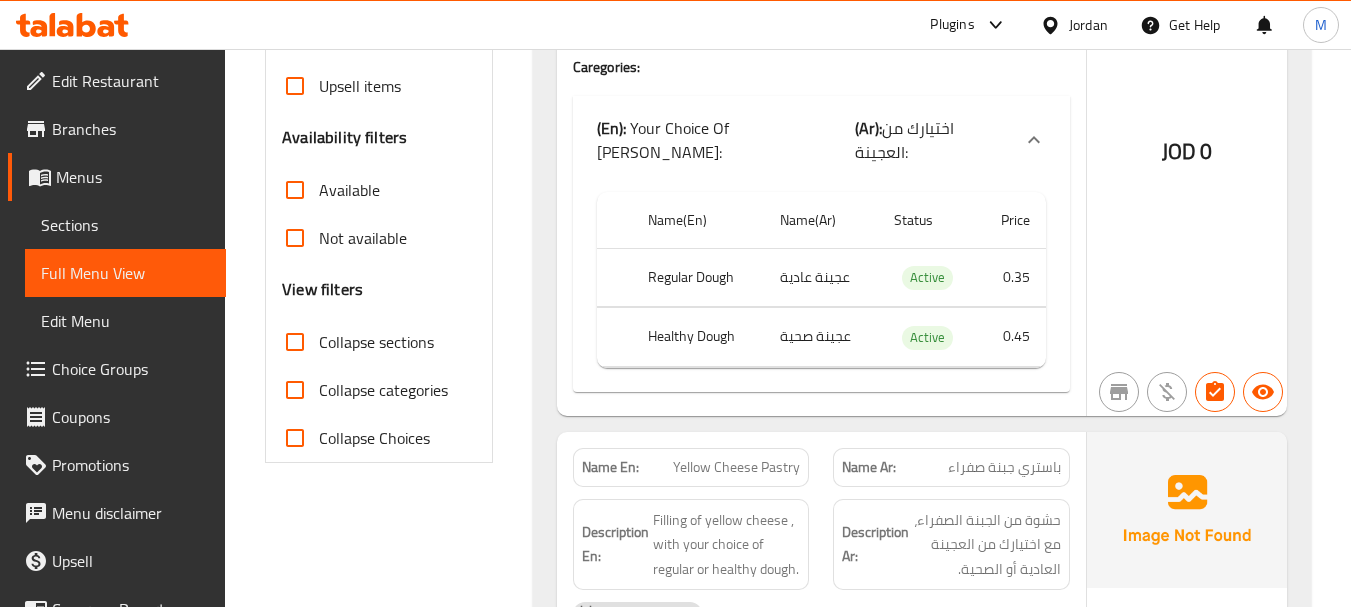 scroll, scrollTop: 700, scrollLeft: 0, axis: vertical 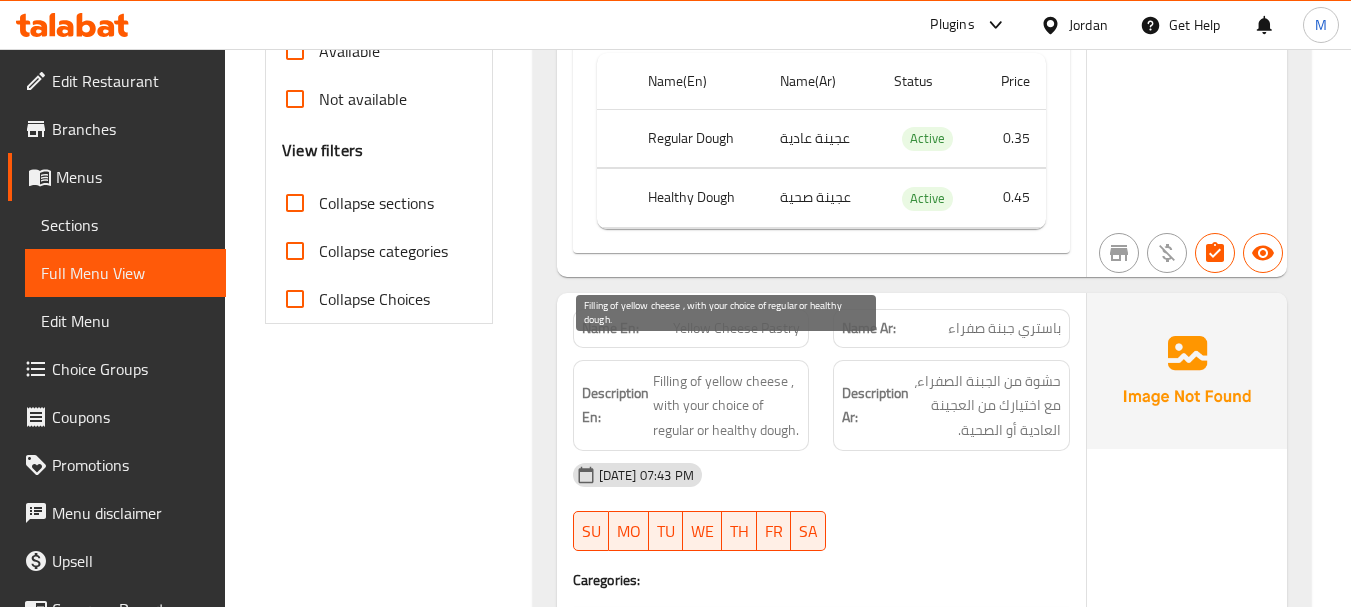 click on "Filling of yellow cheese , with your choice of regular or healthy dough." at bounding box center (727, 406) 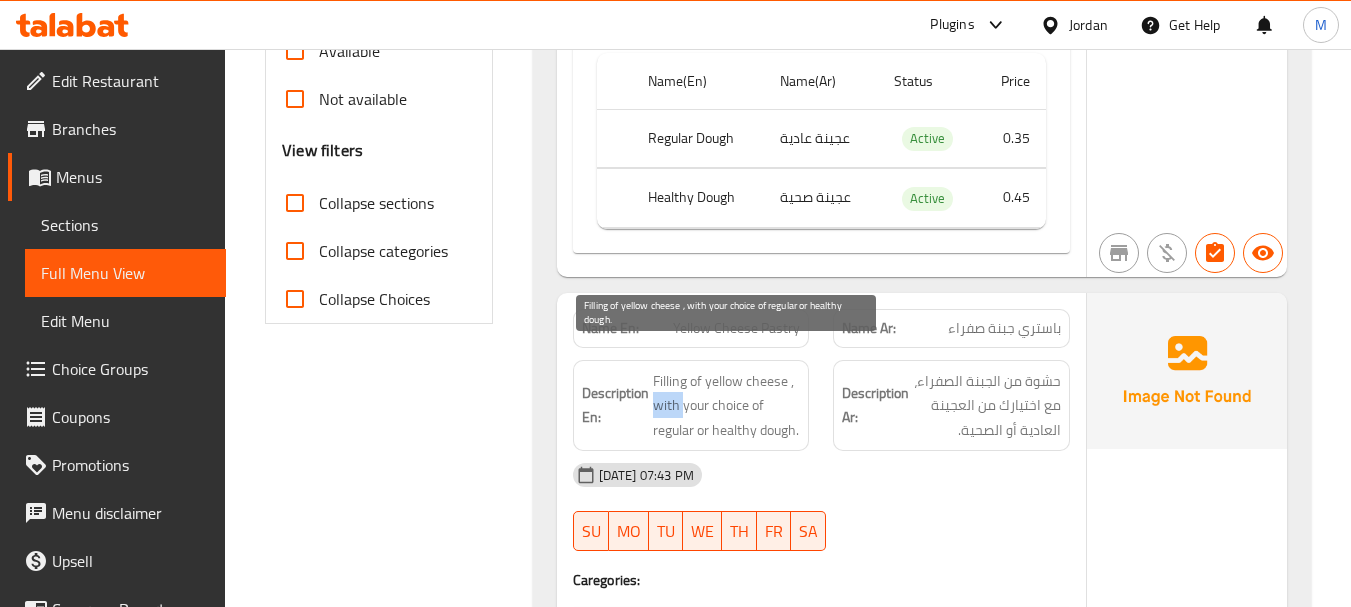 click on "Filling of yellow cheese , with your choice of regular or healthy dough." at bounding box center [727, 406] 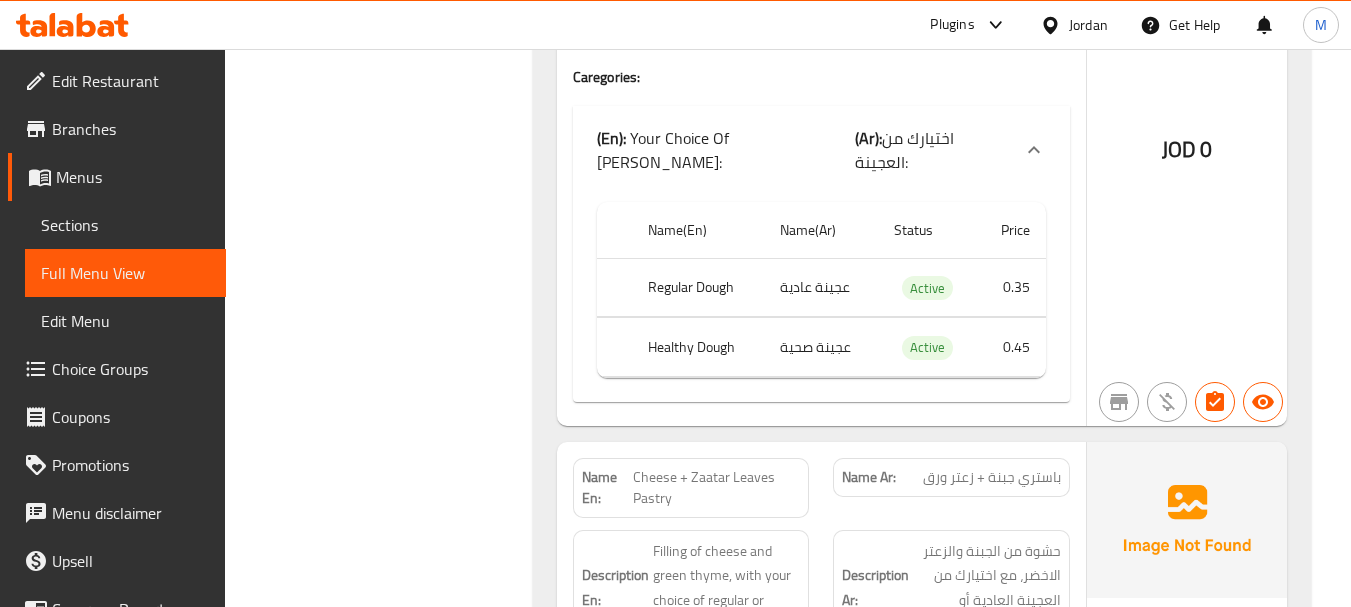 scroll, scrollTop: 2600, scrollLeft: 0, axis: vertical 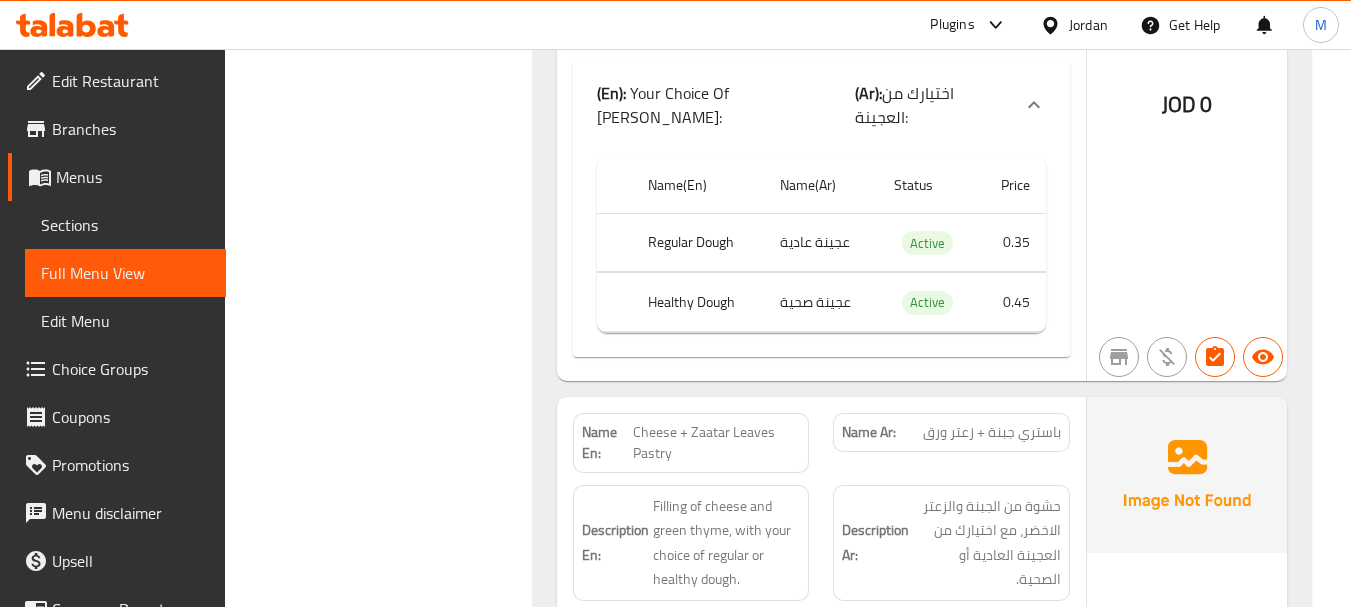 click on "Cheese + Zaatar Leaves Pastry" at bounding box center (716, 443) 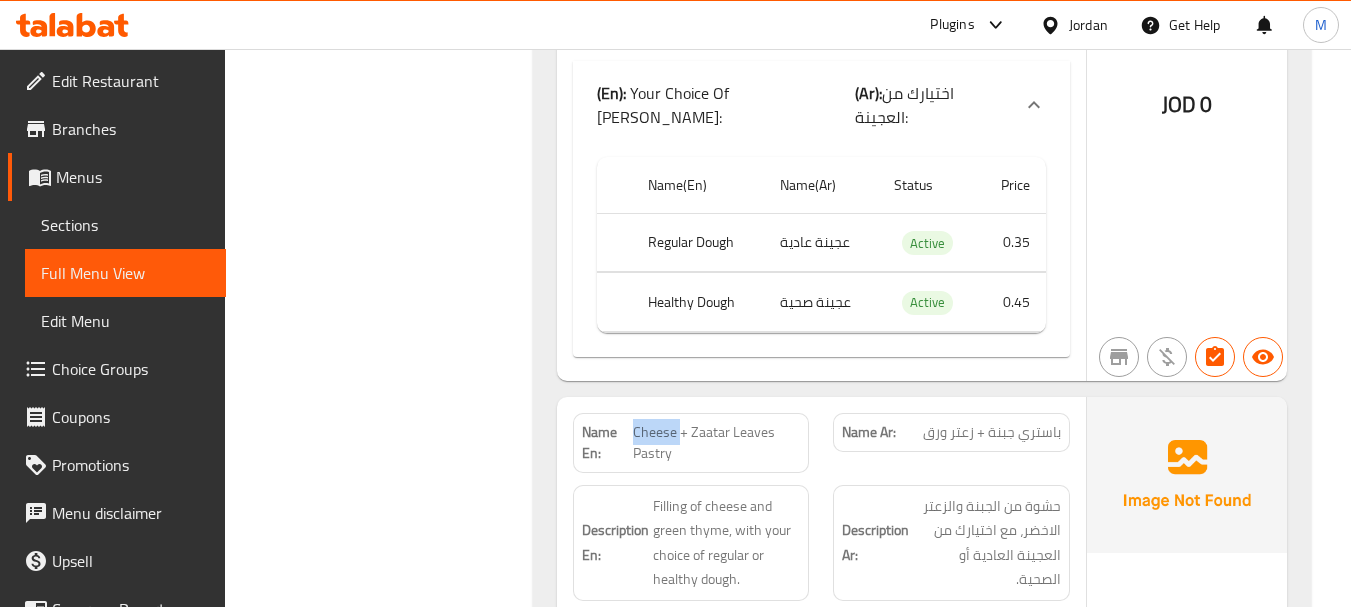 click on "Cheese + Zaatar Leaves Pastry" at bounding box center [716, 443] 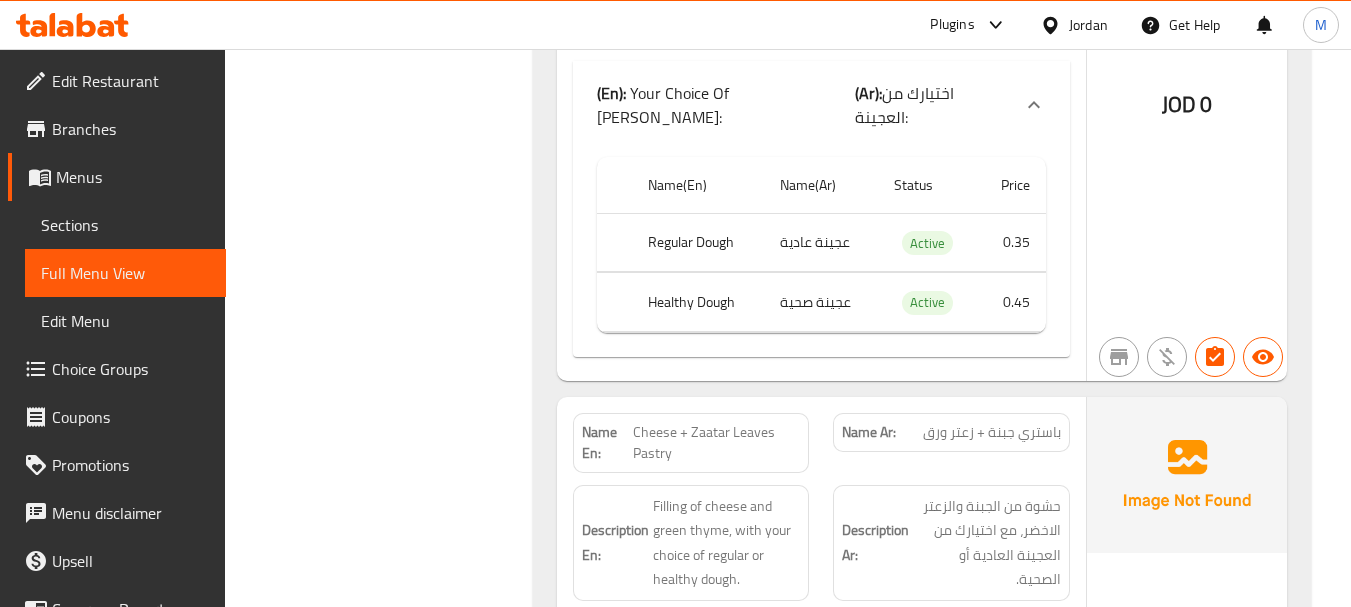 click on "Cheese + Zaatar Leaves Pastry" at bounding box center (716, 443) 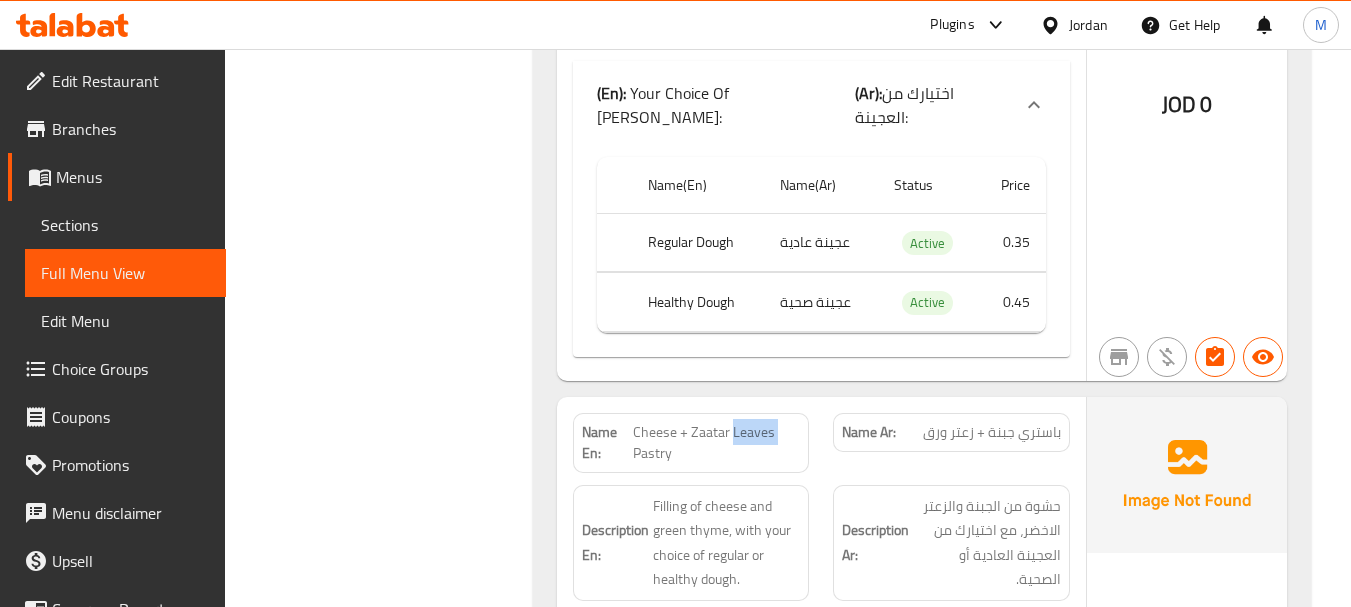click on "Cheese + Zaatar Leaves Pastry" at bounding box center [716, 443] 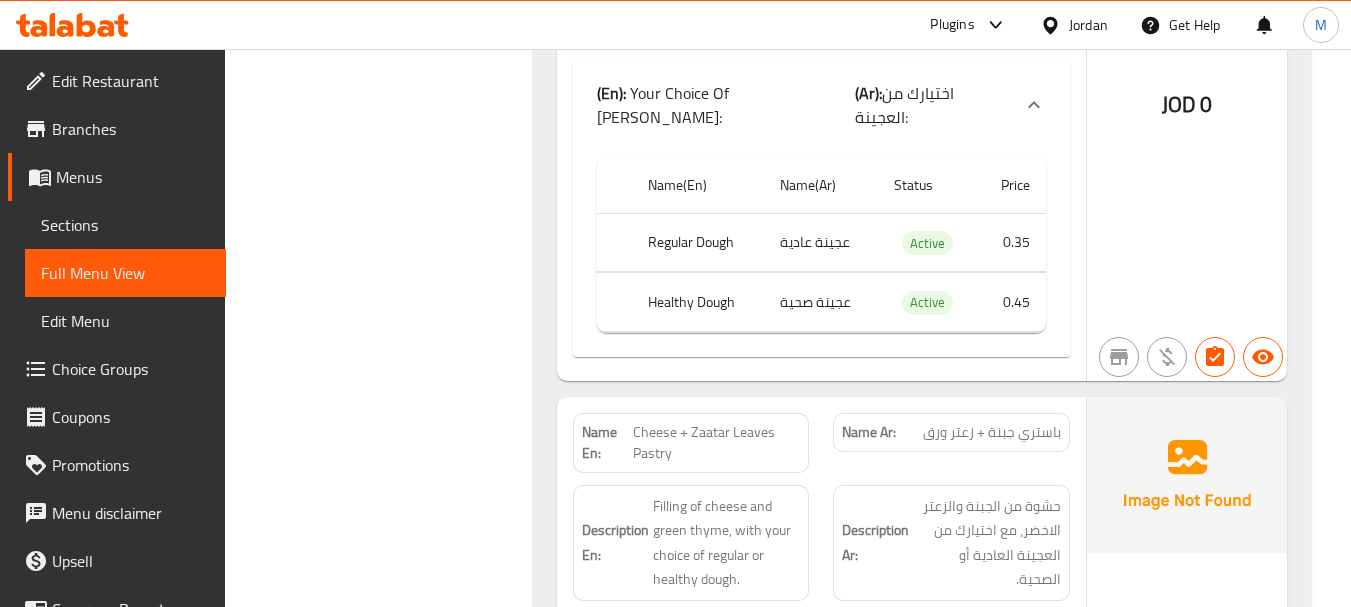 click on "Cheese + Zaatar Leaves Pastry" at bounding box center [716, 443] 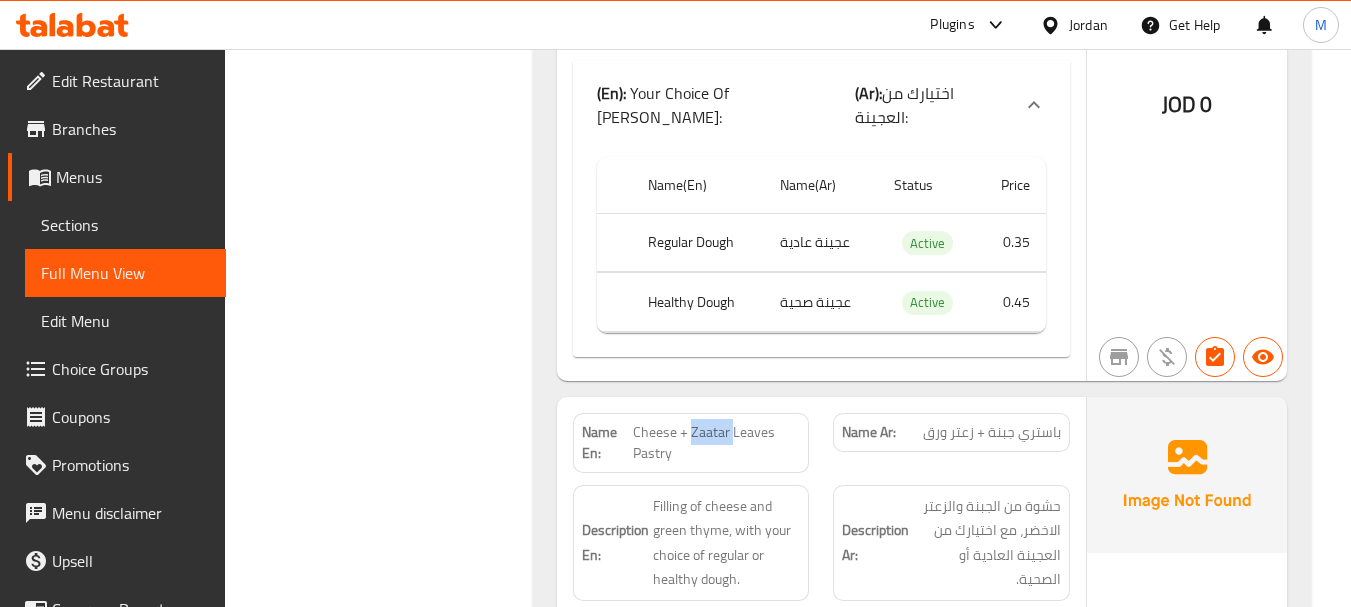 click on "Cheese + Zaatar Leaves Pastry" at bounding box center [716, 443] 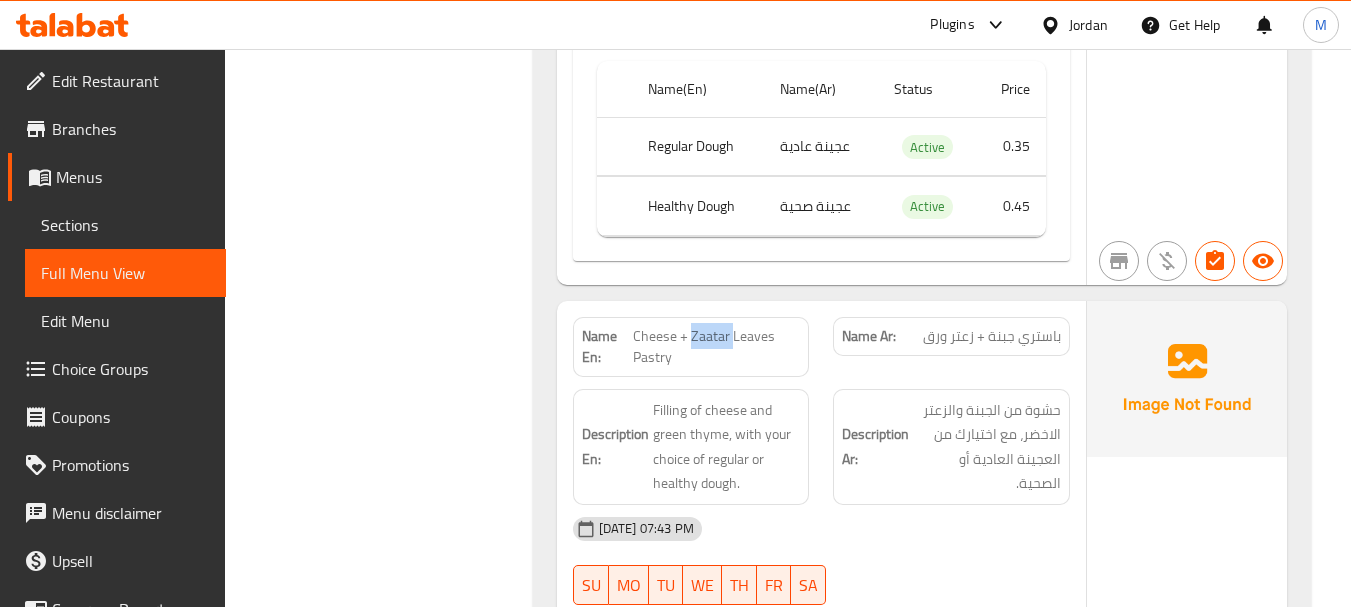 scroll, scrollTop: 2700, scrollLeft: 0, axis: vertical 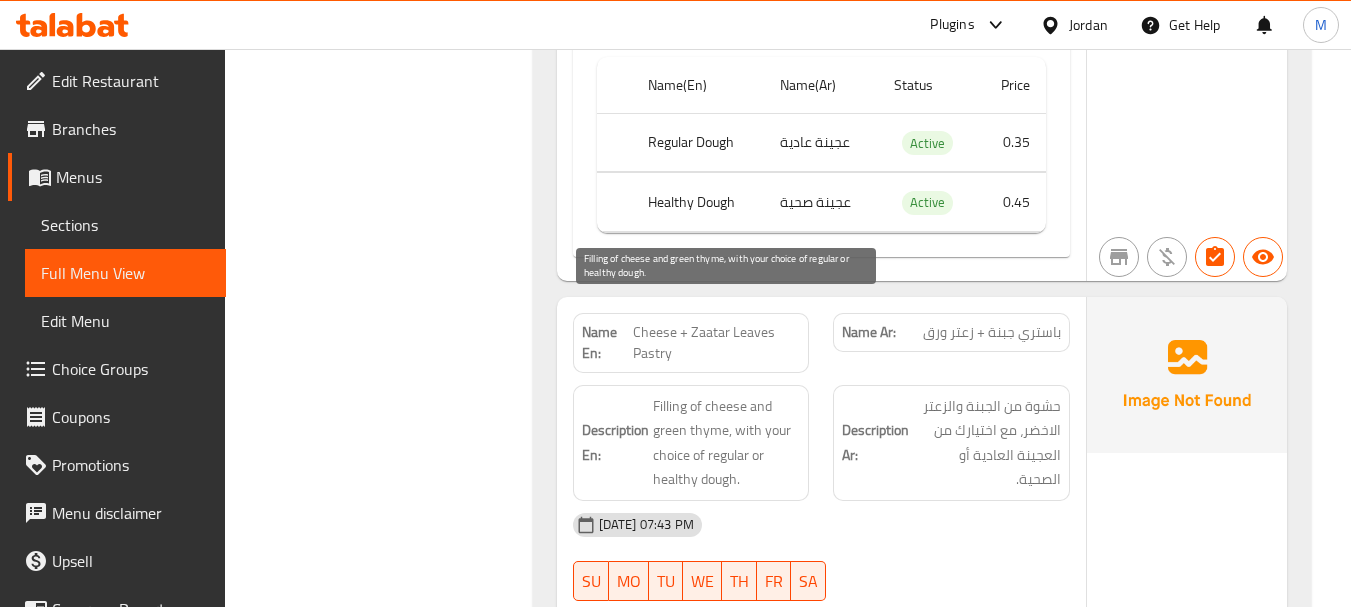 click on "Filling of cheese and green thyme, with your choice of regular or healthy dough." at bounding box center [727, 443] 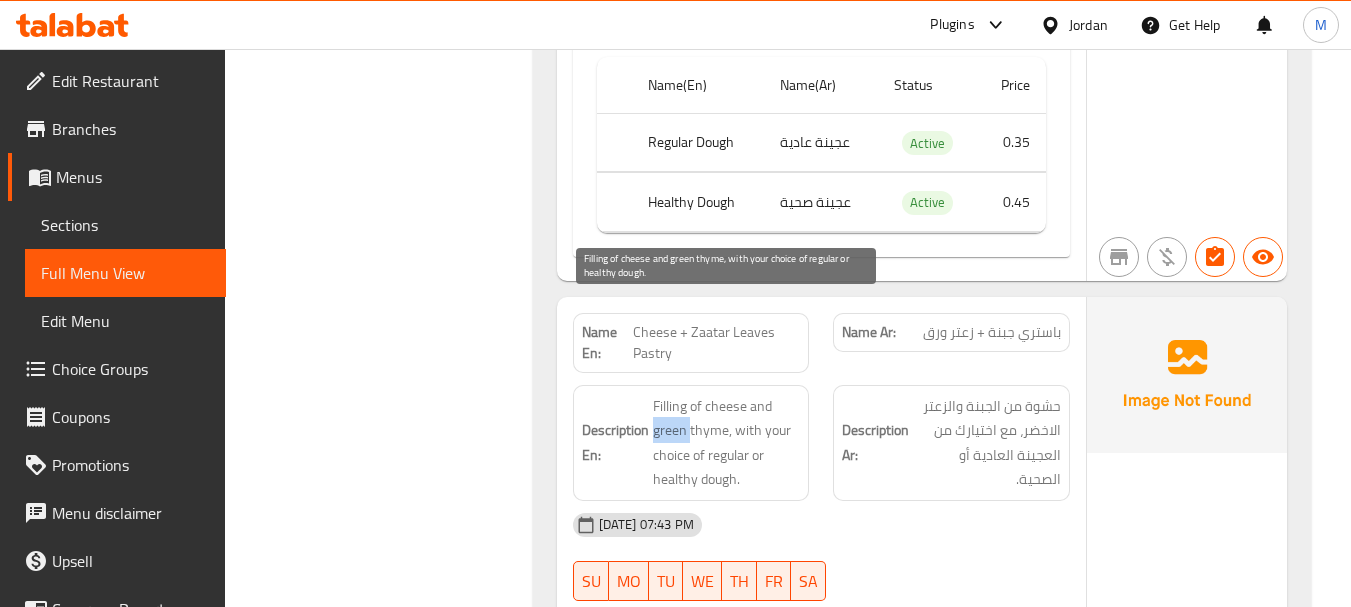 click on "Filling of cheese and green thyme, with your choice of regular or healthy dough." at bounding box center [727, 443] 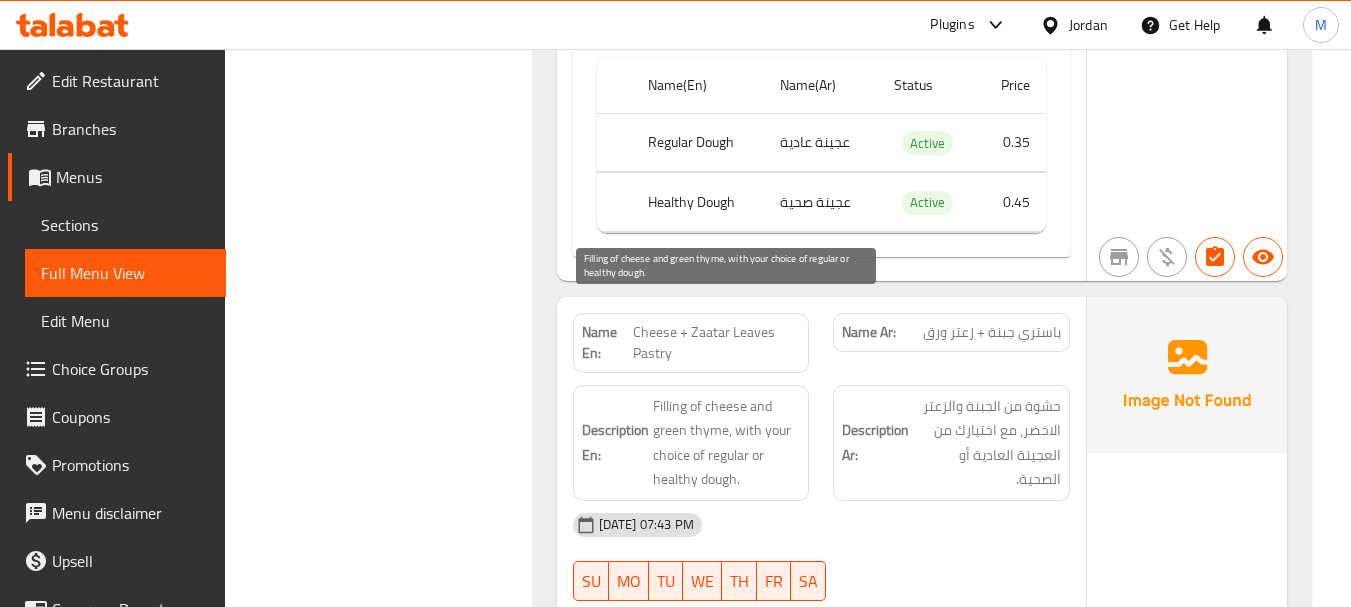 click on "Filling of cheese and green thyme, with your choice of regular or healthy dough." at bounding box center (727, 443) 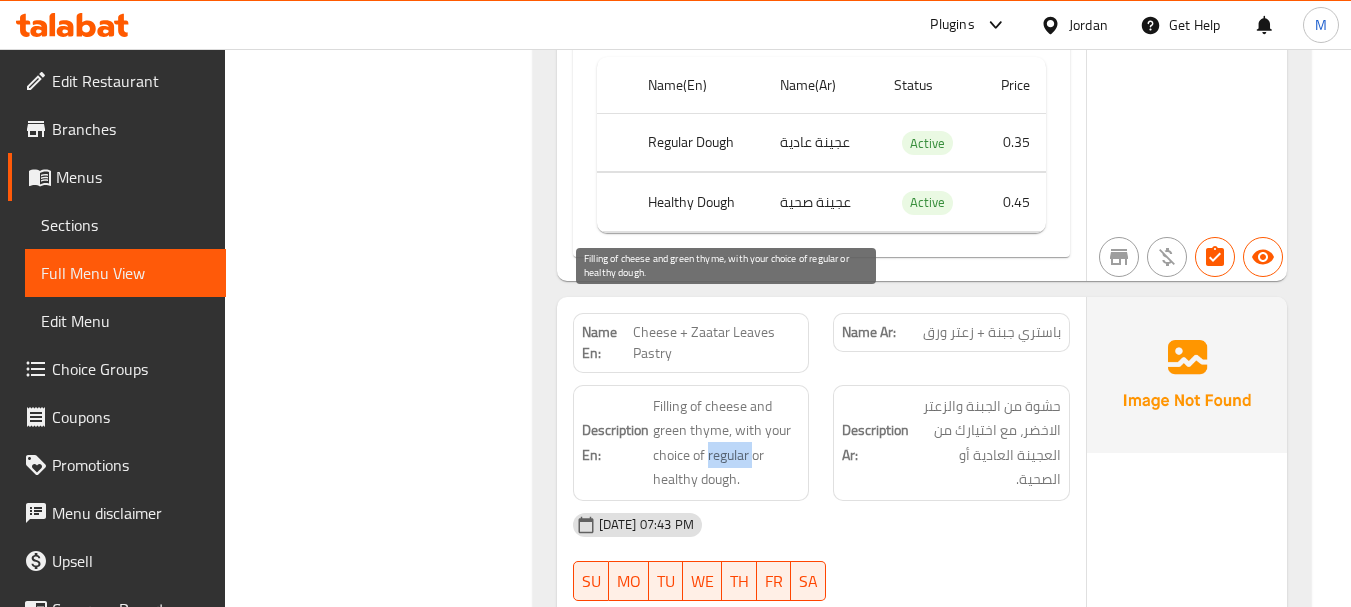 click on "Filling of cheese and green thyme, with your choice of regular or healthy dough." at bounding box center (727, 443) 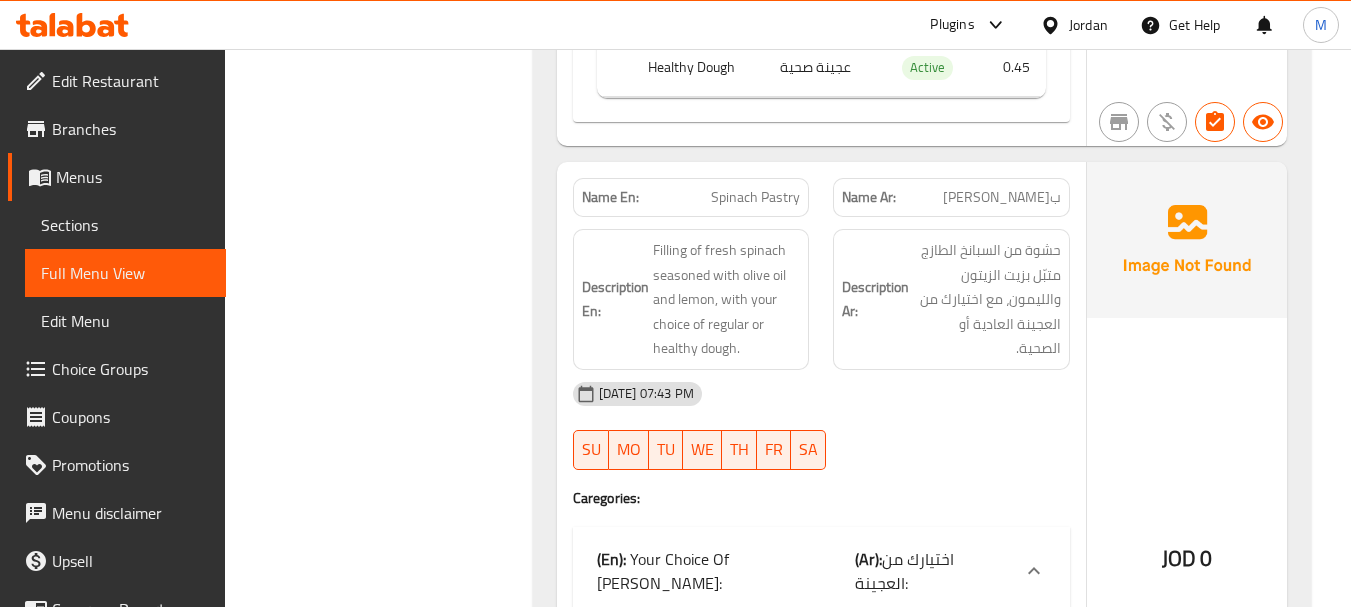 scroll, scrollTop: 3500, scrollLeft: 0, axis: vertical 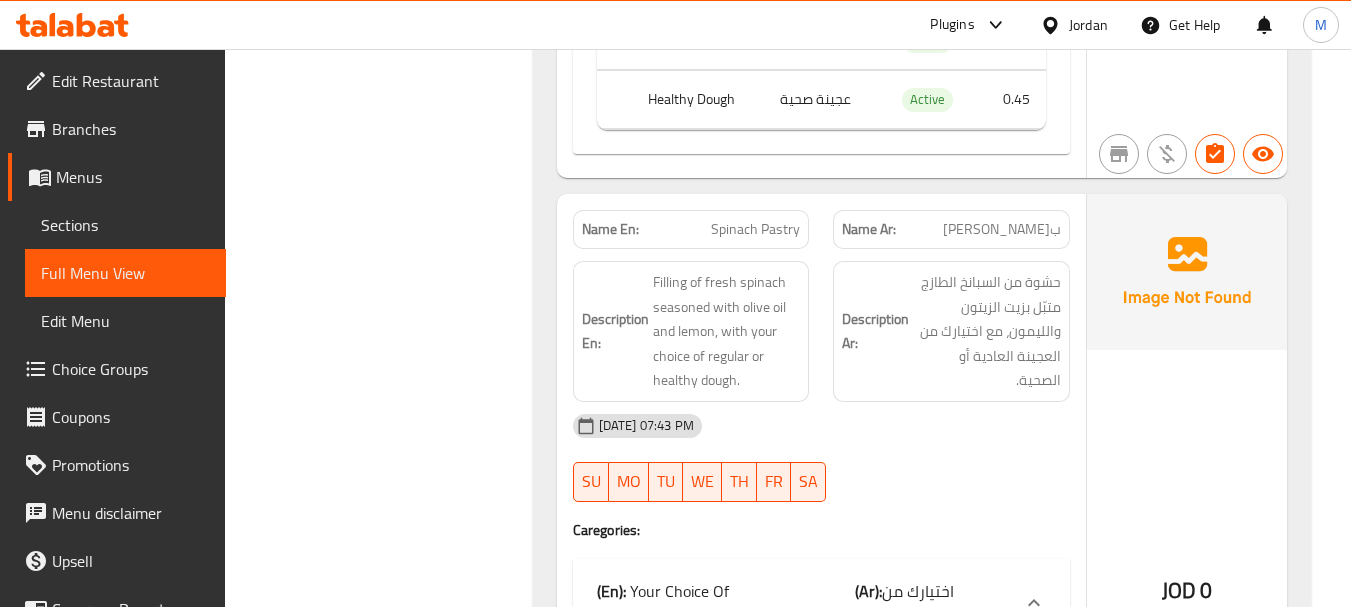 click on "حشوة من السبانخ الطازج متبّل بزيت الزيتون والليمون، مع اختيارك من العجينة العادية أو الصحية." at bounding box center (987, 331) 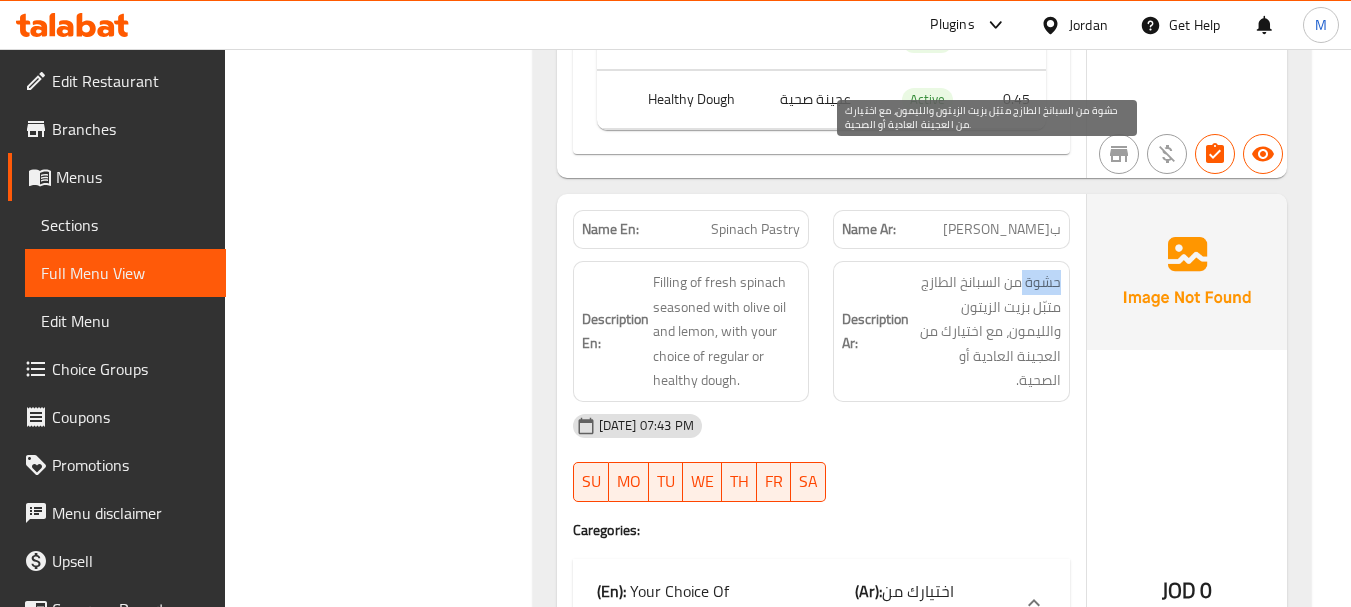 click on "حشوة من السبانخ الطازج متبّل بزيت الزيتون والليمون، مع اختيارك من العجينة العادية أو الصحية." at bounding box center (987, 331) 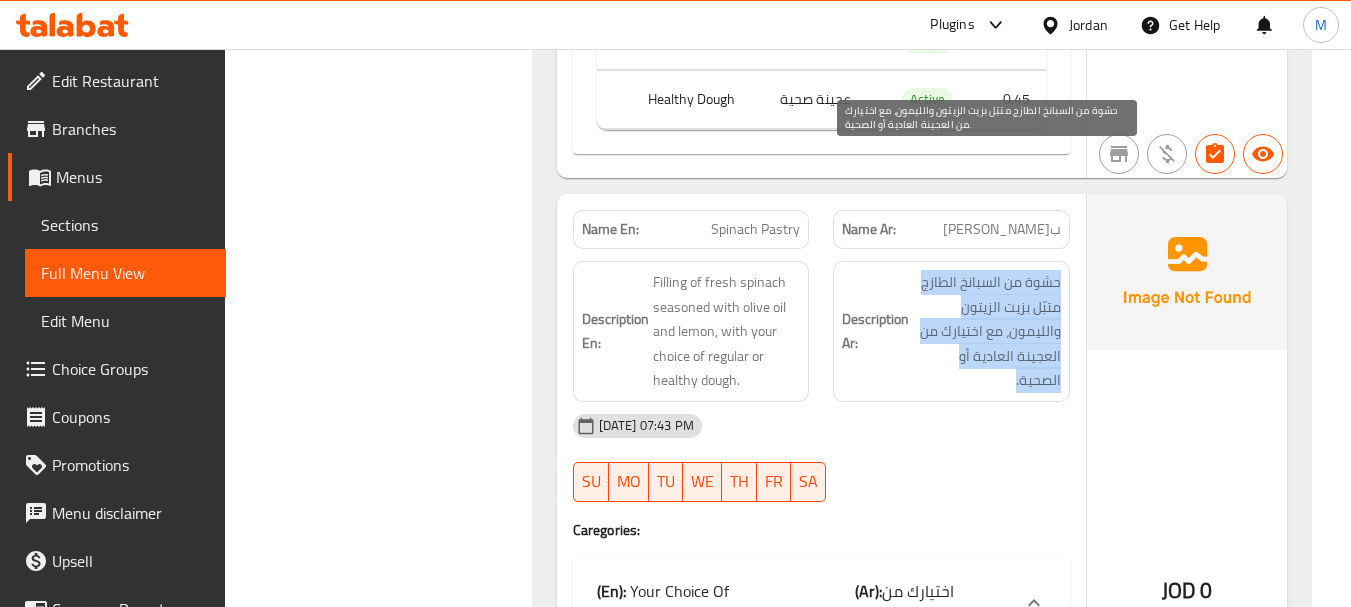 click on "حشوة من السبانخ الطازج متبّل بزيت الزيتون والليمون، مع اختيارك من العجينة العادية أو الصحية." at bounding box center (987, 331) 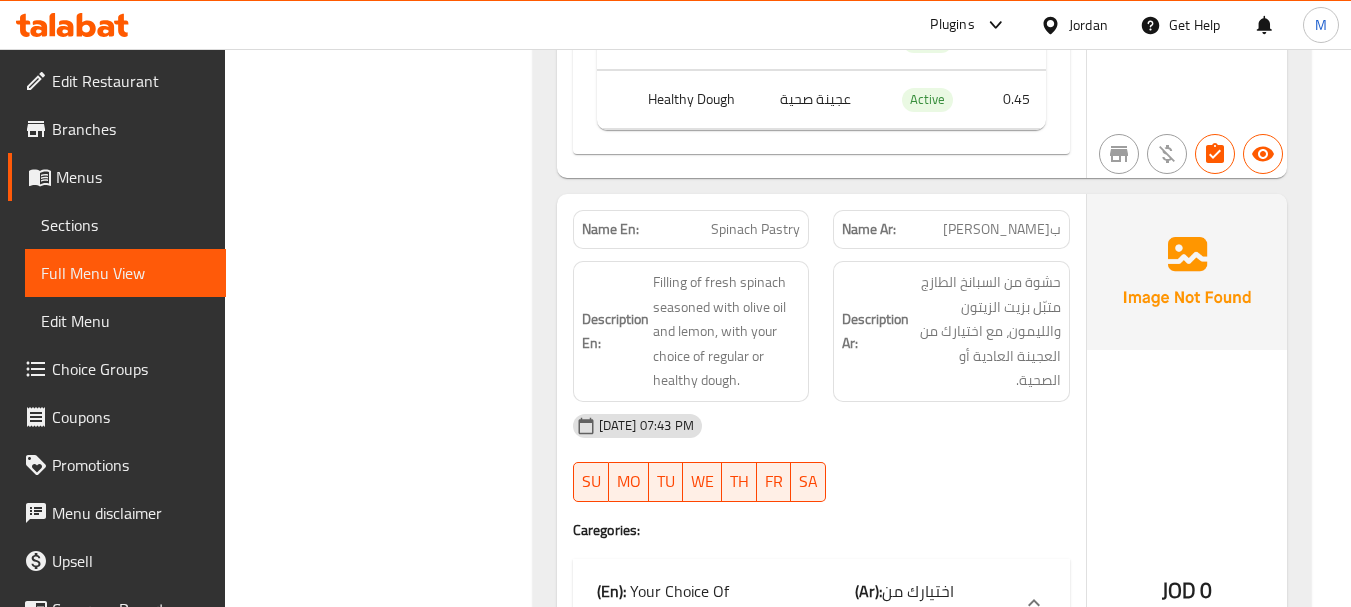 click on "Name En: Spinach Pastry" at bounding box center [691, 229] 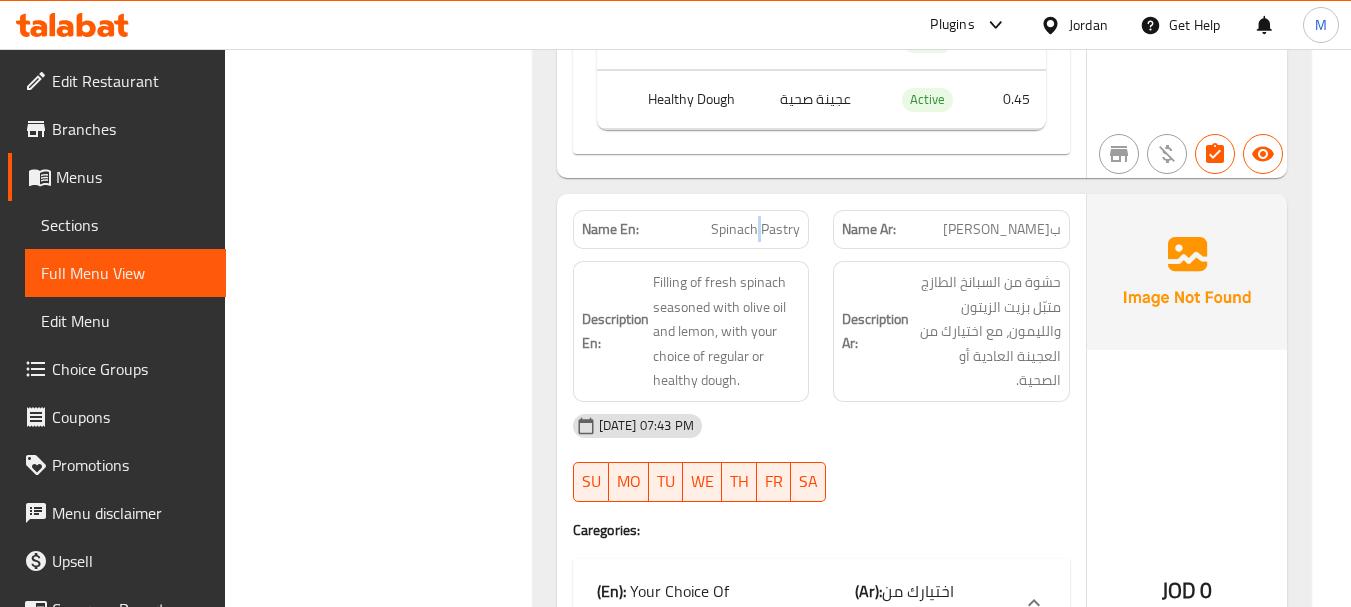 click on "Name En: Spinach Pastry" at bounding box center [691, 229] 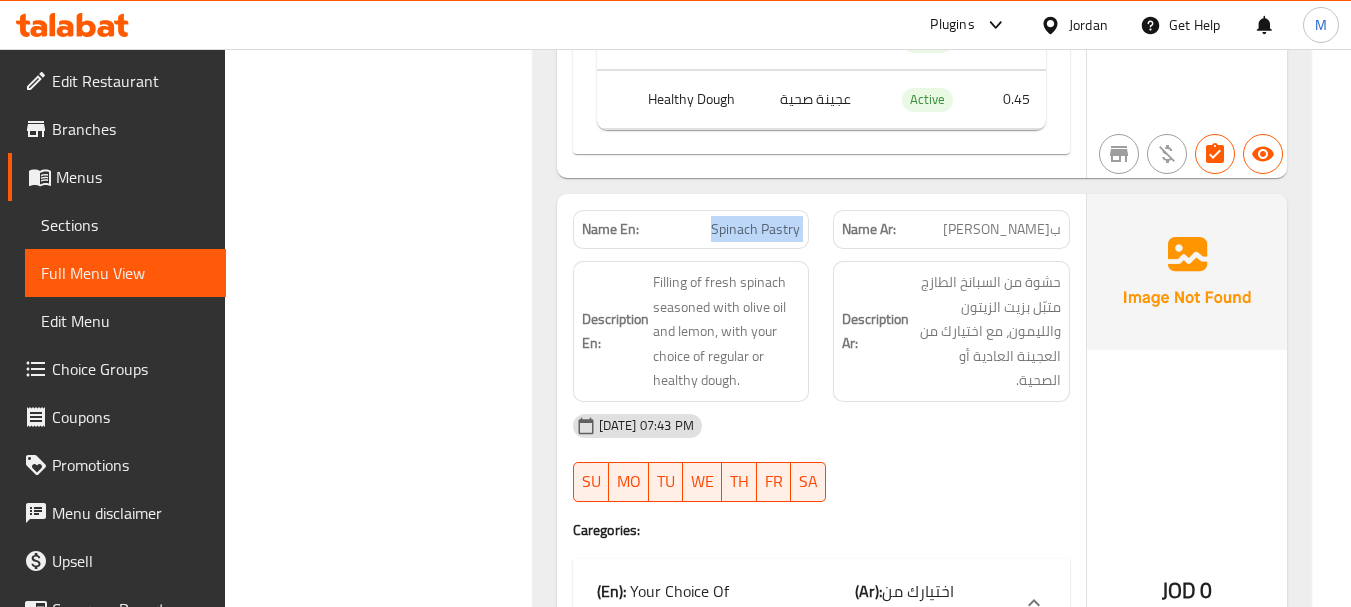 click on "Name En: Spinach Pastry" at bounding box center [691, 229] 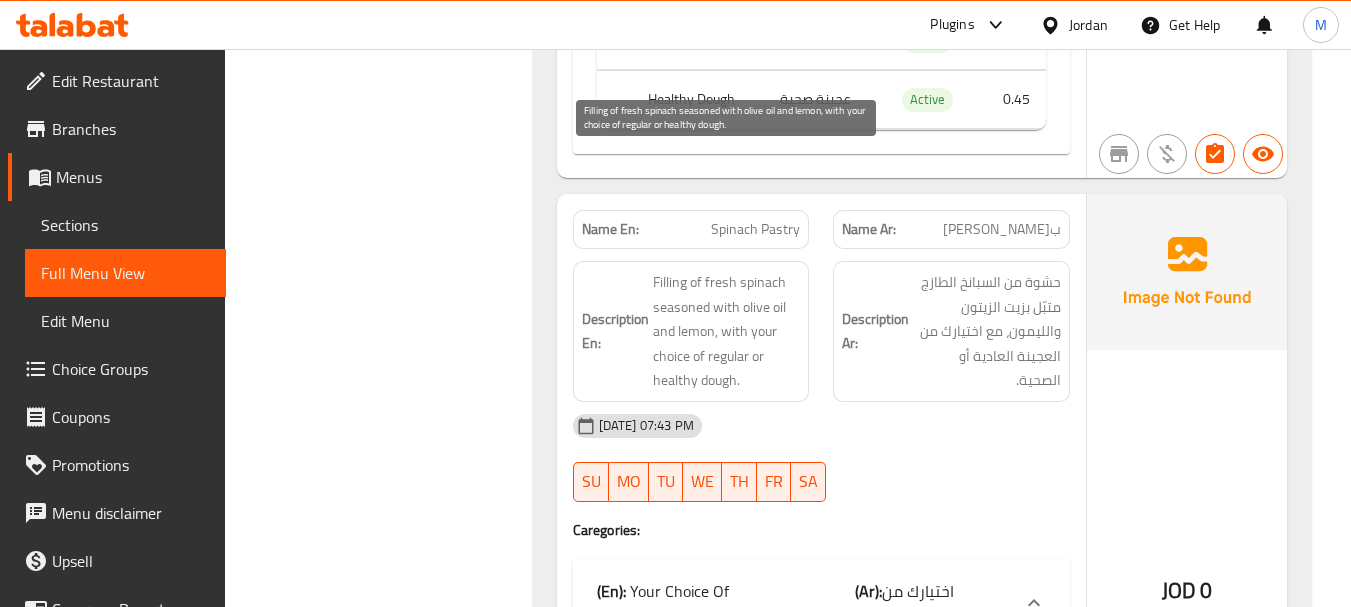 click on "Filling of fresh spinach seasoned with olive oil and lemon, with your choice of regular or healthy dough." at bounding box center [727, 331] 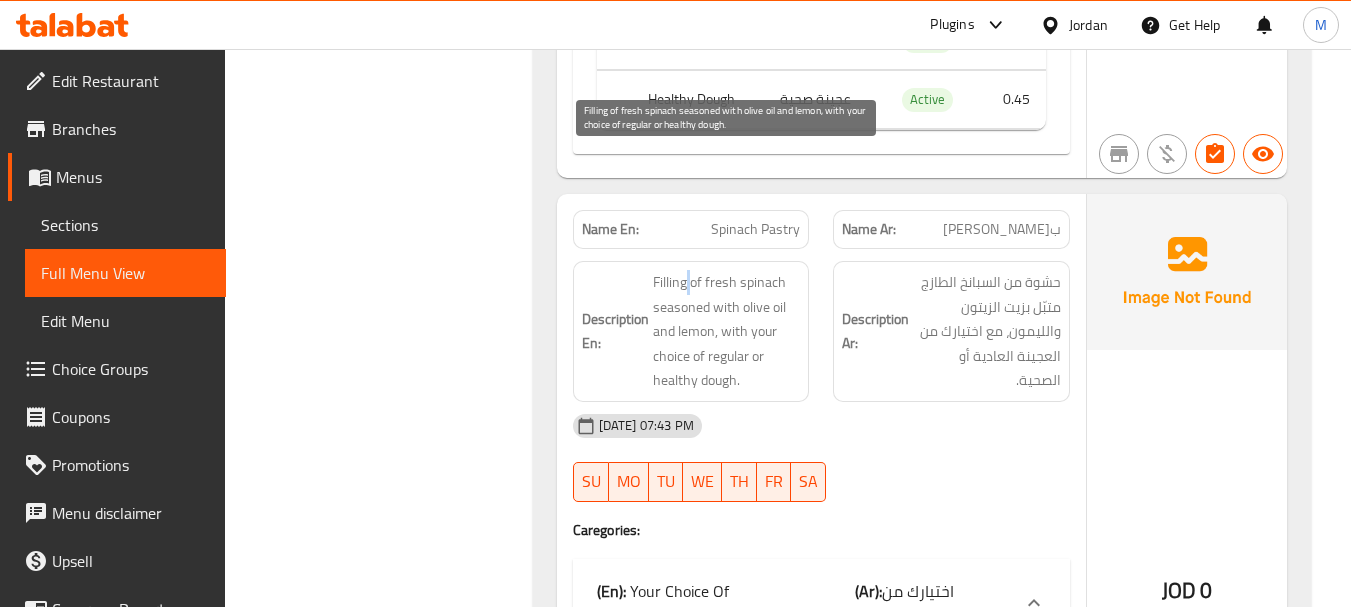 click on "Filling of fresh spinach seasoned with olive oil and lemon, with your choice of regular or healthy dough." at bounding box center [727, 331] 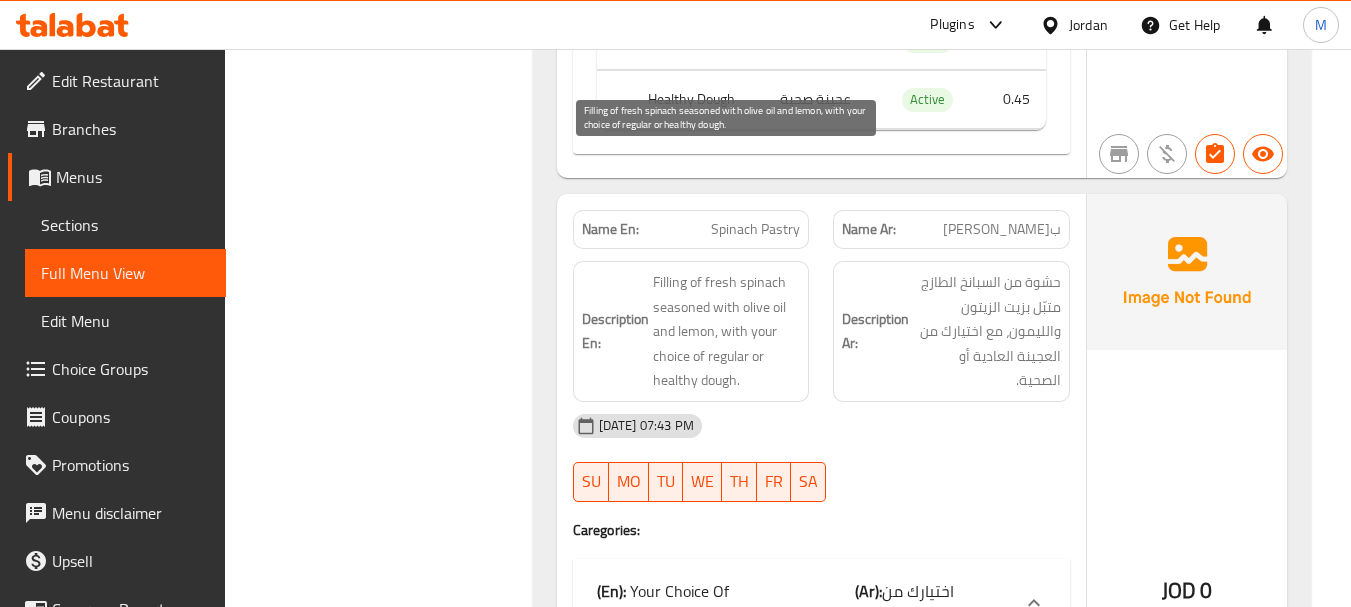 click on "Filling of fresh spinach seasoned with olive oil and lemon, with your choice of regular or healthy dough." at bounding box center [727, 331] 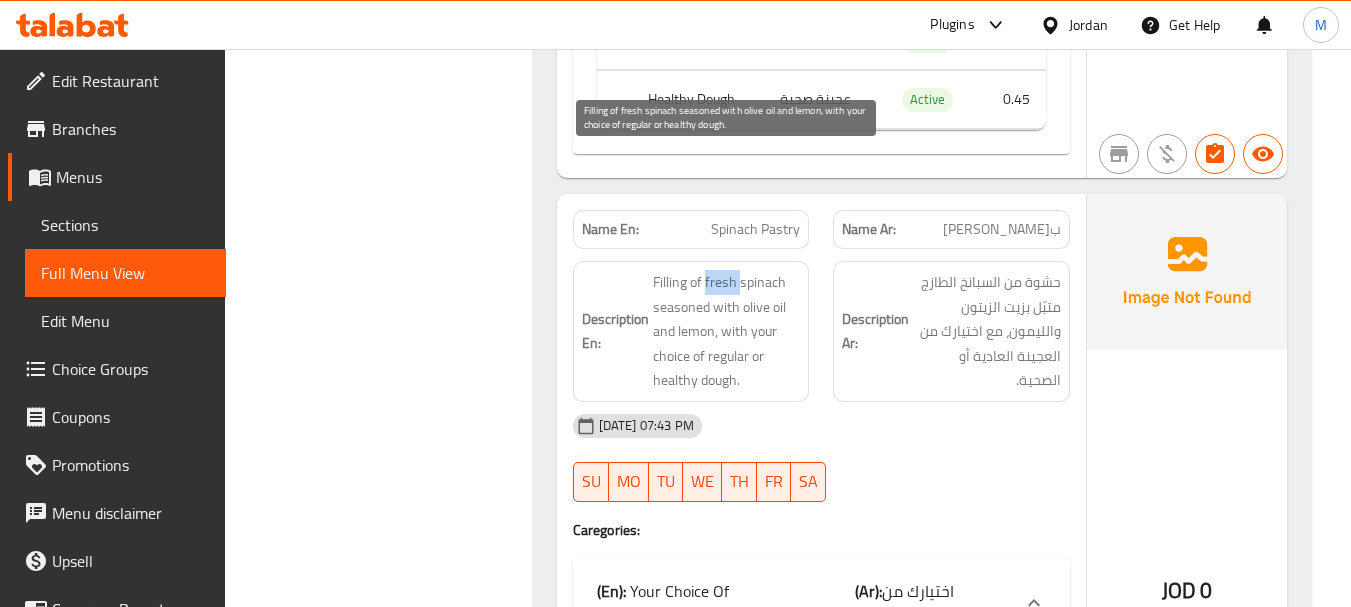 click on "Filling of fresh spinach seasoned with olive oil and lemon, with your choice of regular or healthy dough." at bounding box center [727, 331] 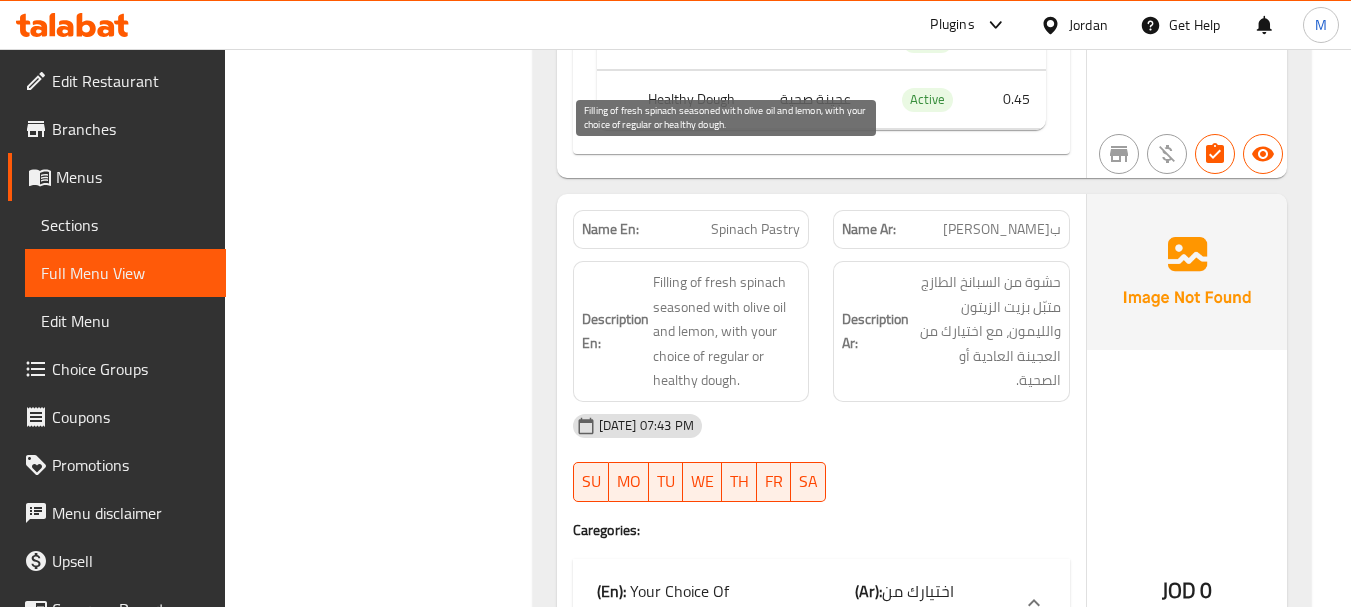 click on "Filling of fresh spinach seasoned with olive oil and lemon, with your choice of regular or healthy dough." at bounding box center (727, 331) 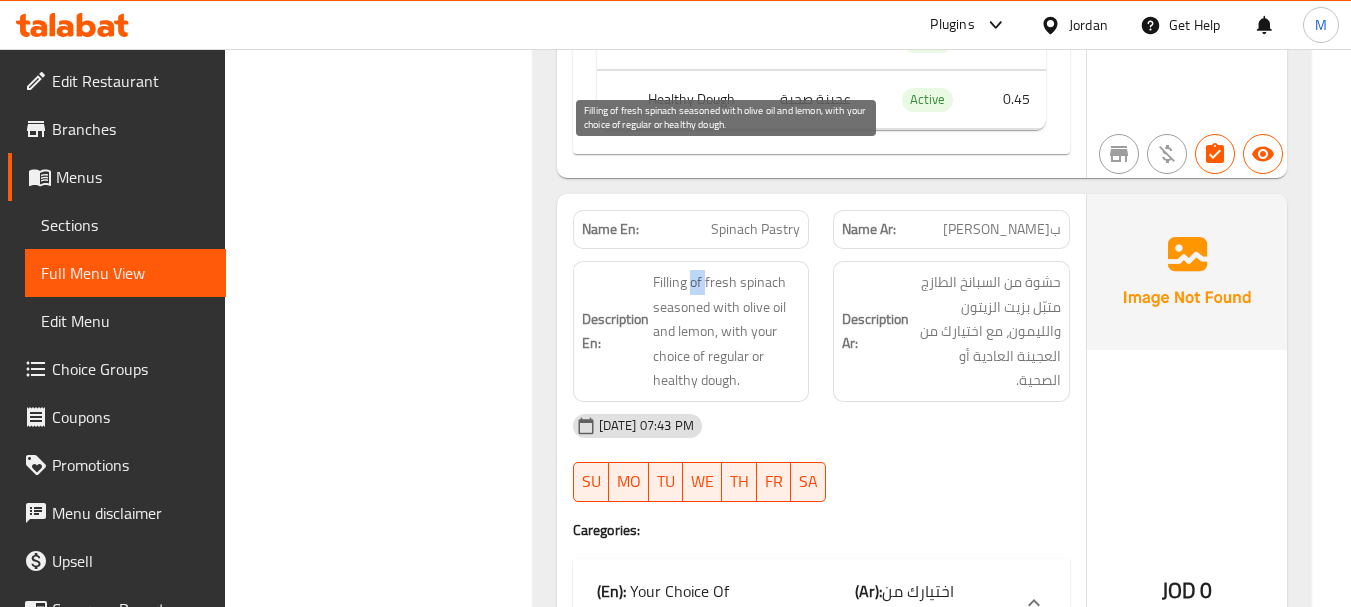 click on "Filling of fresh spinach seasoned with olive oil and lemon, with your choice of regular or healthy dough." at bounding box center (727, 331) 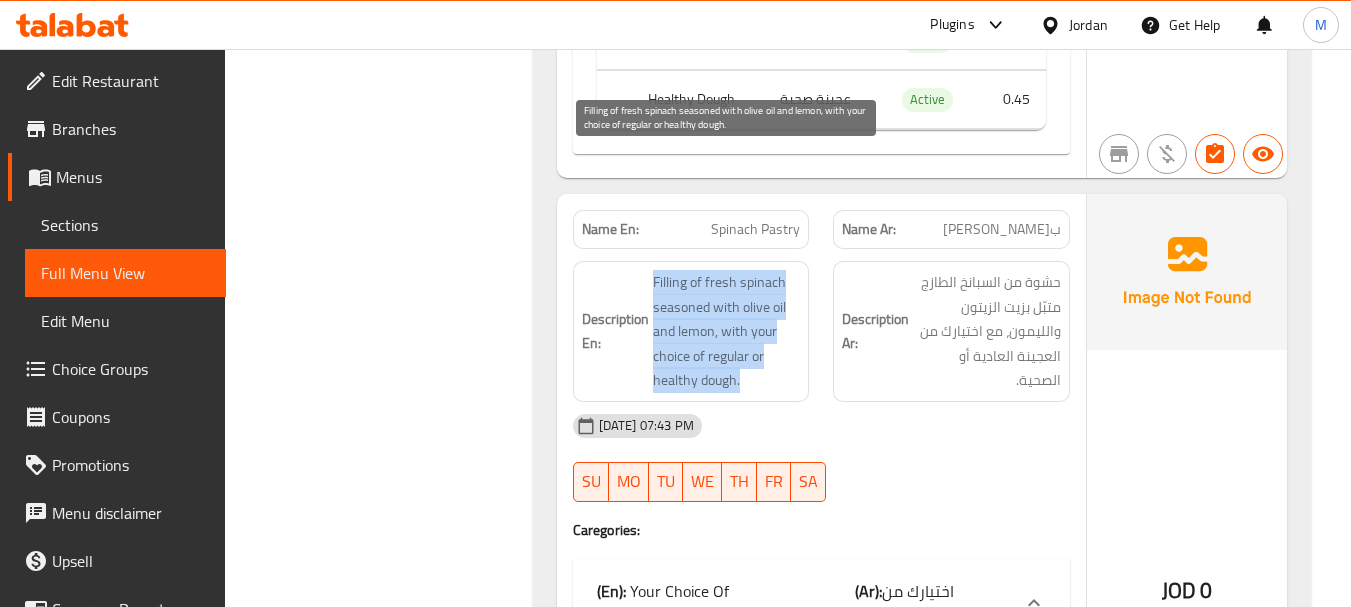click on "Filling of fresh spinach seasoned with olive oil and lemon, with your choice of regular or healthy dough." at bounding box center (727, 331) 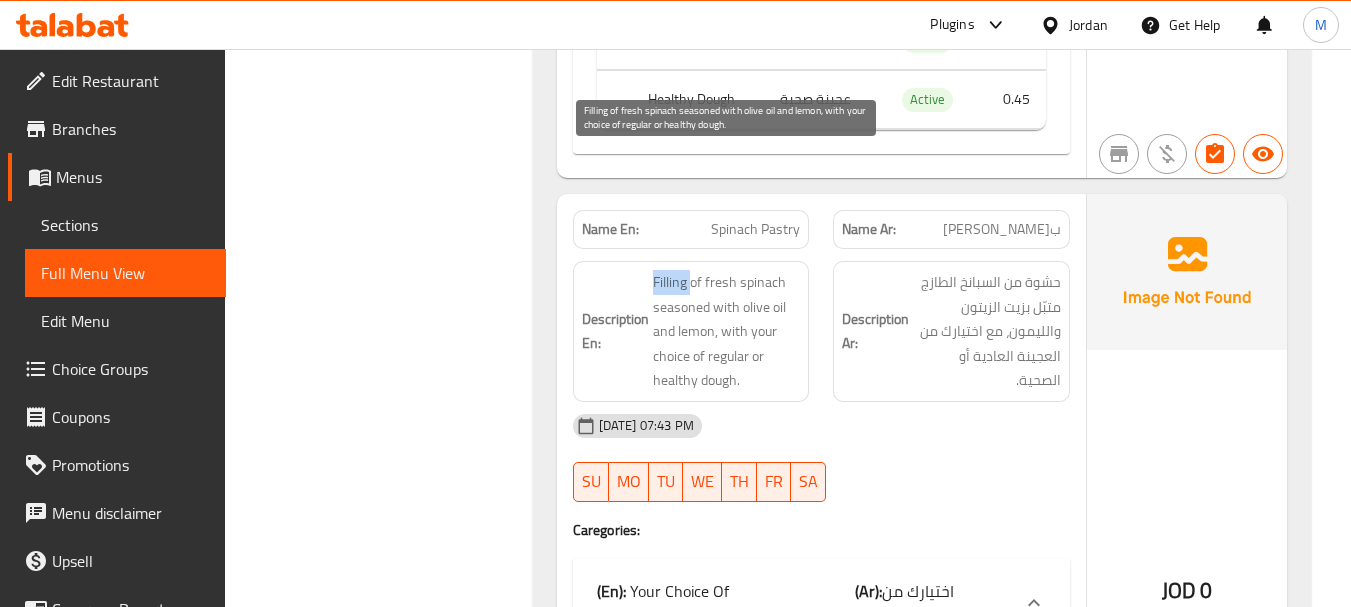 click on "Filling of fresh spinach seasoned with olive oil and lemon, with your choice of regular or healthy dough." at bounding box center (727, 331) 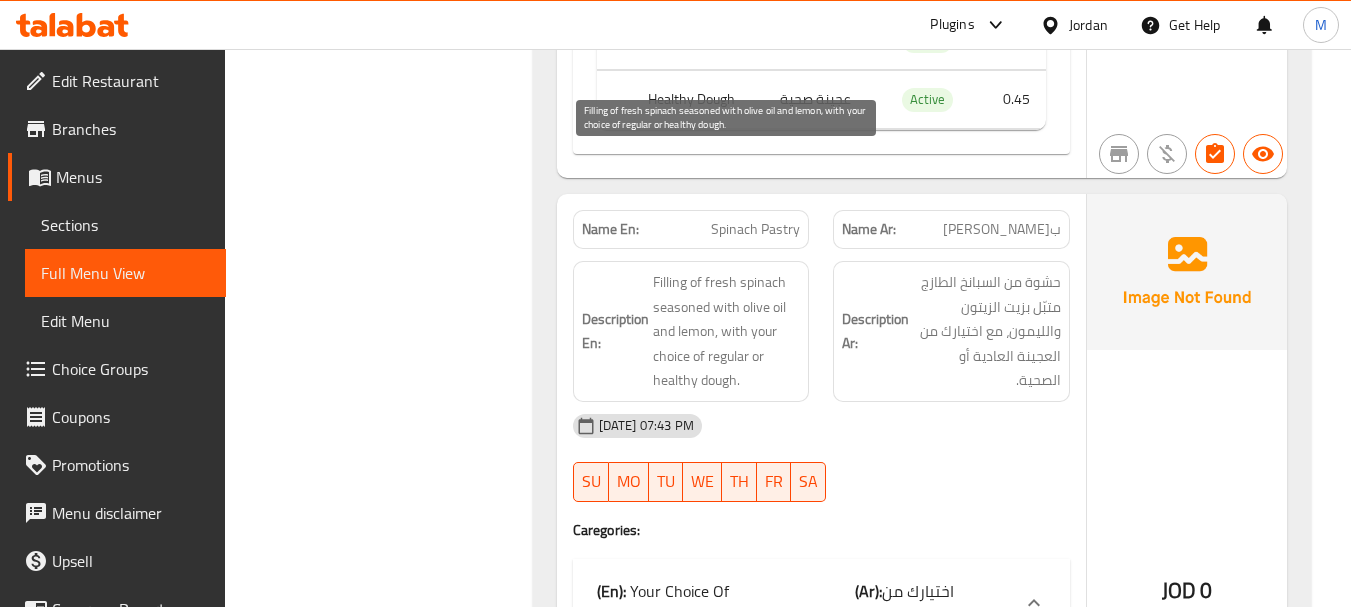 click on "Filling of fresh spinach seasoned with olive oil and lemon, with your choice of regular or healthy dough." at bounding box center (727, 331) 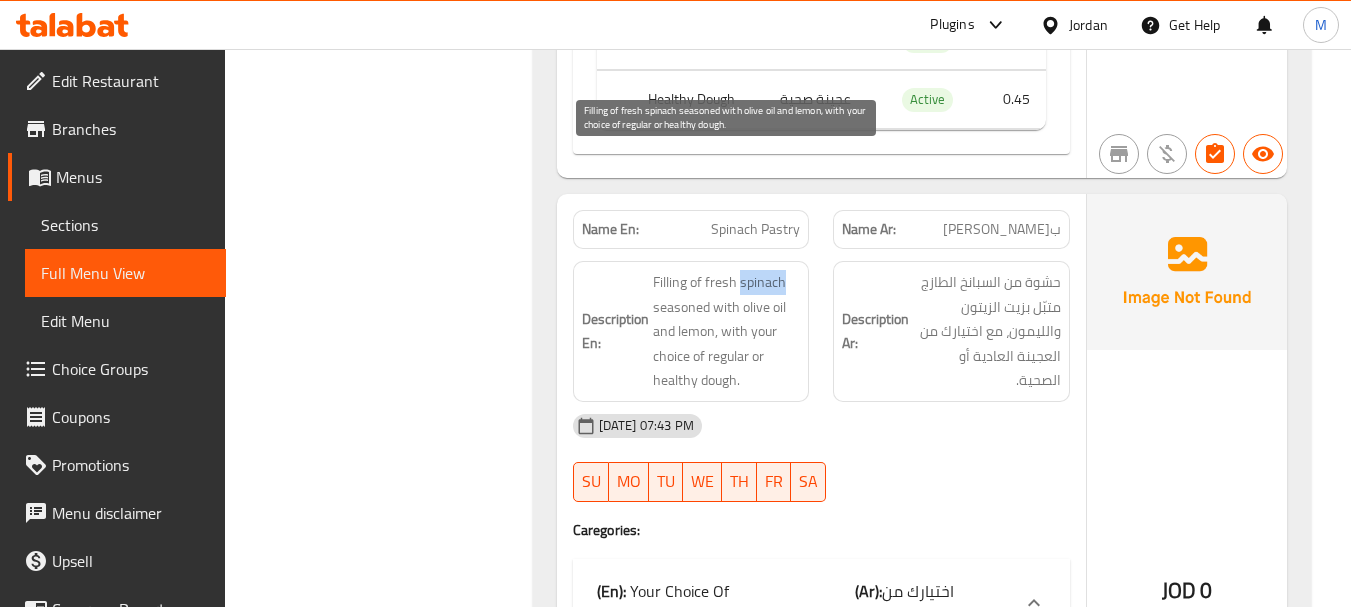 click on "Filling of fresh spinach seasoned with olive oil and lemon, with your choice of regular or healthy dough." at bounding box center [727, 331] 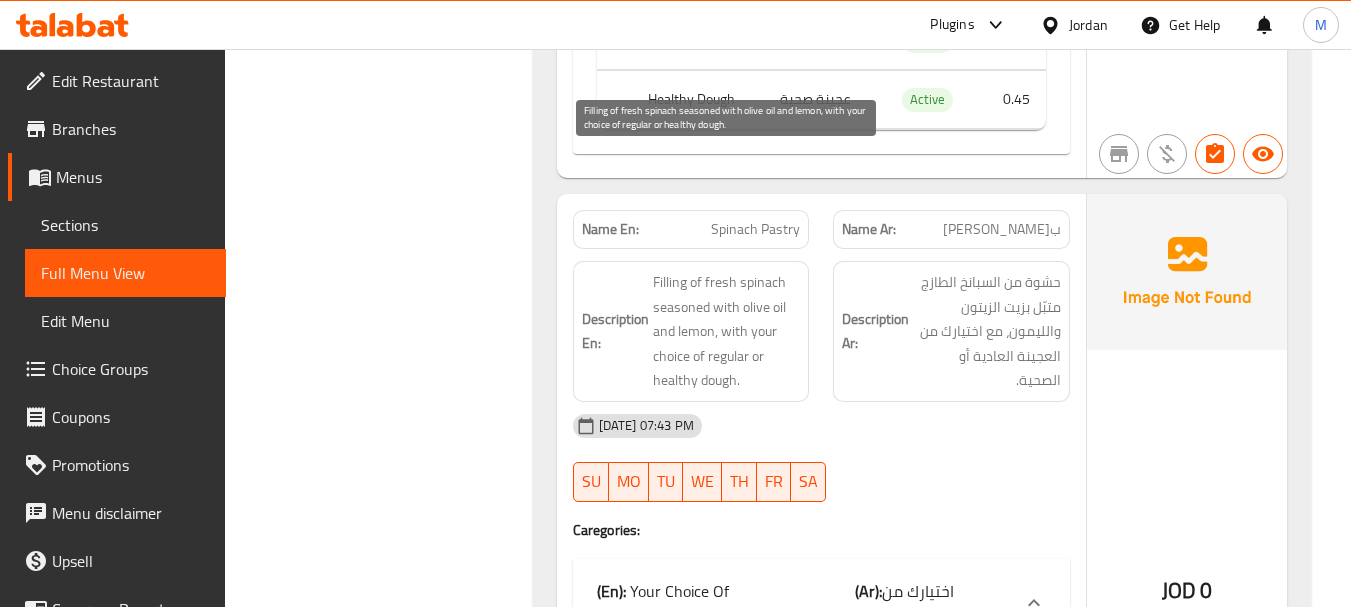 click on "Filling of fresh spinach seasoned with olive oil and lemon, with your choice of regular or healthy dough." at bounding box center (727, 331) 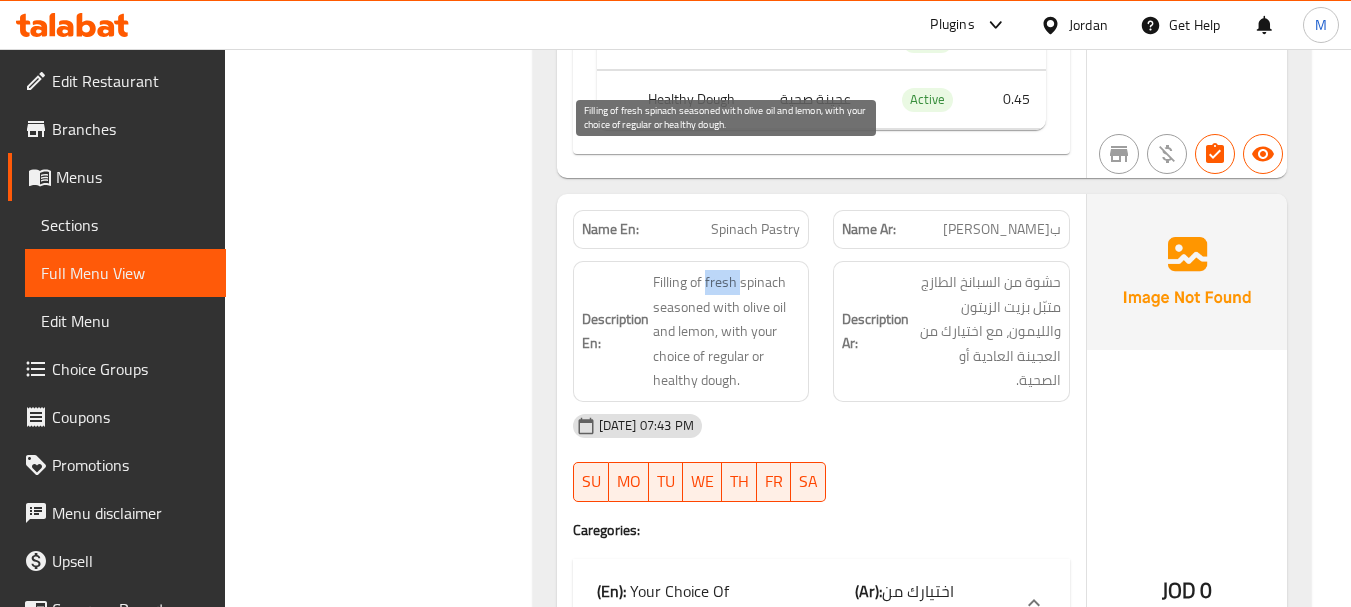 click on "Filling of fresh spinach seasoned with olive oil and lemon, with your choice of regular or healthy dough." at bounding box center (727, 331) 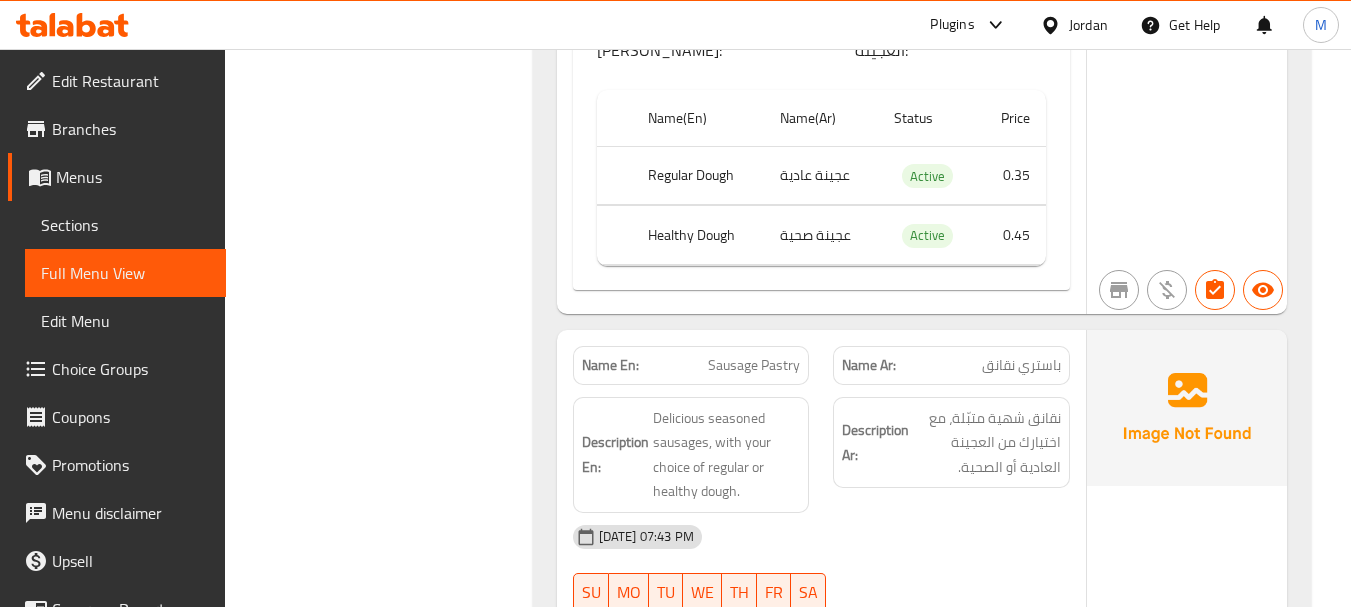 scroll, scrollTop: 4100, scrollLeft: 0, axis: vertical 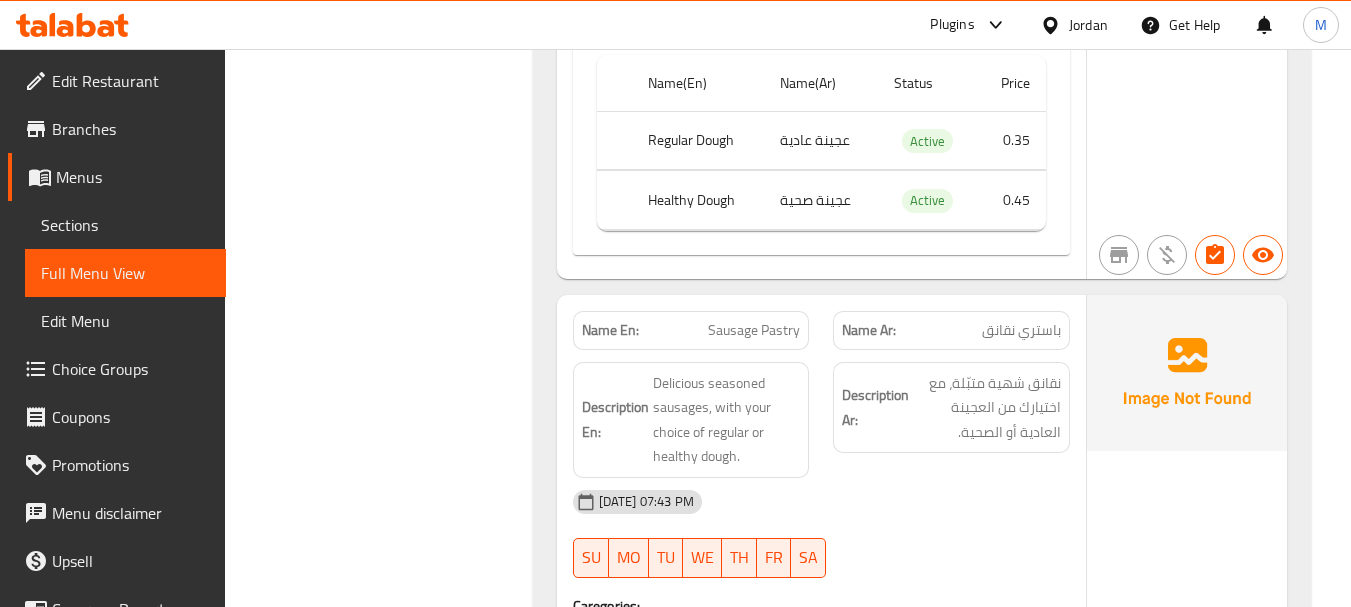 click on "Sausage Pastry" at bounding box center (754, 330) 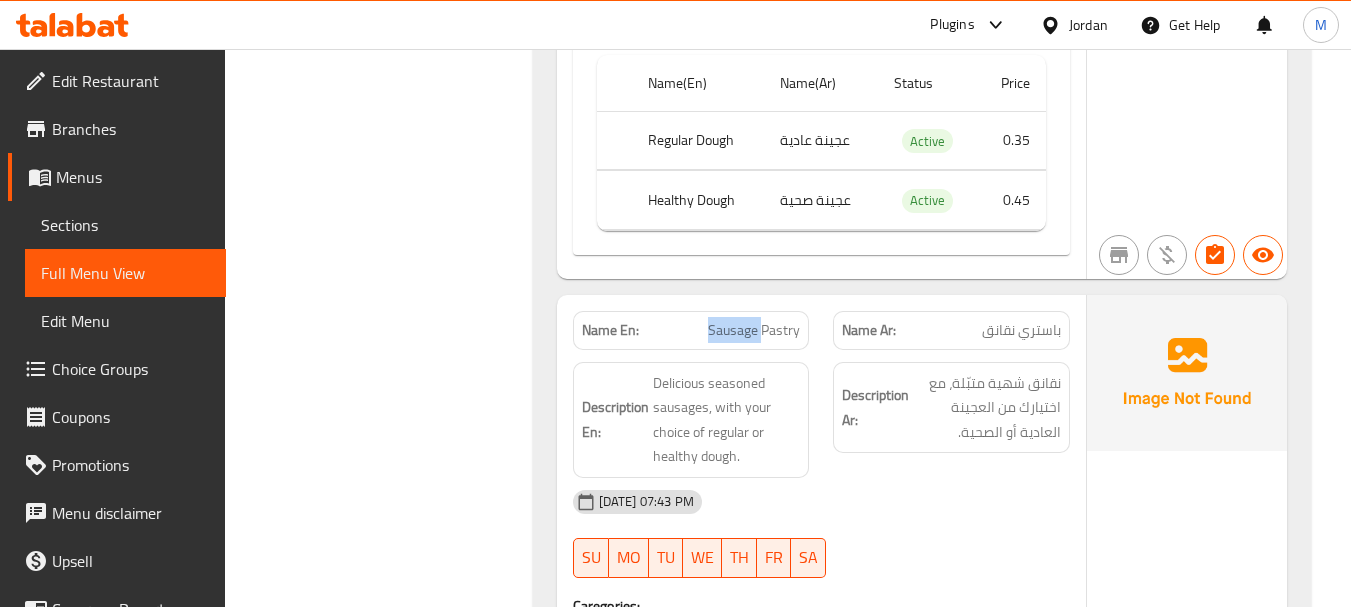 click on "Sausage Pastry" at bounding box center (754, 330) 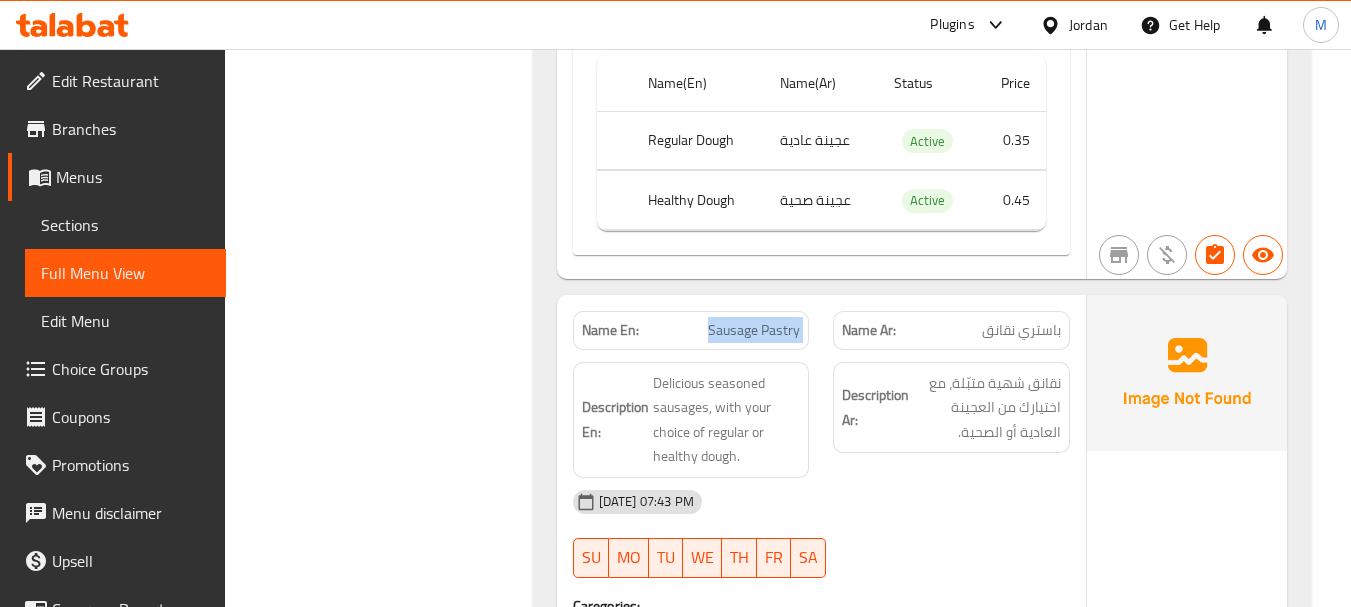 click on "Sausage Pastry" at bounding box center (754, 330) 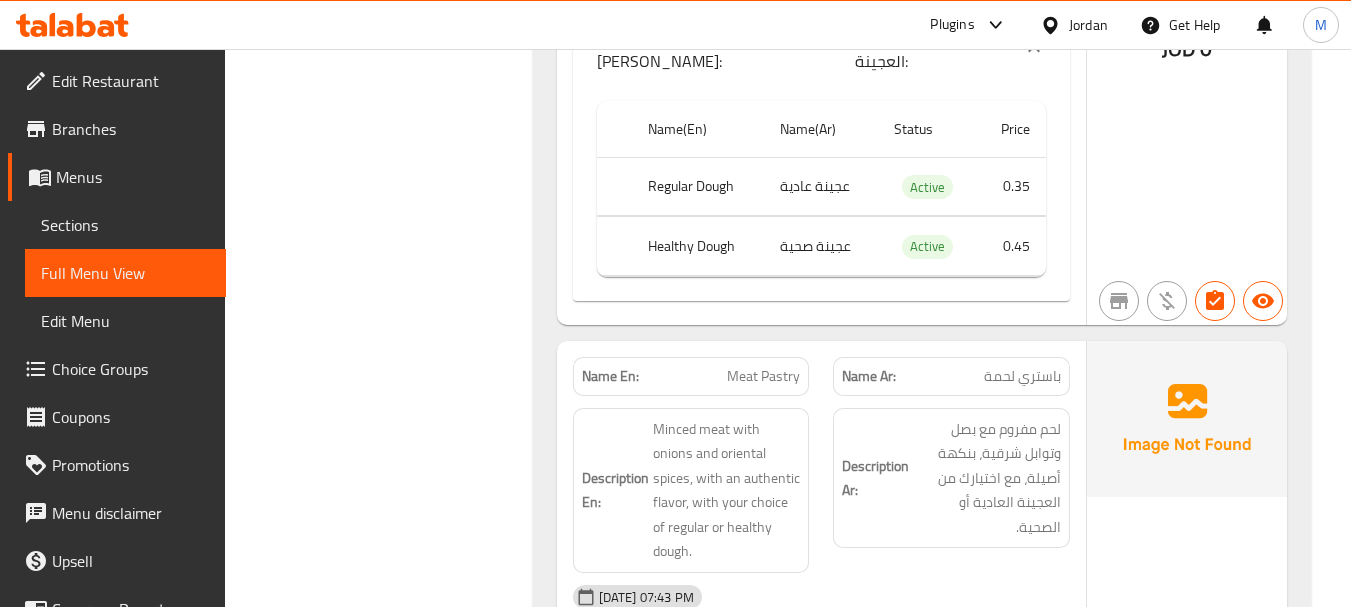 scroll, scrollTop: 4800, scrollLeft: 0, axis: vertical 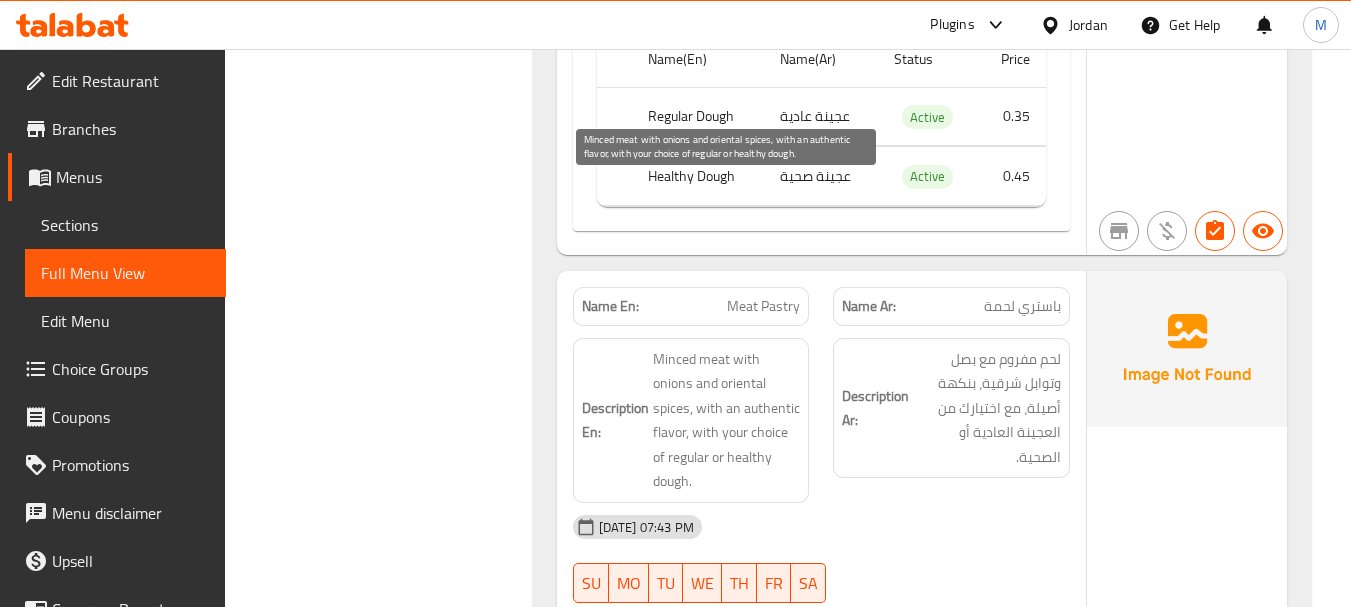 click on "Minced meat with onions and oriental spices, with an authentic flavor, with your choice of regular or healthy dough." at bounding box center [727, 420] 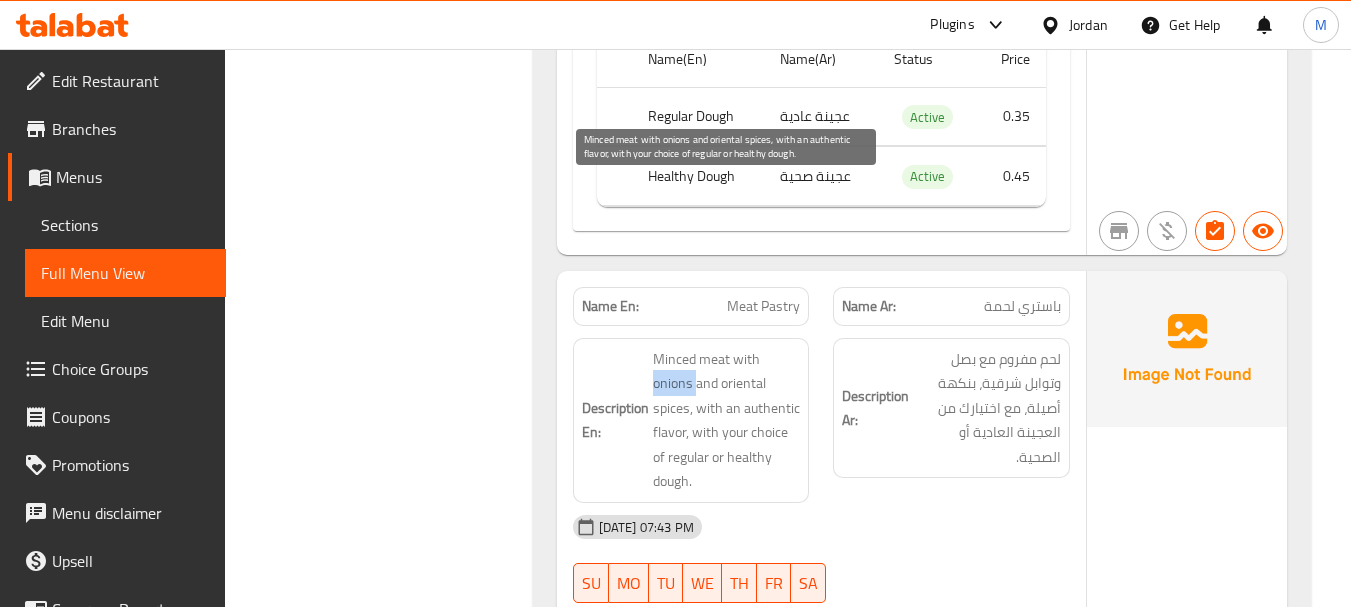 click on "Minced meat with onions and oriental spices, with an authentic flavor, with your choice of regular or healthy dough." at bounding box center (727, 420) 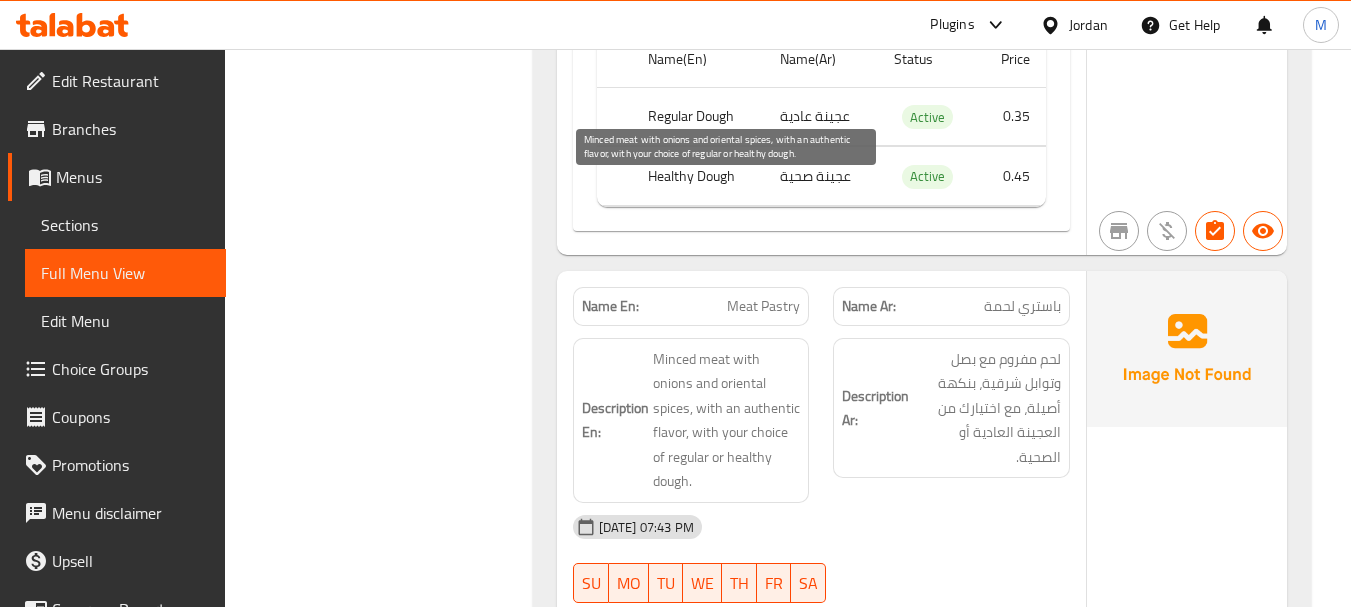 click on "Minced meat with onions and oriental spices, with an authentic flavor, with your choice of regular or healthy dough." at bounding box center (727, 420) 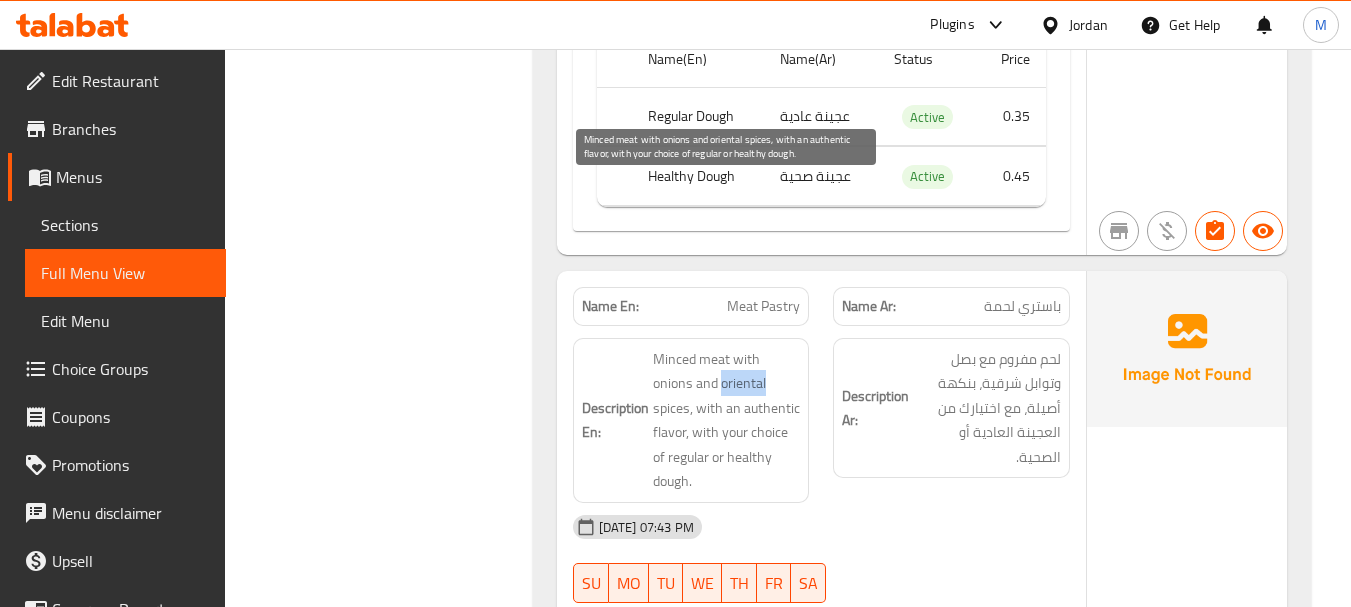 click on "Minced meat with onions and oriental spices, with an authentic flavor, with your choice of regular or healthy dough." at bounding box center [727, 420] 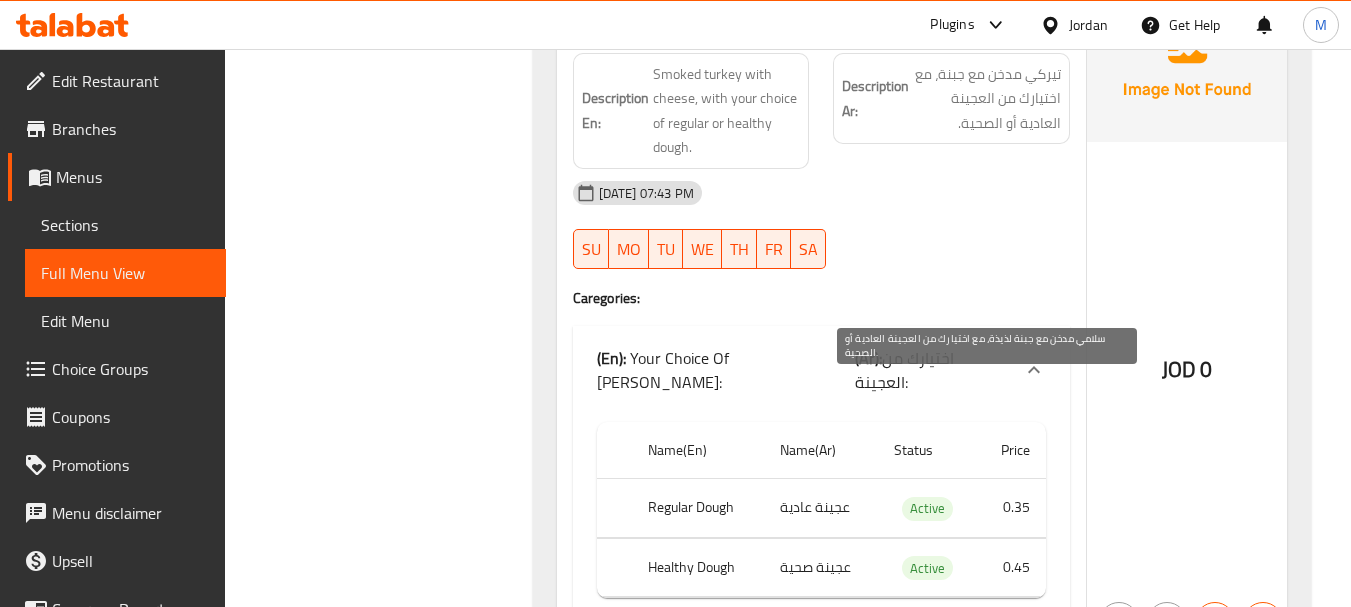 scroll, scrollTop: 9300, scrollLeft: 0, axis: vertical 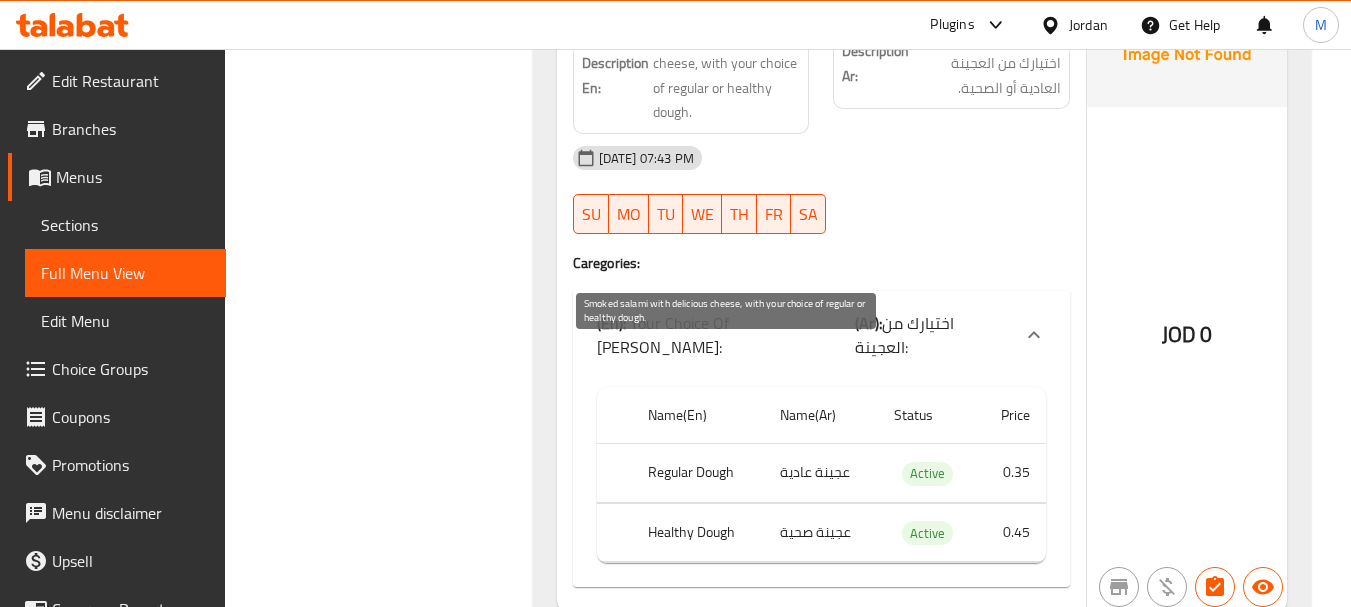 click on "Smoked salami with delicious cheese, with your choice of regular or healthy dough." at bounding box center (727, 752) 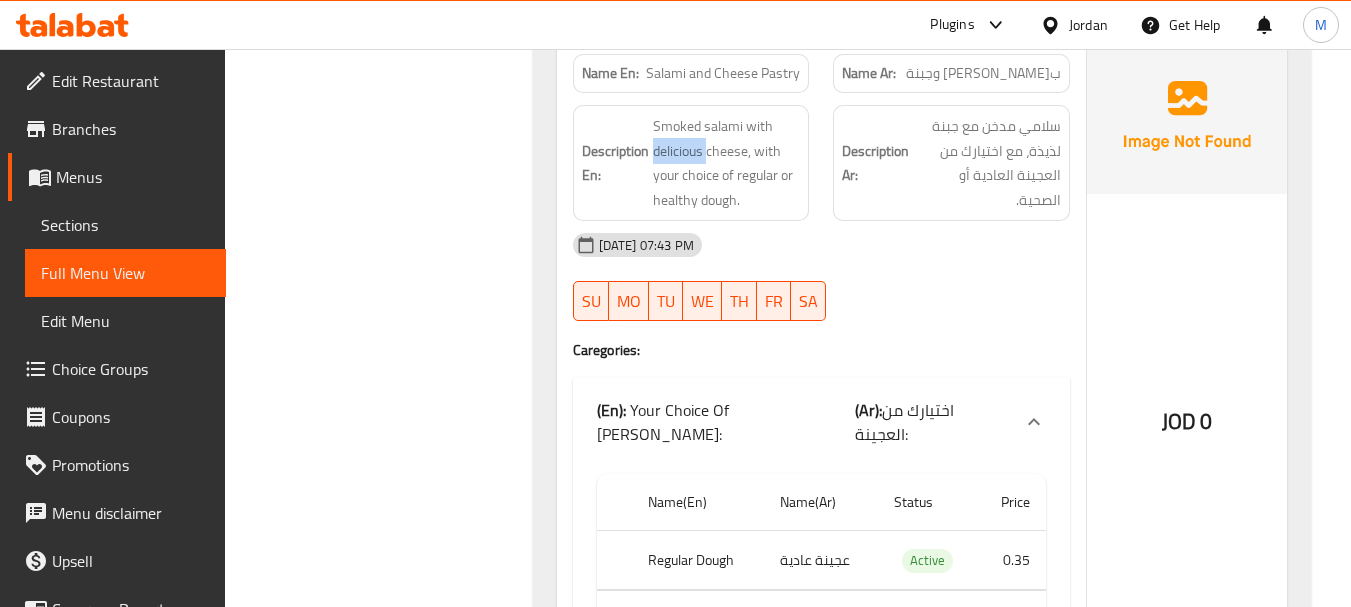 scroll, scrollTop: 9900, scrollLeft: 0, axis: vertical 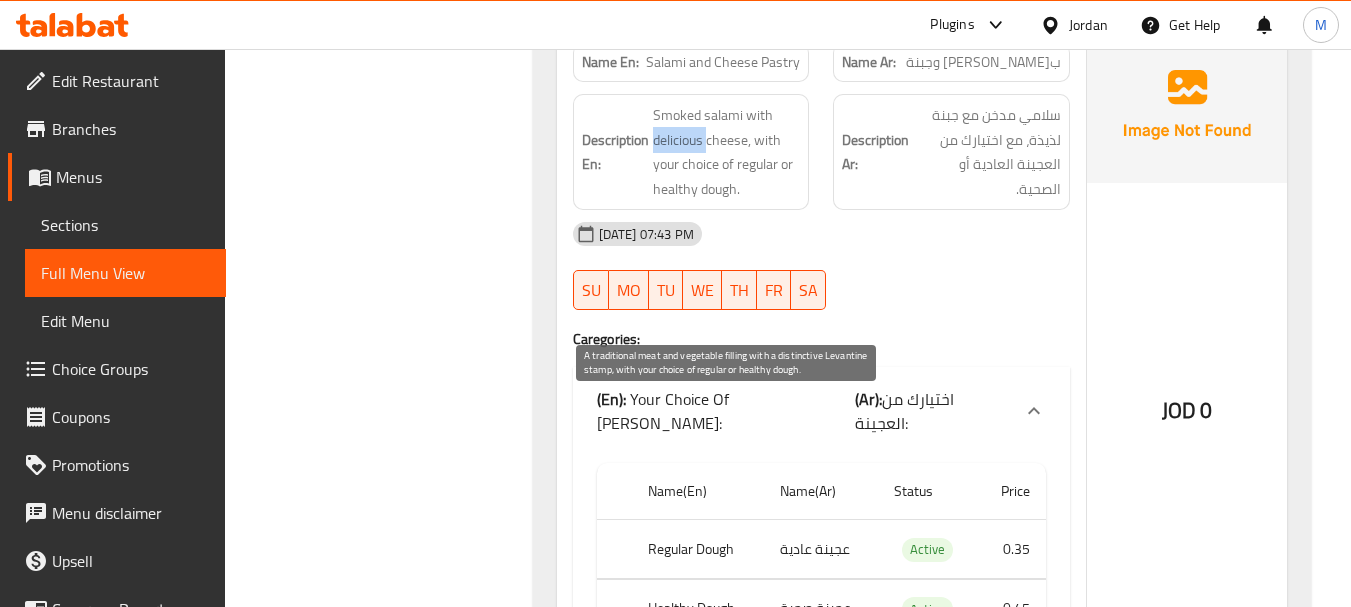 click on "A traditional meat and vegetable filling with a distinctive Levantine stamp, with your choice of regular or healthy dough." at bounding box center [727, 852] 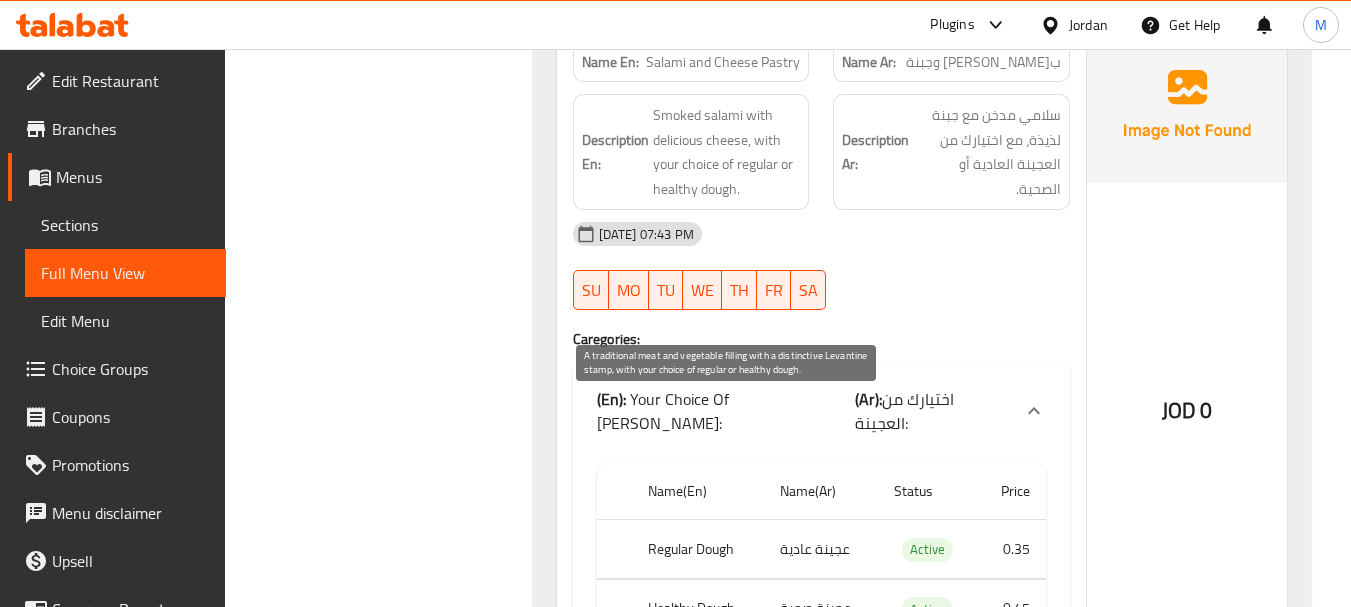 click on "A traditional meat and vegetable filling with a distinctive Levantine stamp, with your choice of regular or healthy dough." at bounding box center [727, 852] 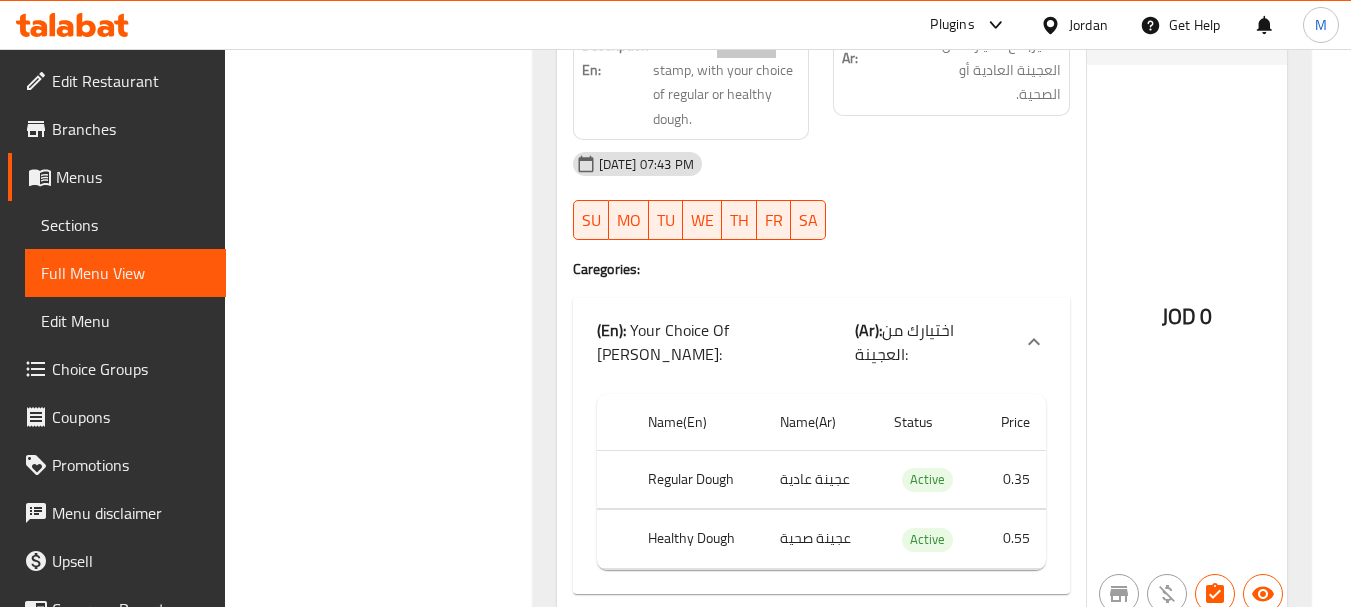 scroll, scrollTop: 10700, scrollLeft: 0, axis: vertical 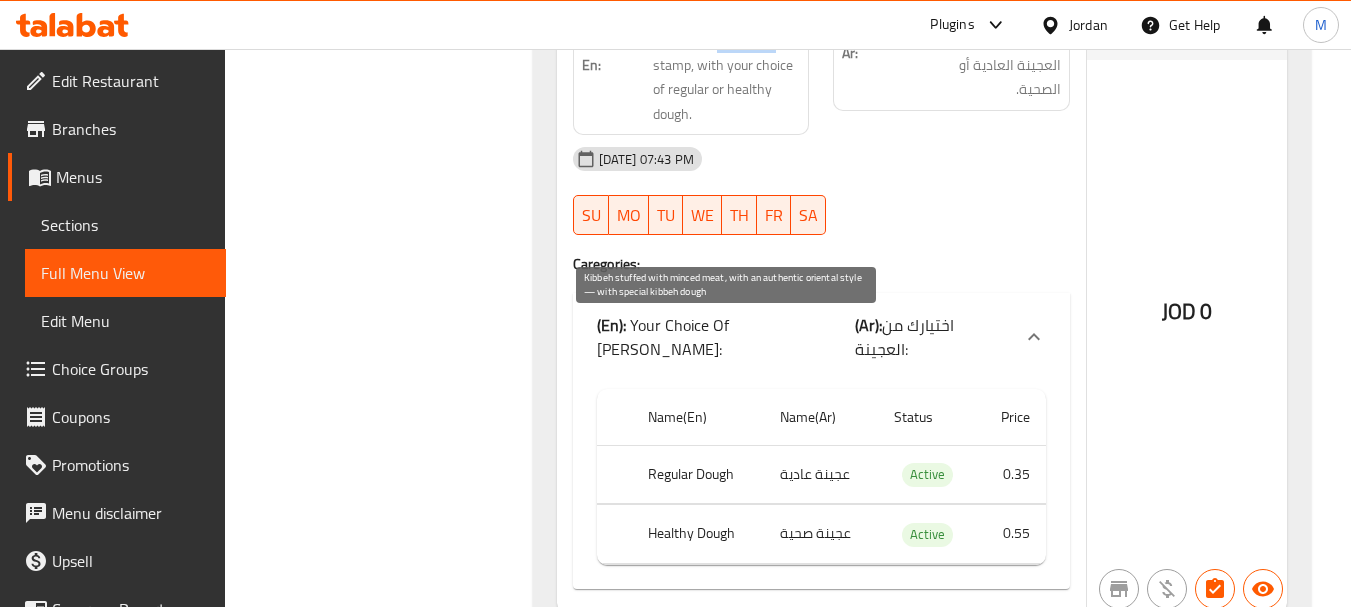 click on "Kibbeh stuffed with minced meat, with an authentic oriental style — with special kibbeh dough" at bounding box center [727, 787] 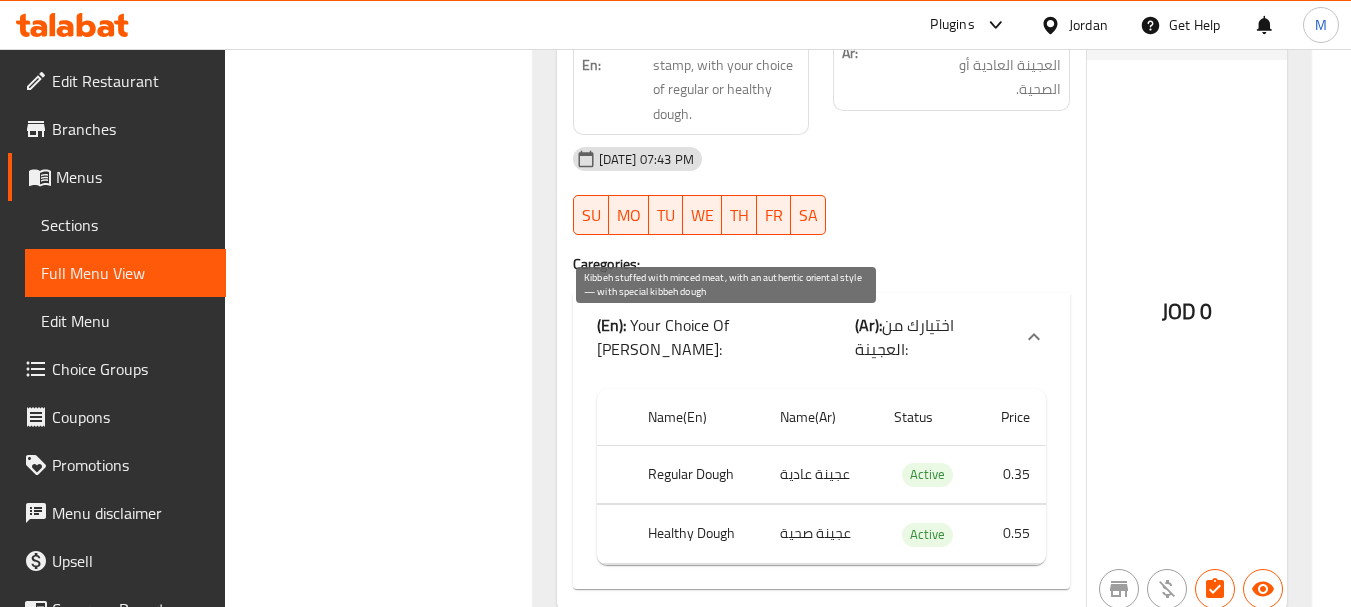 click on "Kibbeh stuffed with minced meat, with an authentic oriental style — with special kibbeh dough" at bounding box center [727, 787] 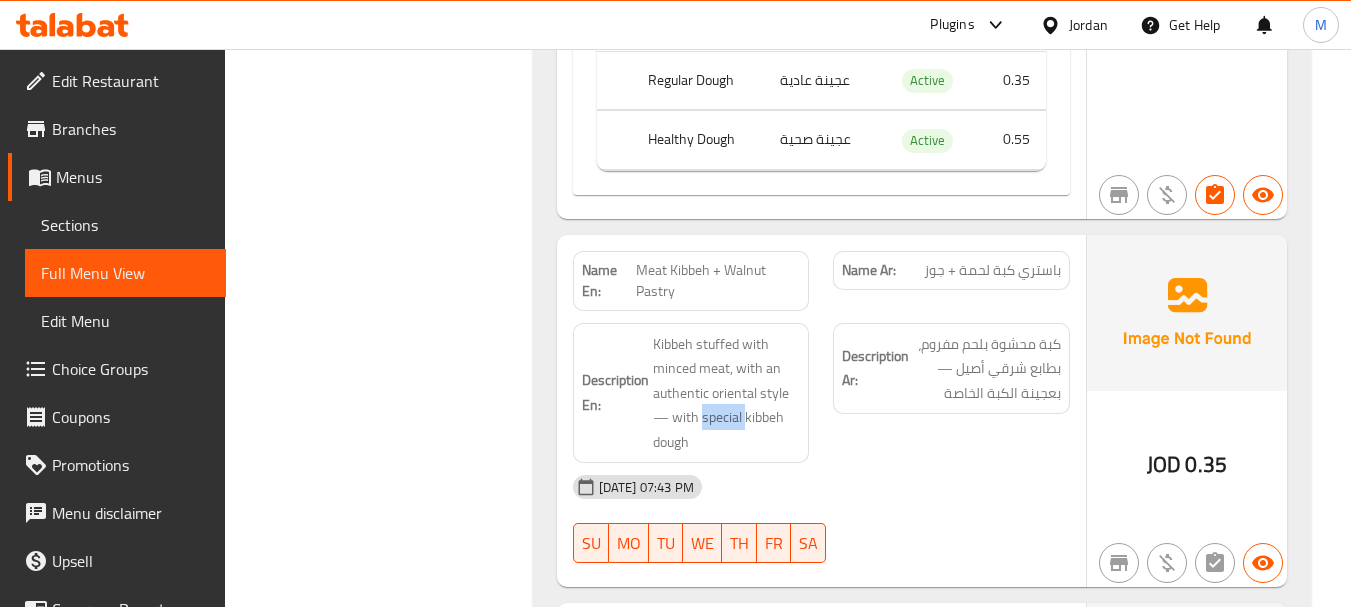 scroll, scrollTop: 11200, scrollLeft: 0, axis: vertical 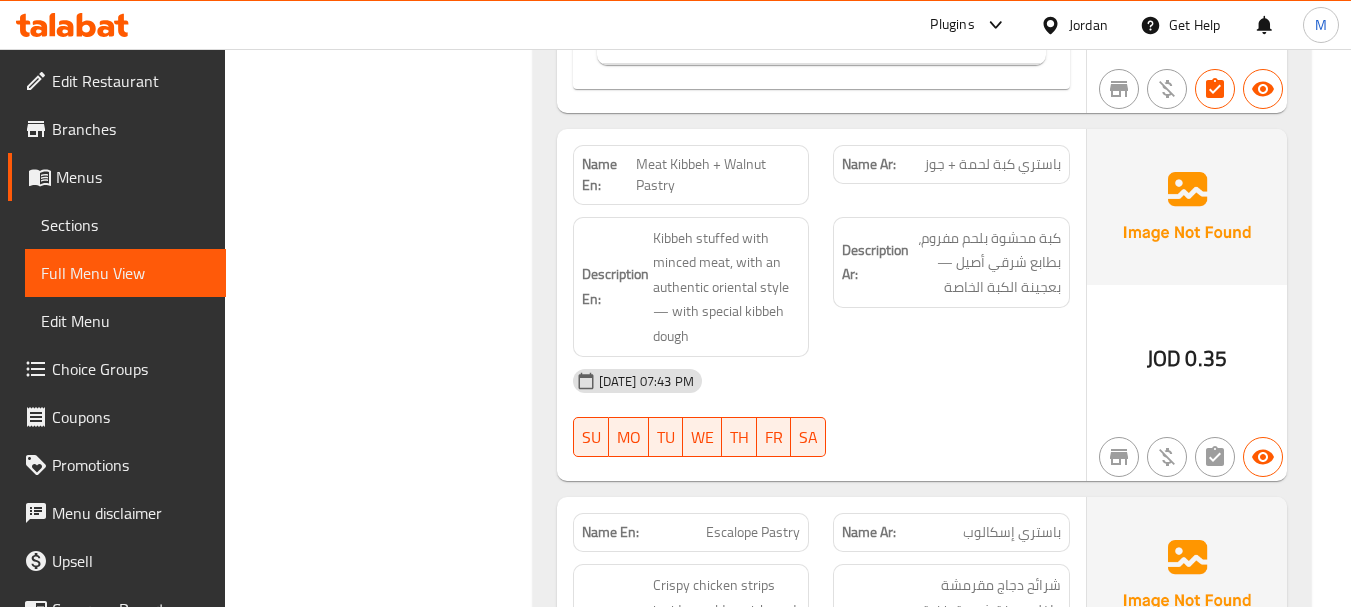 click on "Escalope Pastry" at bounding box center [753, 532] 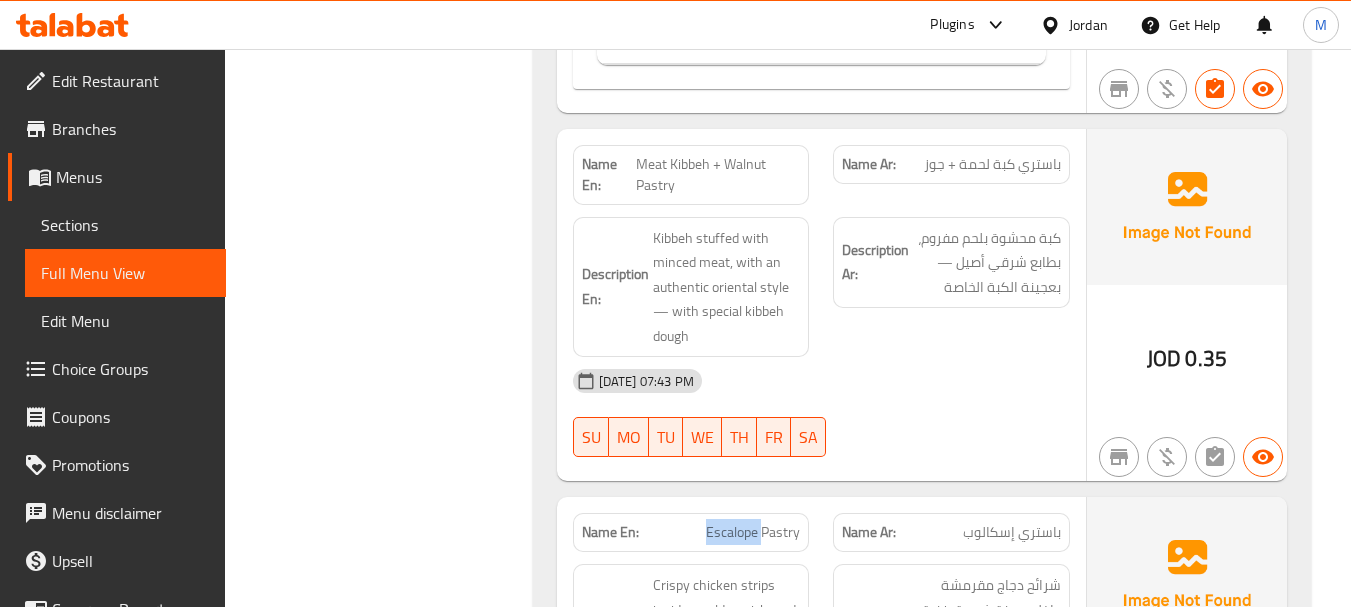 click on "Escalope Pastry" at bounding box center (753, 532) 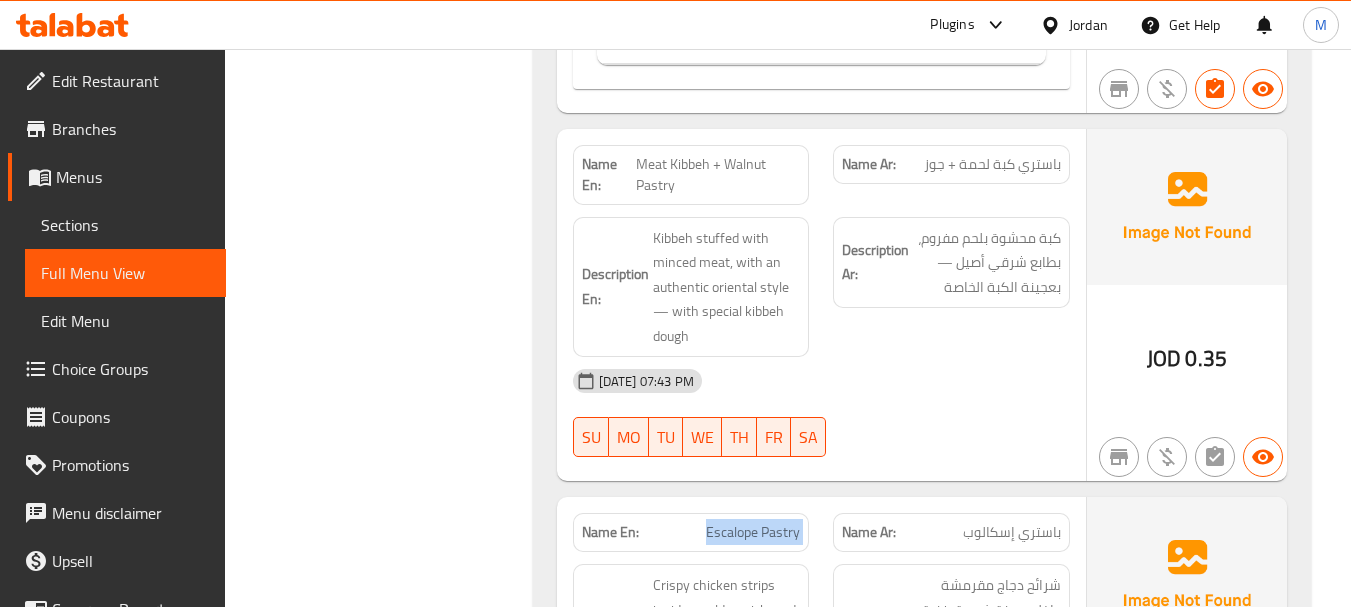 click on "Escalope Pastry" at bounding box center [753, 532] 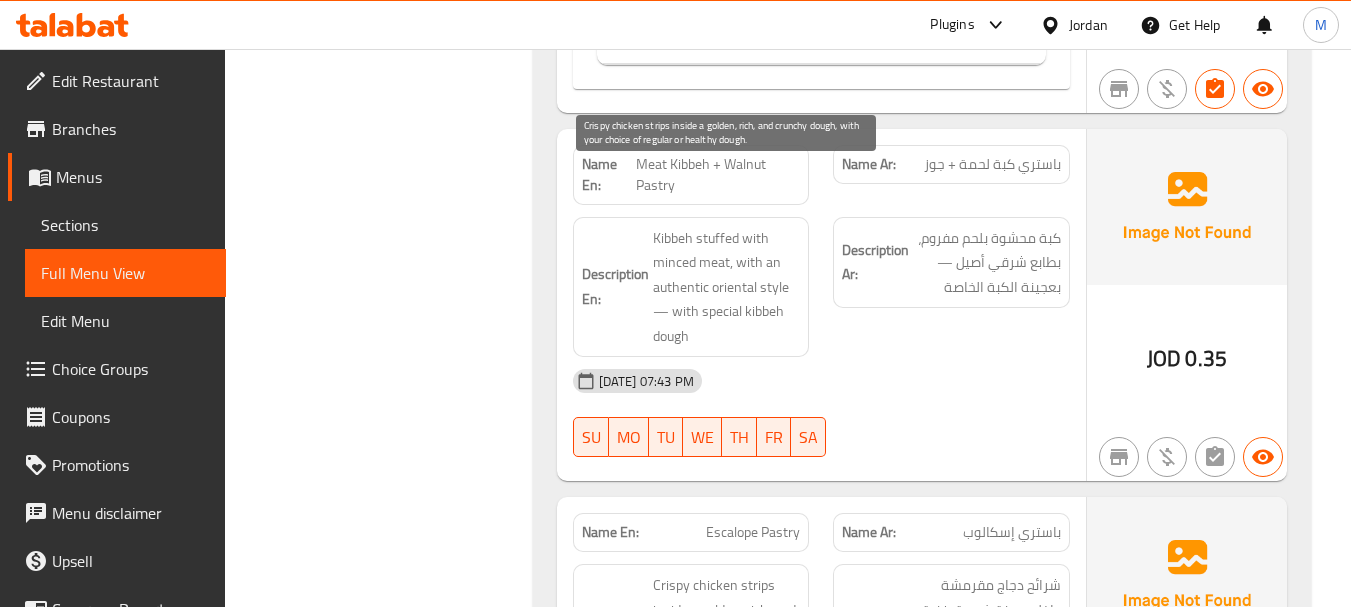 click on "Crispy chicken strips inside a golden, rich, and crunchy dough, with your choice of regular or healthy dough." at bounding box center [727, 634] 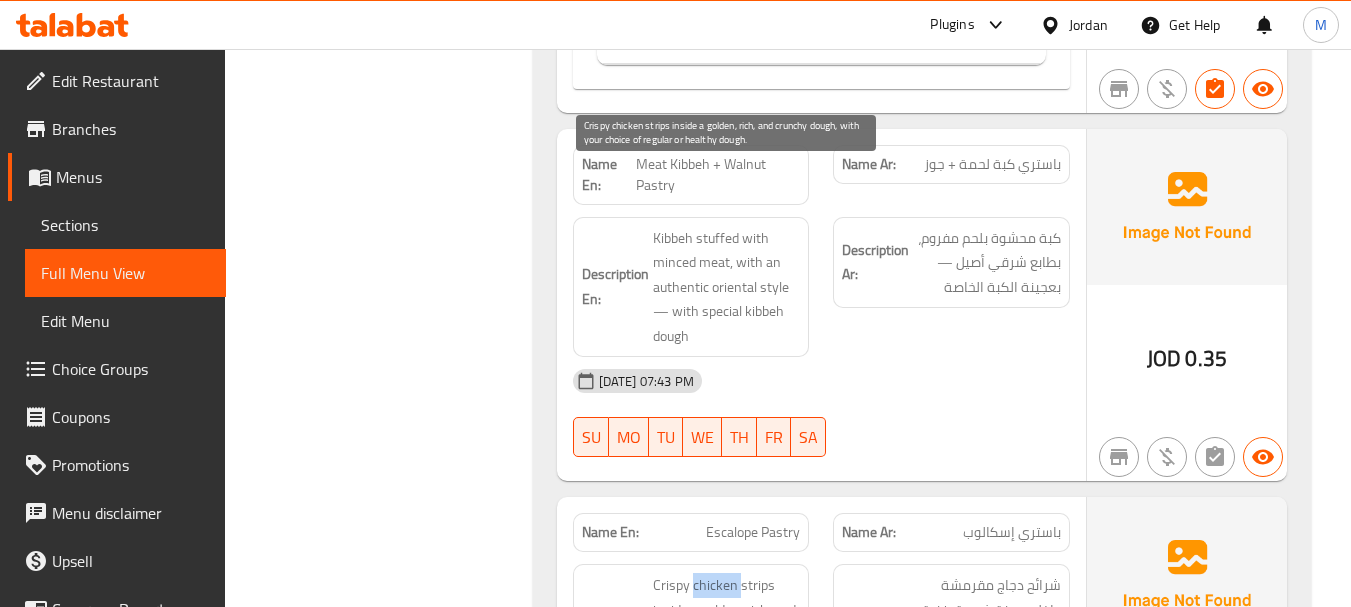 click on "Crispy chicken strips inside a golden, rich, and crunchy dough, with your choice of regular or healthy dough." at bounding box center (727, 634) 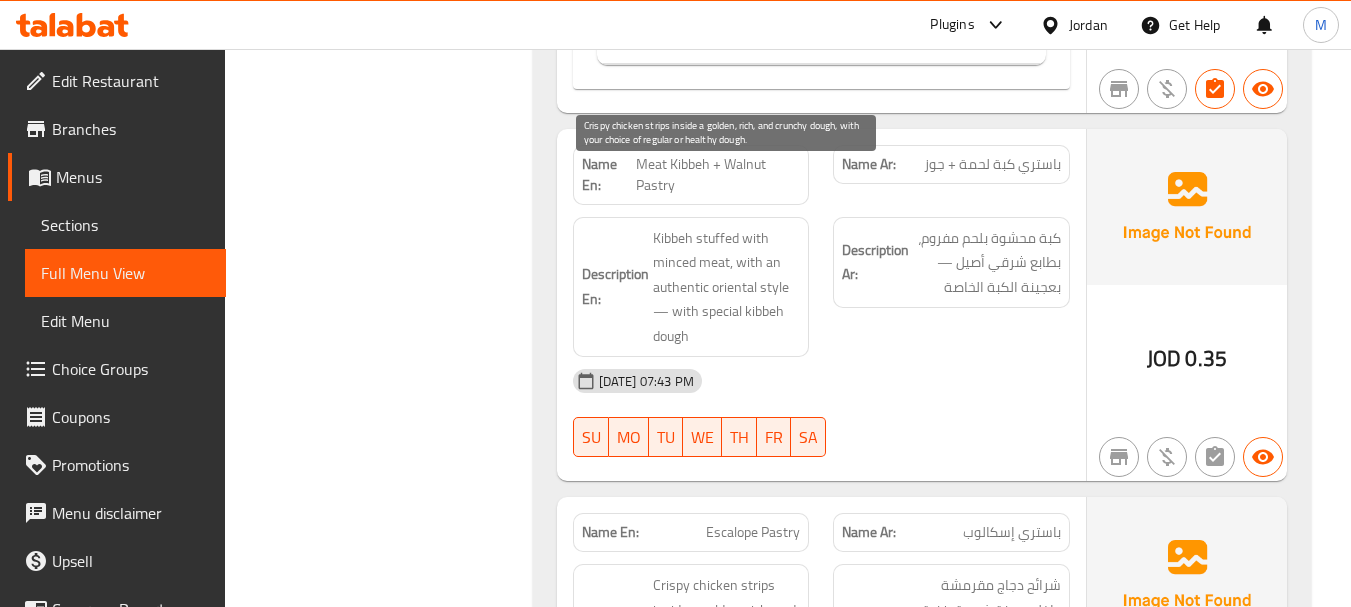 click on "Crispy chicken strips inside a golden, rich, and crunchy dough, with your choice of regular or healthy dough." at bounding box center (727, 634) 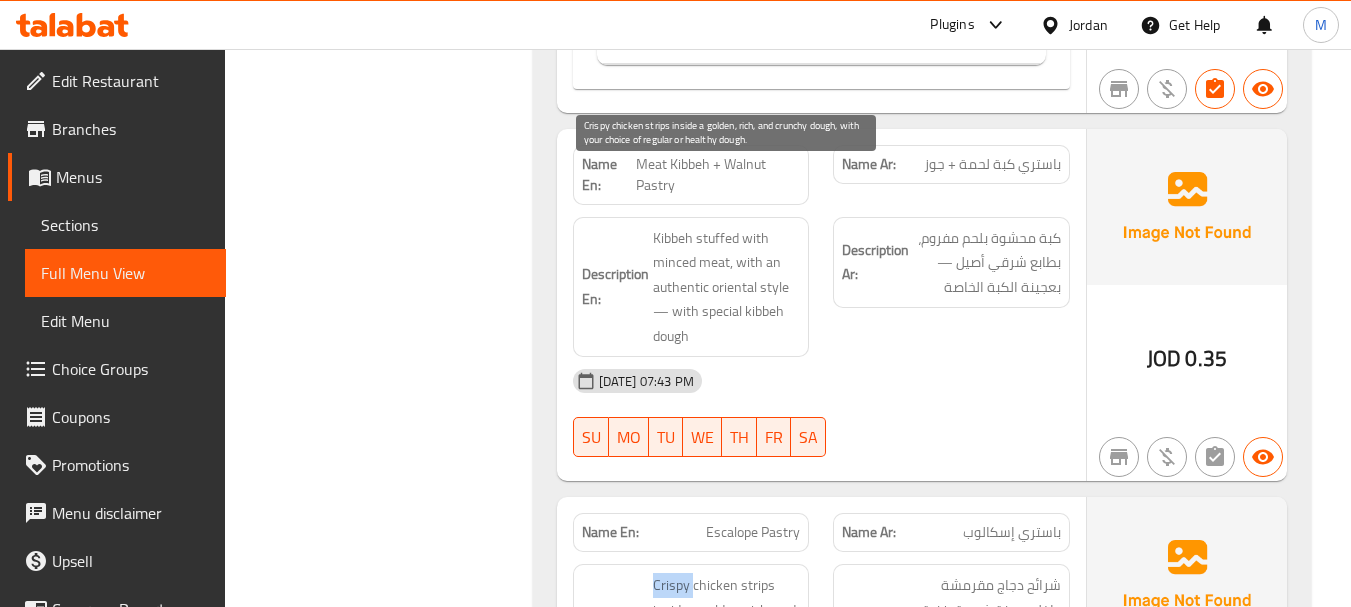 click on "Crispy chicken strips inside a golden, rich, and crunchy dough, with your choice of regular or healthy dough." at bounding box center [727, 634] 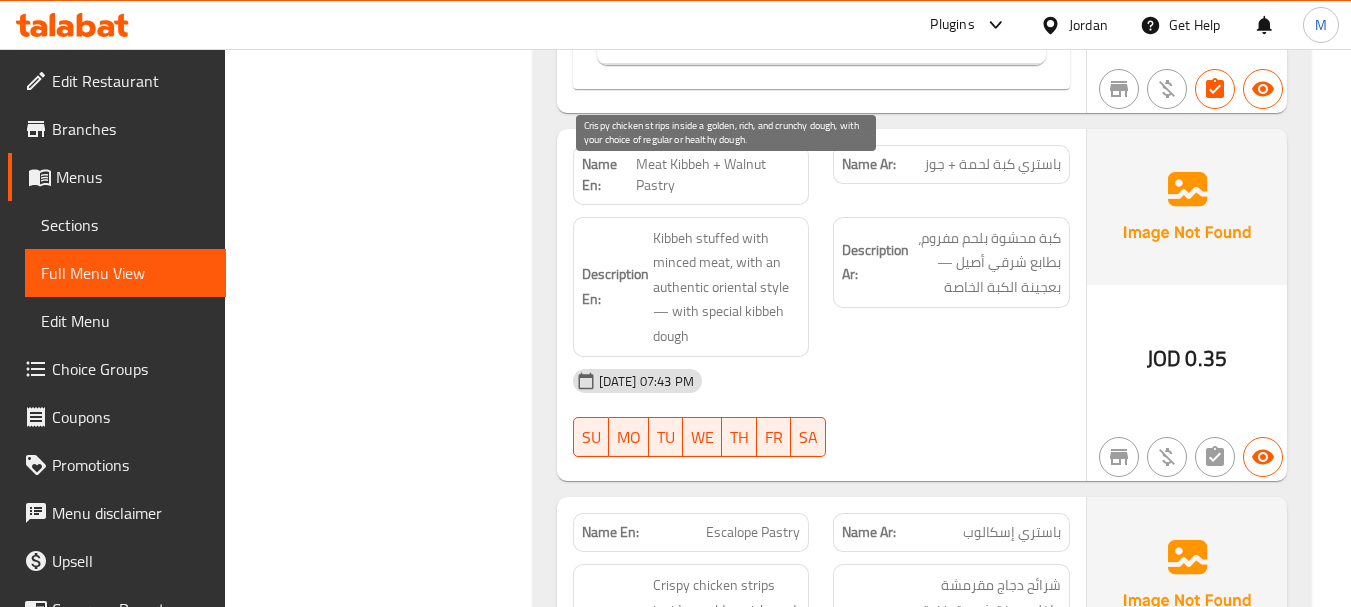 click on "Crispy chicken strips inside a golden, rich, and crunchy dough, with your choice of regular or healthy dough." at bounding box center (727, 634) 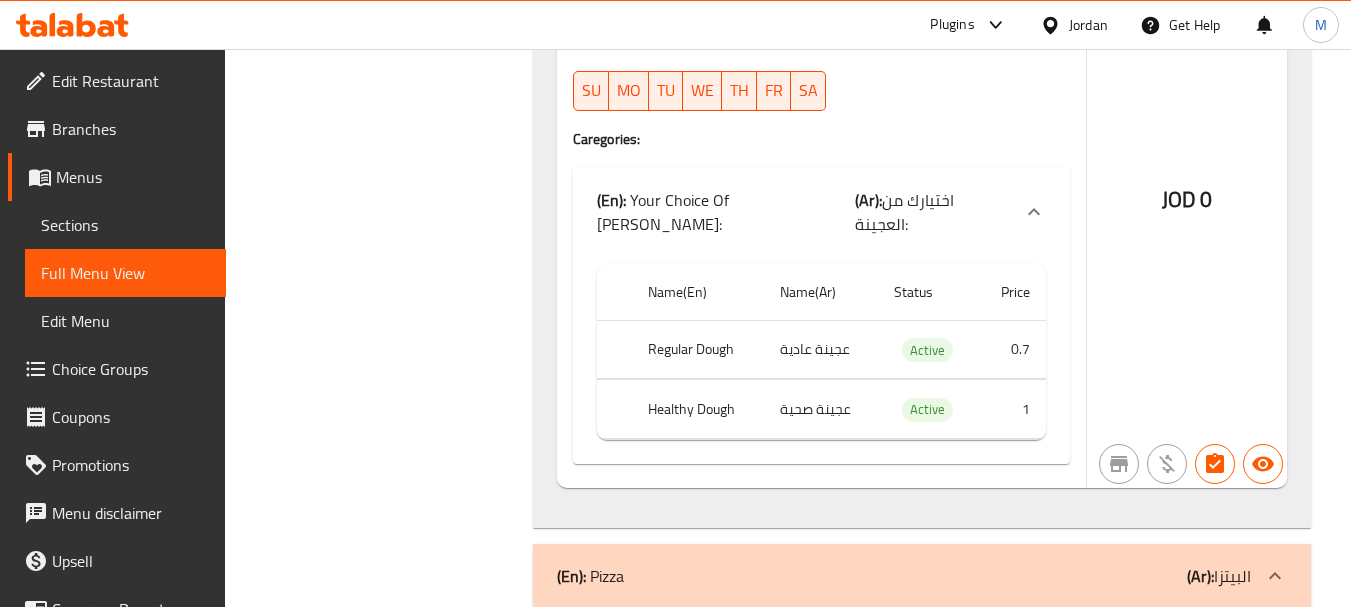 scroll, scrollTop: 12000, scrollLeft: 0, axis: vertical 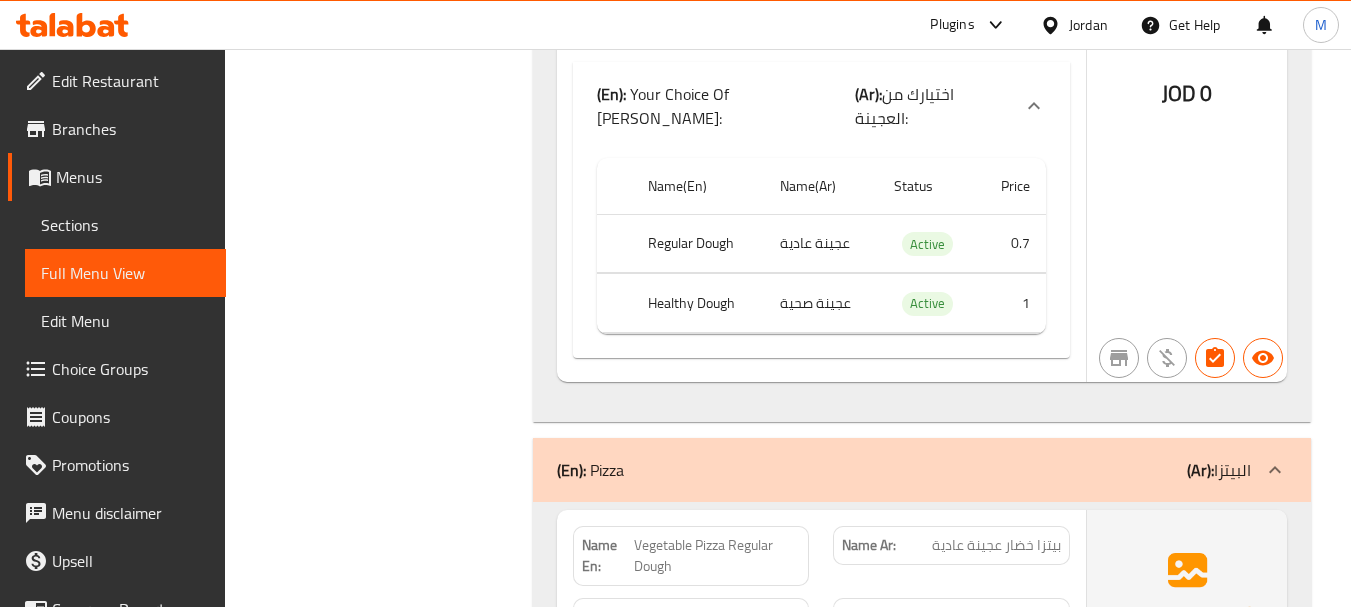 click on "بيتزا خضار عجينة عادية" at bounding box center (1006, -11624) 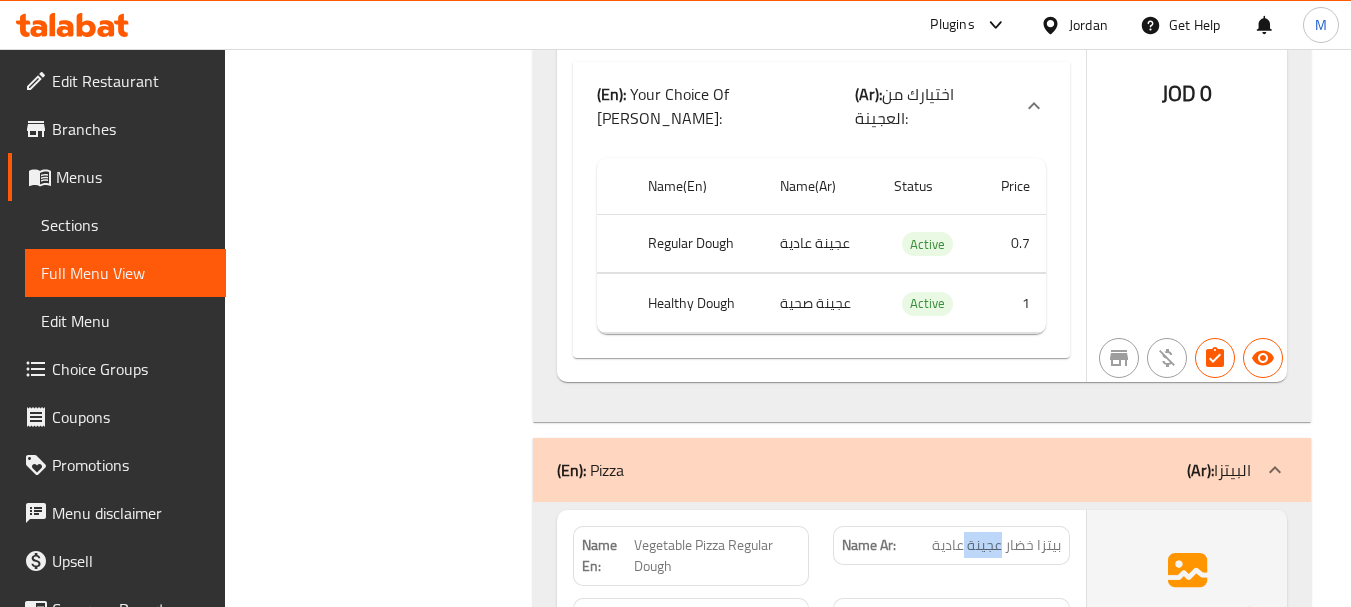 click on "بيتزا خضار عجينة عادية" at bounding box center (1006, -11624) 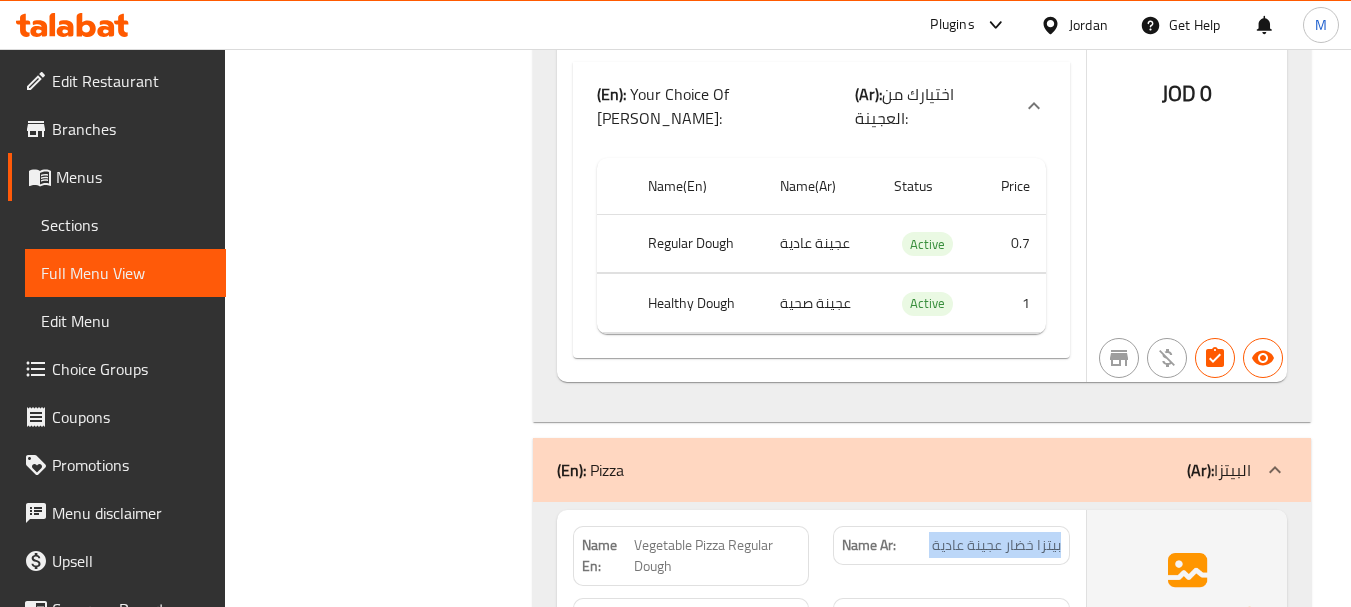 click on "بيتزا خضار عجينة عادية" at bounding box center [1006, -11624] 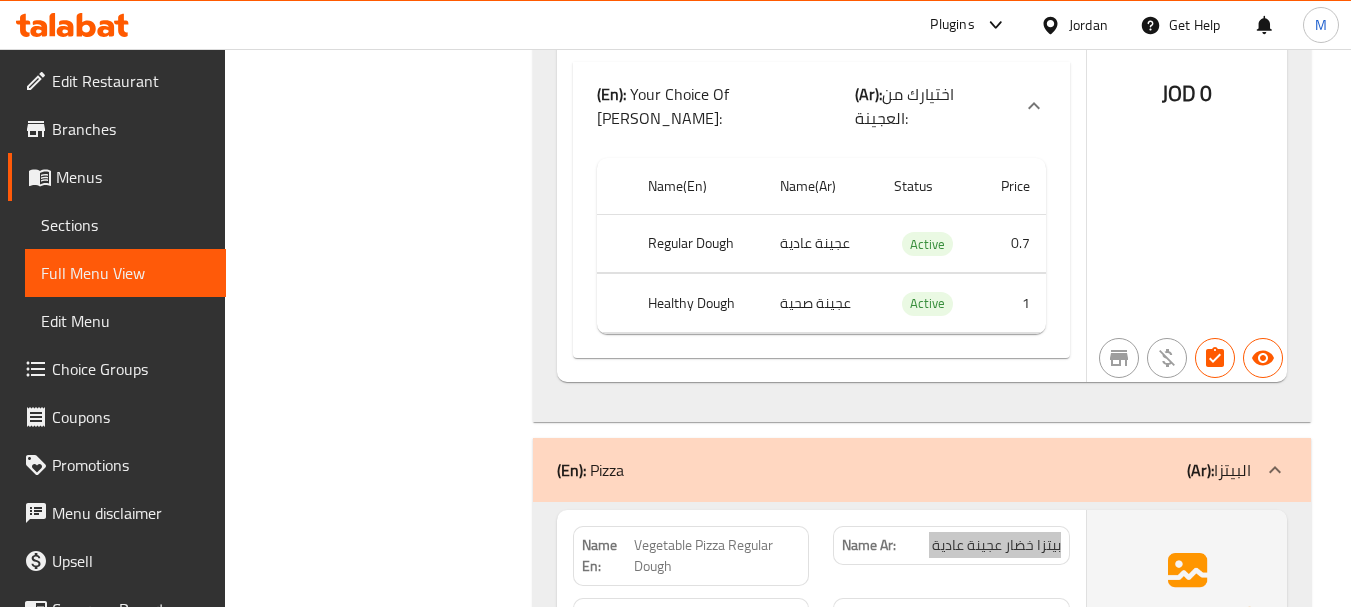 scroll, scrollTop: 11900, scrollLeft: 0, axis: vertical 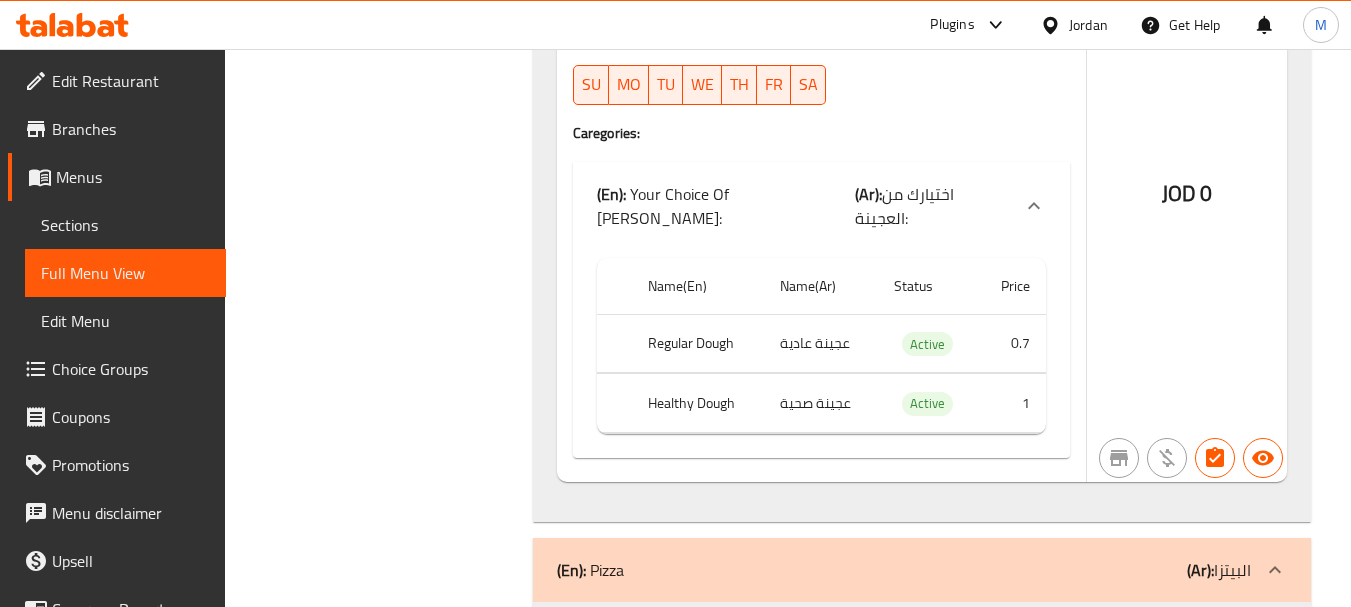 click on "Vegetable Pizza Regular Dough" at bounding box center [738, -11524] 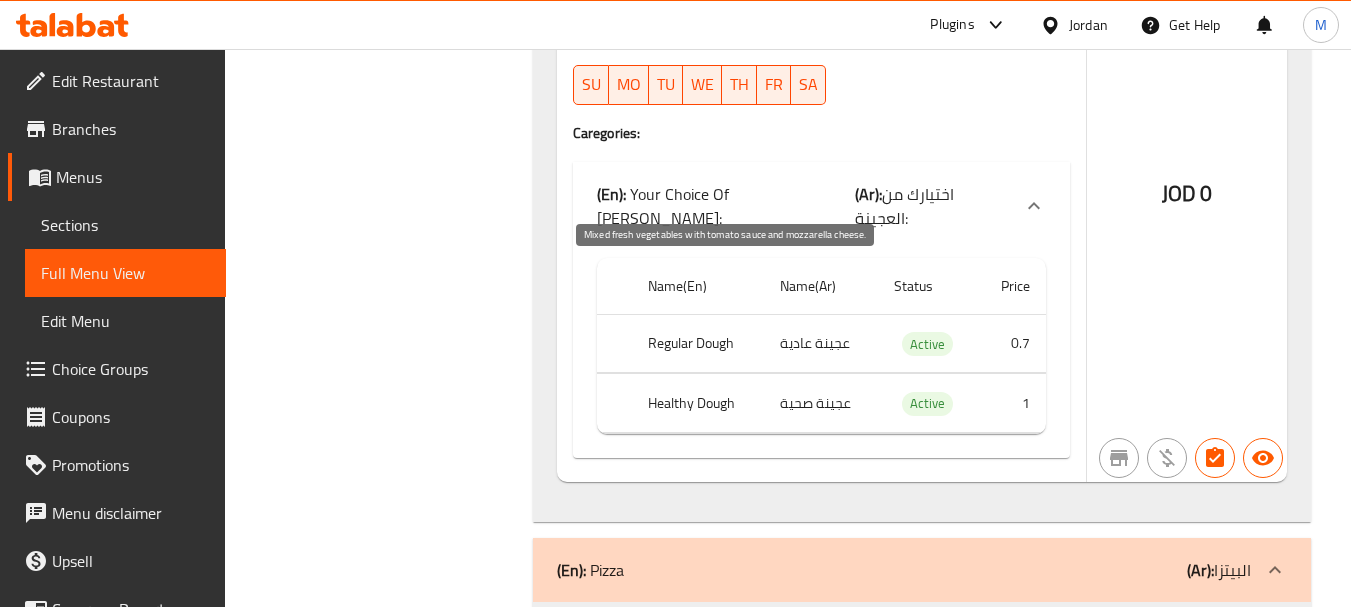 click on "Mixed fresh vegetables with tomato sauce and mozzarella cheese." at bounding box center (727, 744) 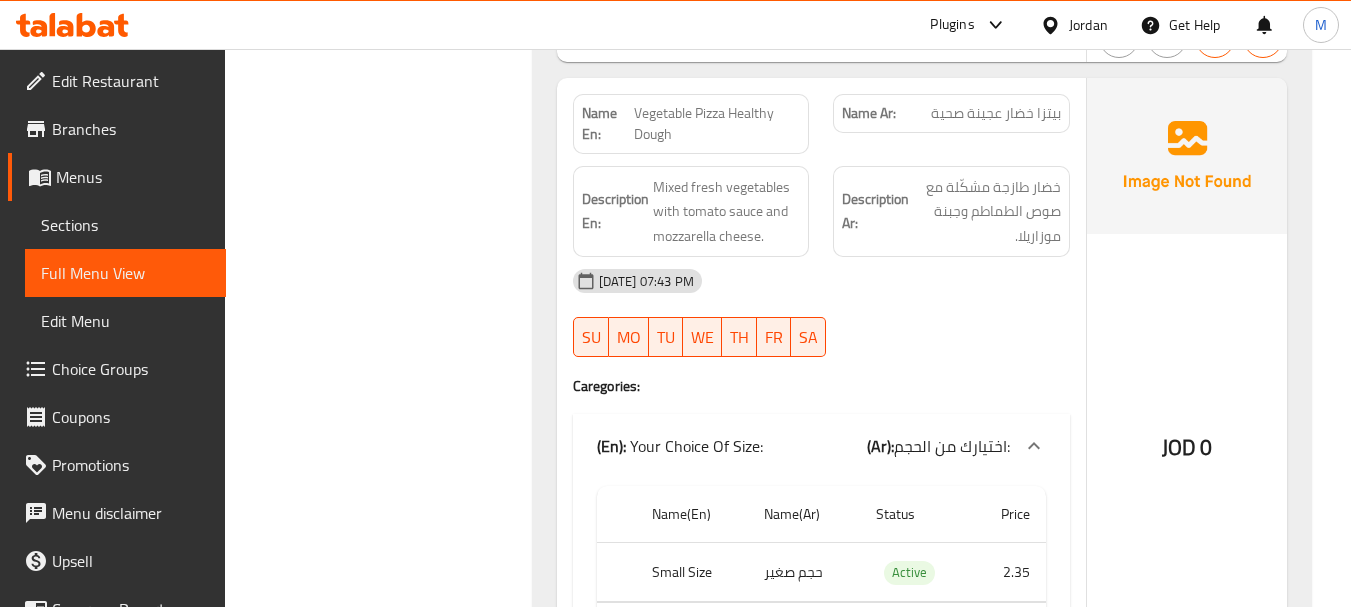 scroll, scrollTop: 13300, scrollLeft: 0, axis: vertical 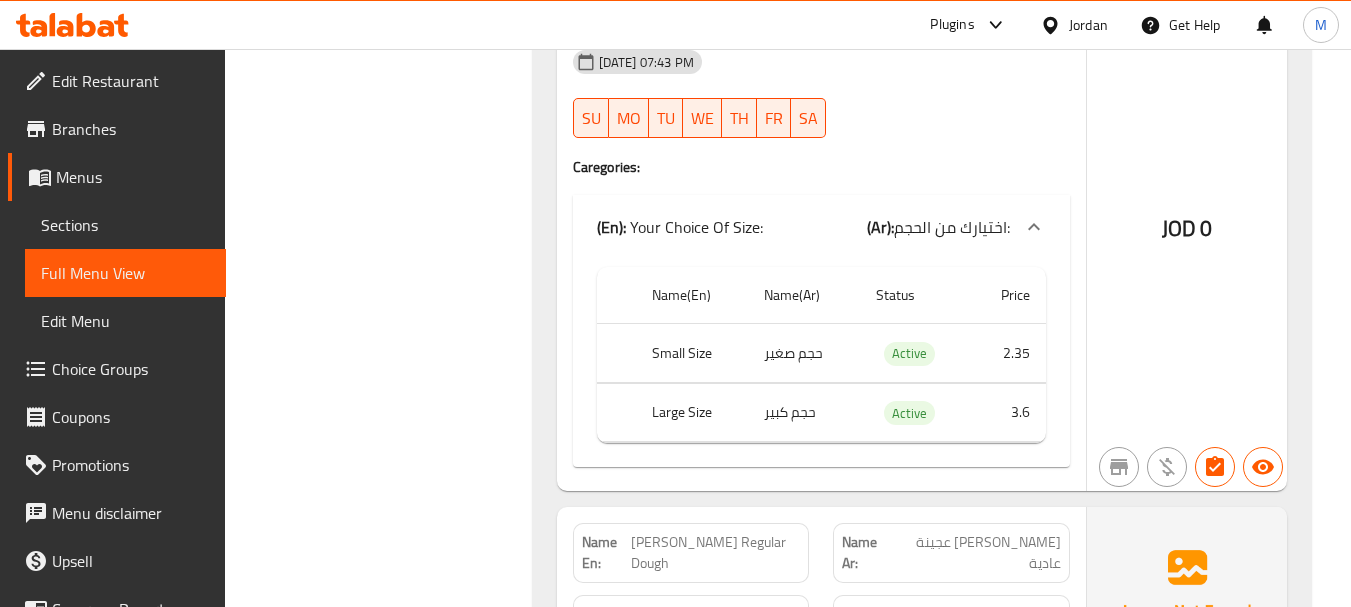 click on "Margherita Pizza Regular Dough" at bounding box center [730, -11621] 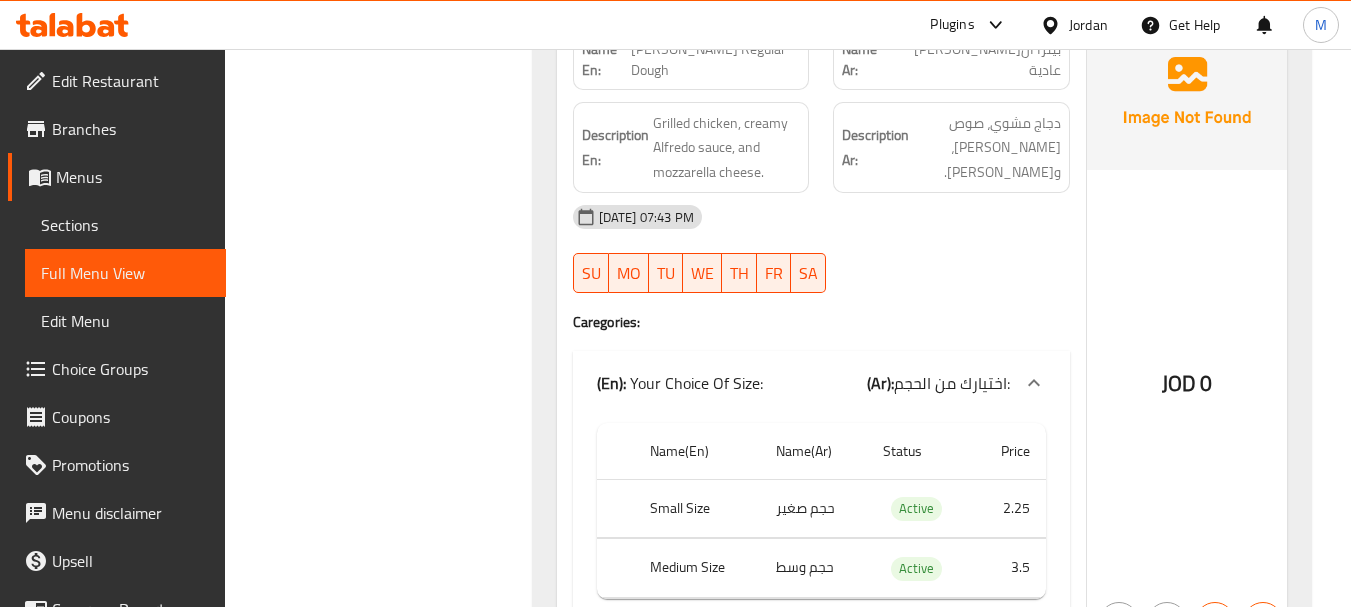 scroll, scrollTop: 15200, scrollLeft: 0, axis: vertical 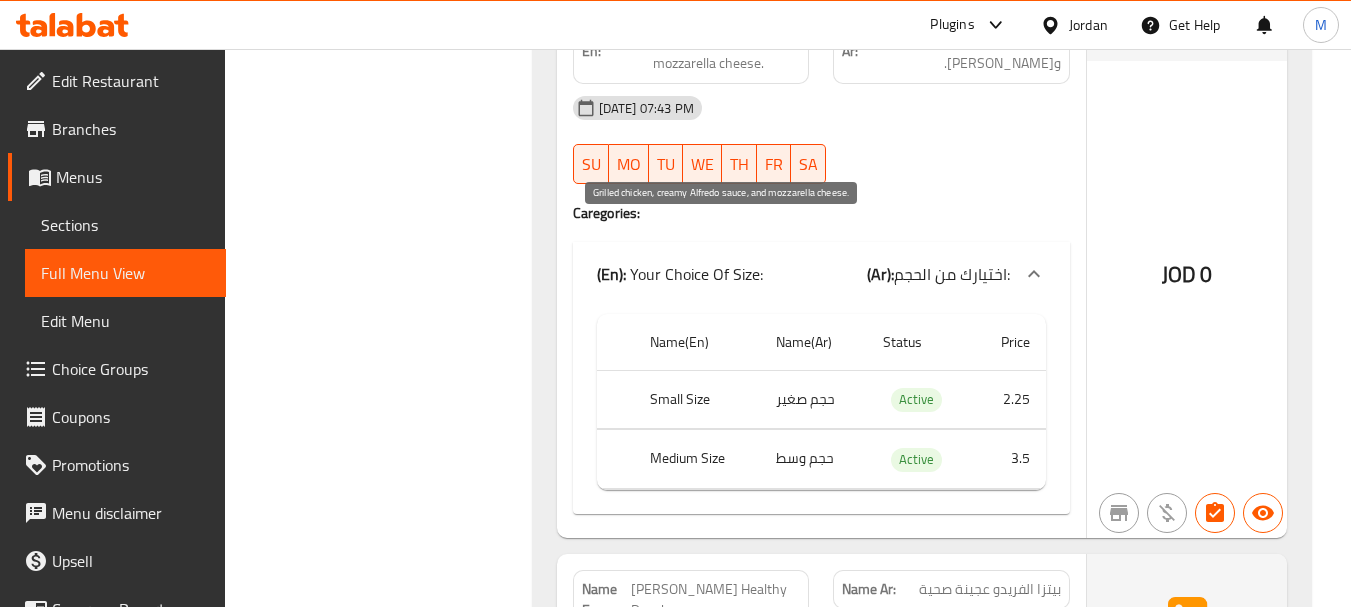 click on "Grilled chicken, creamy Alfredo sauce, and mozzarella cheese." at bounding box center (727, 688) 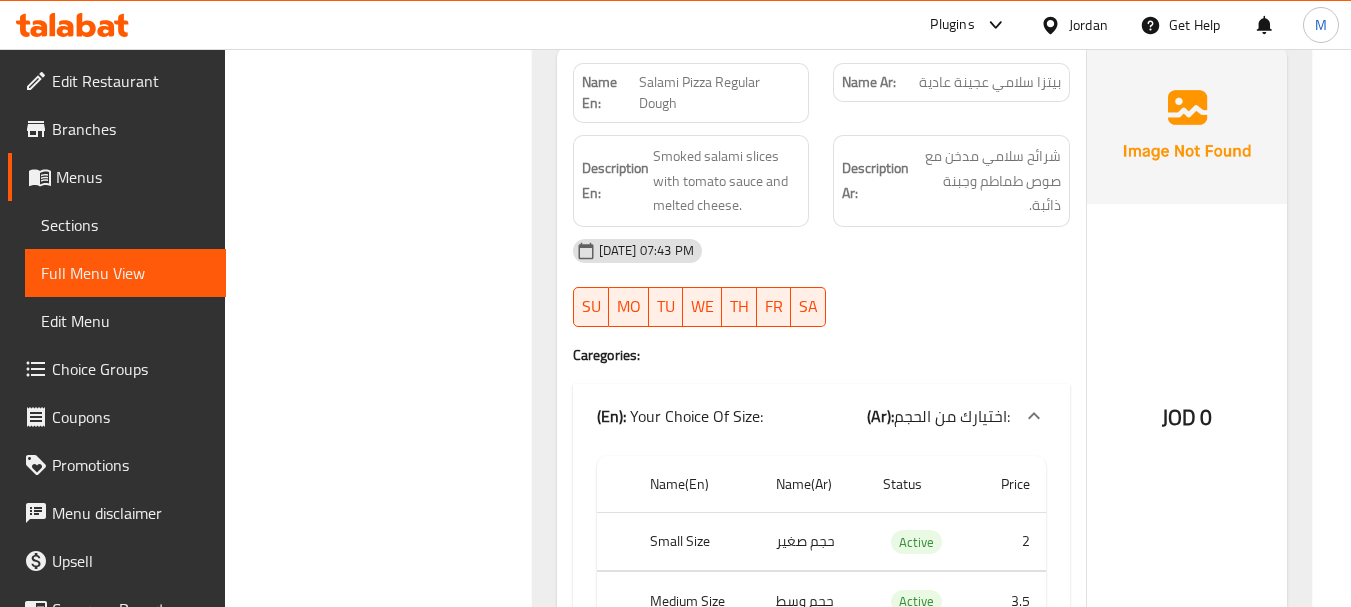 scroll, scrollTop: 16500, scrollLeft: 0, axis: vertical 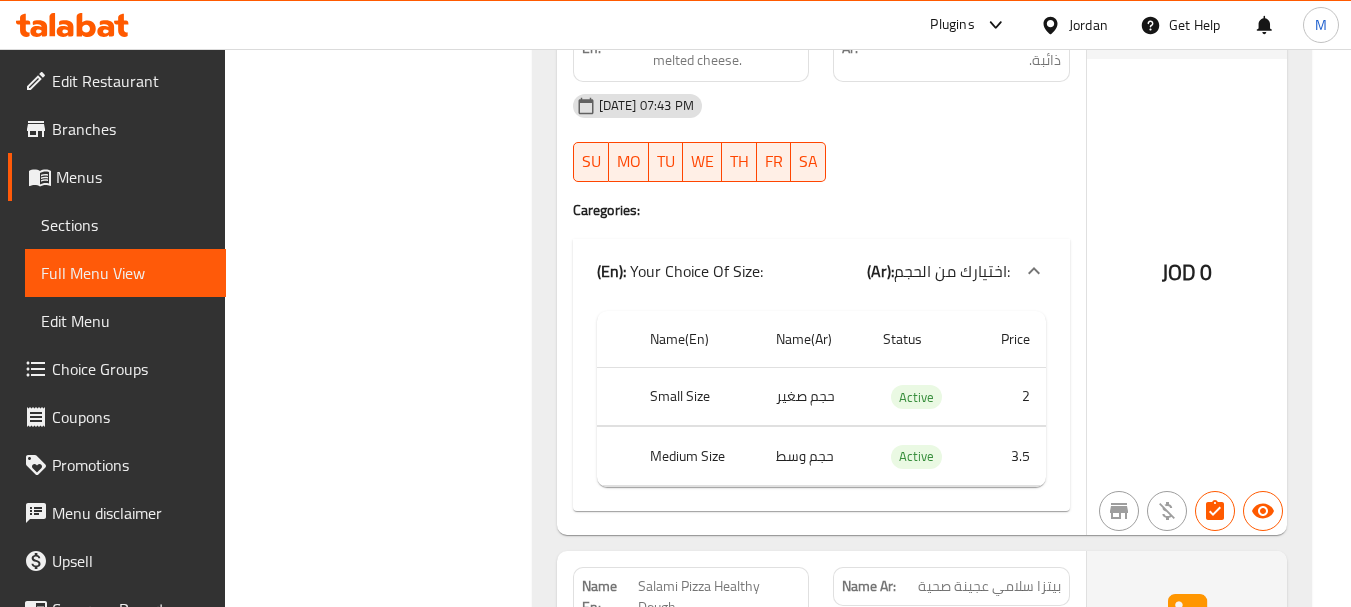 click on "JOD 0" at bounding box center [1187, -11075] 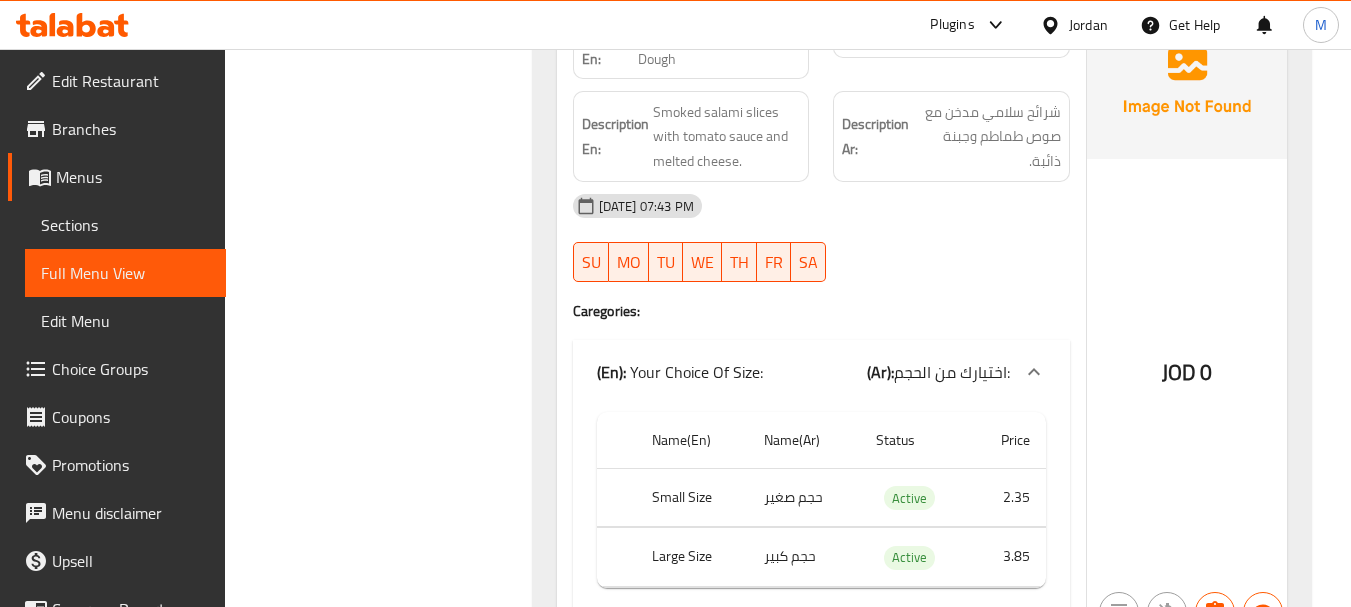 scroll, scrollTop: 17100, scrollLeft: 0, axis: vertical 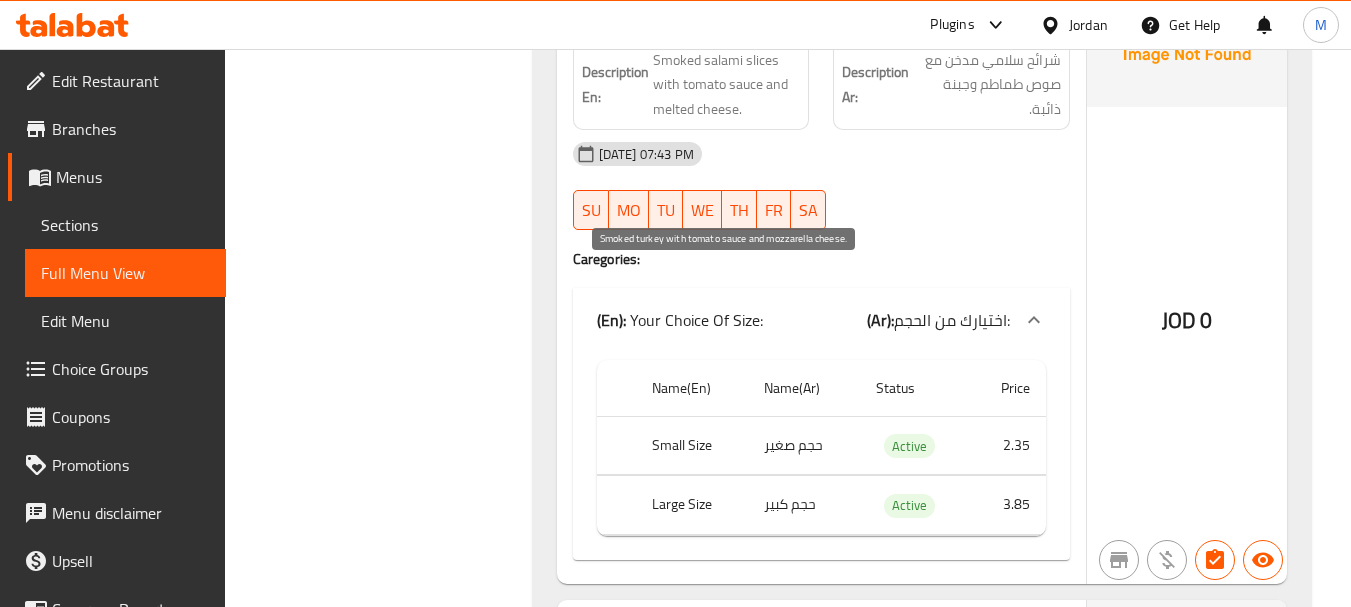click on "Smoked turkey with tomato sauce and mozzarella cheese." at bounding box center [727, 734] 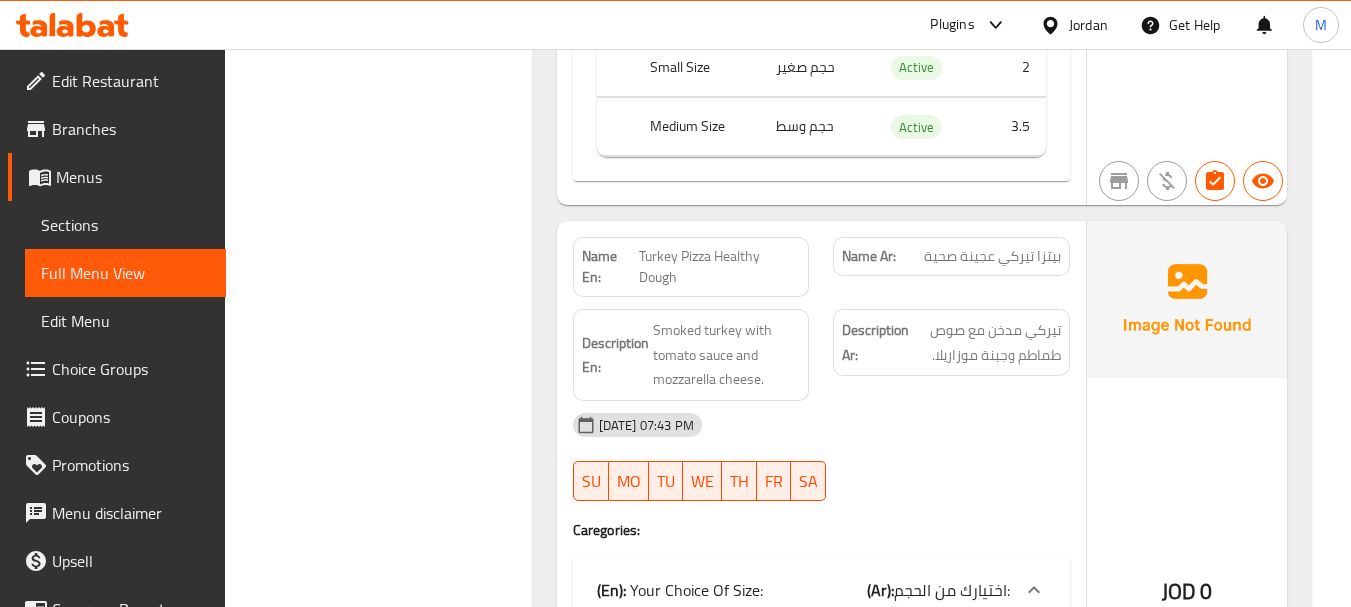 scroll, scrollTop: 18300, scrollLeft: 0, axis: vertical 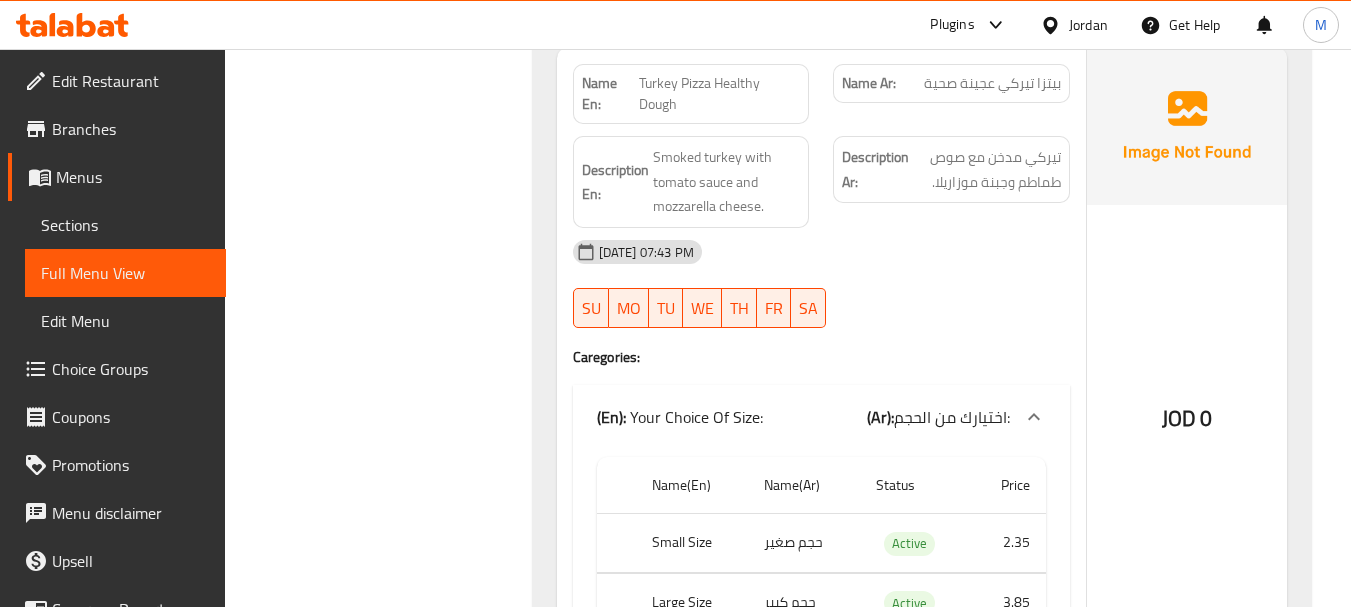 click on "بيتزا زنجر عجينة عادية" at bounding box center [1002, -11092] 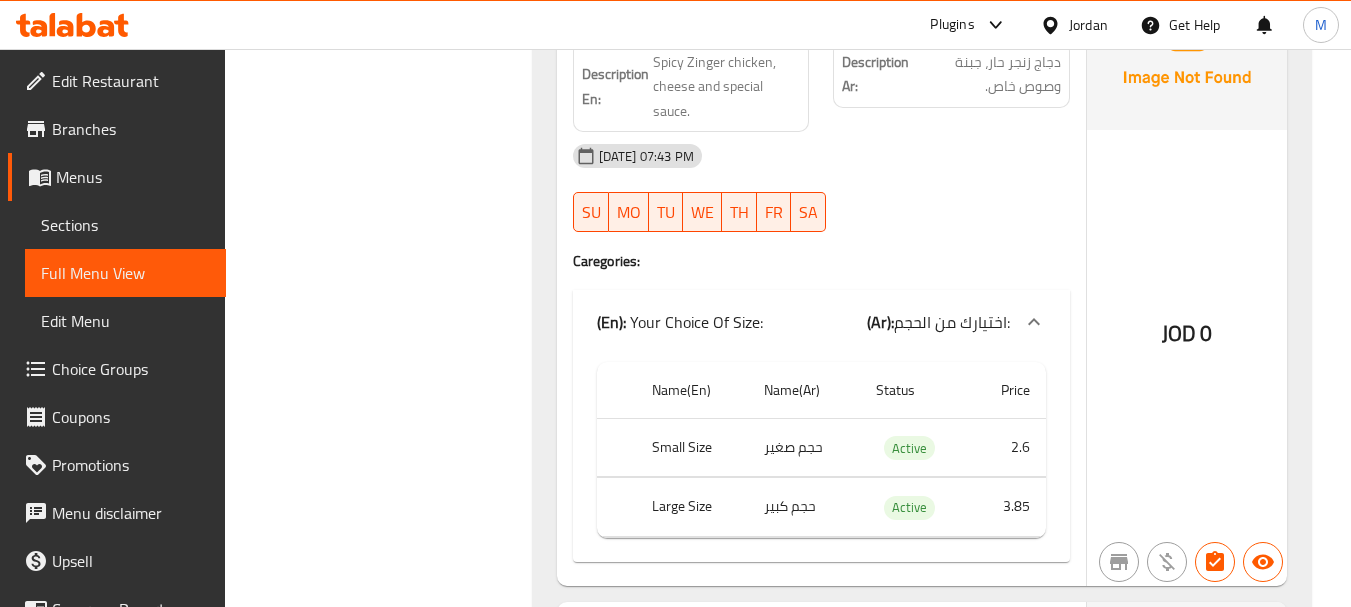 scroll, scrollTop: 19700, scrollLeft: 0, axis: vertical 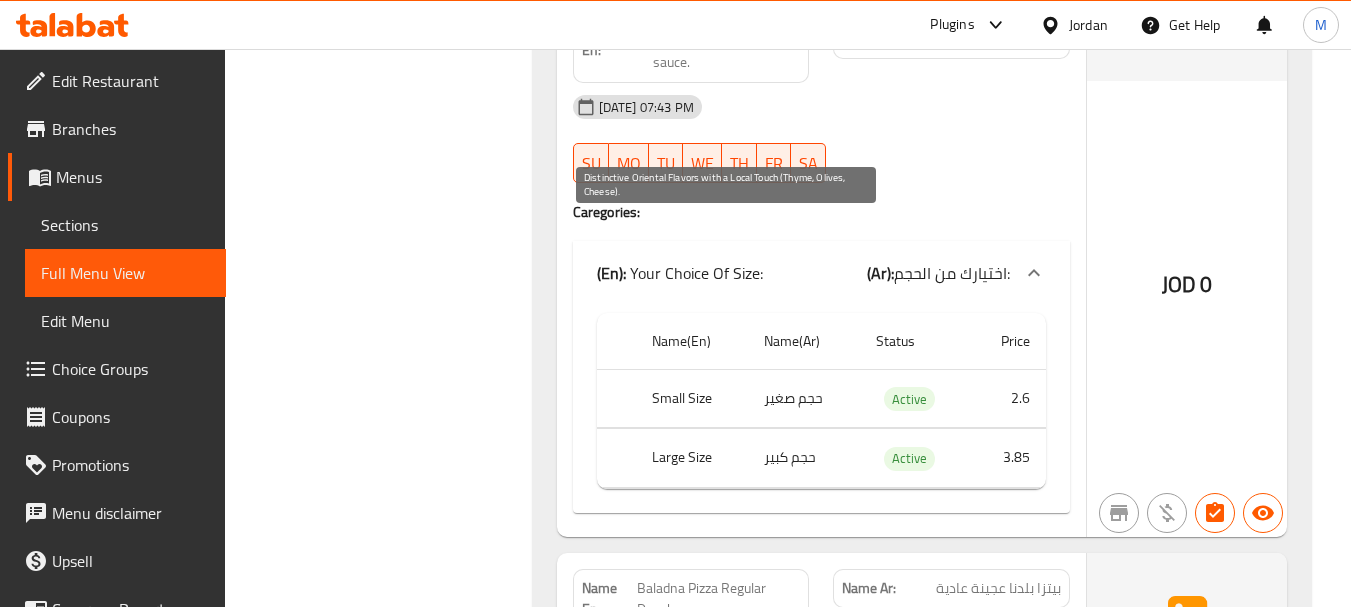 click on "Distinctive Oriental Flavors with a Local Touch (Thyme, Olives, Cheese)." at bounding box center (727, 699) 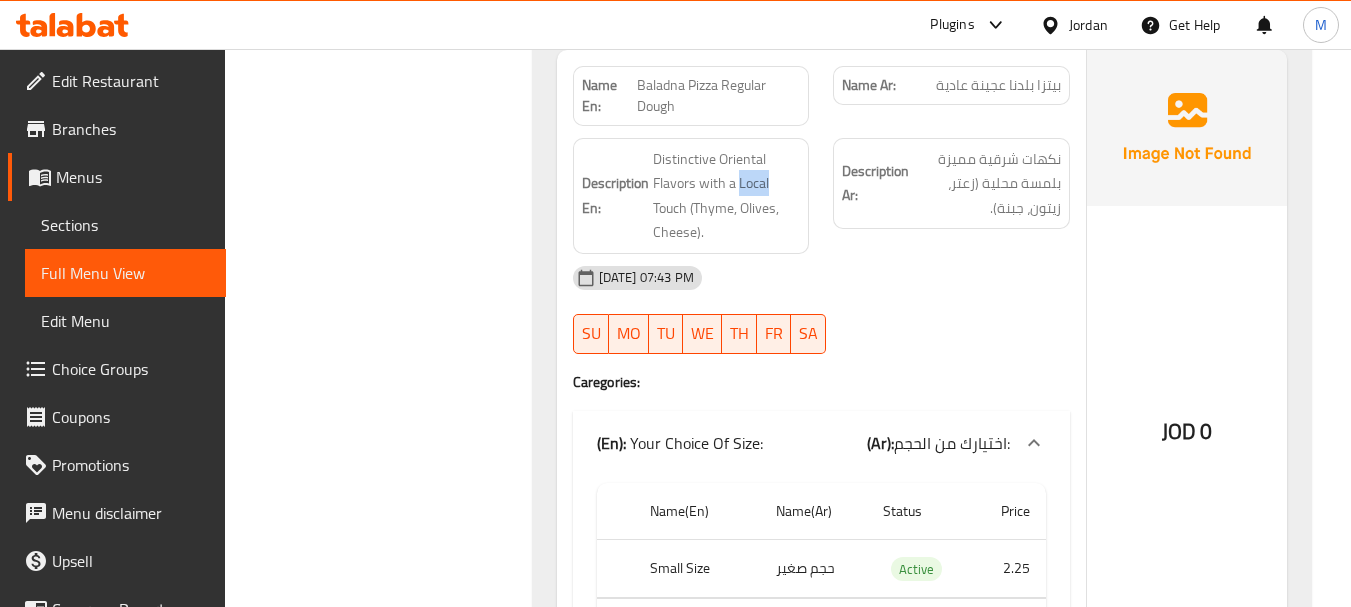 scroll, scrollTop: 20300, scrollLeft: 0, axis: vertical 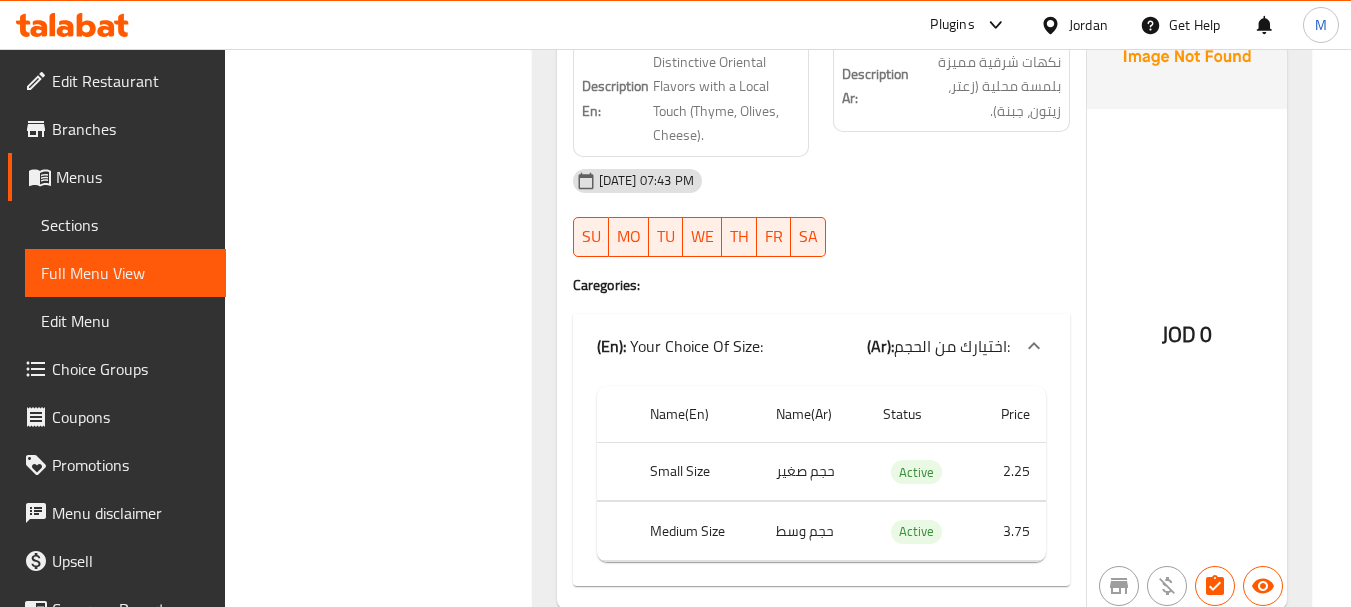 click on "بيتزا بلدنا عجينة صحية" at bounding box center [983, -11014] 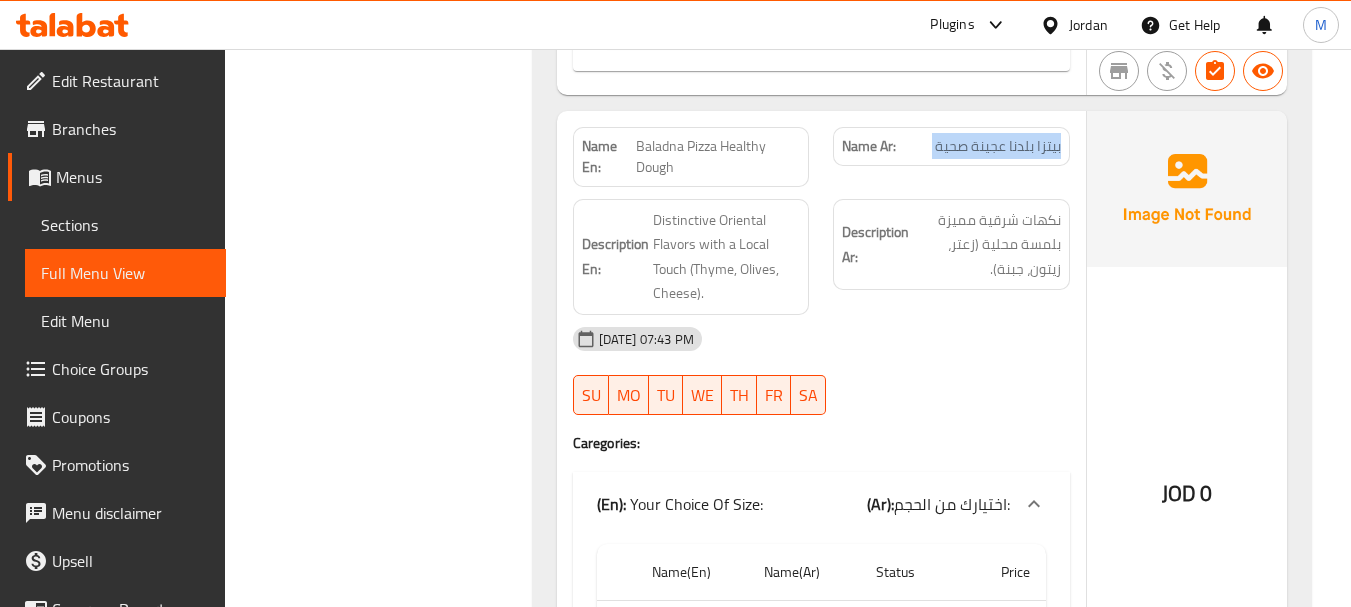 scroll, scrollTop: 21000, scrollLeft: 0, axis: vertical 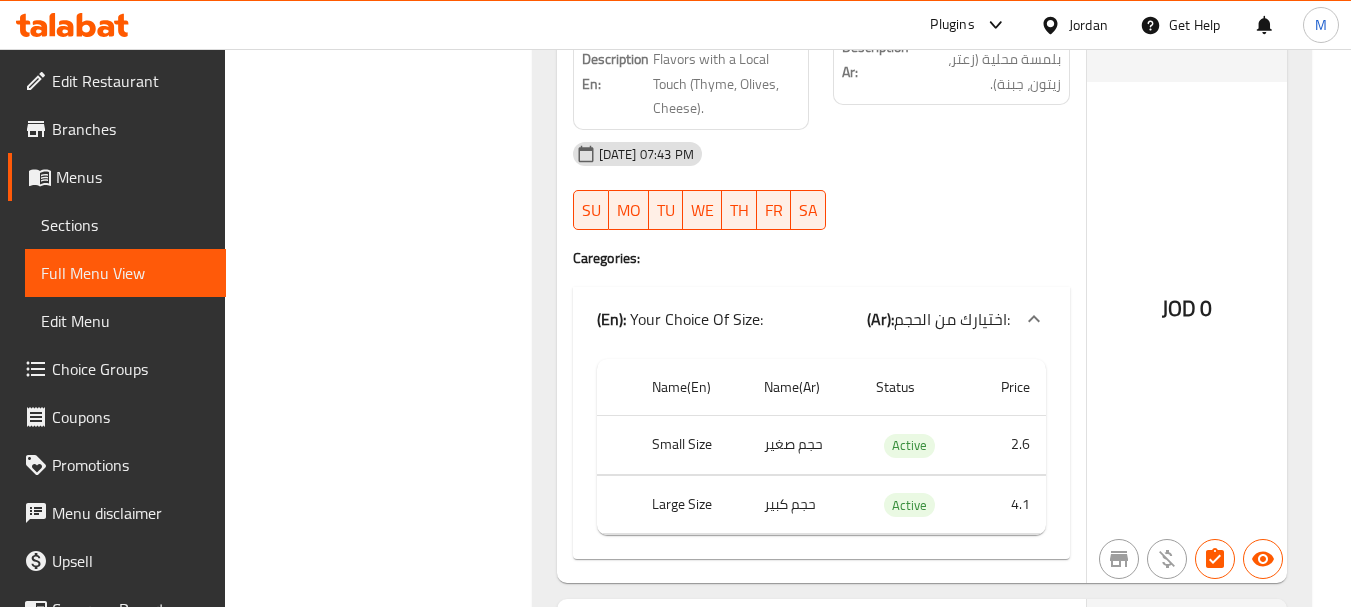 click on "بيتزا باربكيو عجينة عادية" at bounding box center [983, -11038] 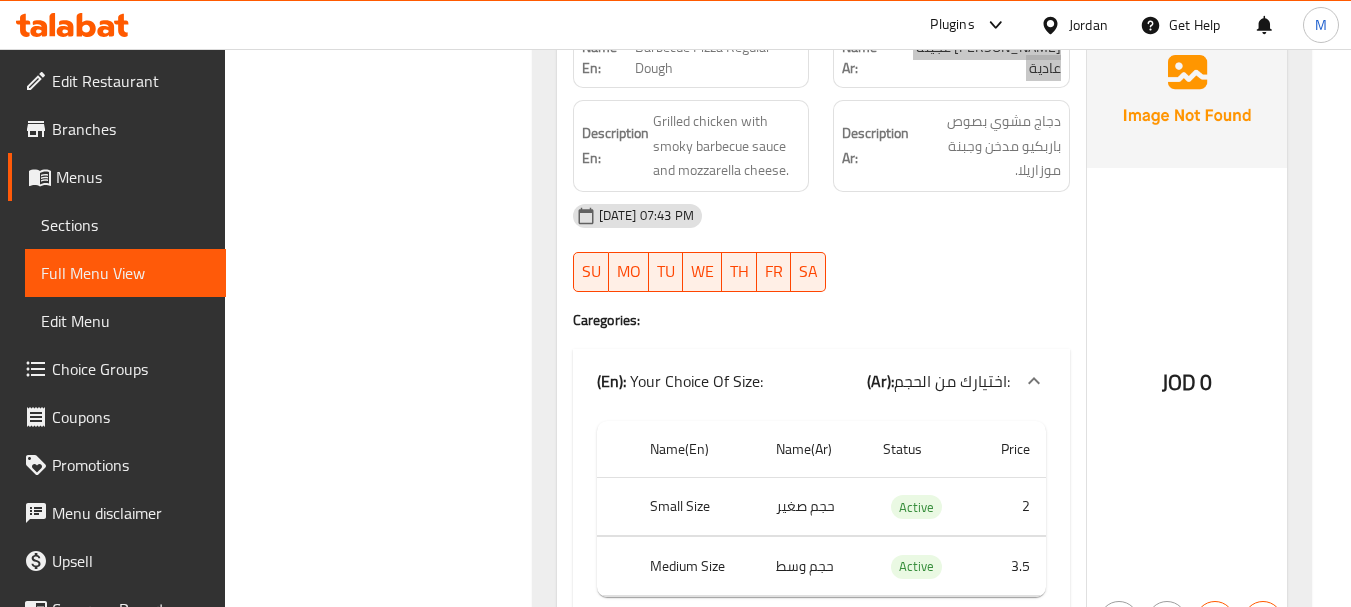 scroll, scrollTop: 21600, scrollLeft: 0, axis: vertical 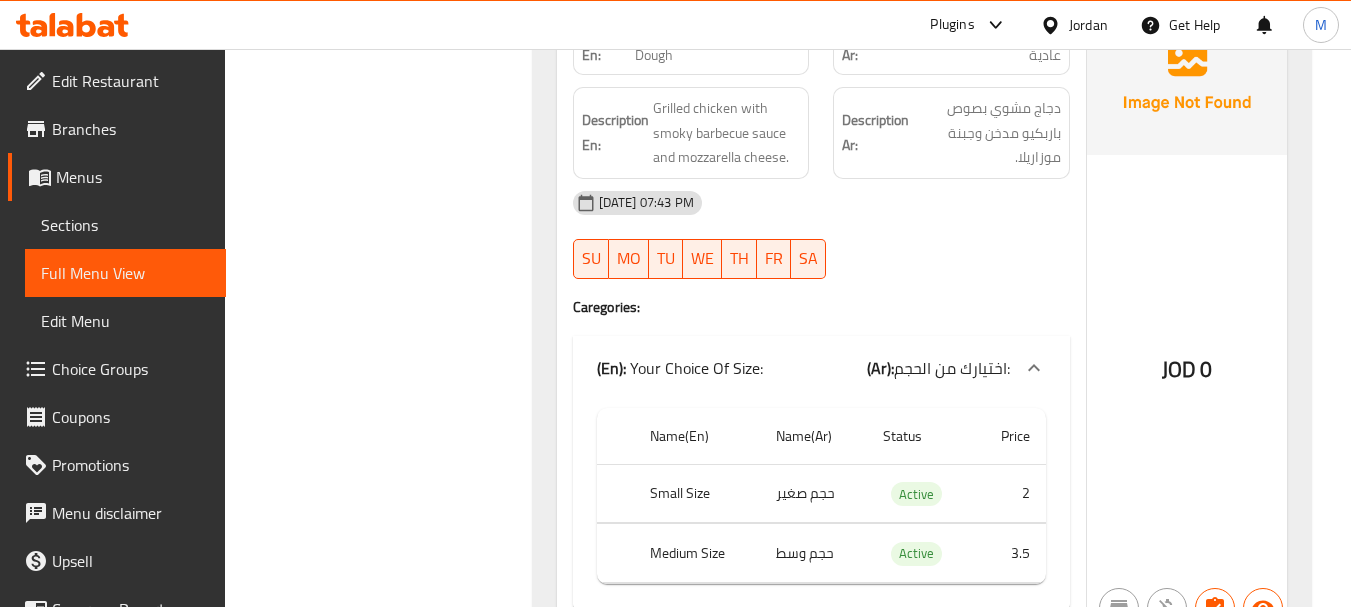 click on "بيتزا باربكيو عجينة صحية" at bounding box center [1018, -10962] 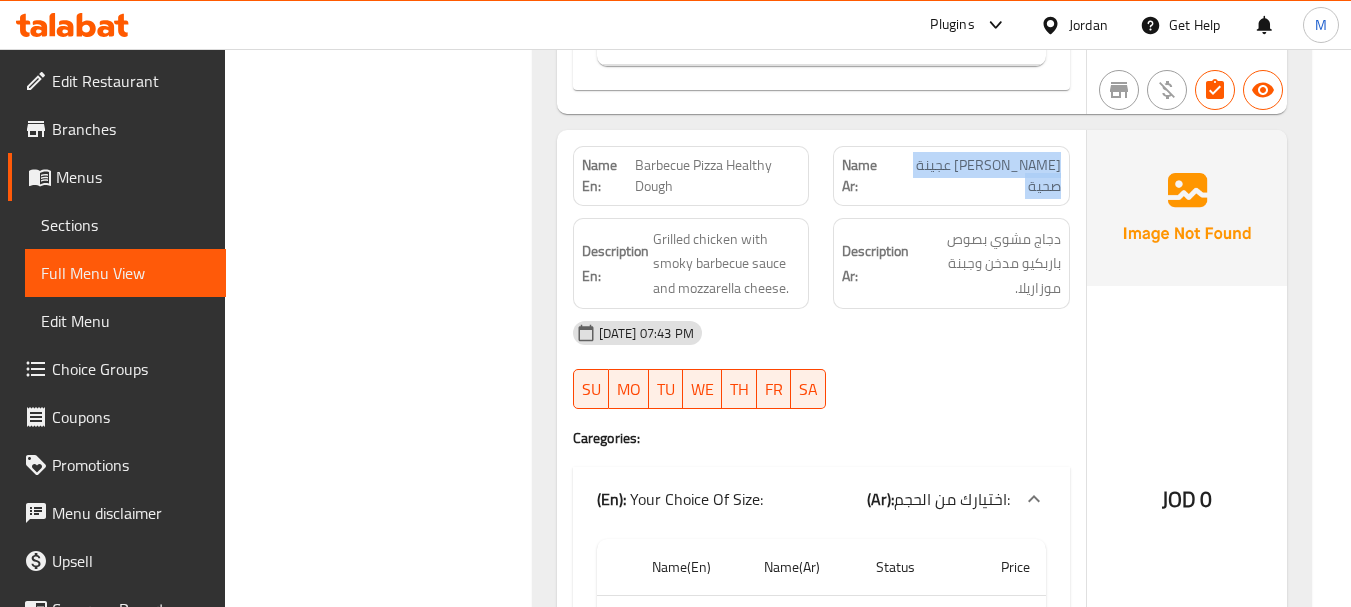 scroll, scrollTop: 22300, scrollLeft: 0, axis: vertical 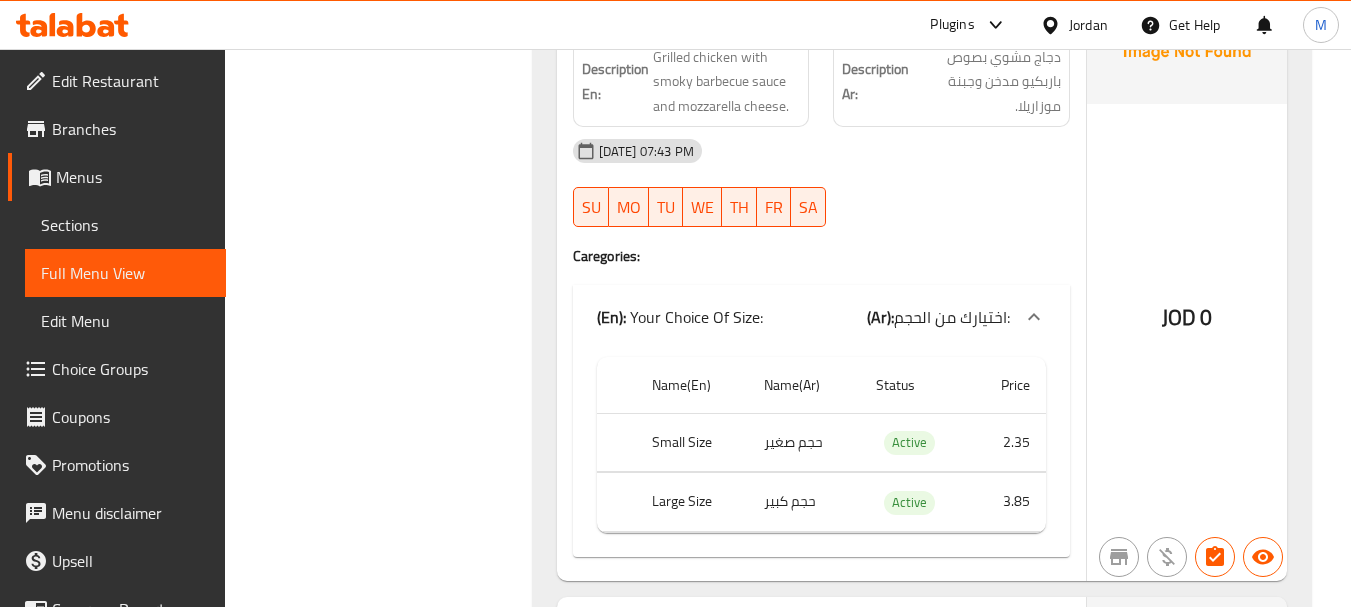click on "بيتزا مكسيكي عجينة عادية" at bounding box center (992, -10936) 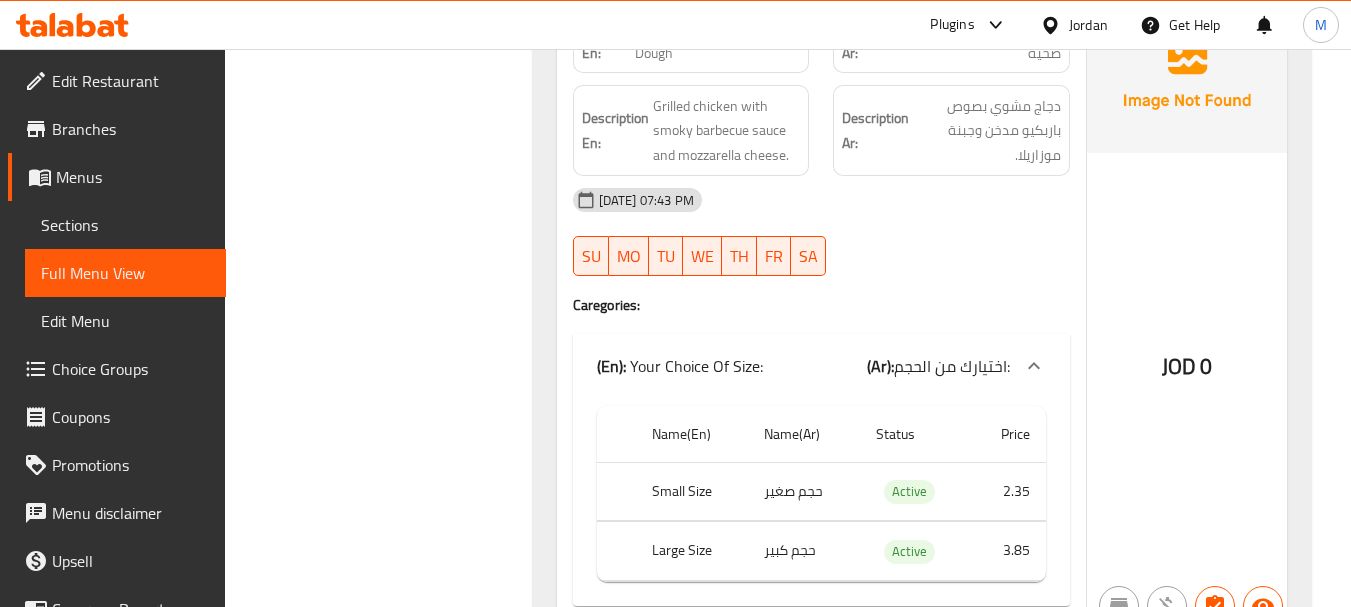 scroll, scrollTop: 22300, scrollLeft: 0, axis: vertical 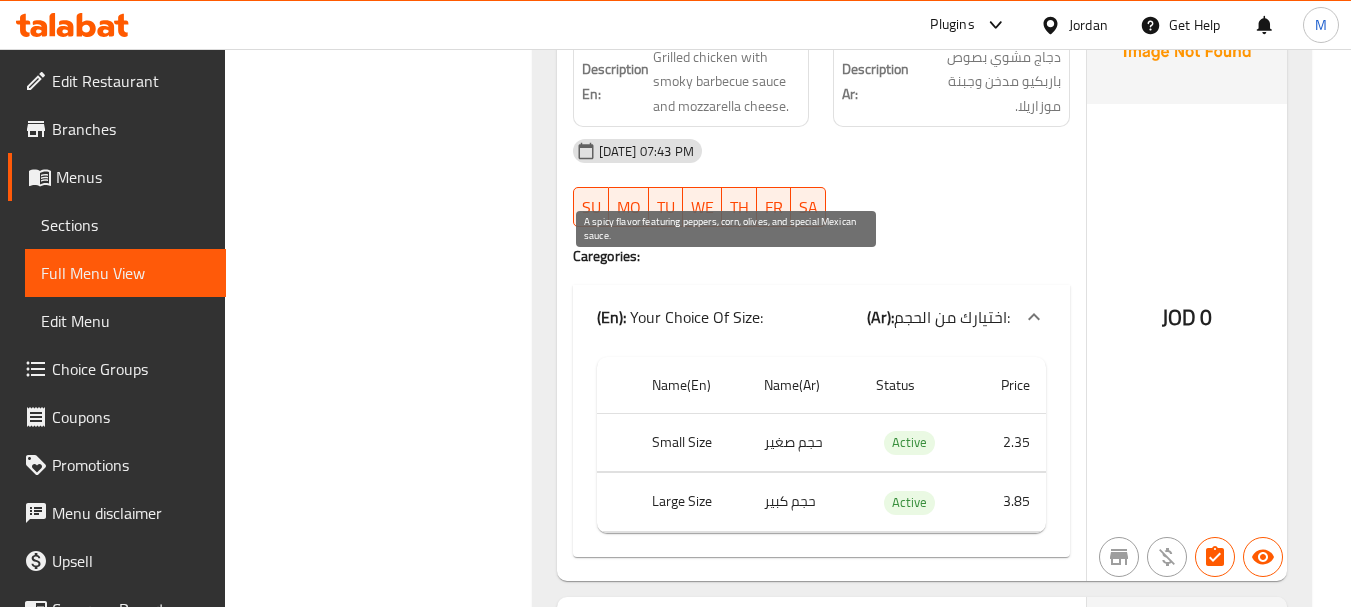 click on "A spicy flavor featuring peppers, corn, olives, and special Mexican sauce." at bounding box center (727, 731) 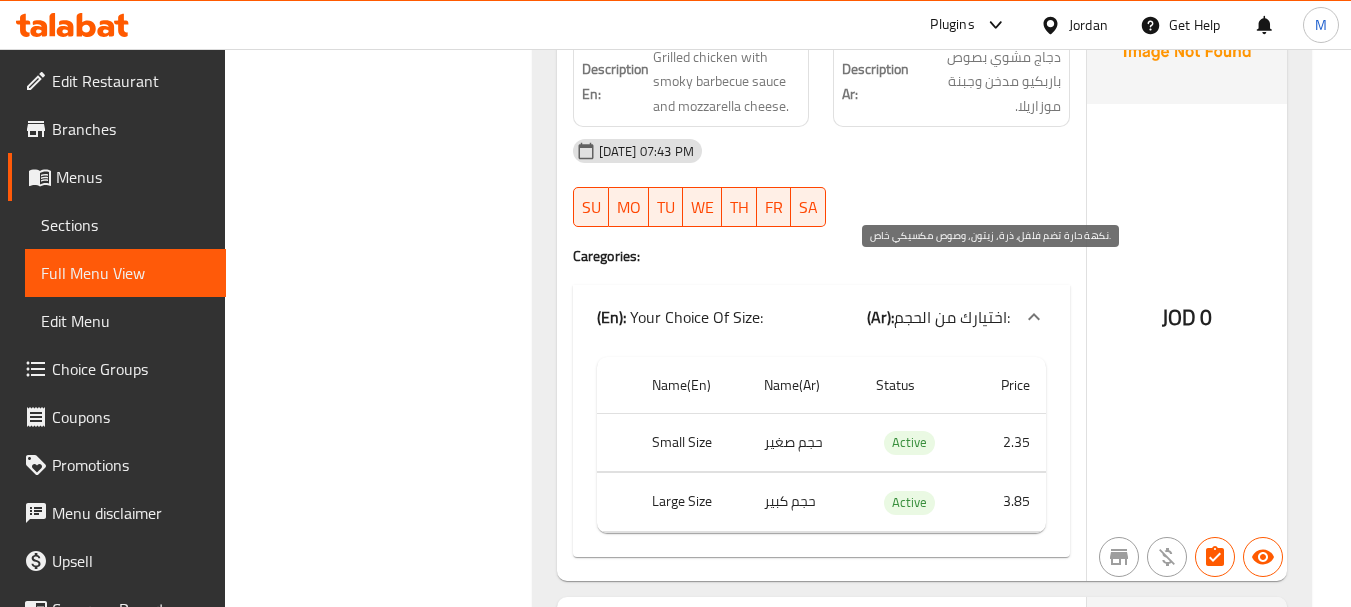 click on "نكهة حارة تضم فلفل، ذرة، زيتون، وصوص مكسيكي خاص." at bounding box center (987, 731) 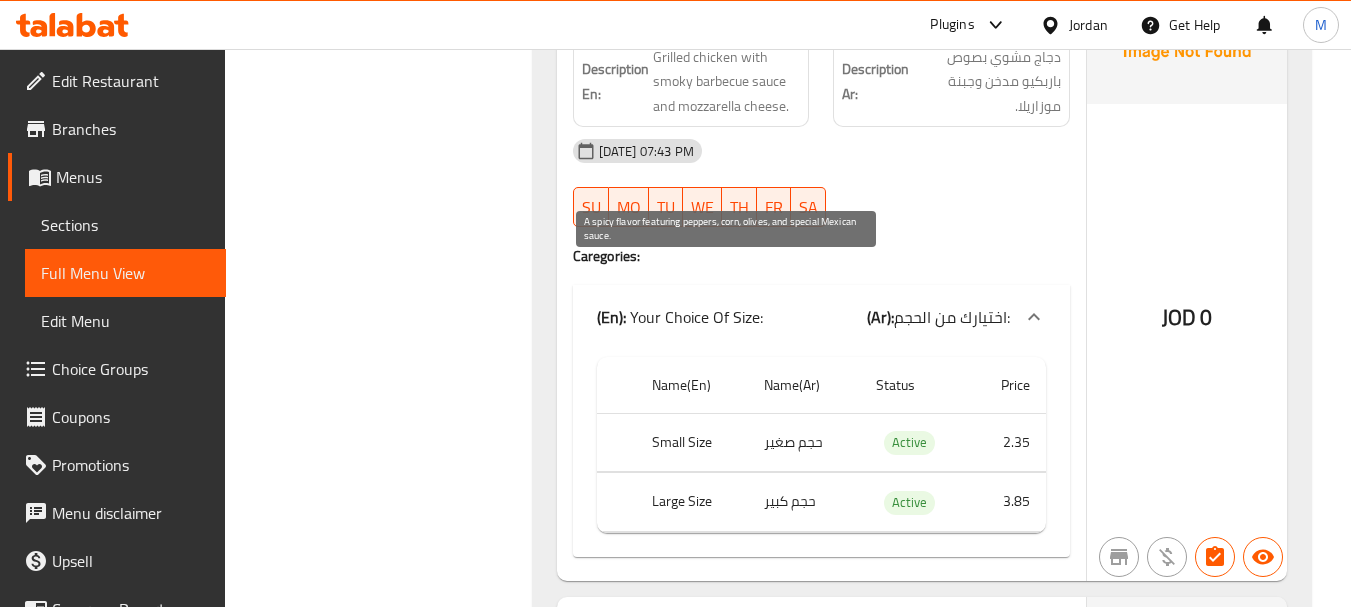 click on "A spicy flavor featuring peppers, corn, olives, and special Mexican sauce." at bounding box center (727, 731) 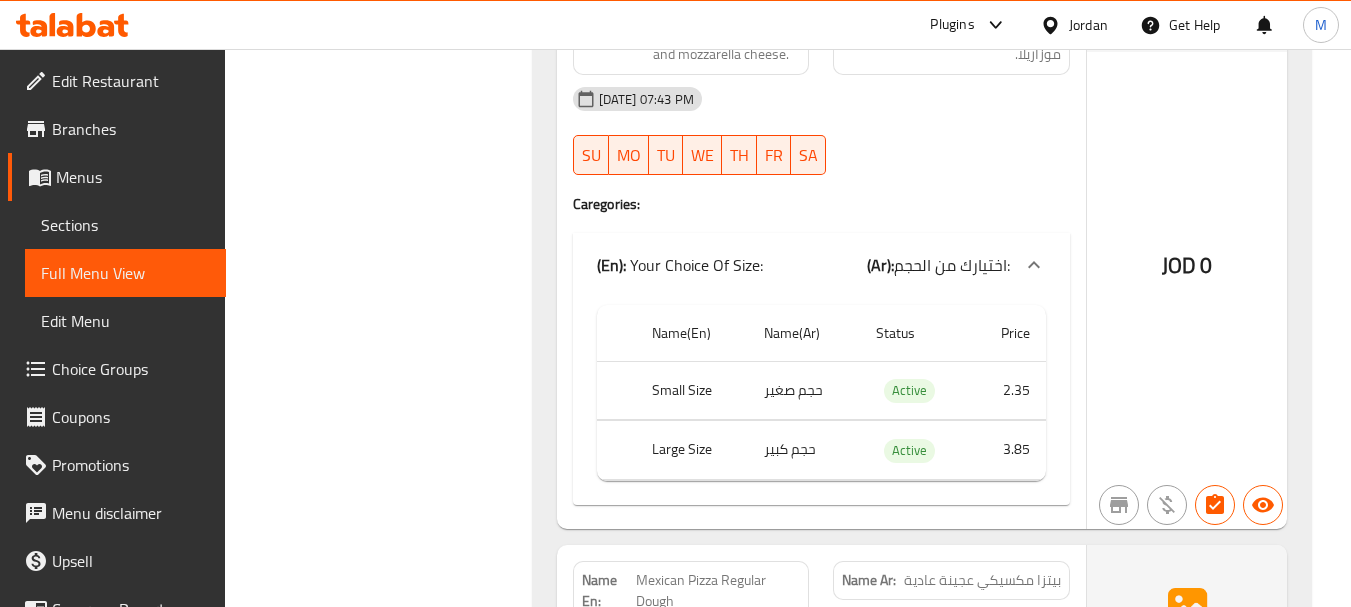 scroll, scrollTop: 22200, scrollLeft: 0, axis: vertical 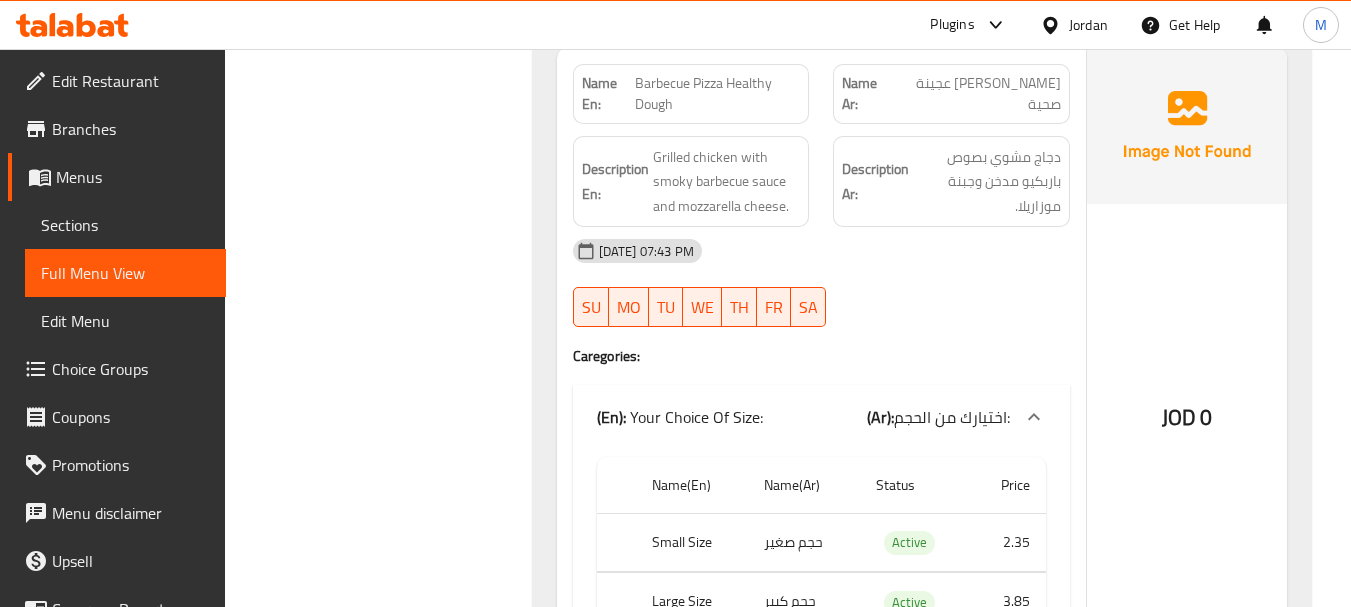 click on "Mexican Pizza Regular Dough" at bounding box center [718, -10825] 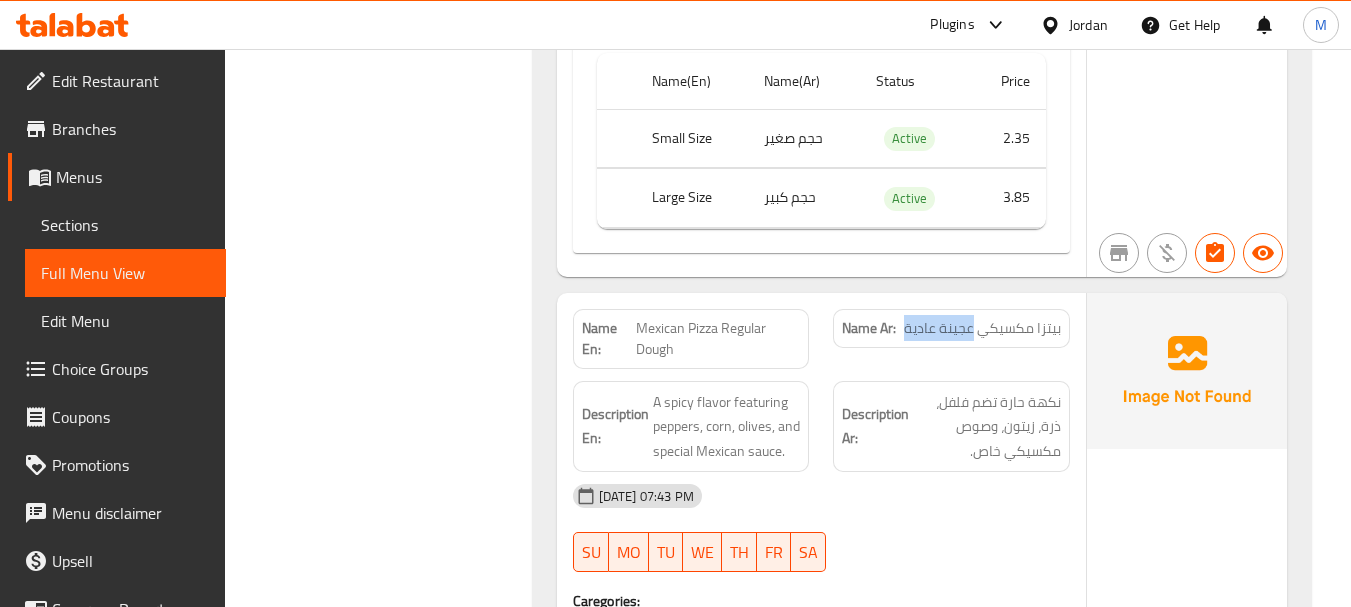 scroll, scrollTop: 22700, scrollLeft: 0, axis: vertical 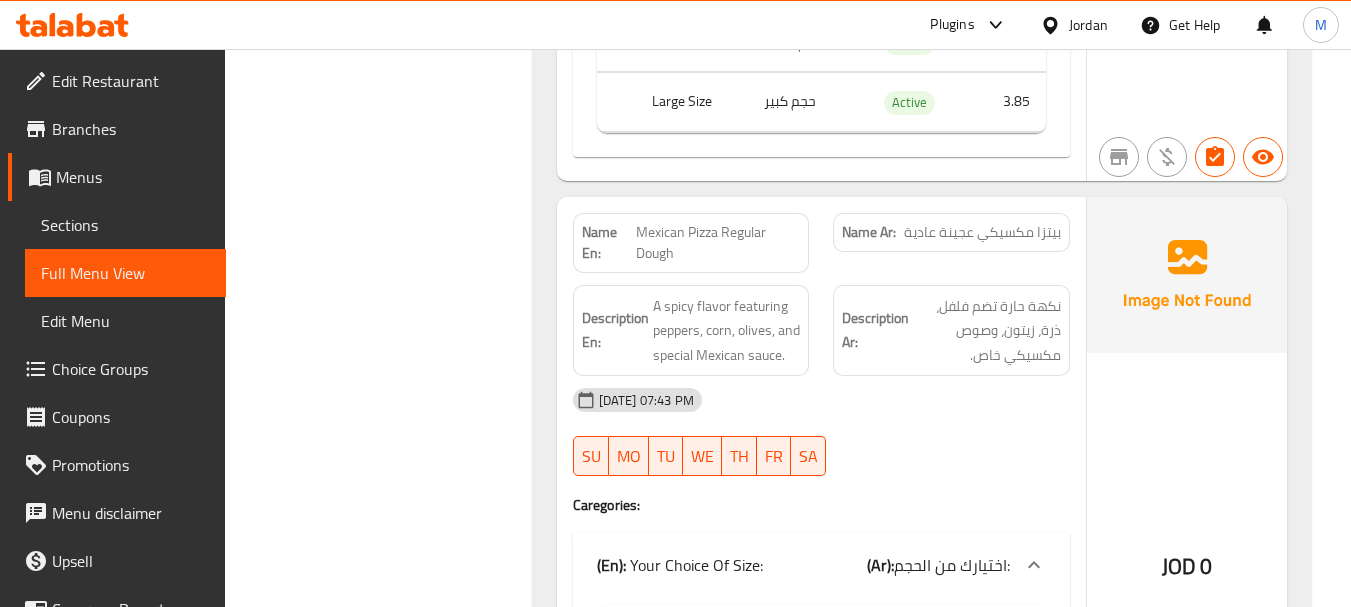 drag, startPoint x: 978, startPoint y: 453, endPoint x: 902, endPoint y: 442, distance: 76.79192 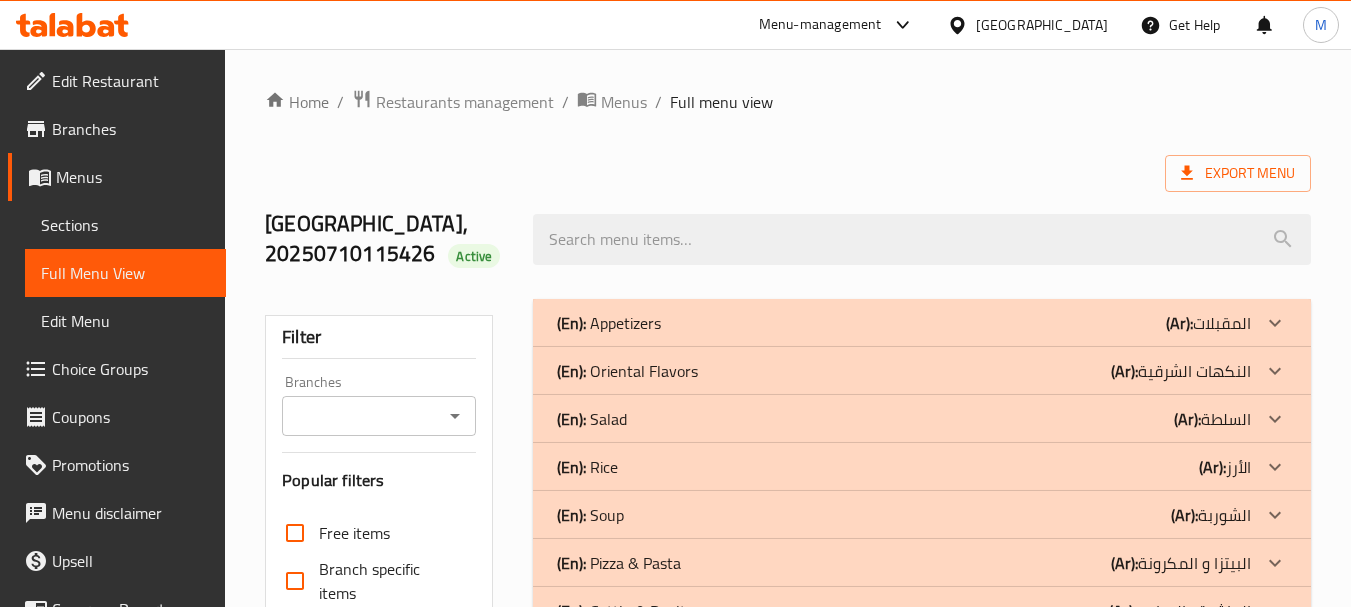 scroll, scrollTop: 0, scrollLeft: 0, axis: both 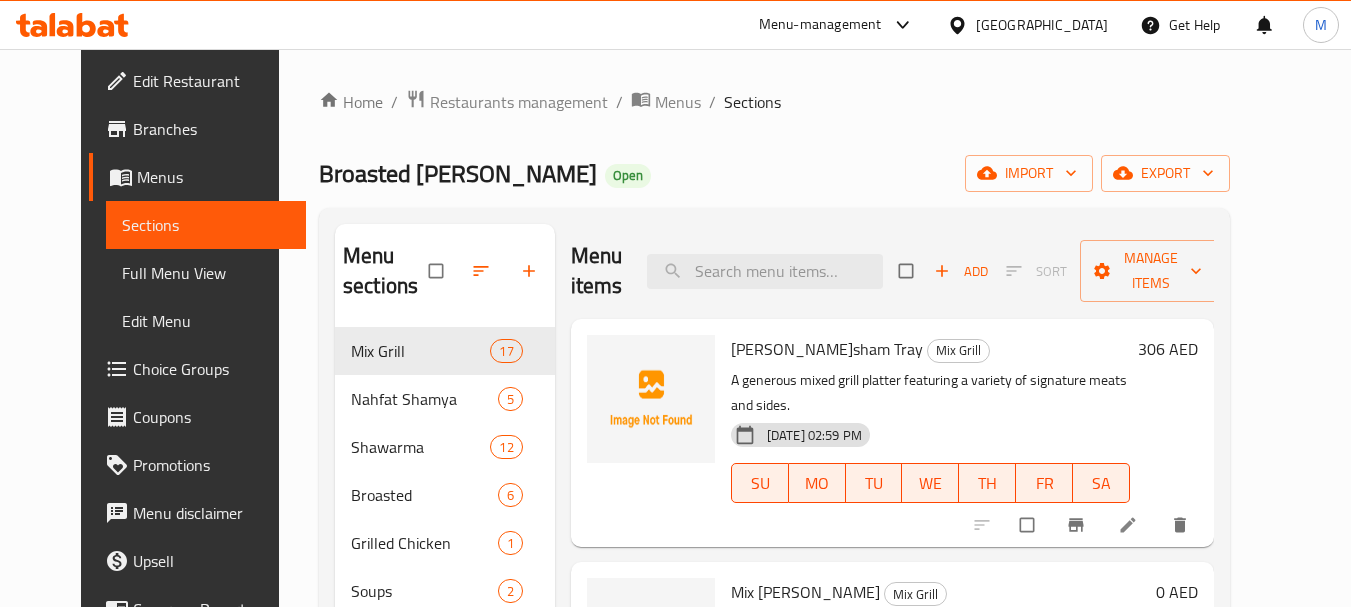 click on "Full Menu View" at bounding box center (206, 273) 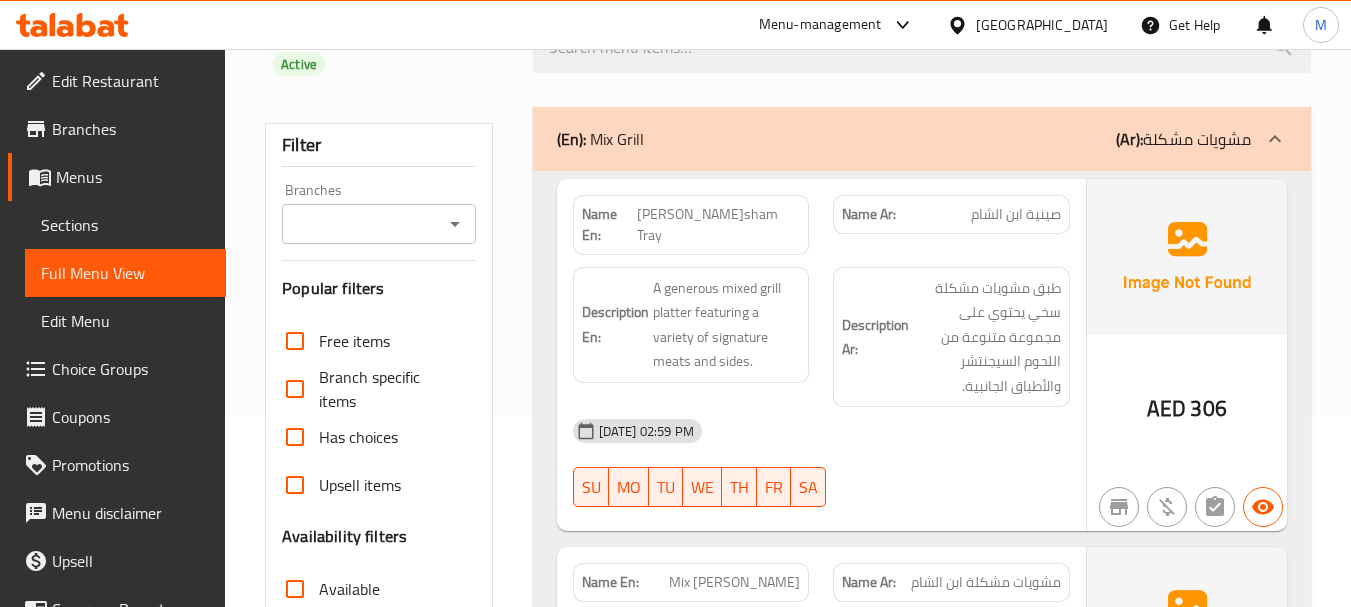 scroll, scrollTop: 200, scrollLeft: 0, axis: vertical 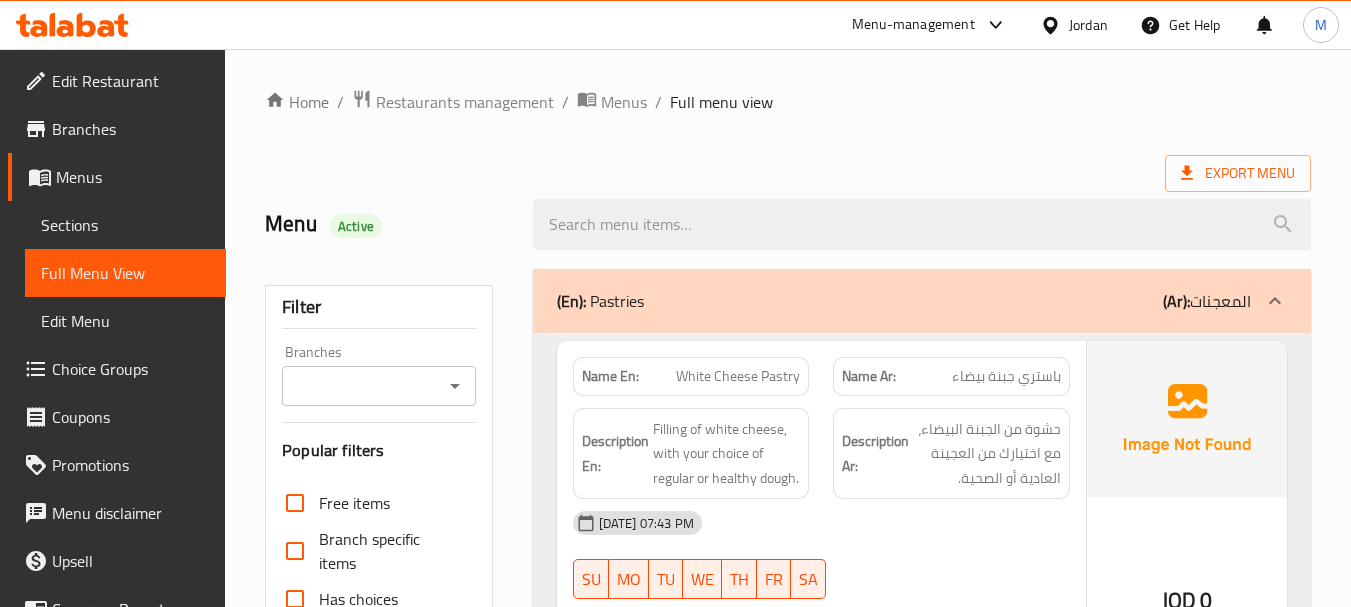 click on "Edit Restaurant" at bounding box center [131, 81] 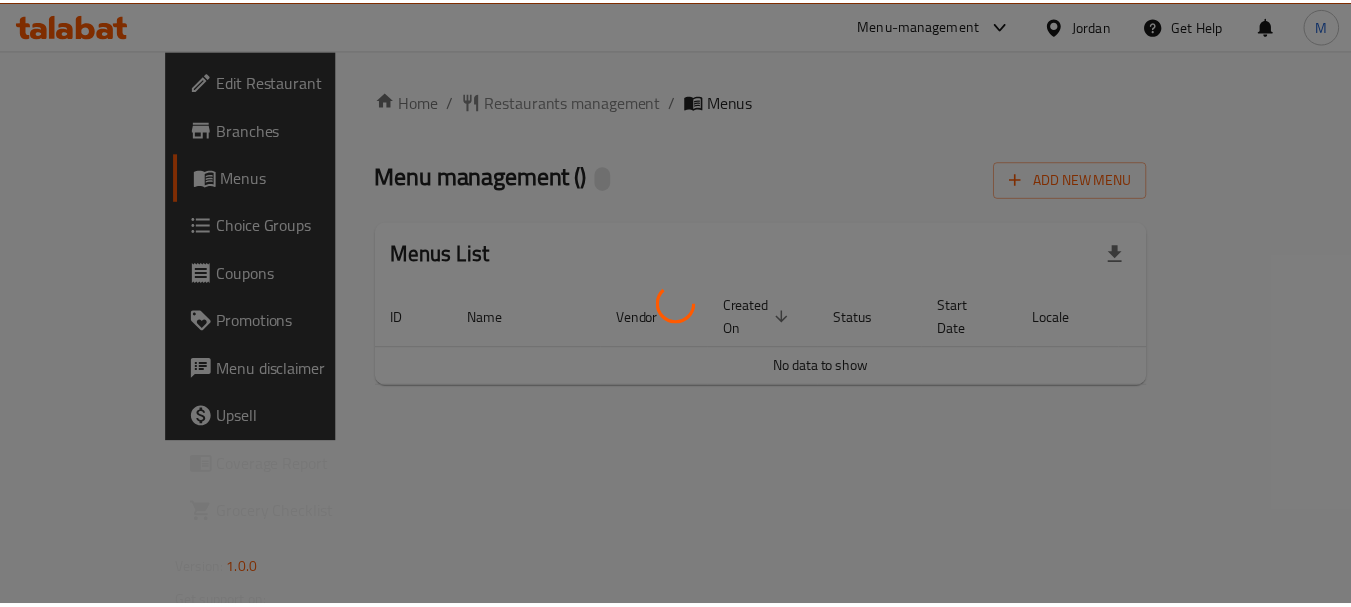scroll, scrollTop: 0, scrollLeft: 0, axis: both 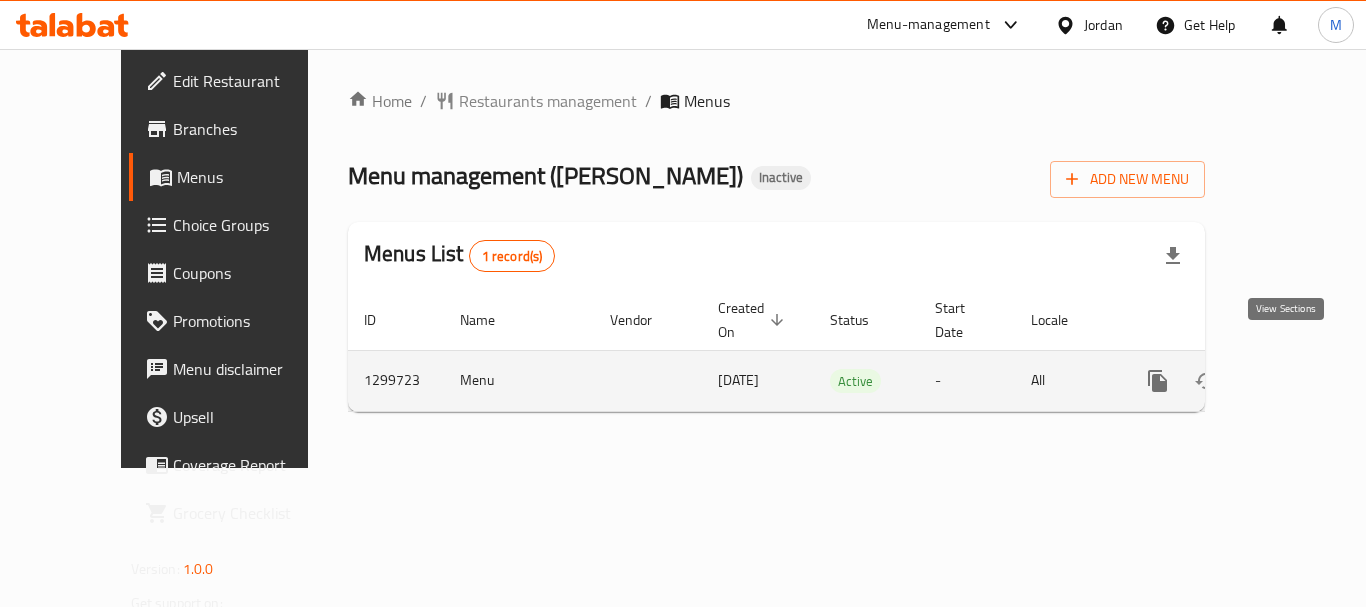 click 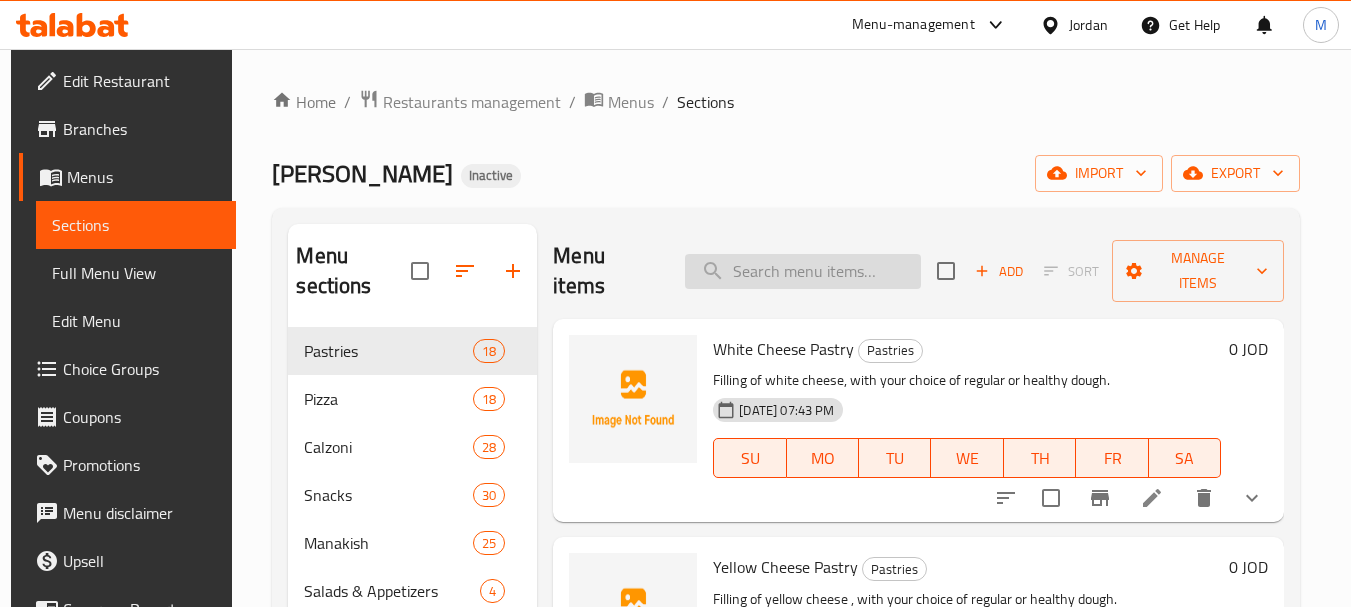 paste on "Spinach Pastry" 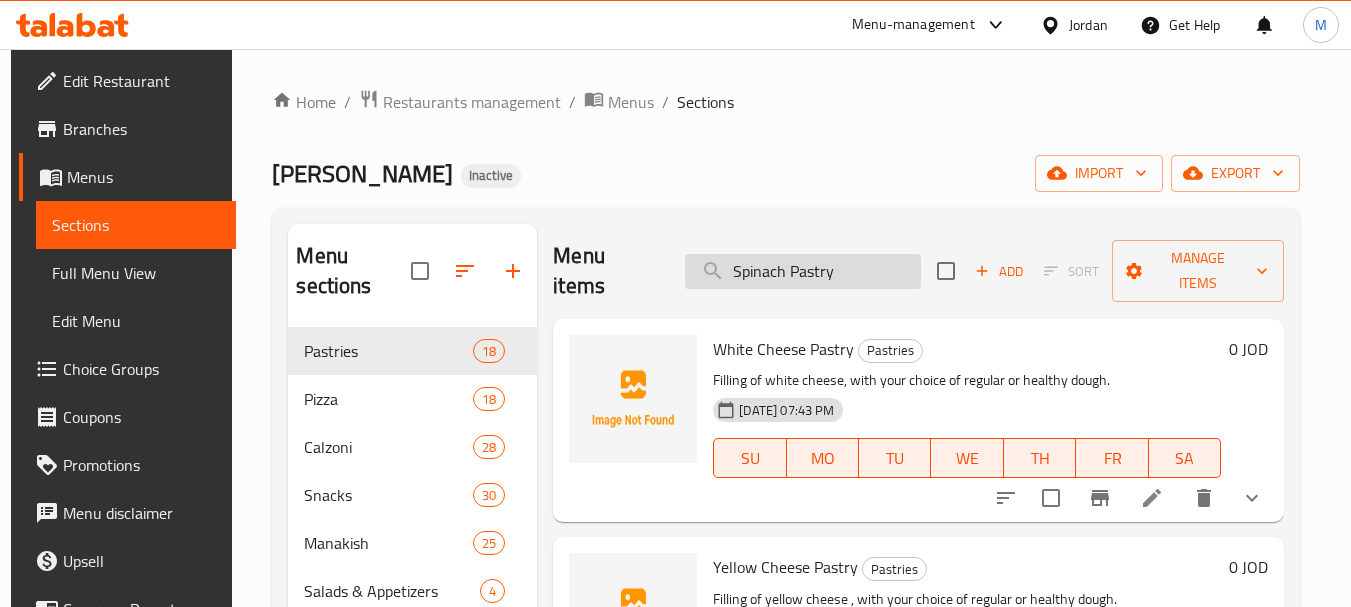 click on "Spinach Pastry" at bounding box center (803, 271) 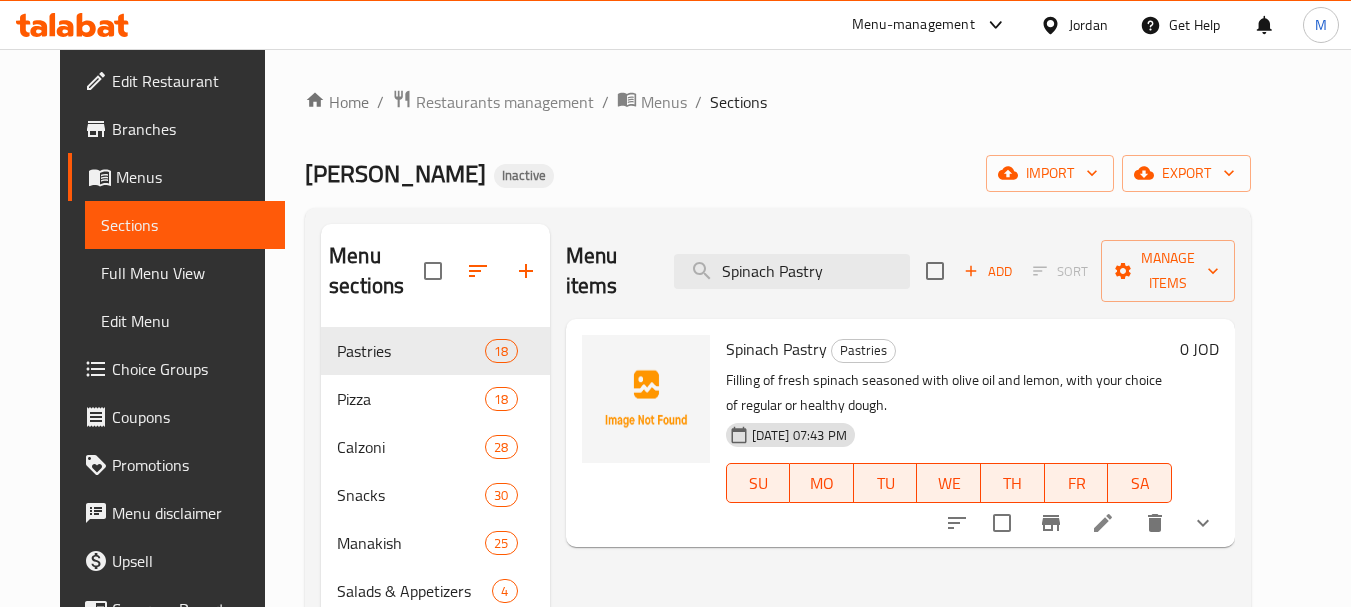 type on "Spinach Pastry" 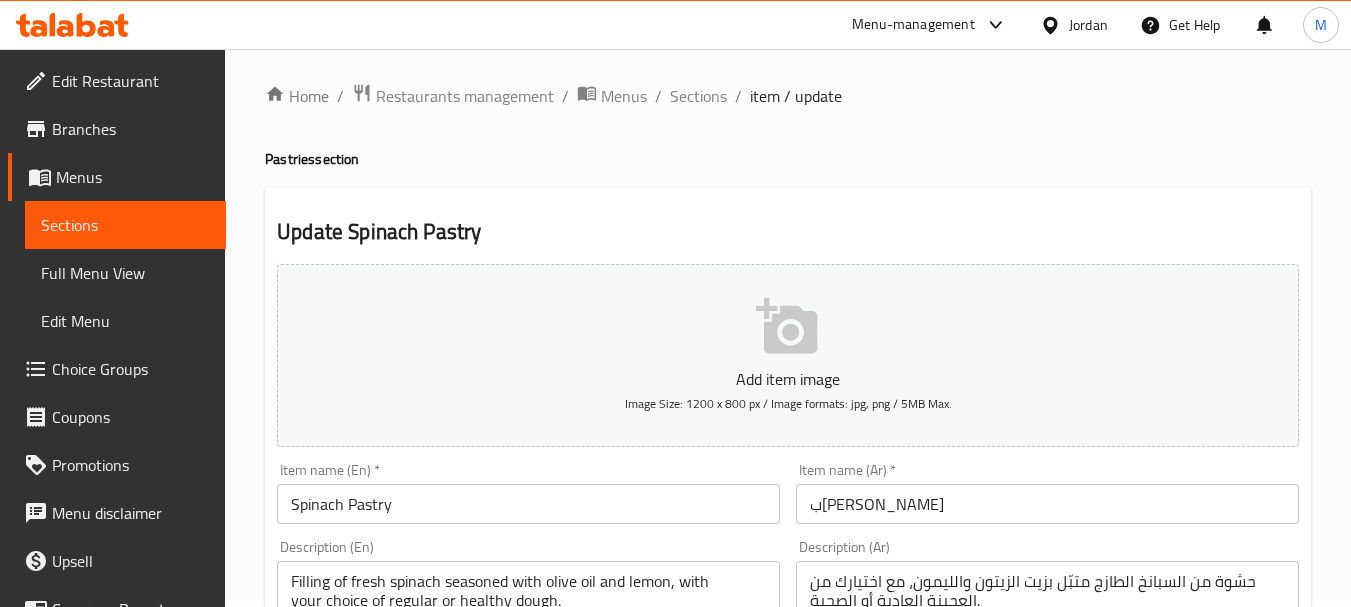 scroll, scrollTop: 200, scrollLeft: 0, axis: vertical 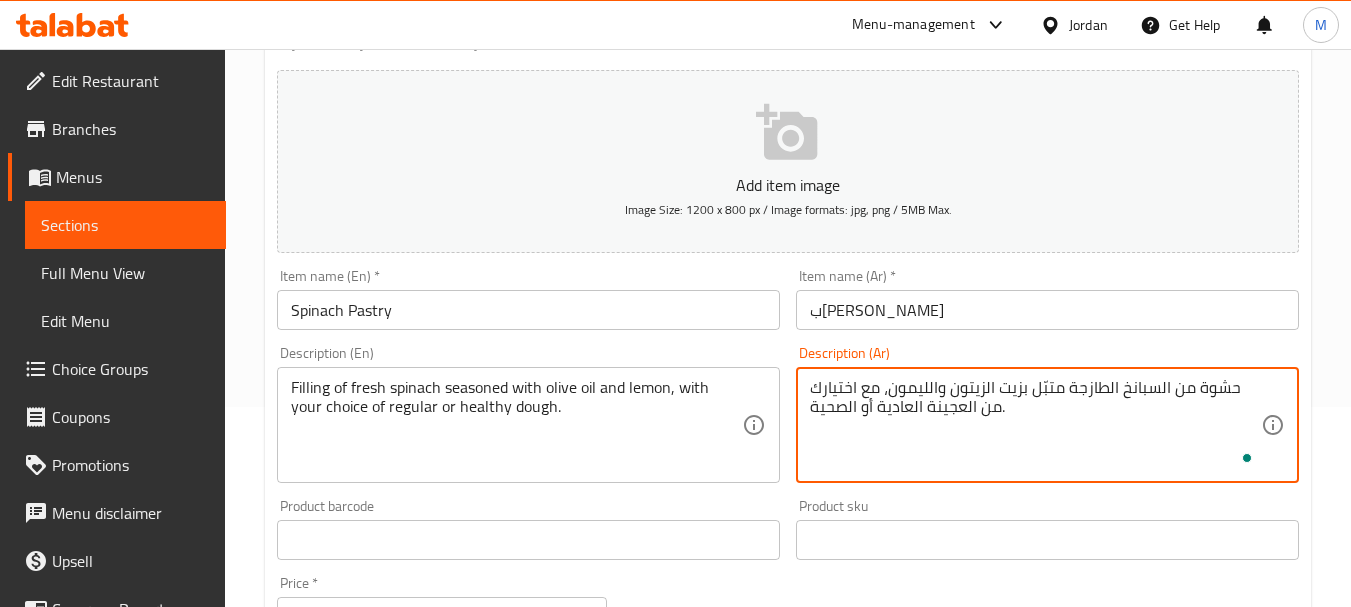 type on "حشوة من السبانخ الطازجة متبّل بزيت الزيتون والليمون، مع اختيارك من العجينة العادية أو الصحية." 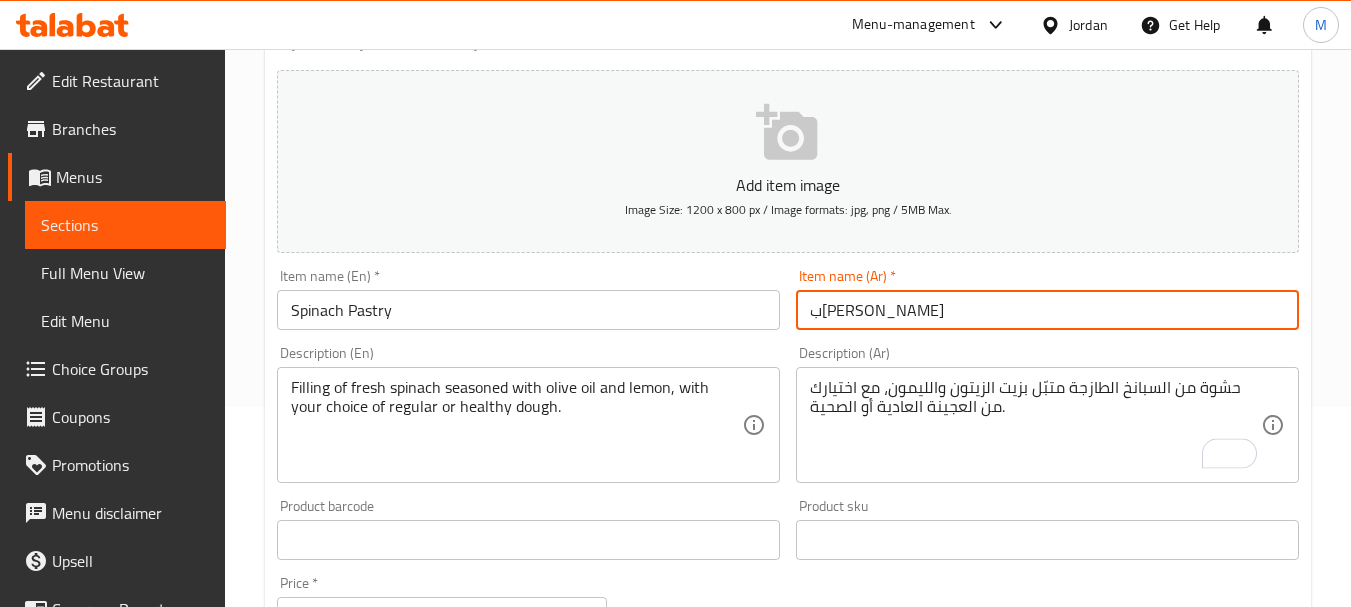 click on "Update" at bounding box center [398, 1171] 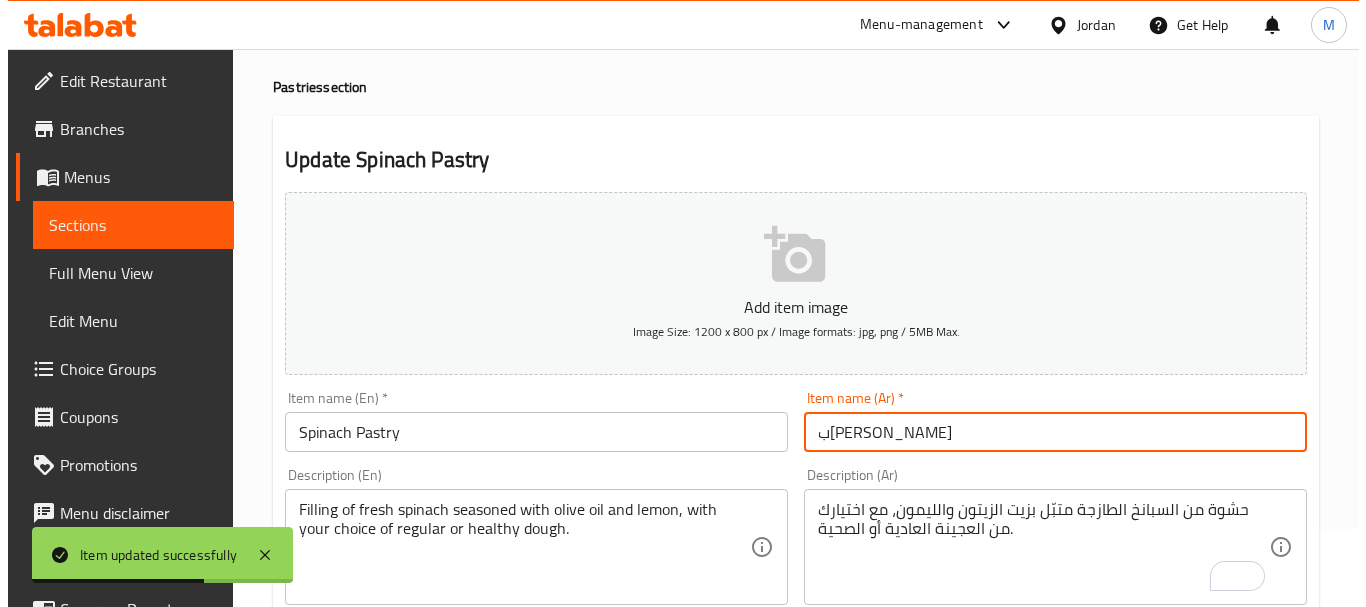 scroll, scrollTop: 0, scrollLeft: 0, axis: both 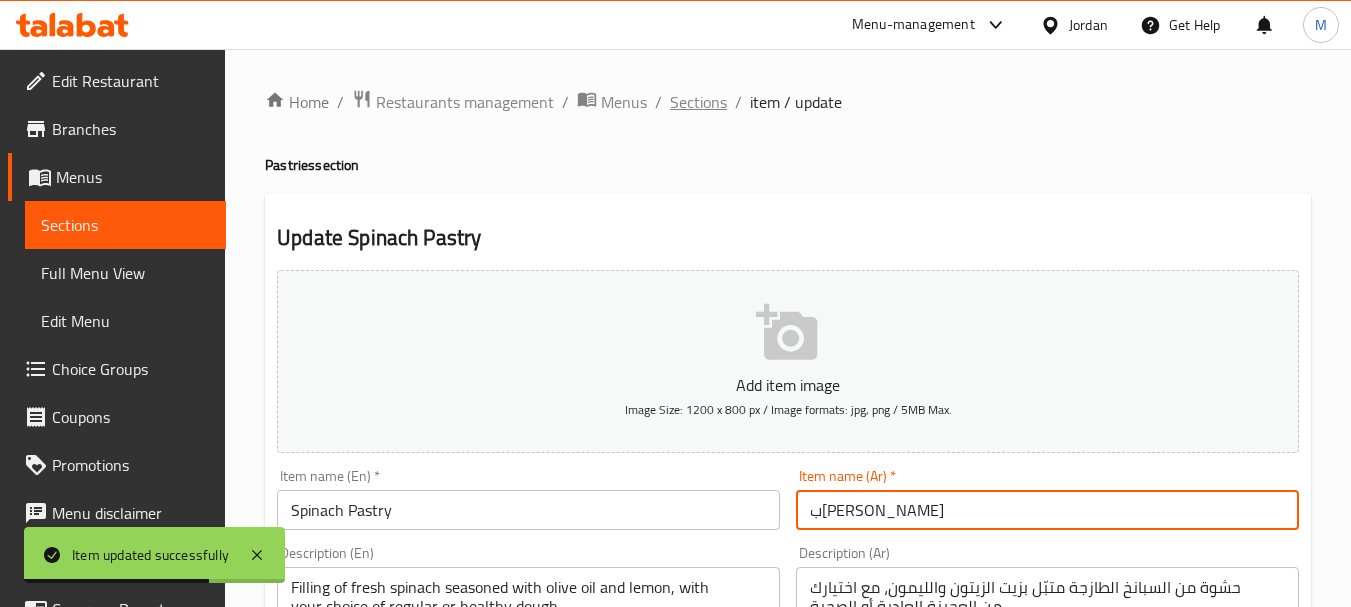 click on "Sections" at bounding box center [698, 102] 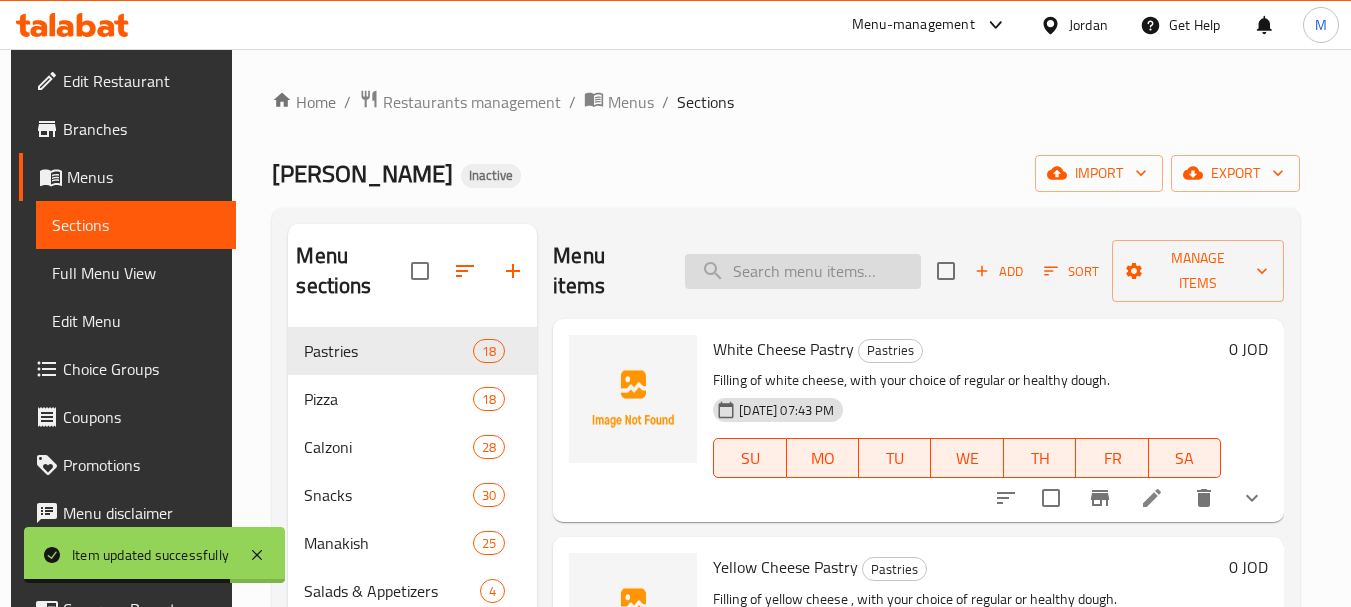 click at bounding box center (803, 271) 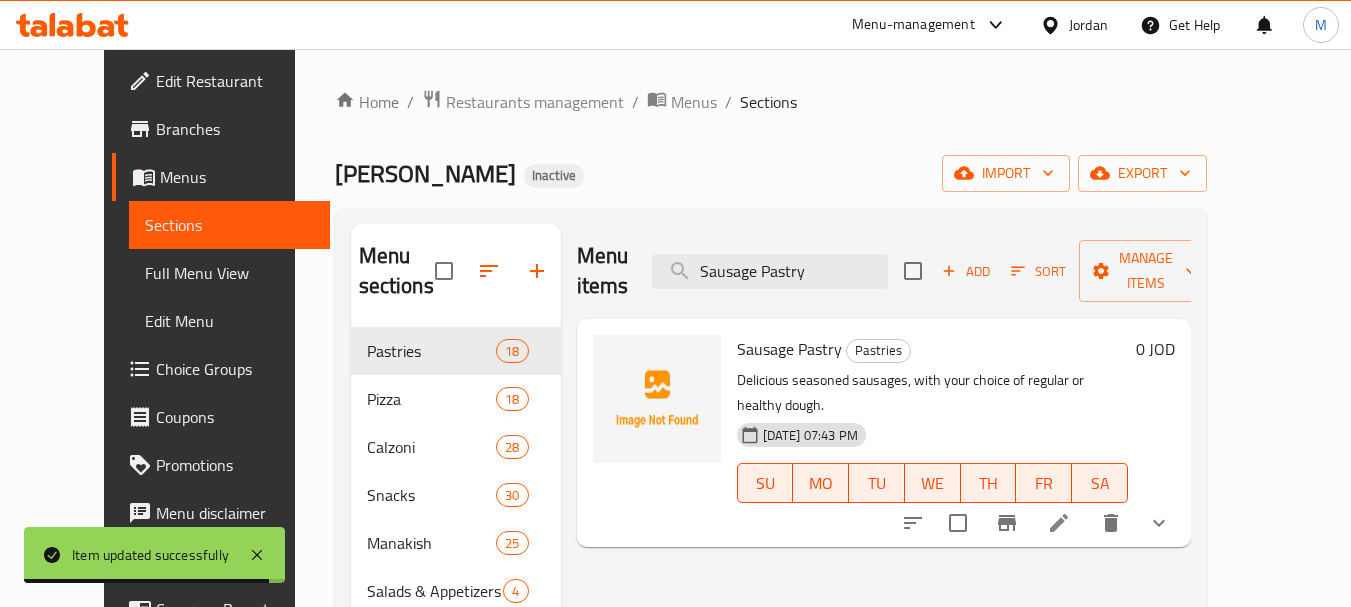 type on "Sausage Pastry" 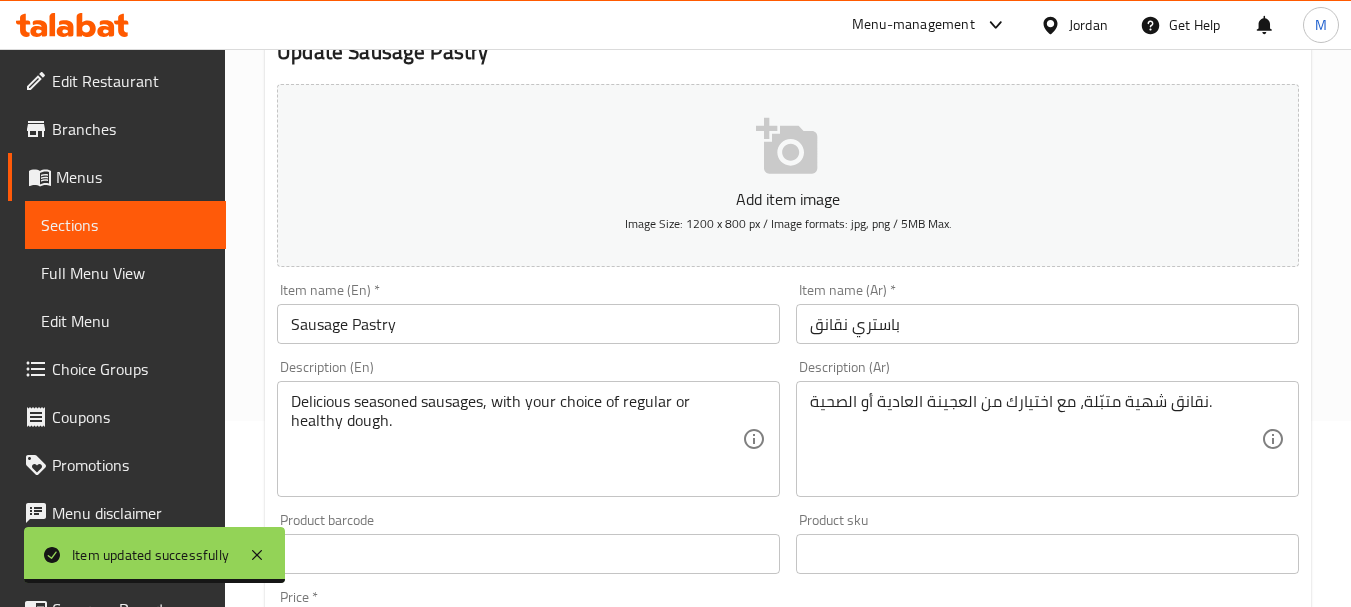 scroll, scrollTop: 200, scrollLeft: 0, axis: vertical 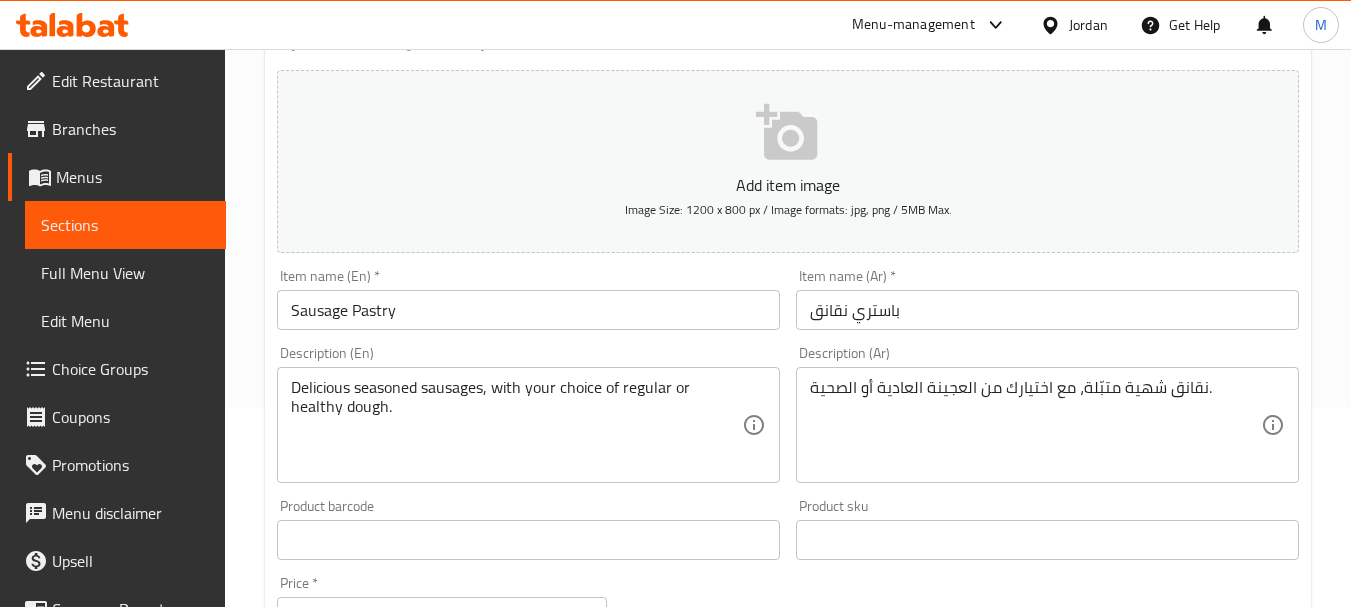 click on "Sausage Pastry" at bounding box center [528, 310] 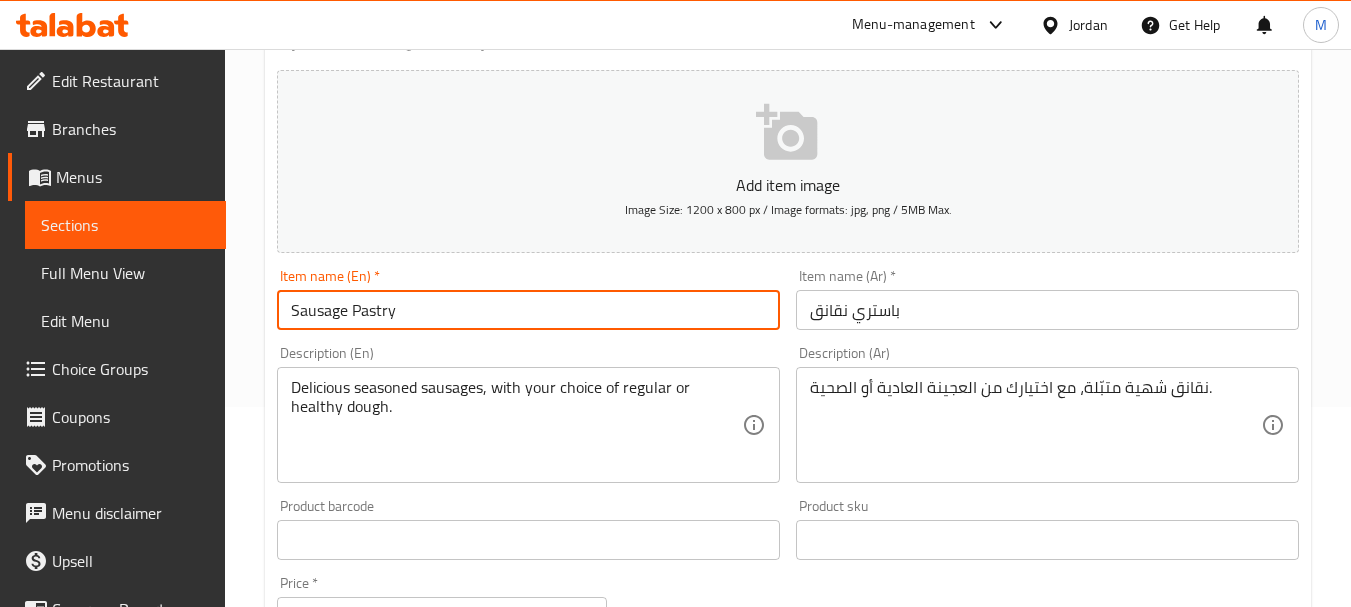 click on "Sausage Pastry" at bounding box center [528, 310] 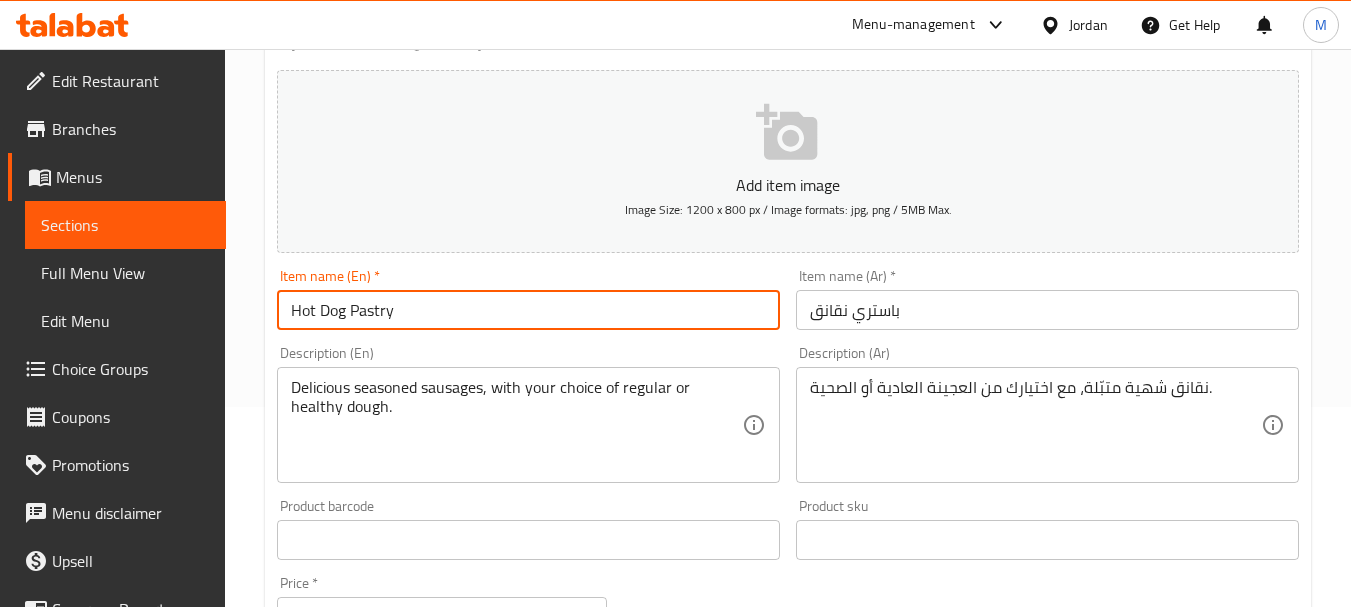 drag, startPoint x: 392, startPoint y: 323, endPoint x: 350, endPoint y: 310, distance: 43.965897 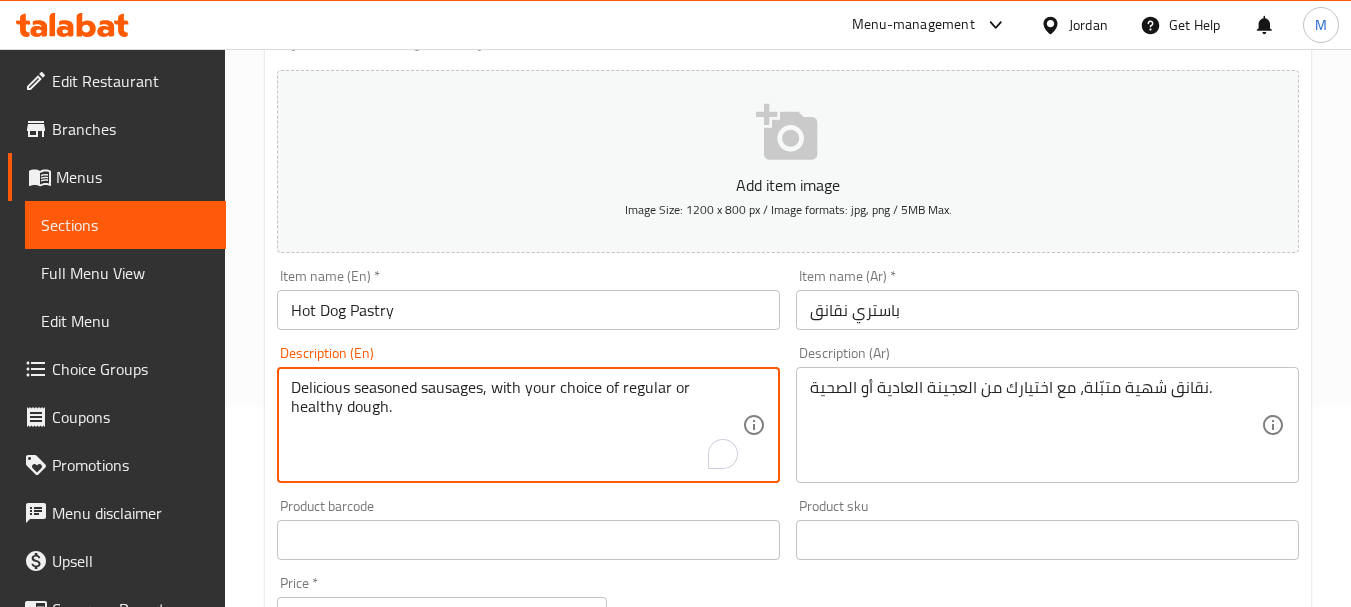 click on "Delicious seasoned sausages, with your choice of regular or healthy dough." at bounding box center [516, 425] 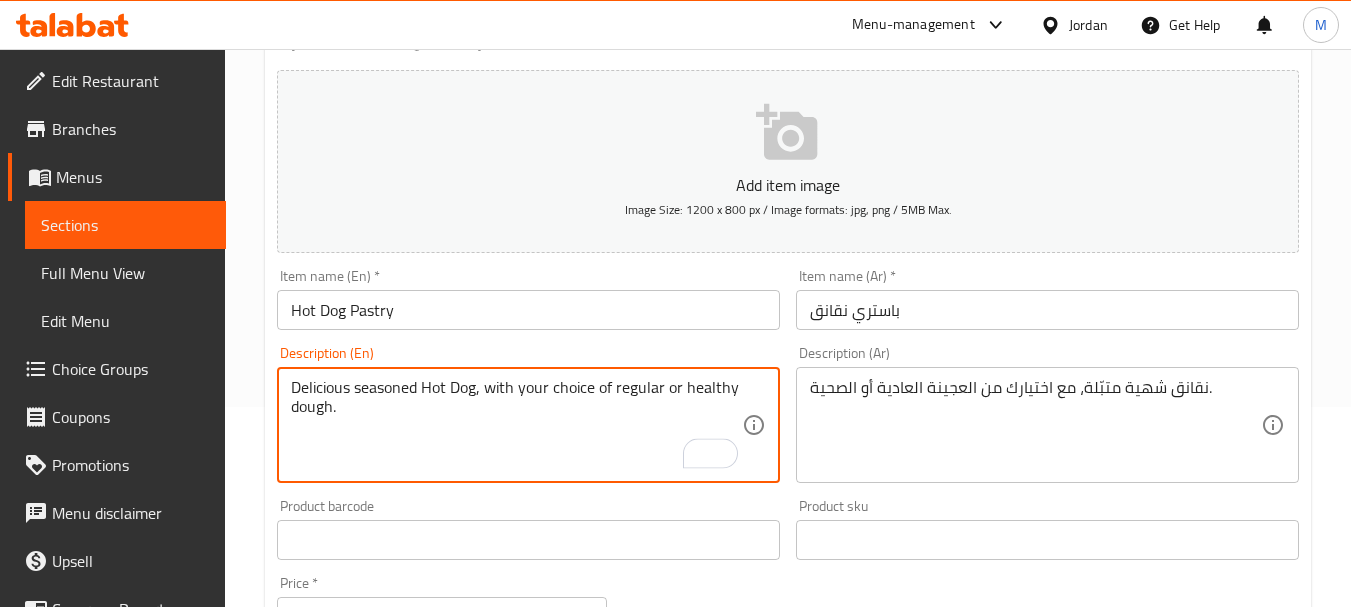 type on "Delicious seasoned Hot Dog, with your choice of regular or healthy dough." 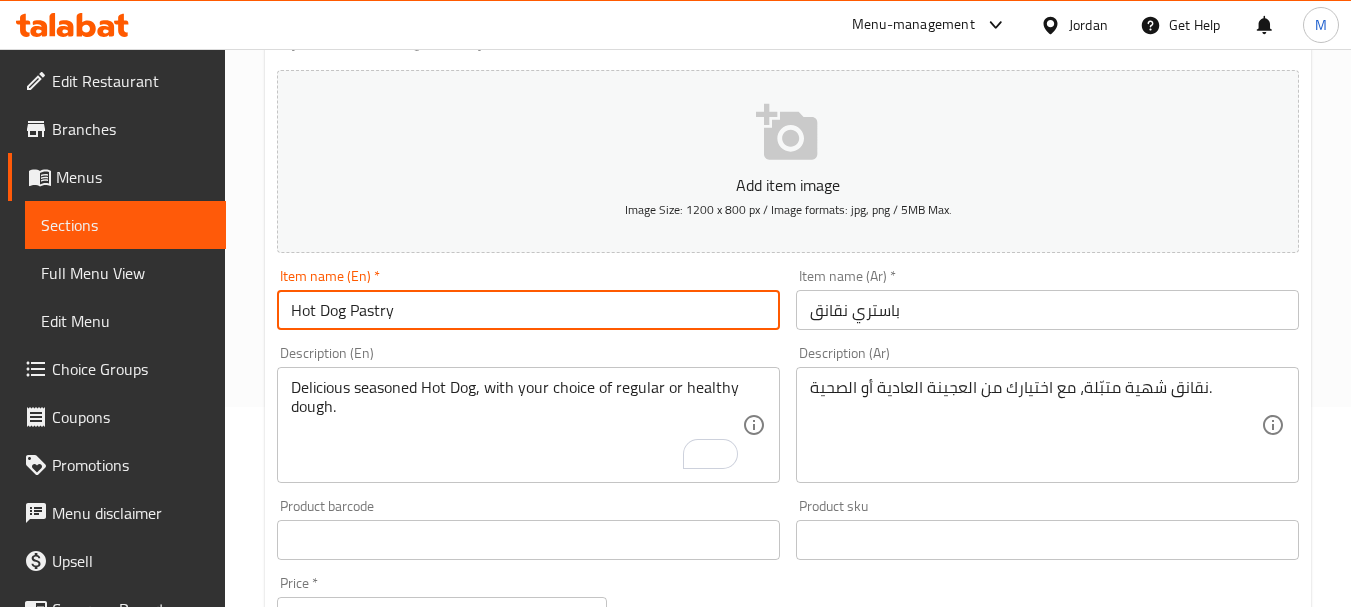 click on "Update" at bounding box center (398, 1171) 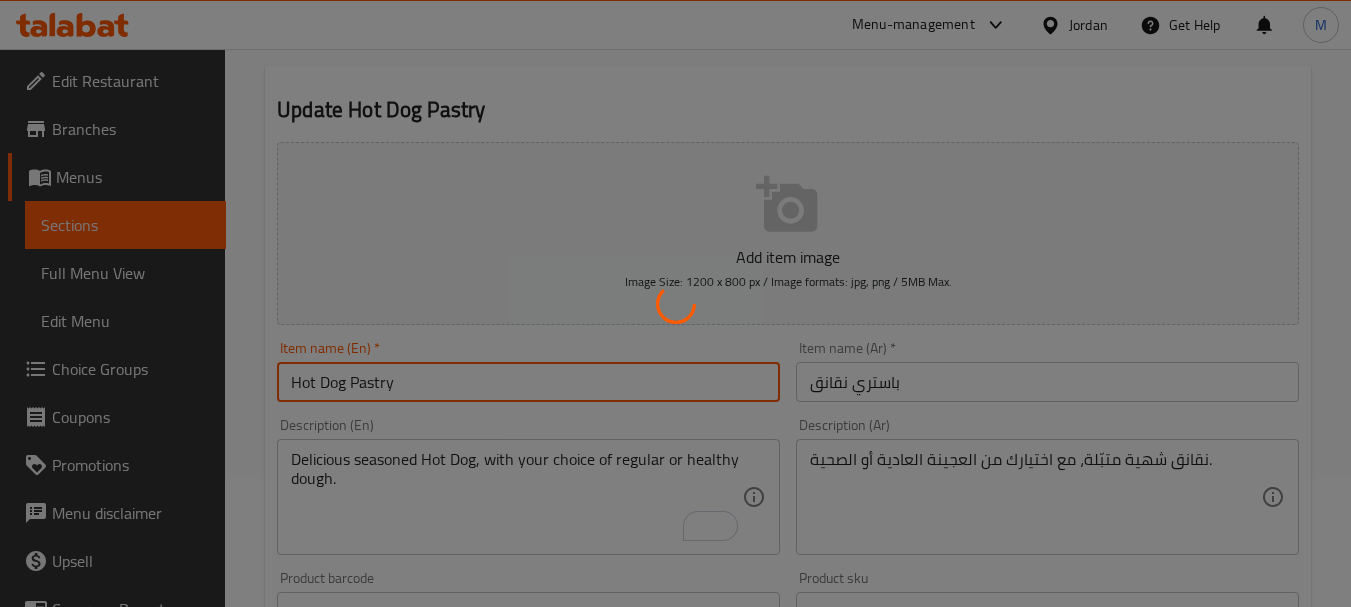 scroll, scrollTop: 0, scrollLeft: 0, axis: both 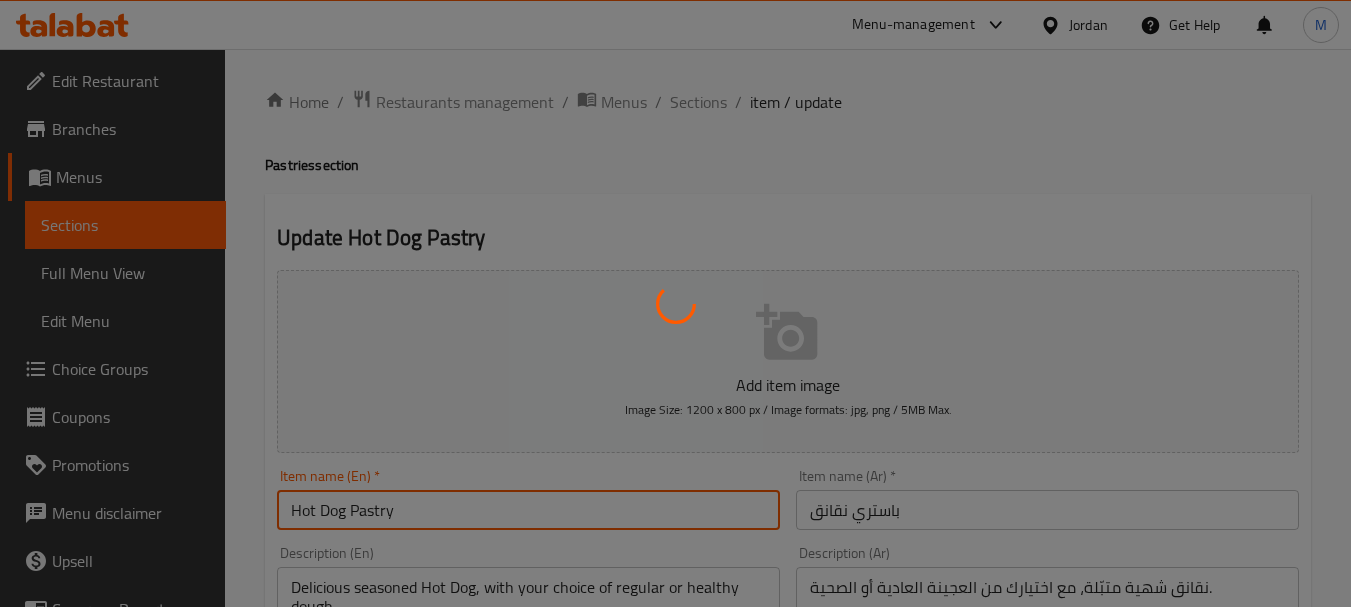 click at bounding box center [675, 303] 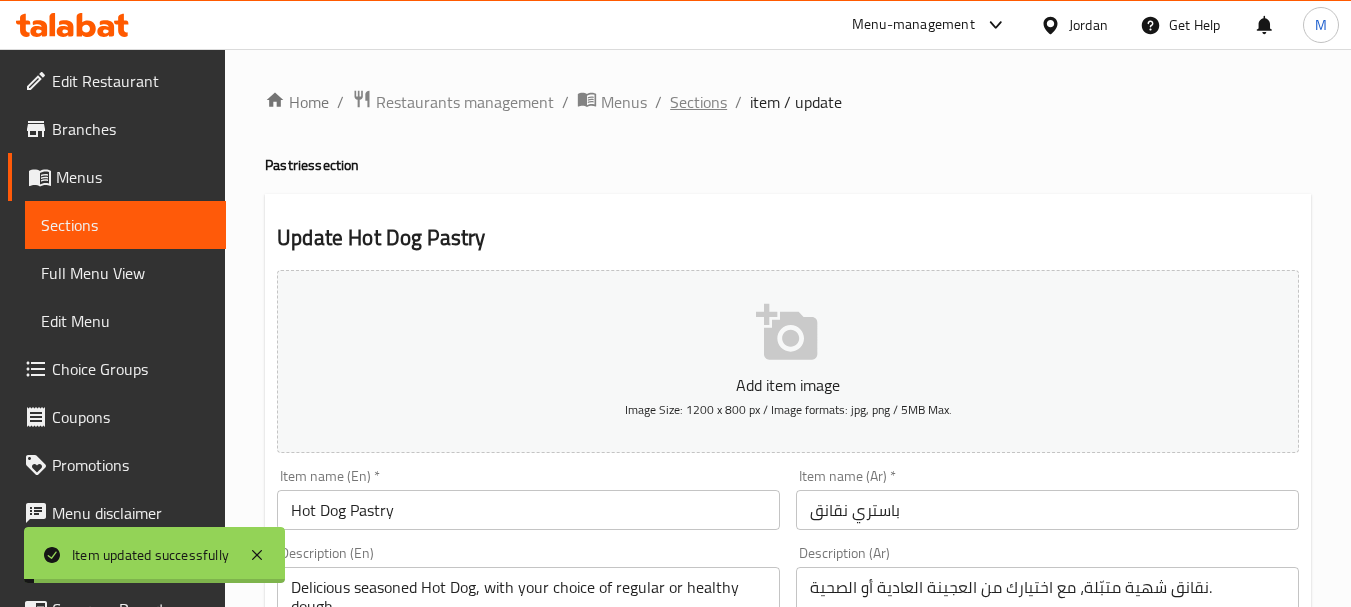 click on "Sections" at bounding box center (698, 102) 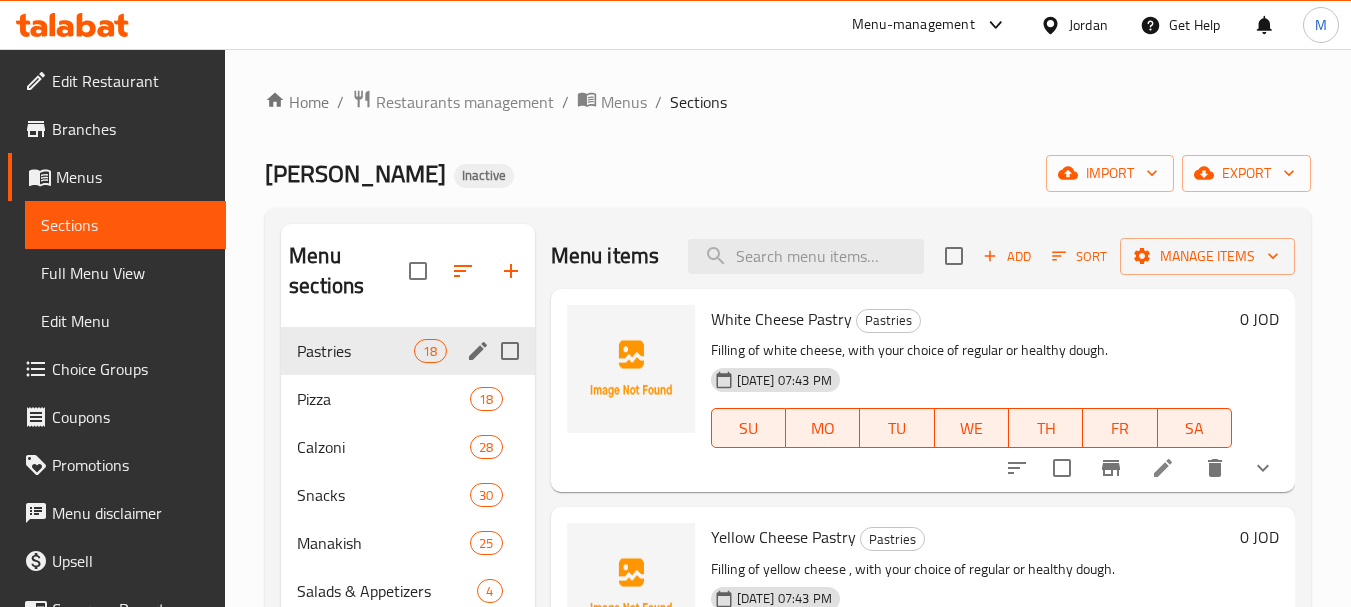 click at bounding box center (510, 351) 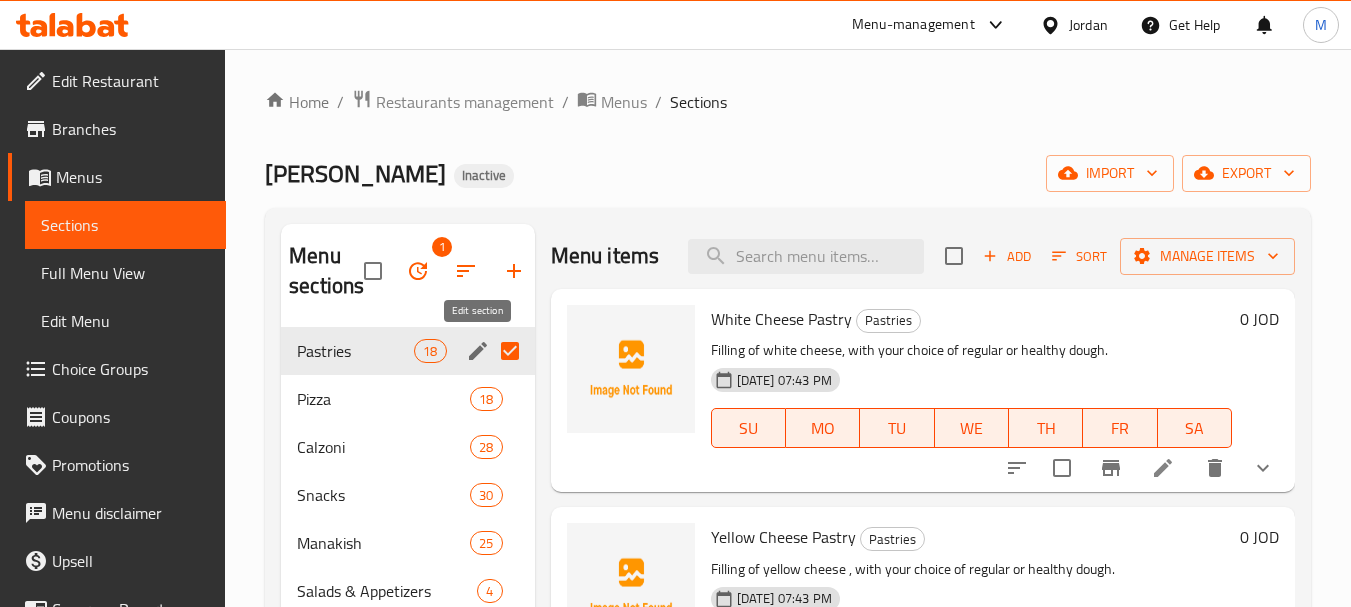 click 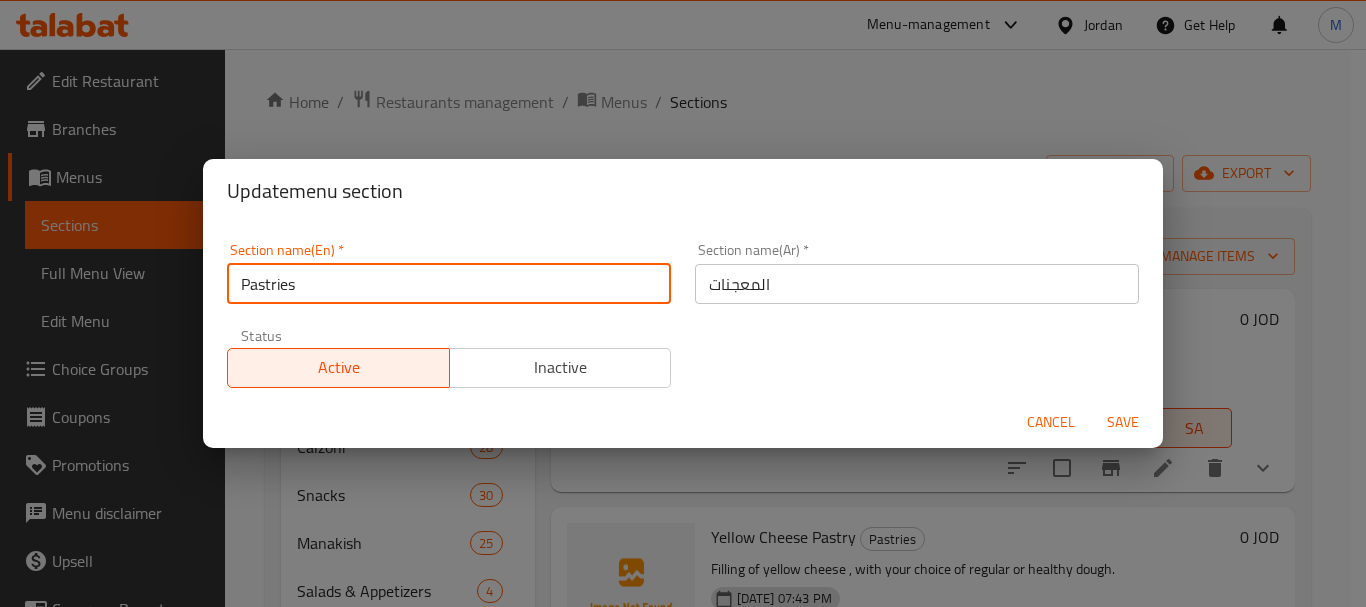 click on "Pastries" at bounding box center (449, 284) 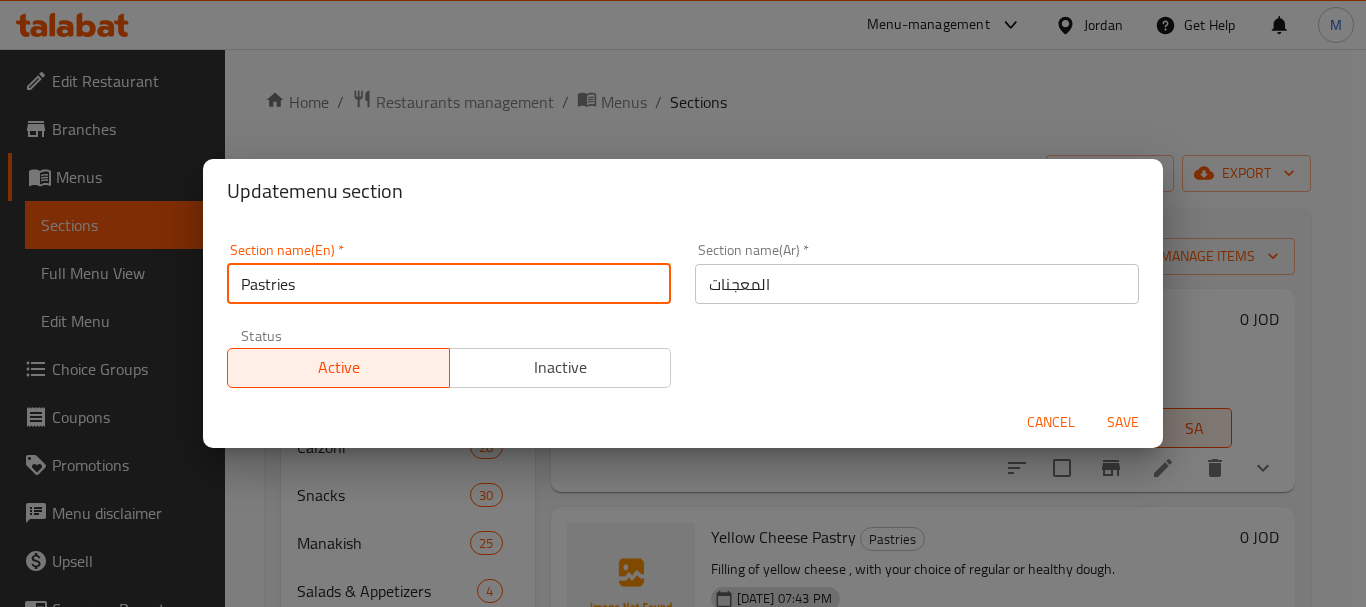 click on "Pastries" at bounding box center [449, 284] 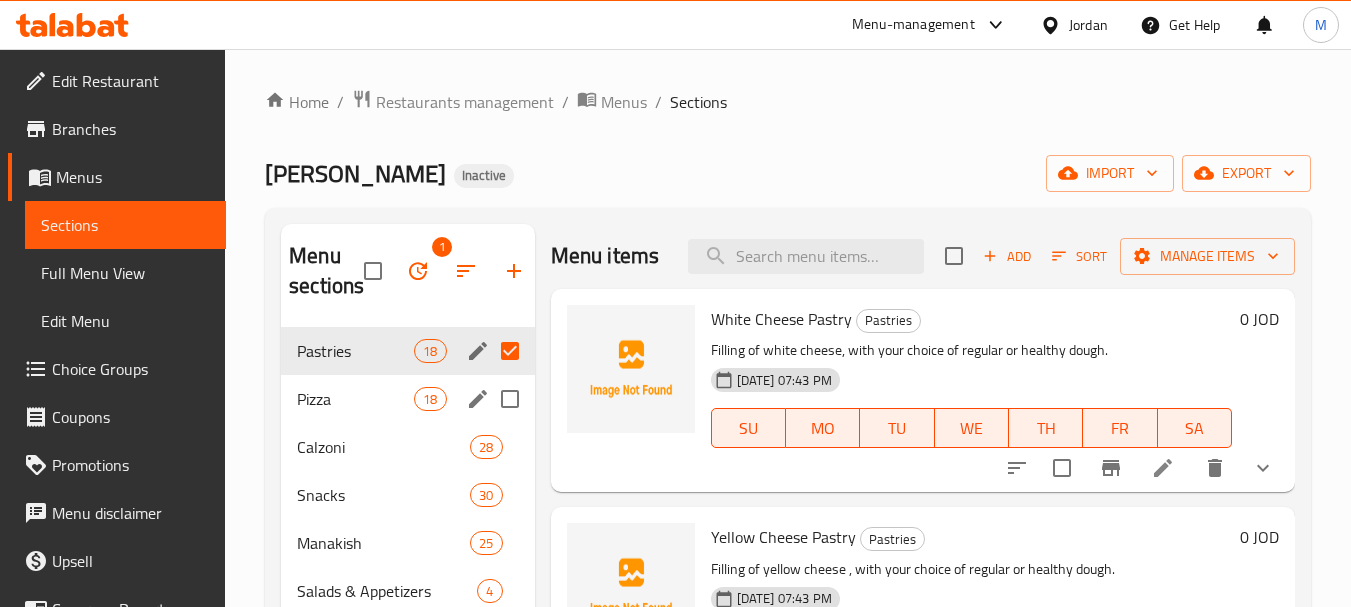 drag, startPoint x: 507, startPoint y: 400, endPoint x: 479, endPoint y: 398, distance: 28.071337 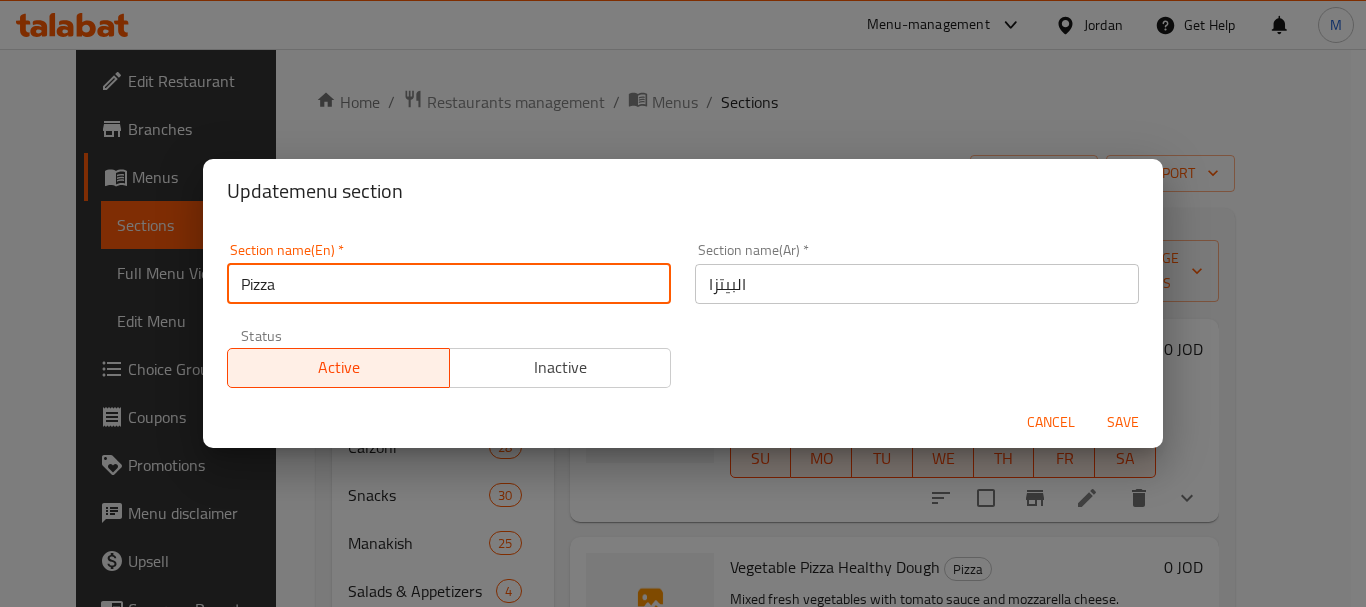 click on "Pizza" at bounding box center (449, 284) 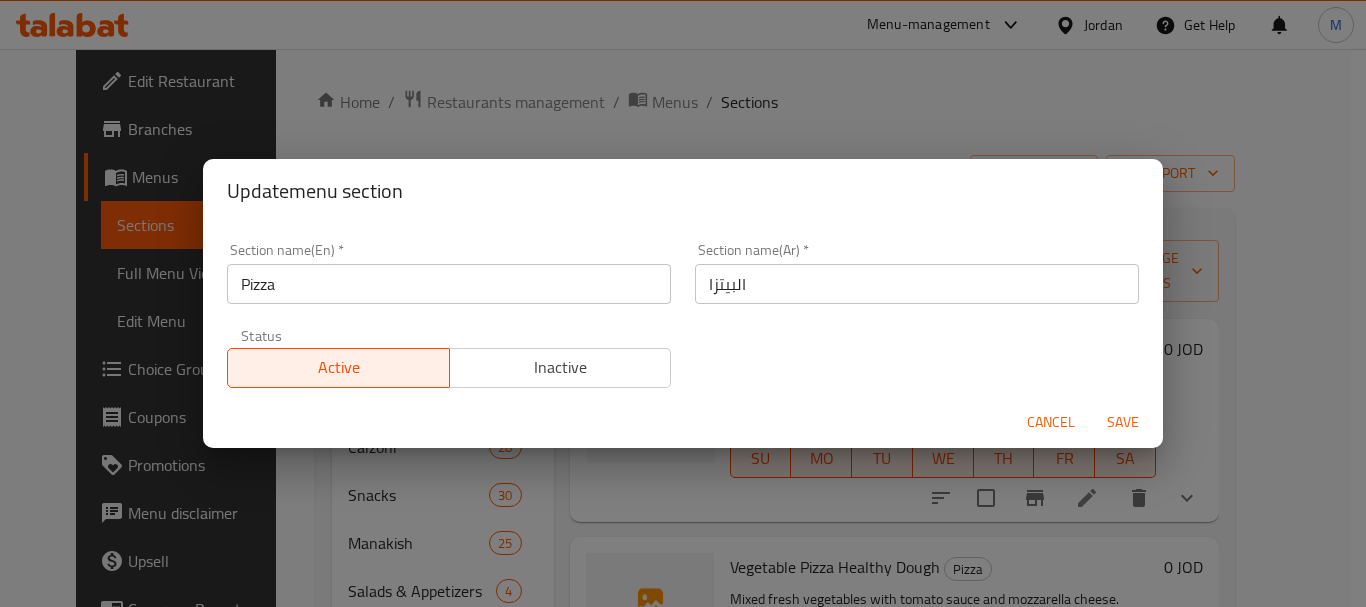 drag, startPoint x: 1051, startPoint y: 422, endPoint x: 1314, endPoint y: 498, distance: 273.76083 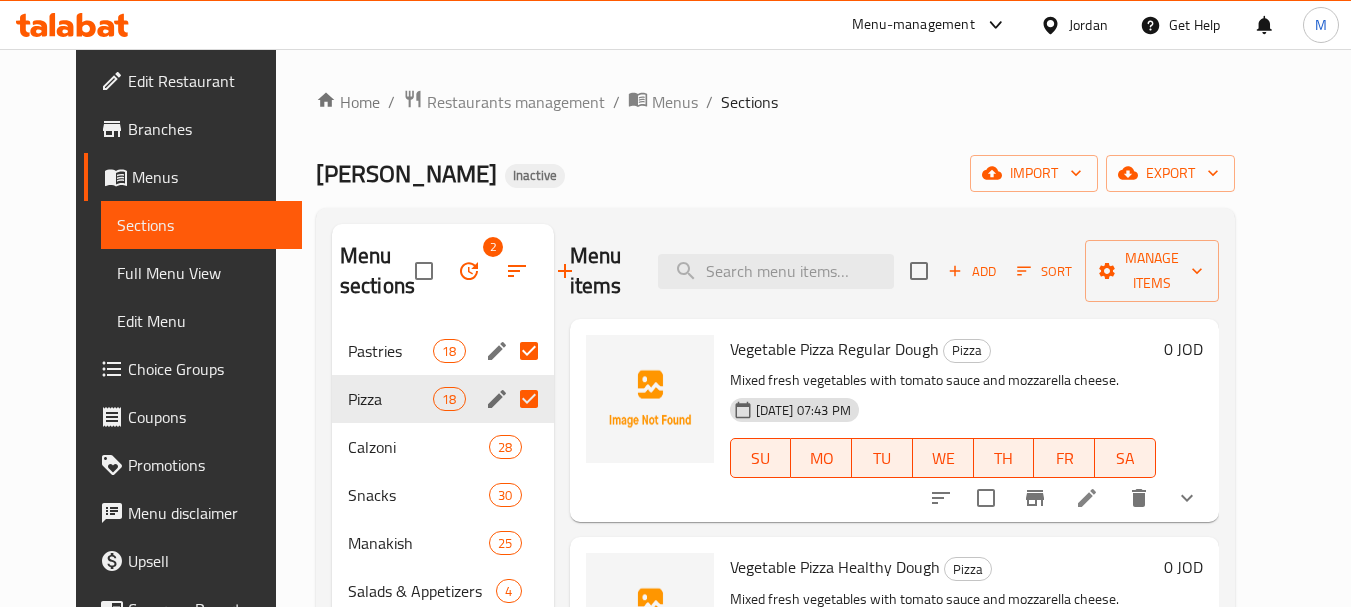 type 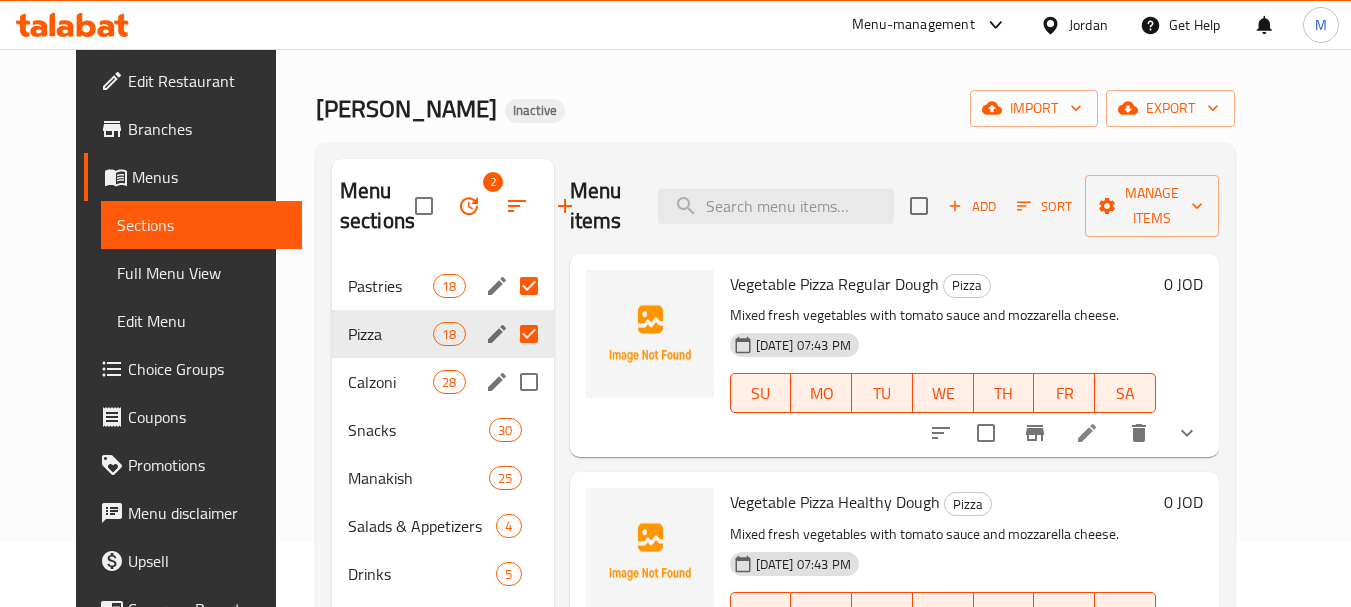 scroll, scrollTop: 100, scrollLeft: 0, axis: vertical 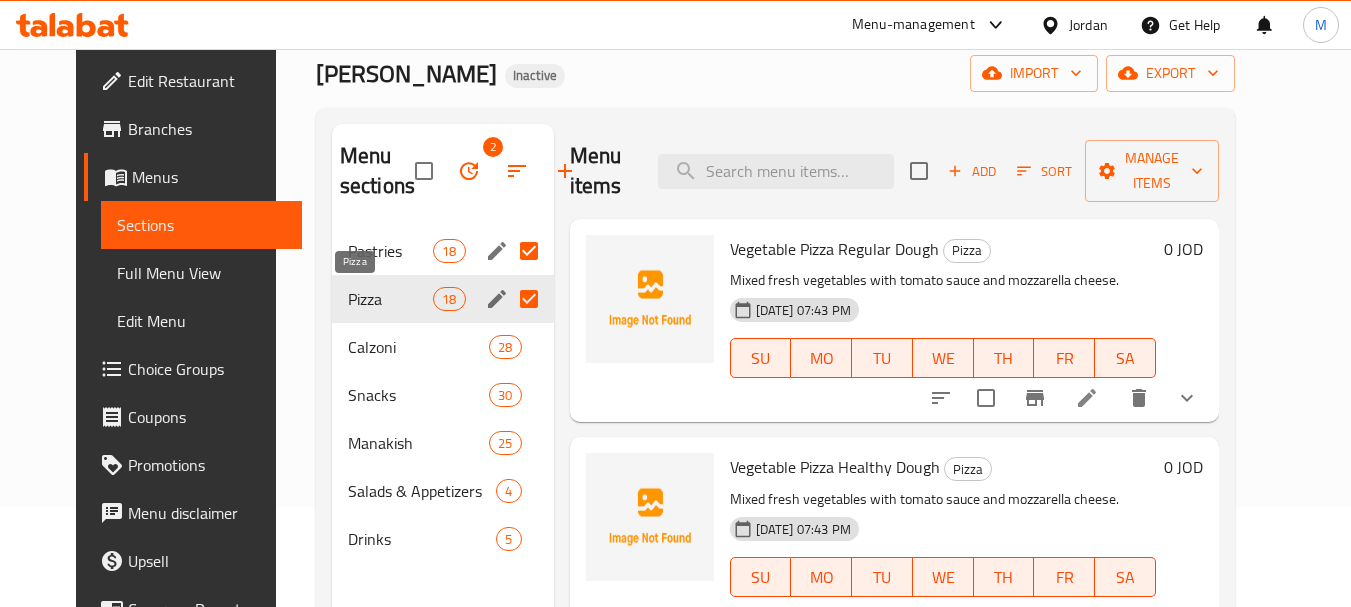 drag, startPoint x: 335, startPoint y: 302, endPoint x: 973, endPoint y: 331, distance: 638.65875 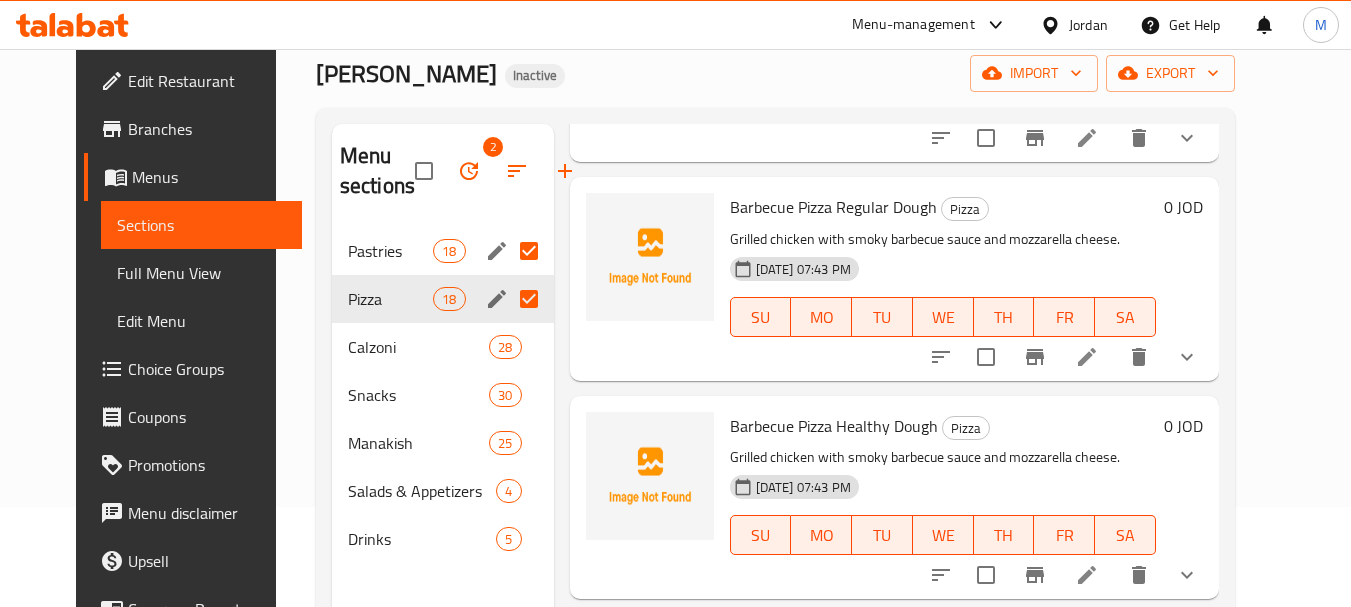 scroll, scrollTop: 3405, scrollLeft: 0, axis: vertical 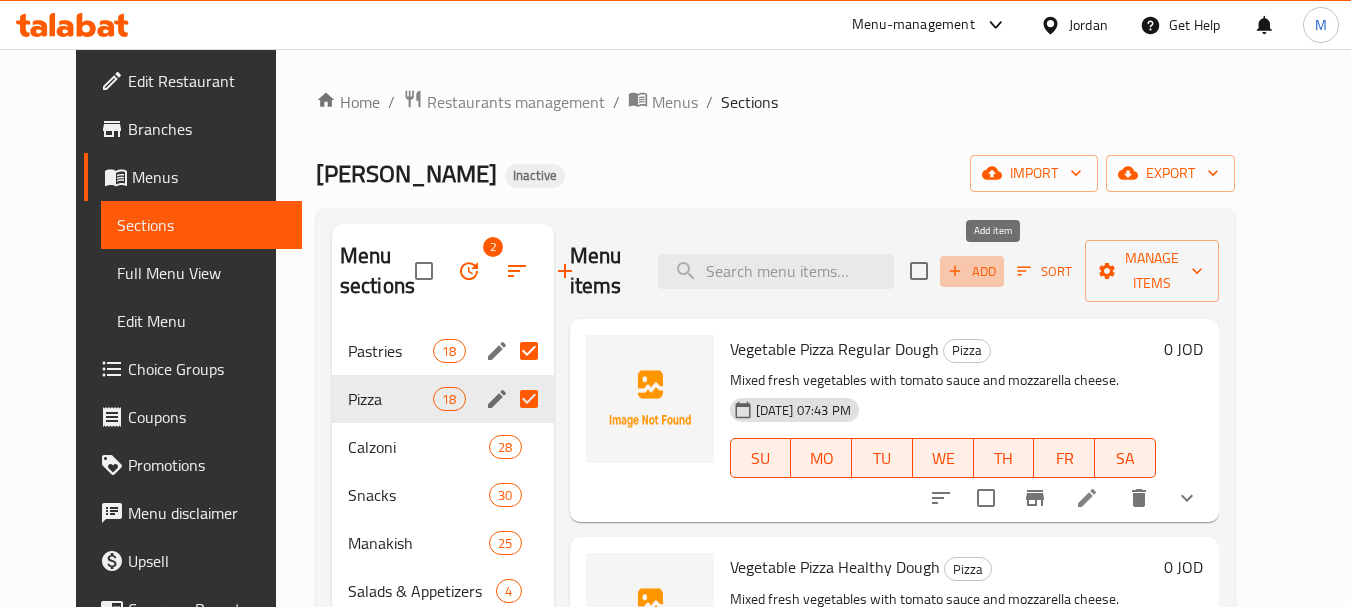 click 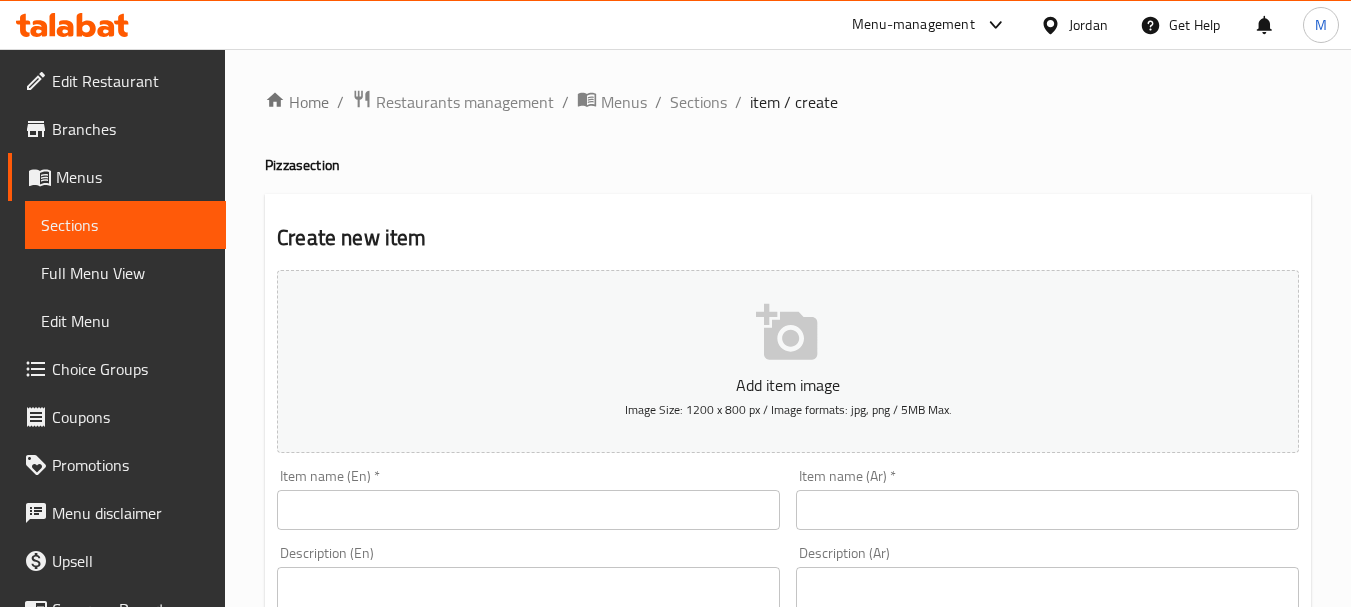 click at bounding box center (528, 510) 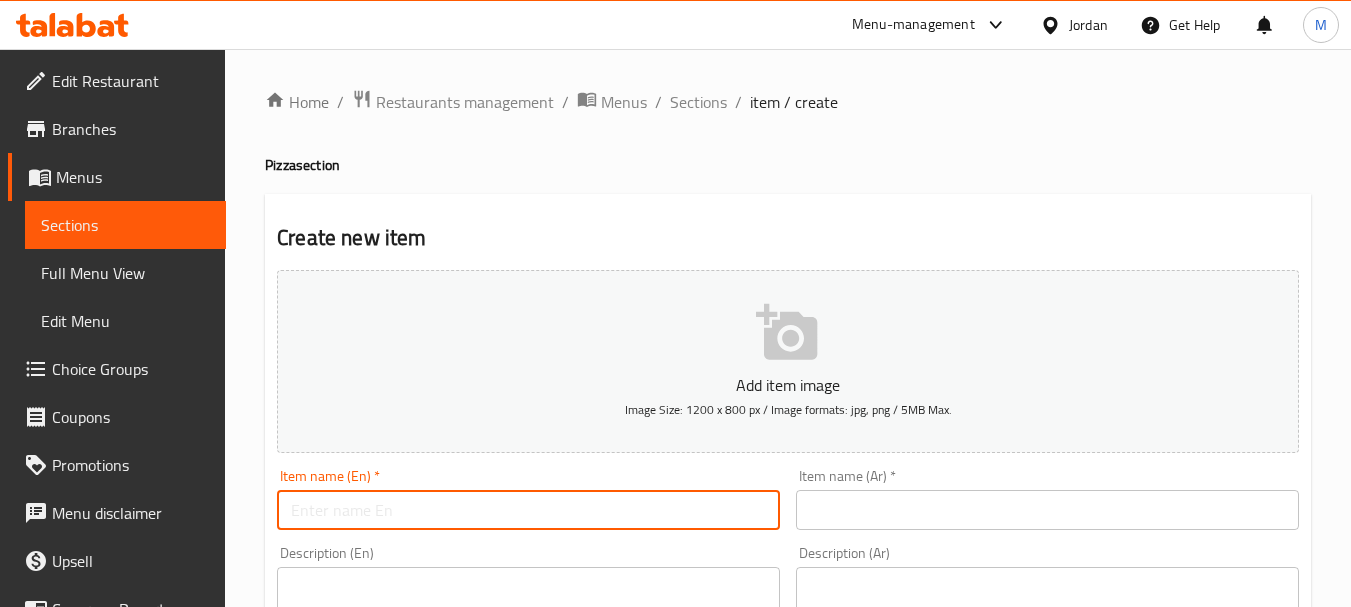paste on "Mexican Pizza Regular Dough" 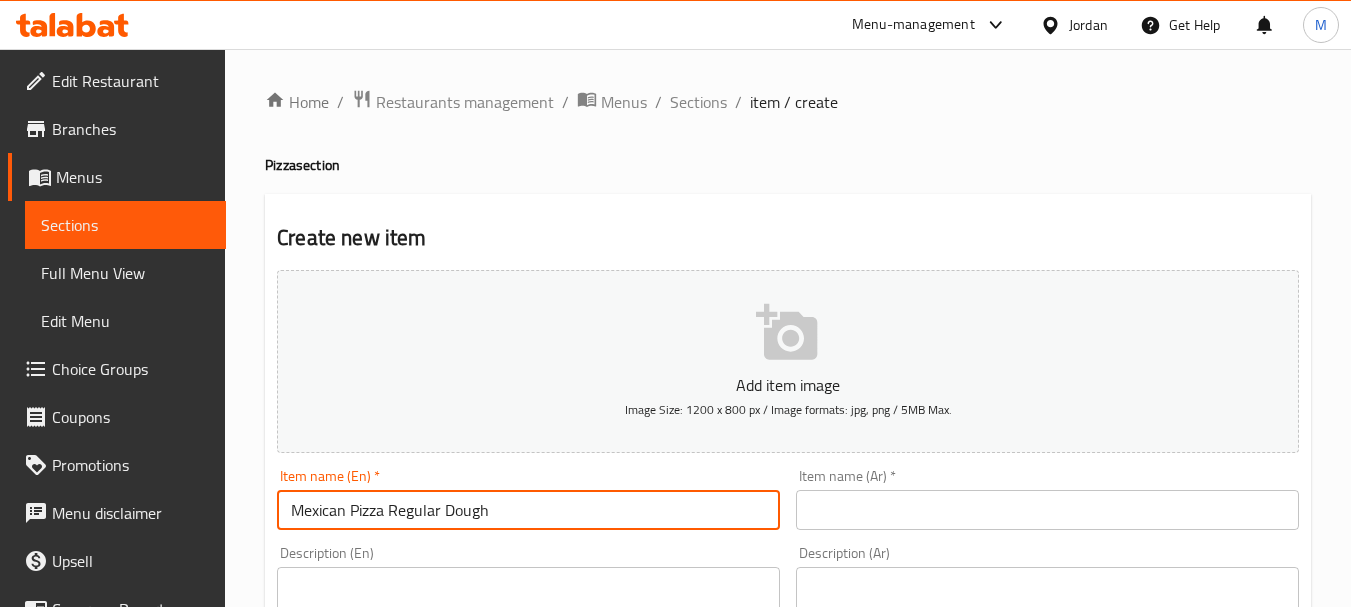 type on "Mexican Pizza Regular Dough" 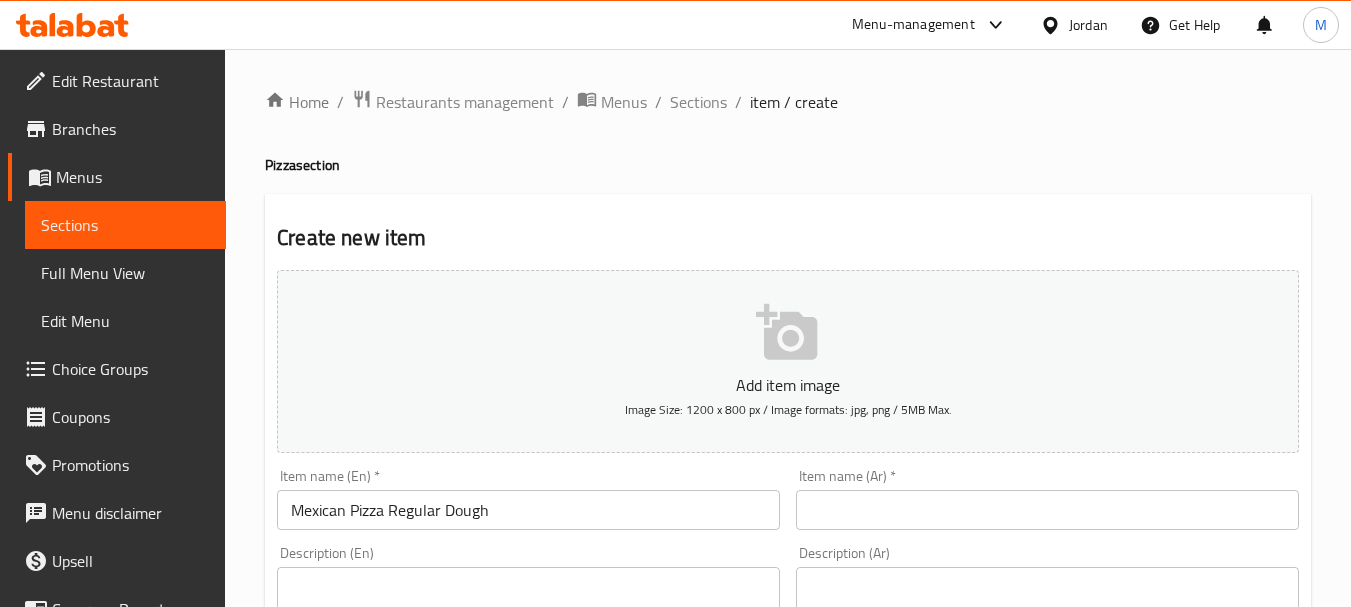 click at bounding box center [1047, 510] 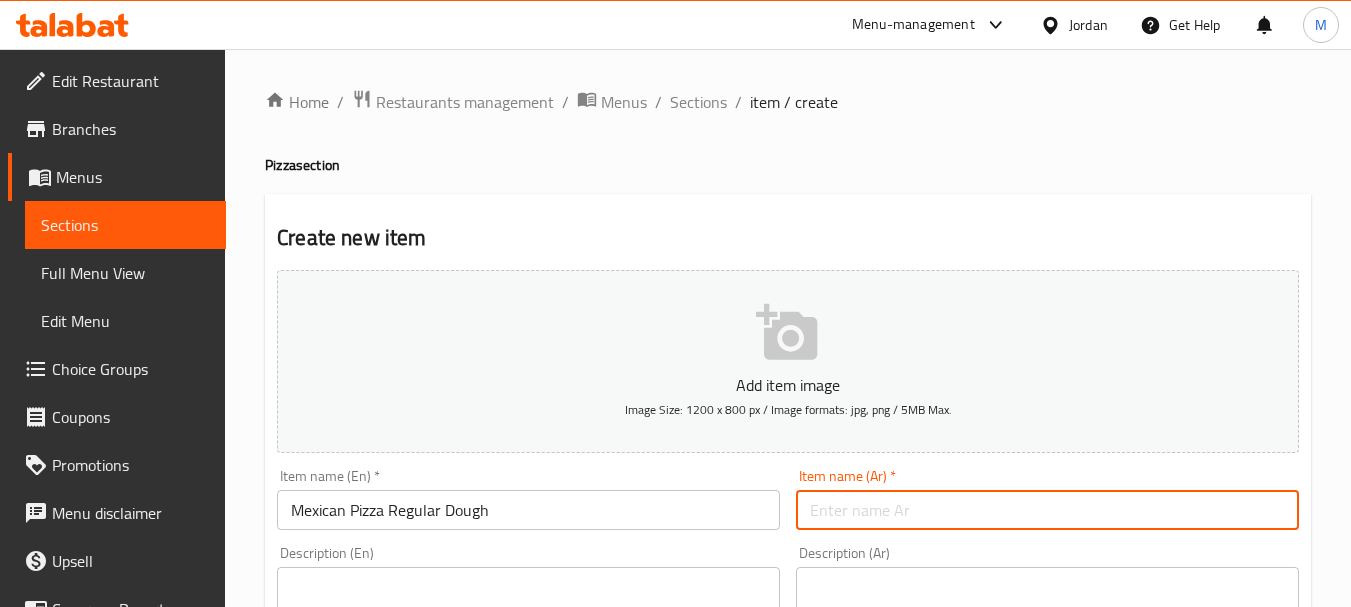 paste on "بيتزا الفصول الاربعة" 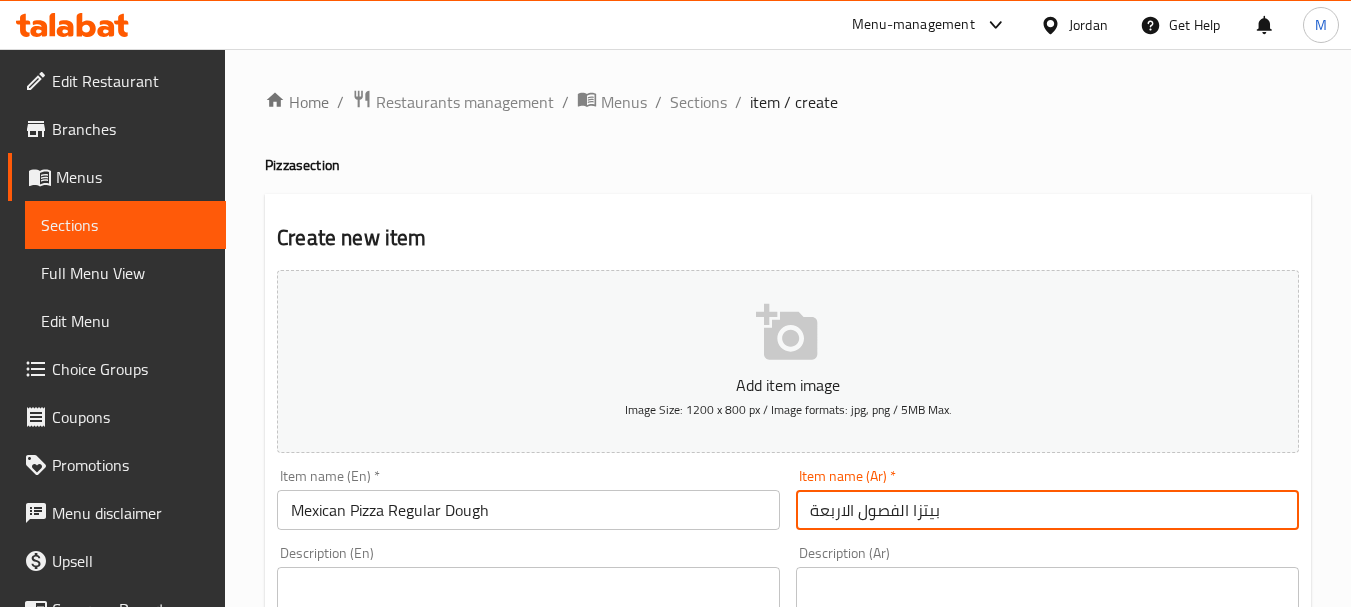 paste on "عجينة عادية" 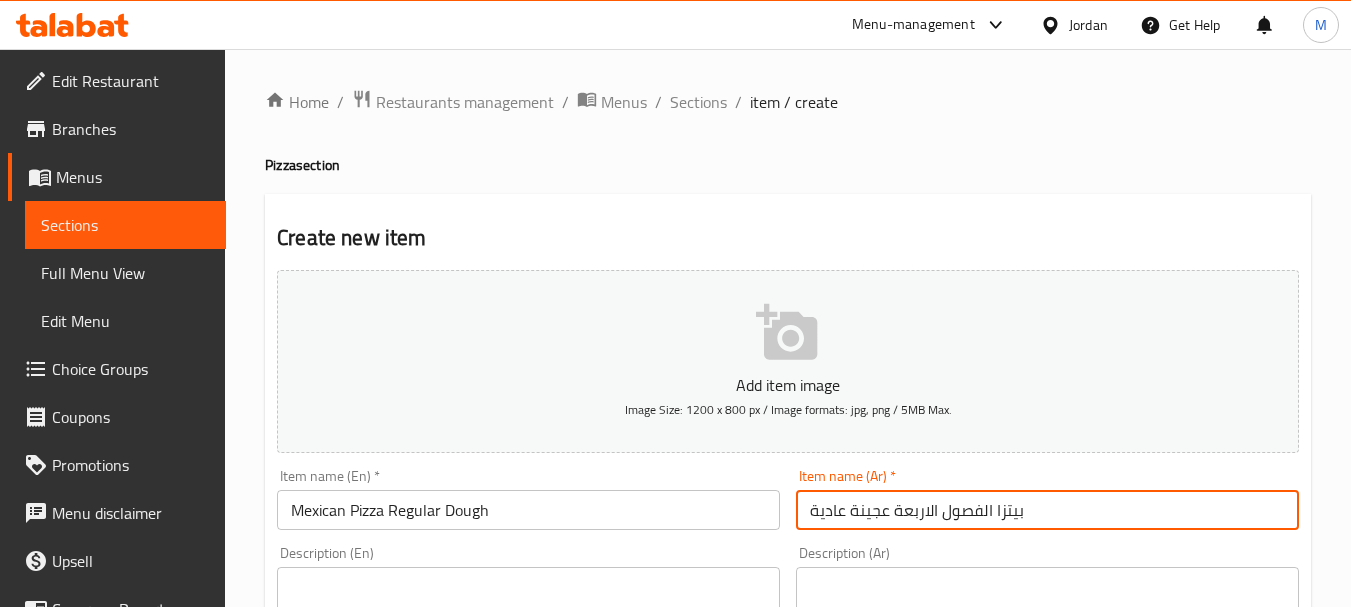 drag, startPoint x: 906, startPoint y: 508, endPoint x: 921, endPoint y: 513, distance: 15.811388 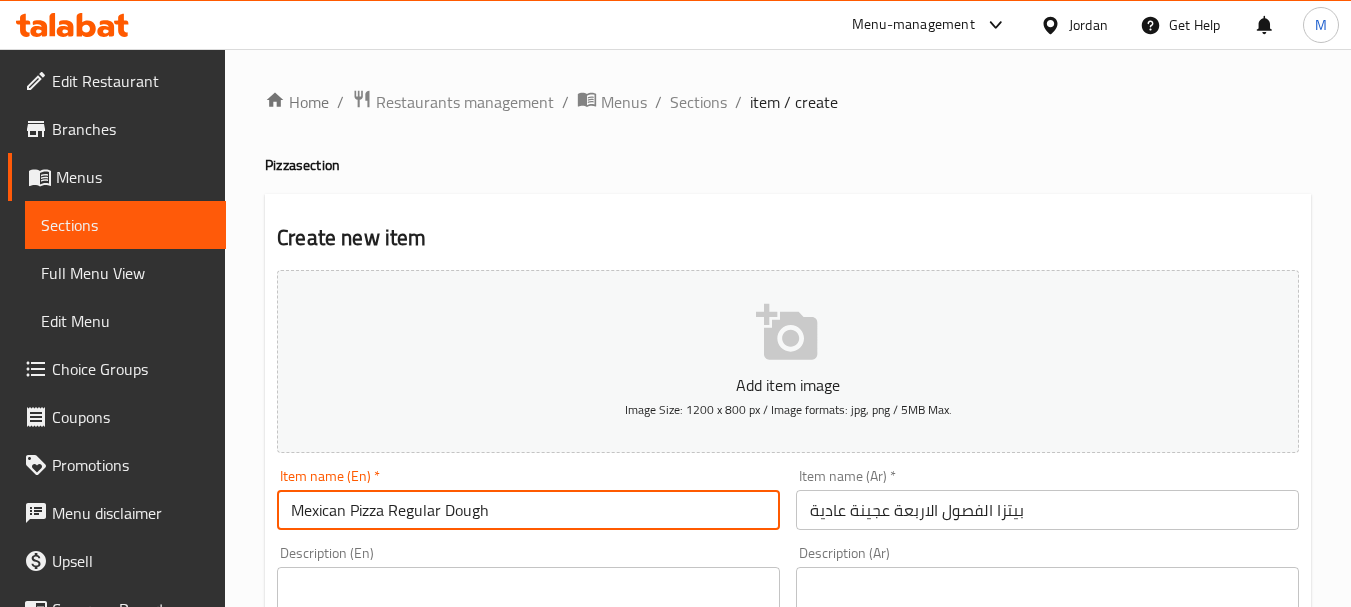 click on "Mexican Pizza Regular Dough" at bounding box center [528, 510] 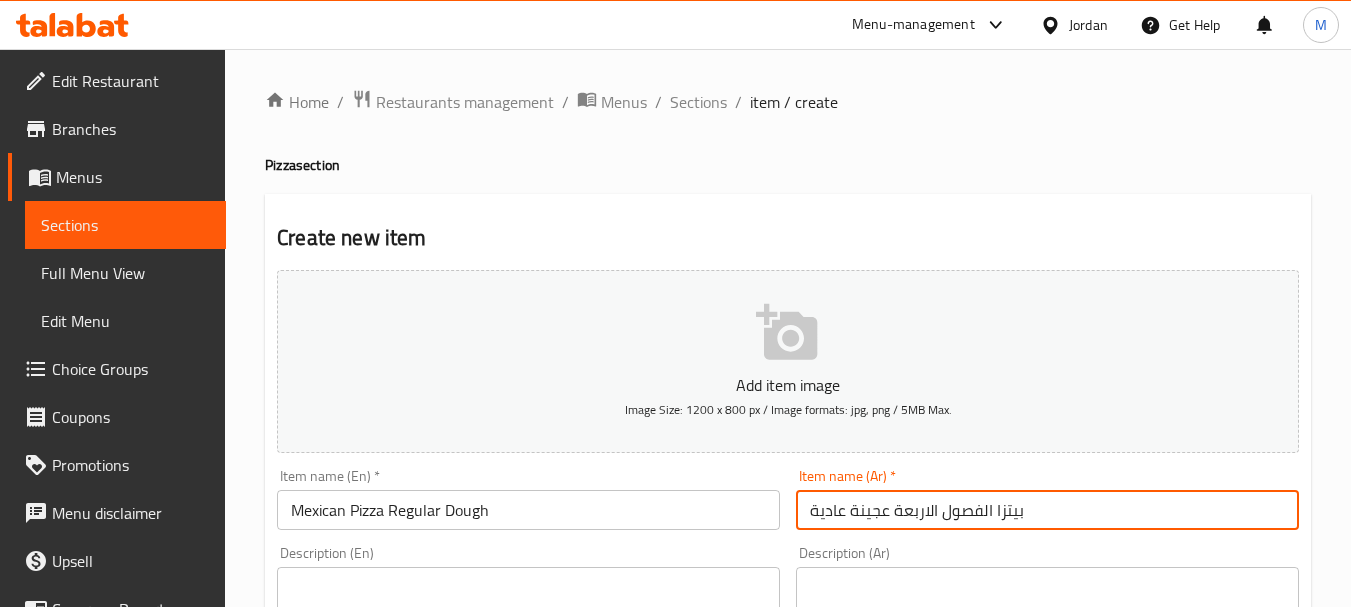 click on "بيتزا الفصول الاربعة عجينة عادية" at bounding box center [1047, 510] 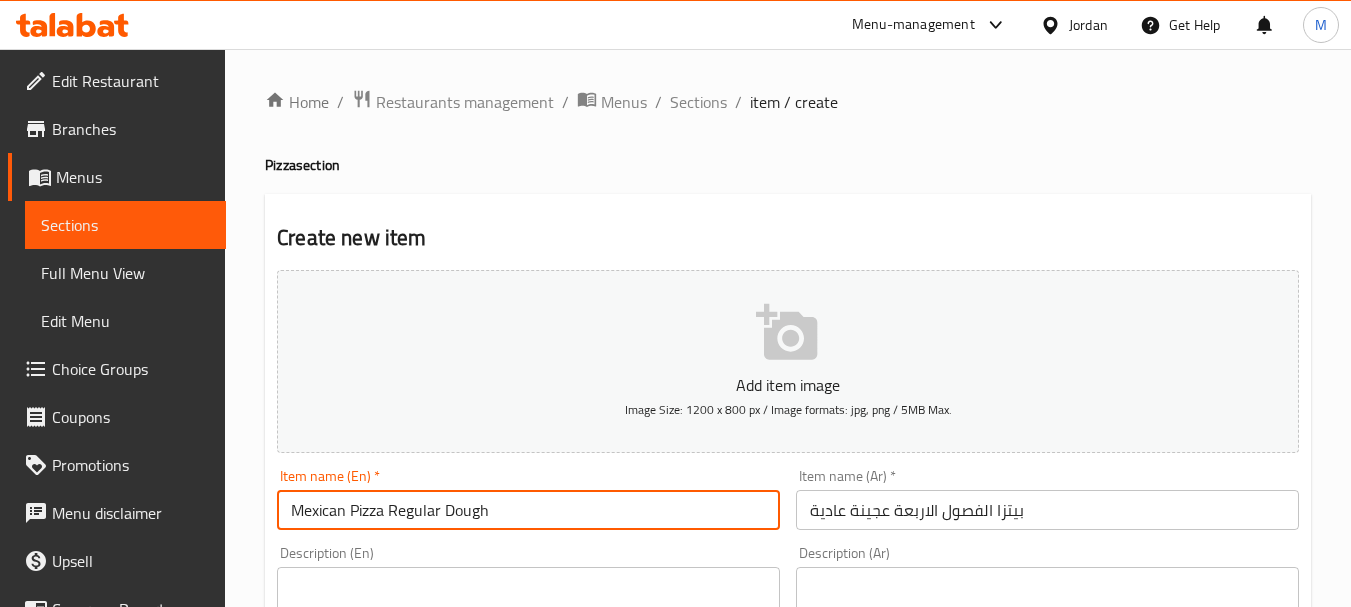 click on "Mexican Pizza Regular Dough" at bounding box center [528, 510] 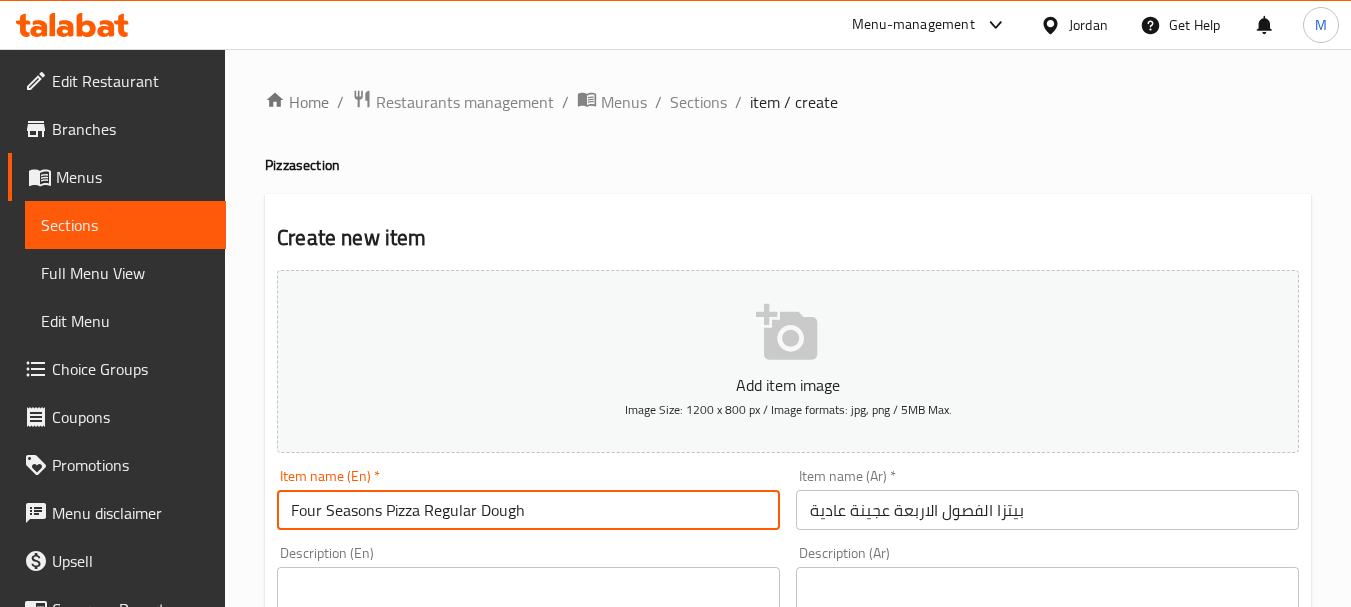 click on "Four Seasons Pizza Regular Dough" at bounding box center [528, 510] 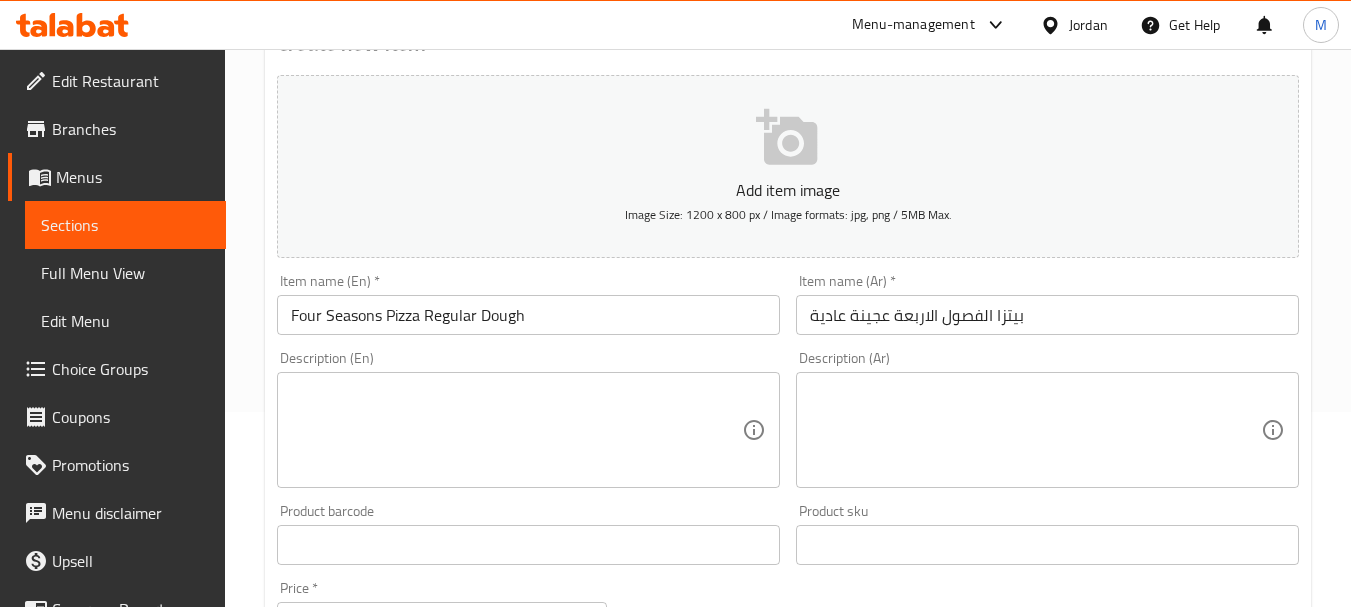 scroll, scrollTop: 200, scrollLeft: 0, axis: vertical 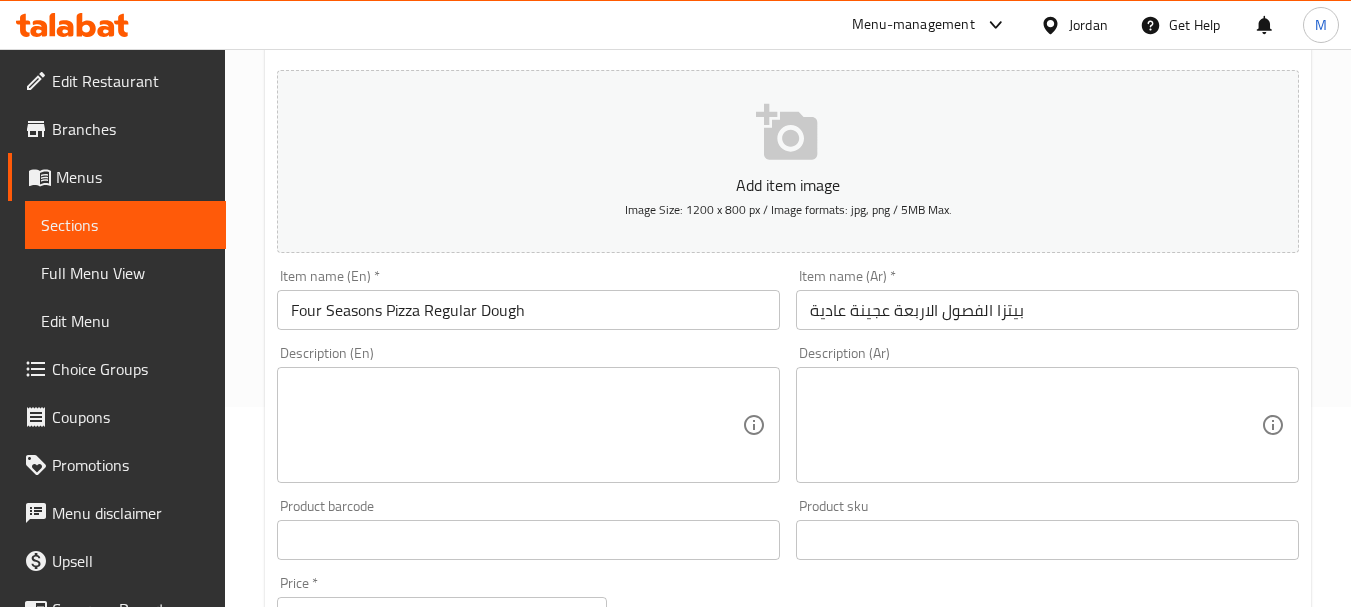 click at bounding box center [1035, 425] 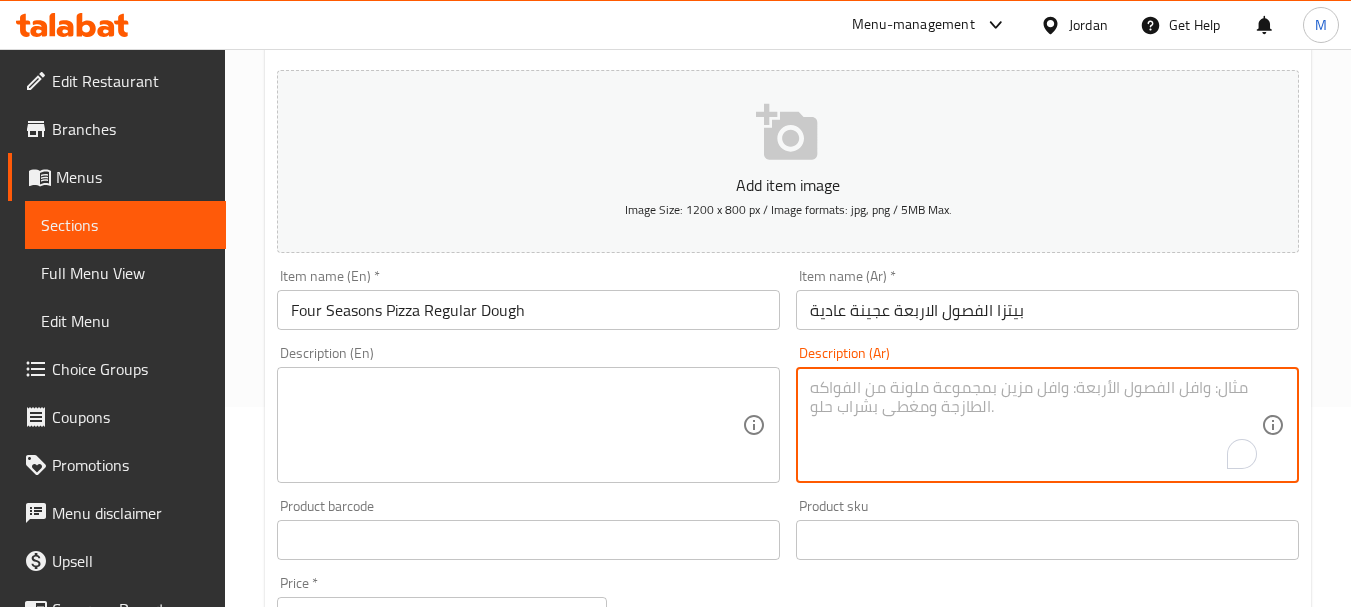 paste on "أربع نكهات مميزة في بيتزا واحدة لعشاق التنوع، مع اختيارك من العجينة العادية أو الصحية." 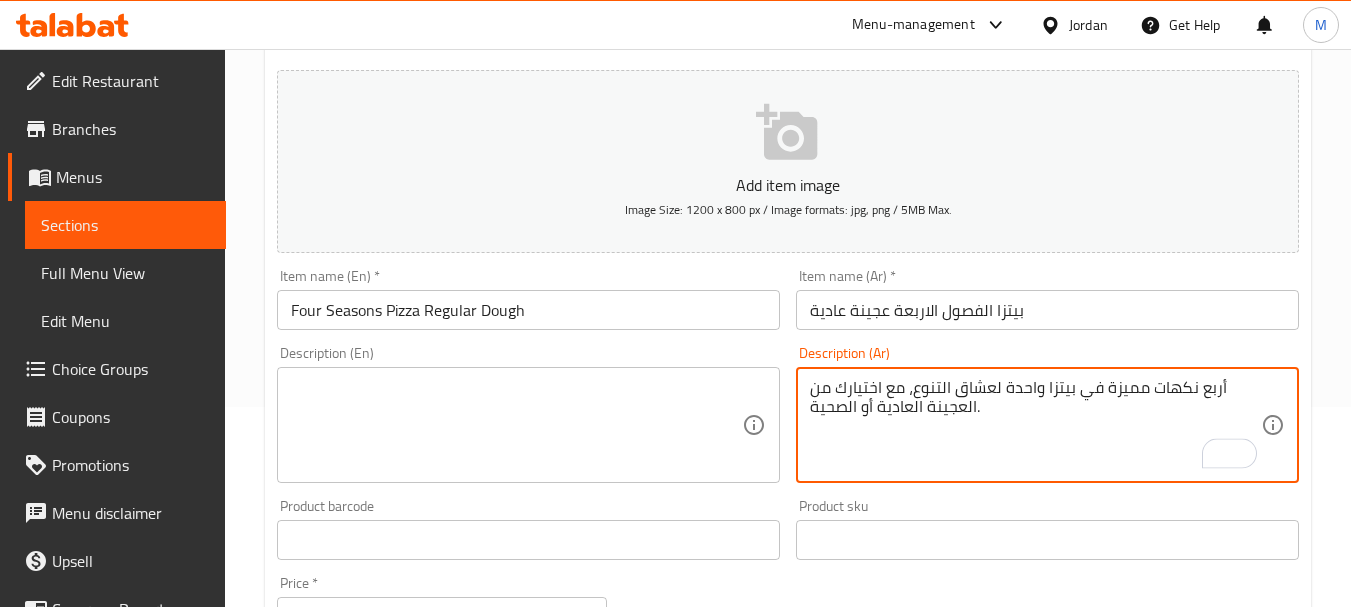 click on "أربع نكهات مميزة في بيتزا واحدة لعشاق التنوع، مع اختيارك من العجينة العادية أو الصحية." at bounding box center [1035, 425] 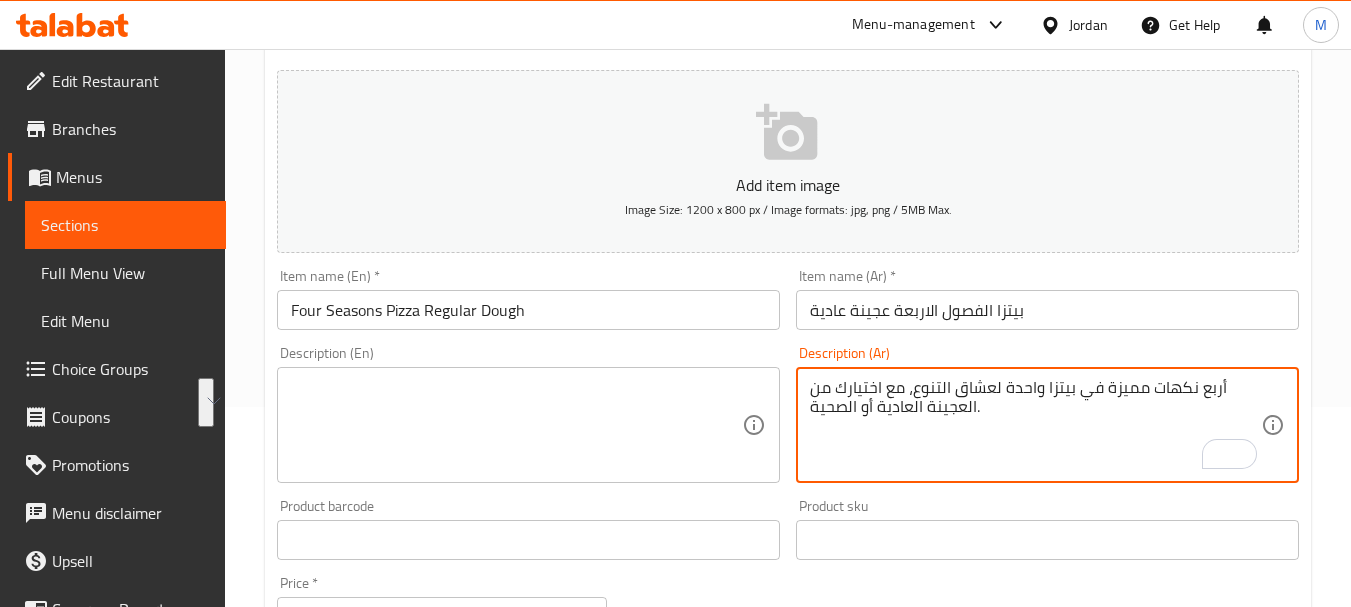 drag, startPoint x: 992, startPoint y: 419, endPoint x: 908, endPoint y: 389, distance: 89.19641 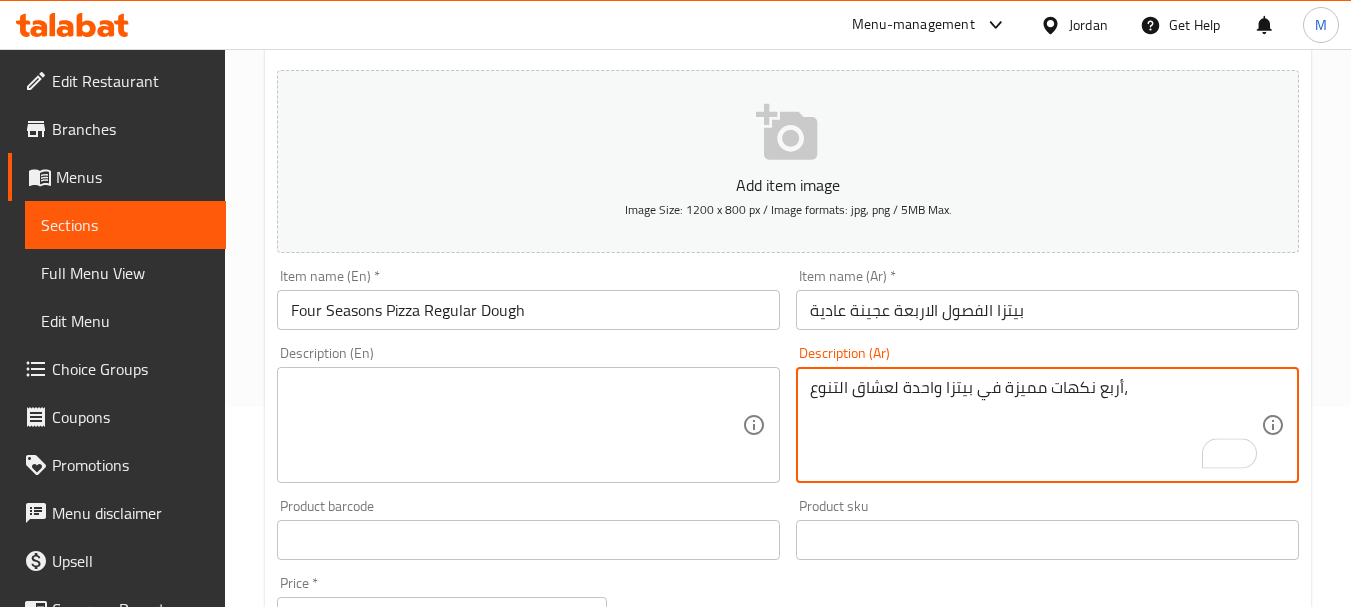 type on "أربع نكهات مميزة في بيتزا واحدة لعشاق التنوع،" 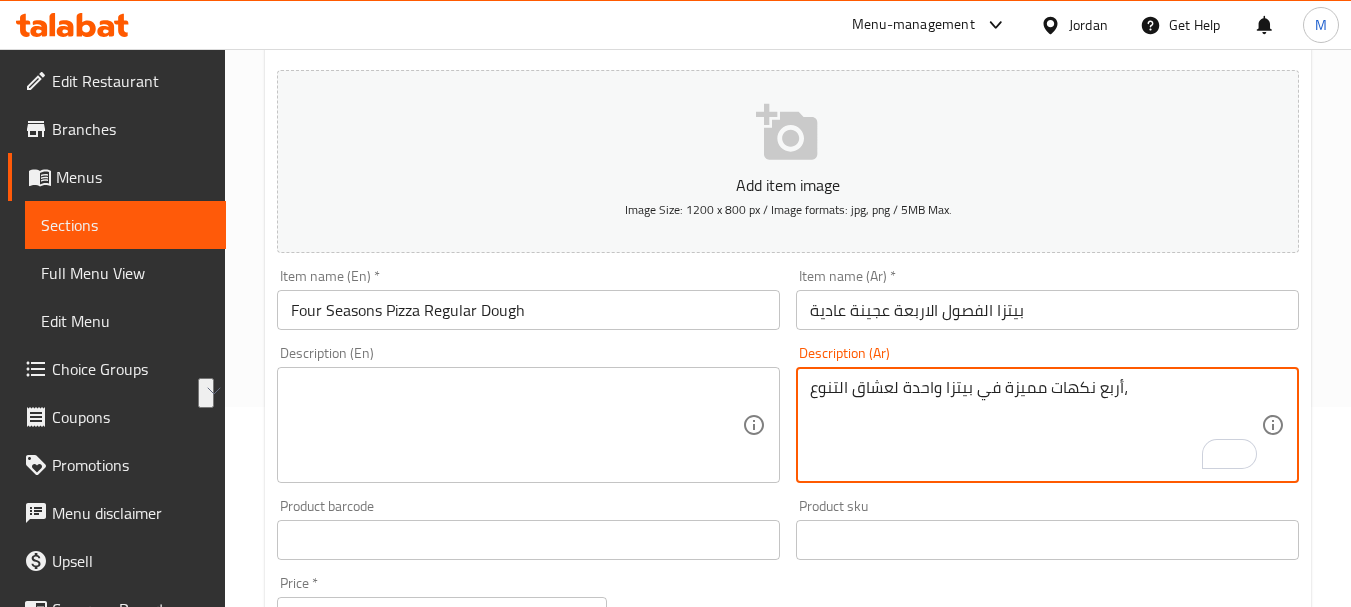 click at bounding box center [516, 425] 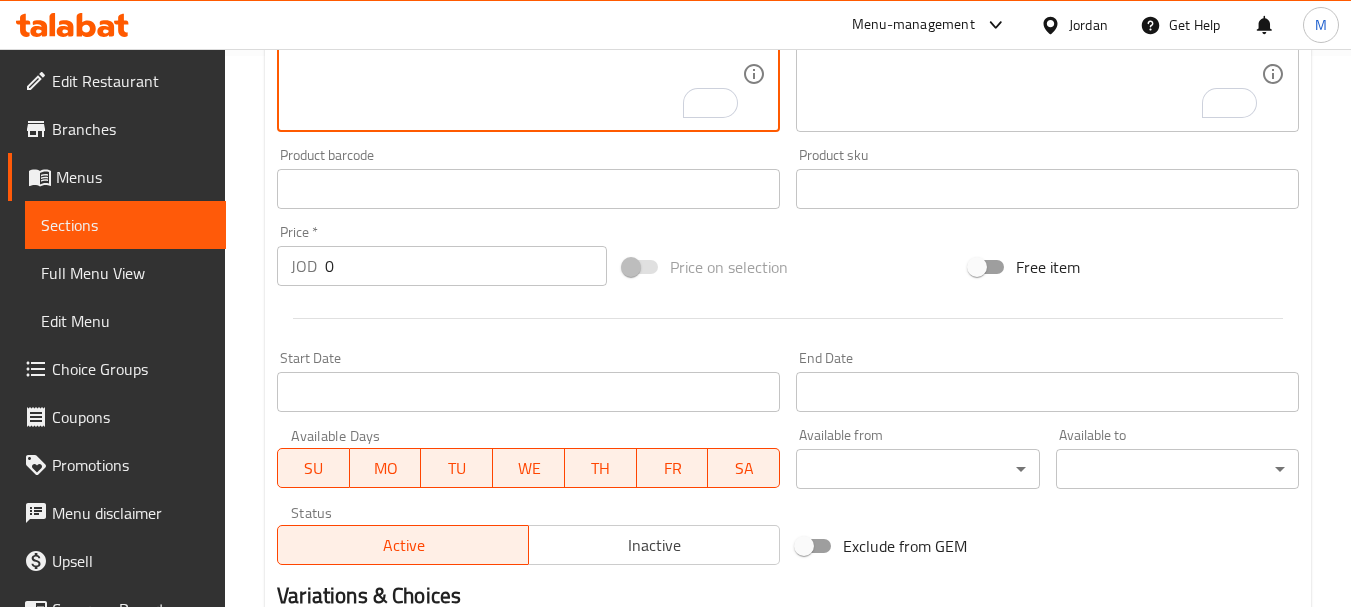 scroll, scrollTop: 600, scrollLeft: 0, axis: vertical 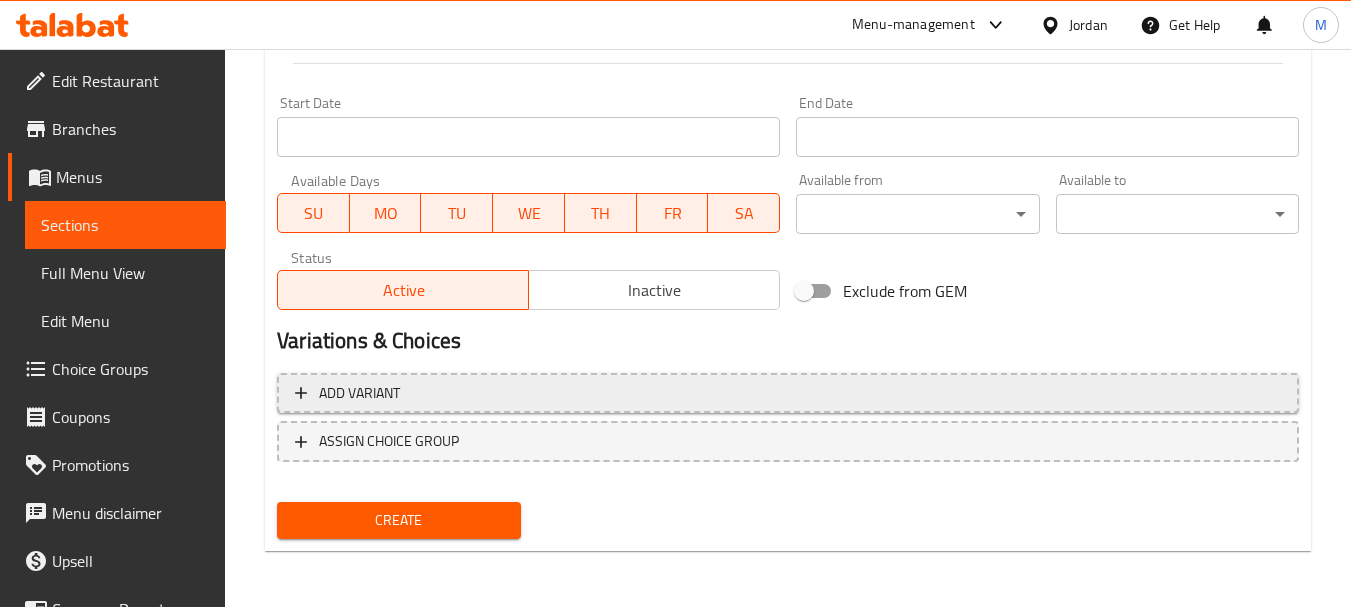 type on "Four distinct flavors in one pizza for lovers of variety." 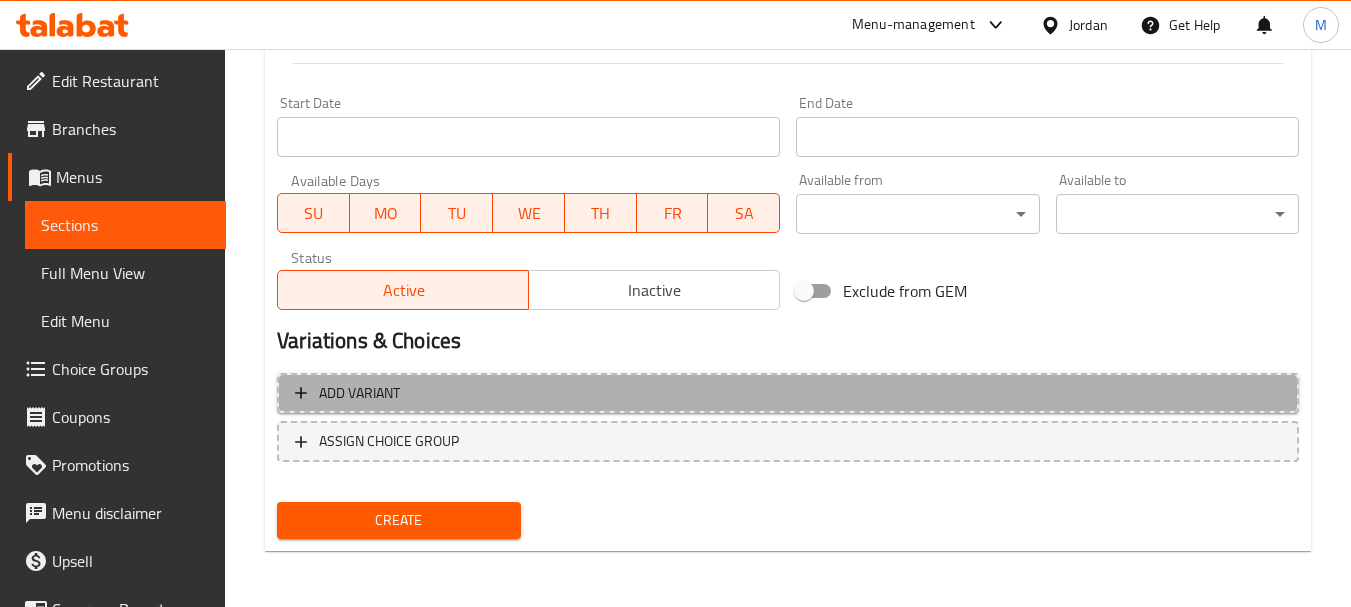 click on "Add variant" at bounding box center (788, 393) 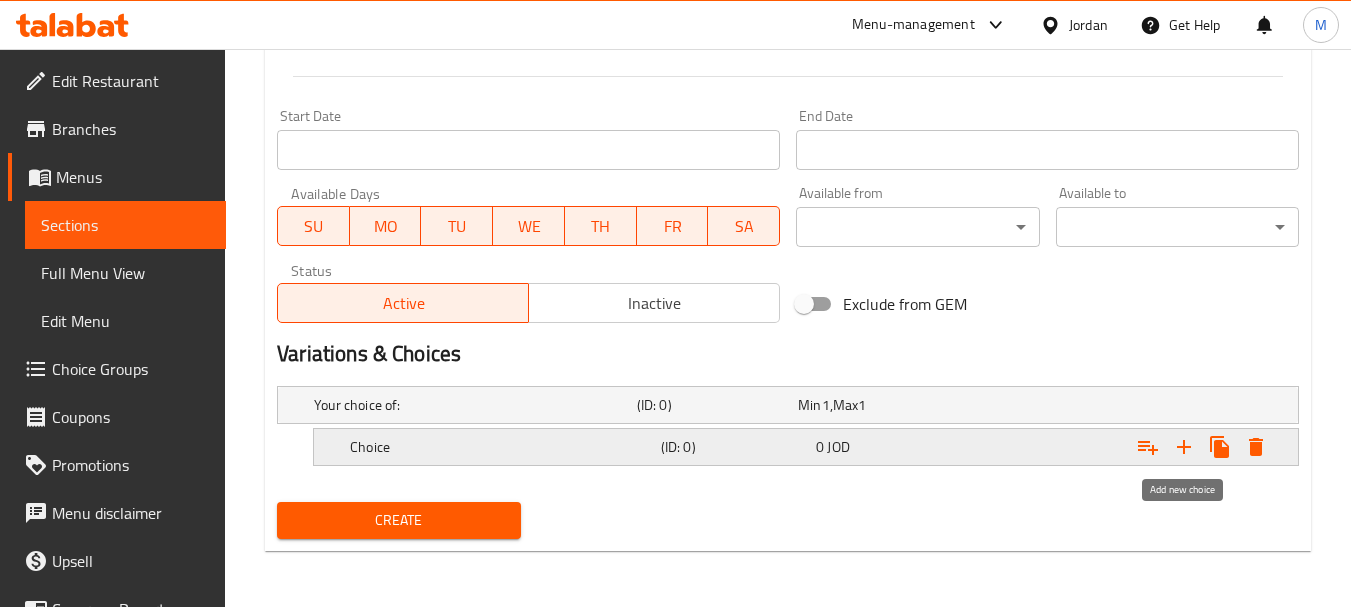 click 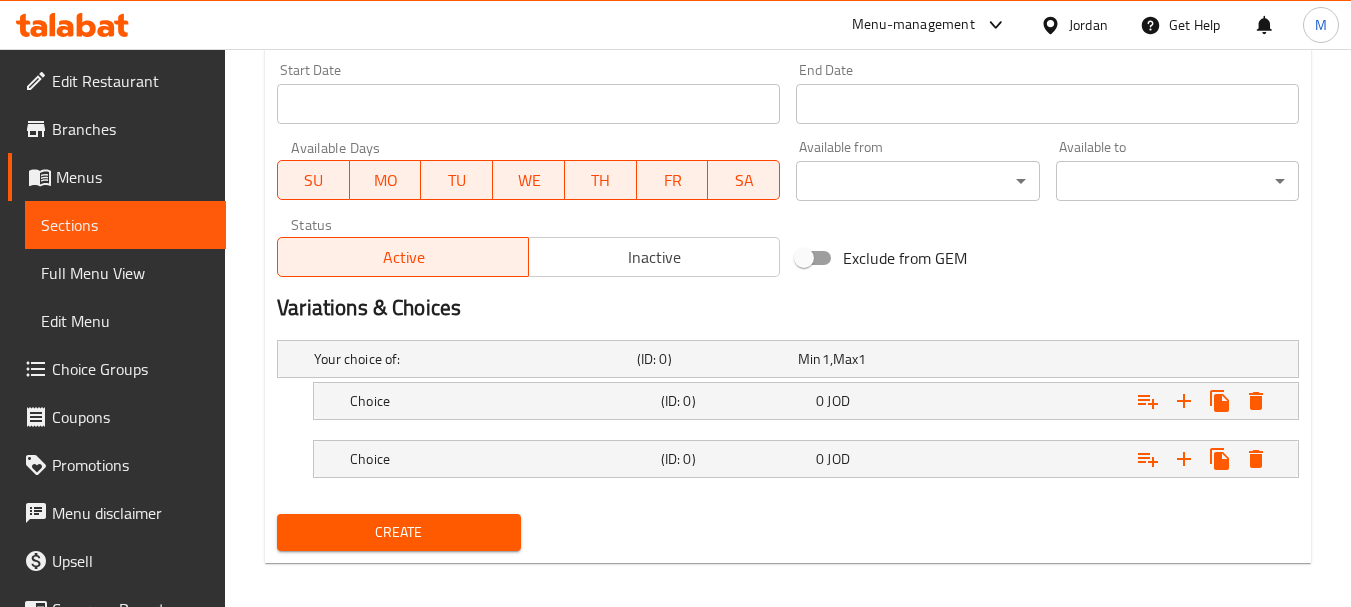 scroll, scrollTop: 851, scrollLeft: 0, axis: vertical 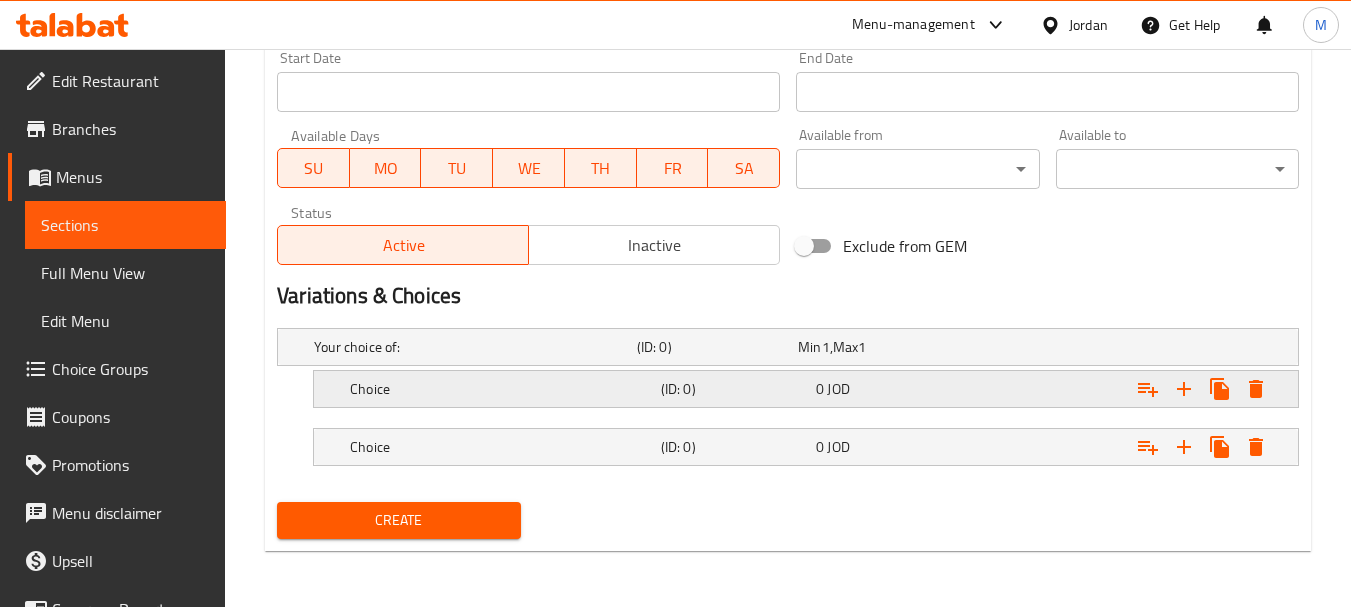 click on "Choice" at bounding box center [471, 347] 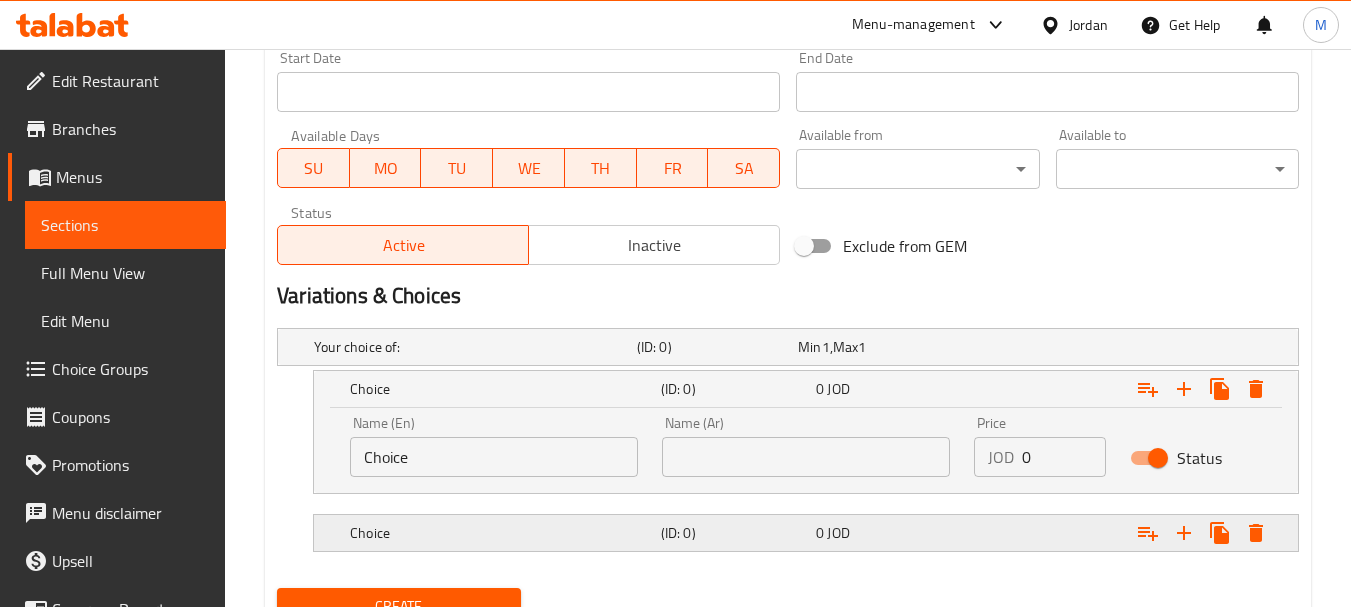 click on "Choice" at bounding box center [471, 347] 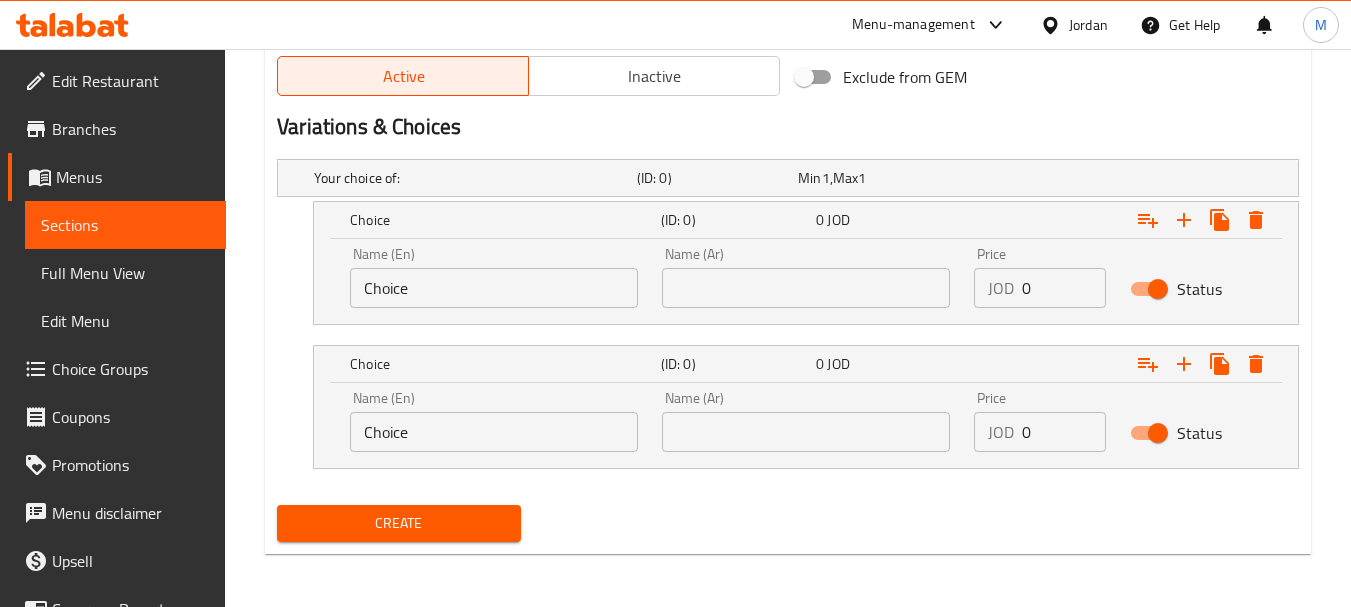 scroll, scrollTop: 1023, scrollLeft: 0, axis: vertical 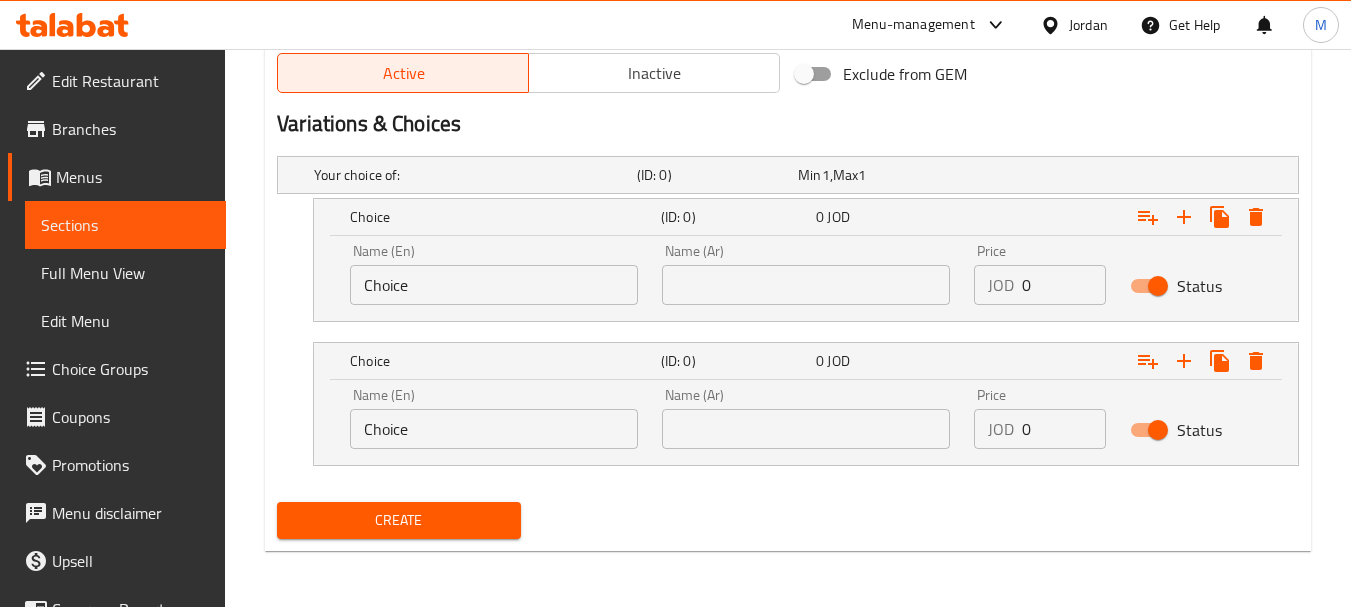 click at bounding box center (806, 285) 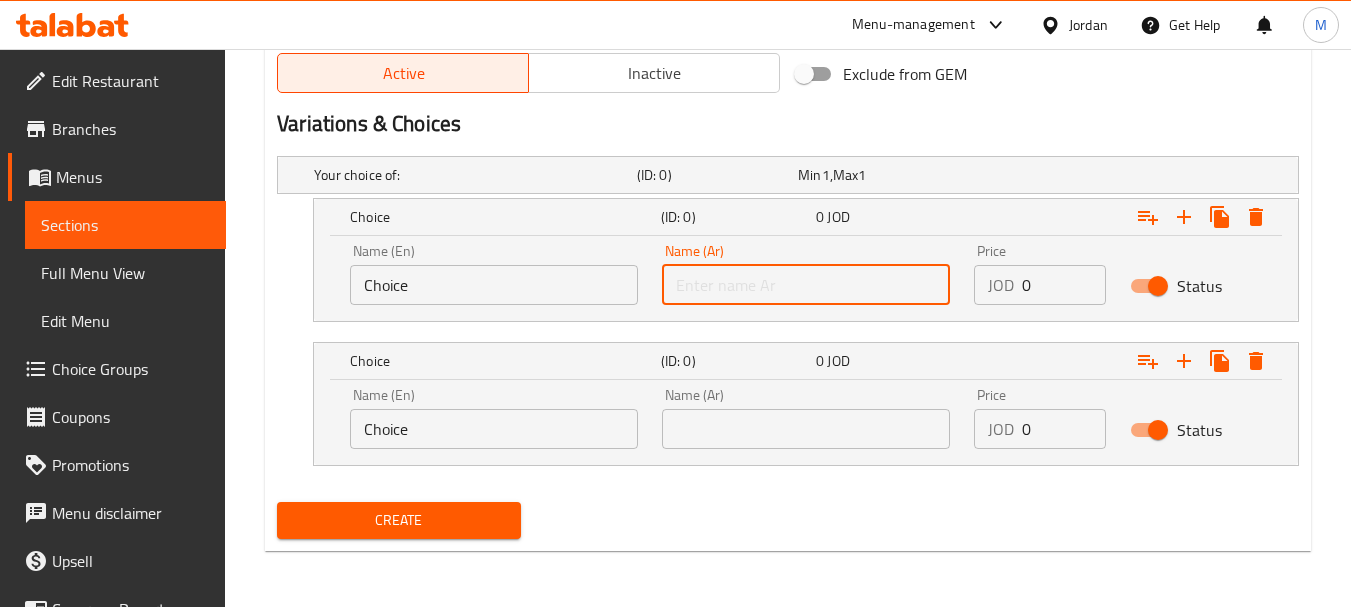 paste on "حجم صغير" 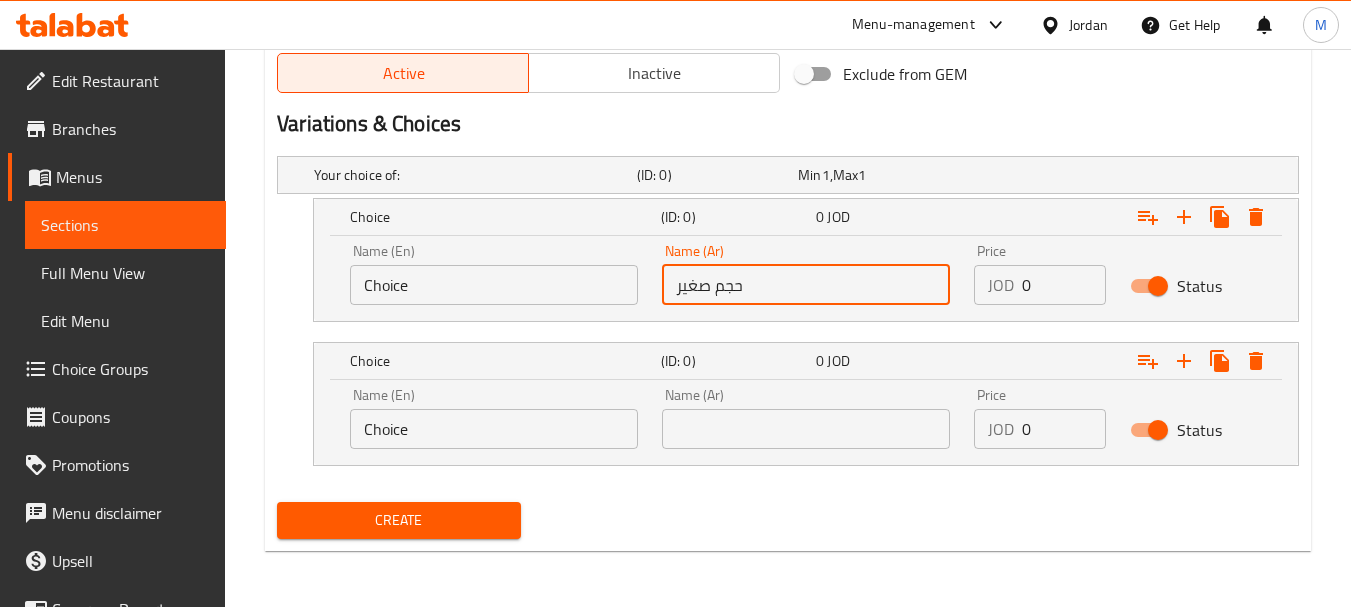 type on "حجم صغير" 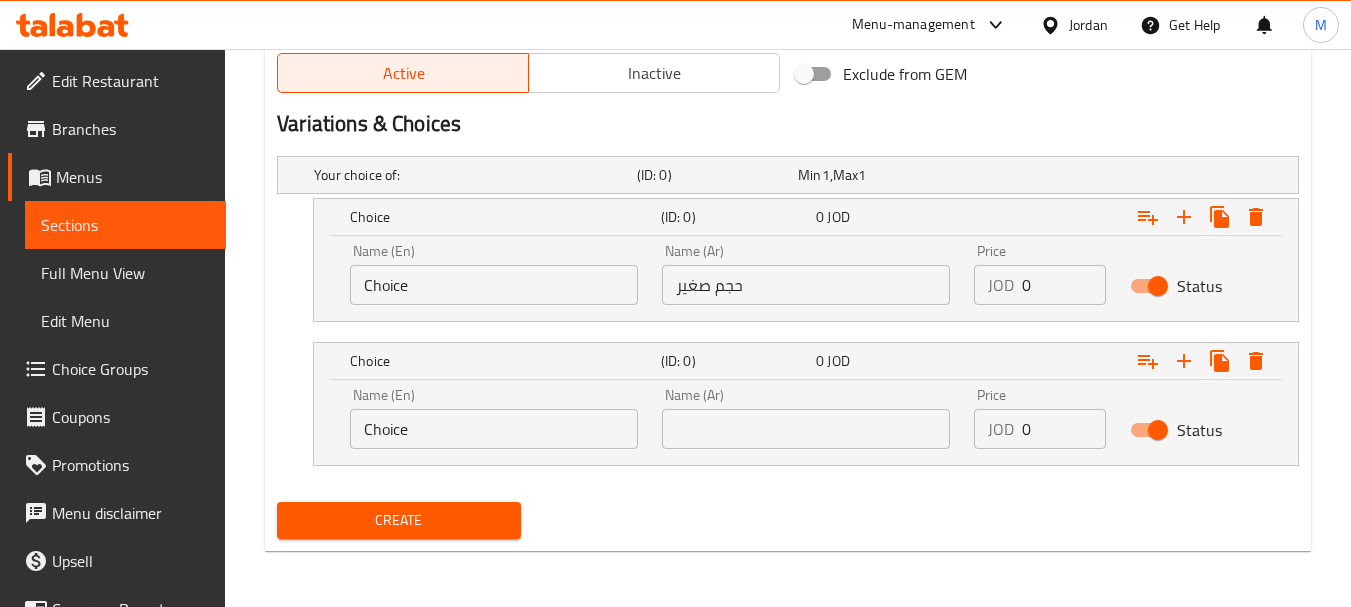 paste on "حجم وسط" 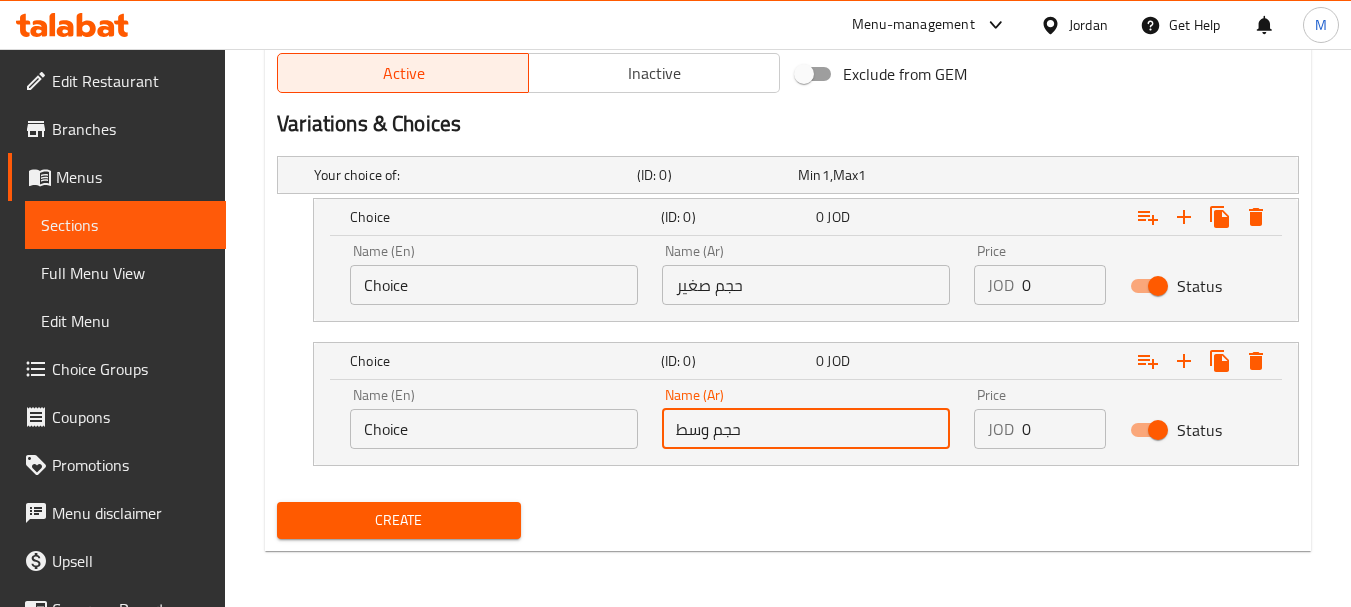 type on "حجم وسط" 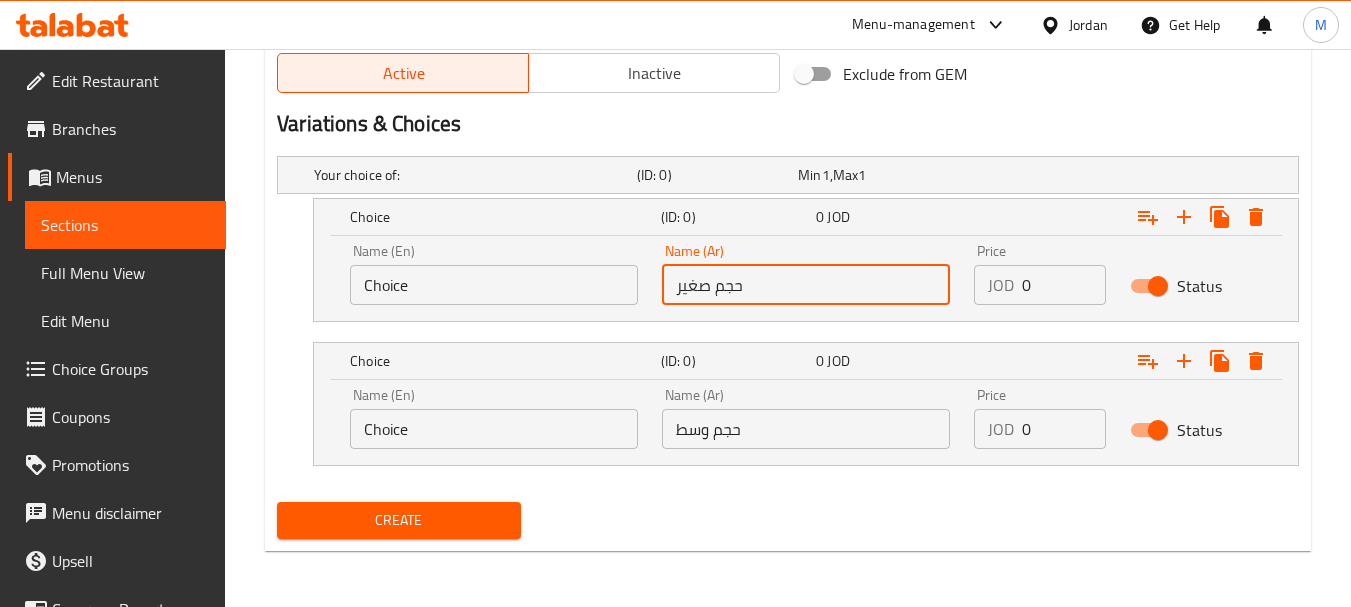 click on "حجم صغير" at bounding box center [806, 285] 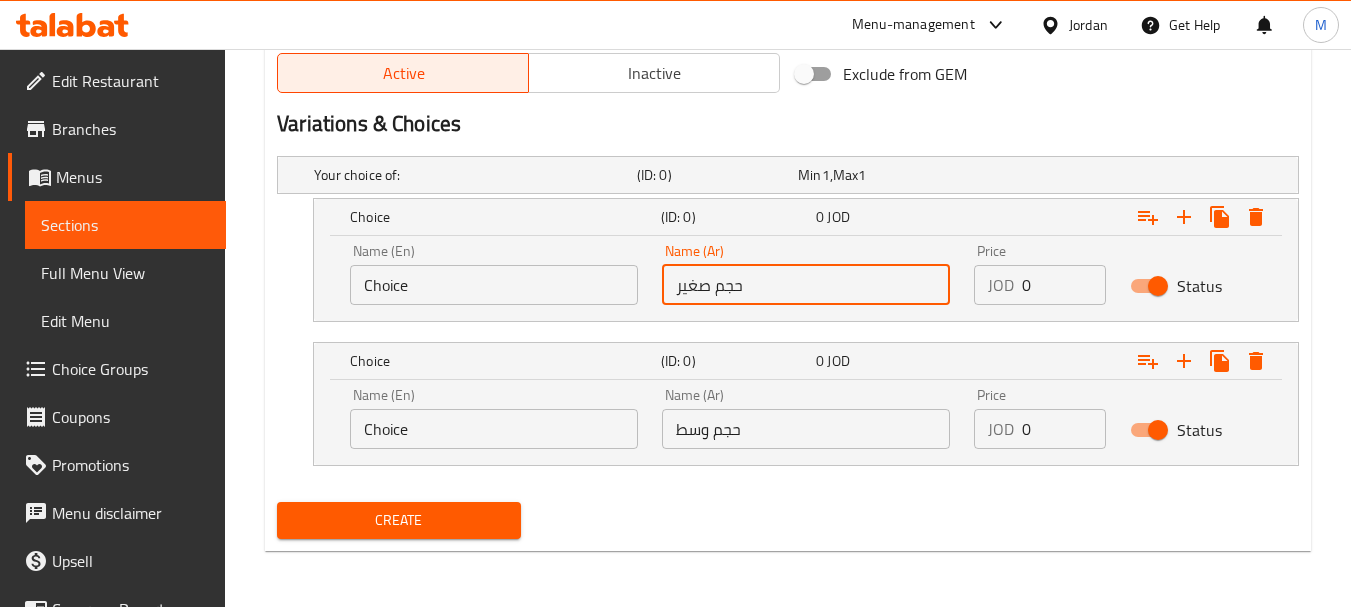 click on "Choice" at bounding box center [494, 285] 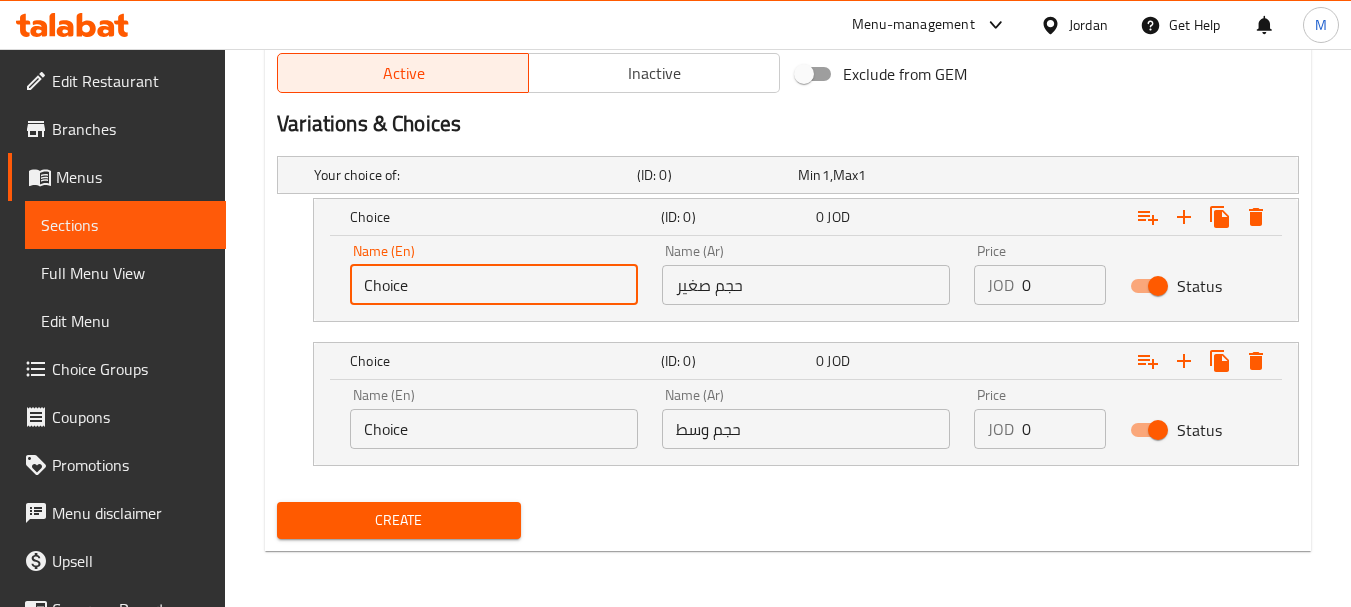 click on "Choice" at bounding box center [494, 285] 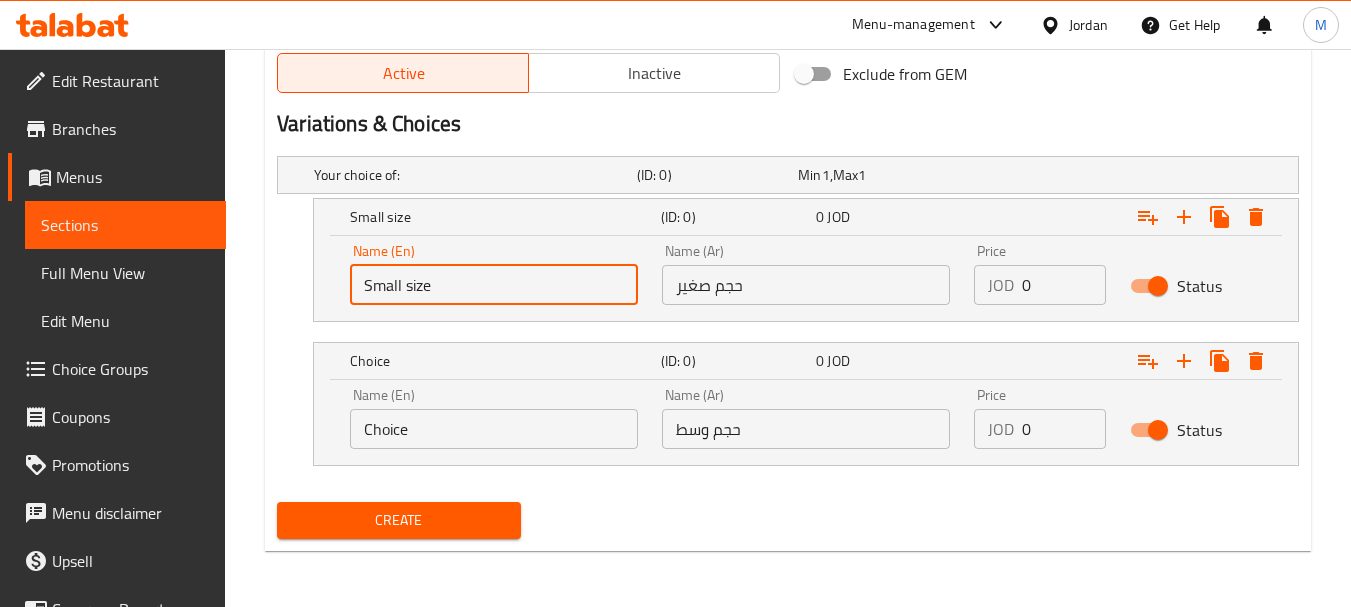 type on "Small size" 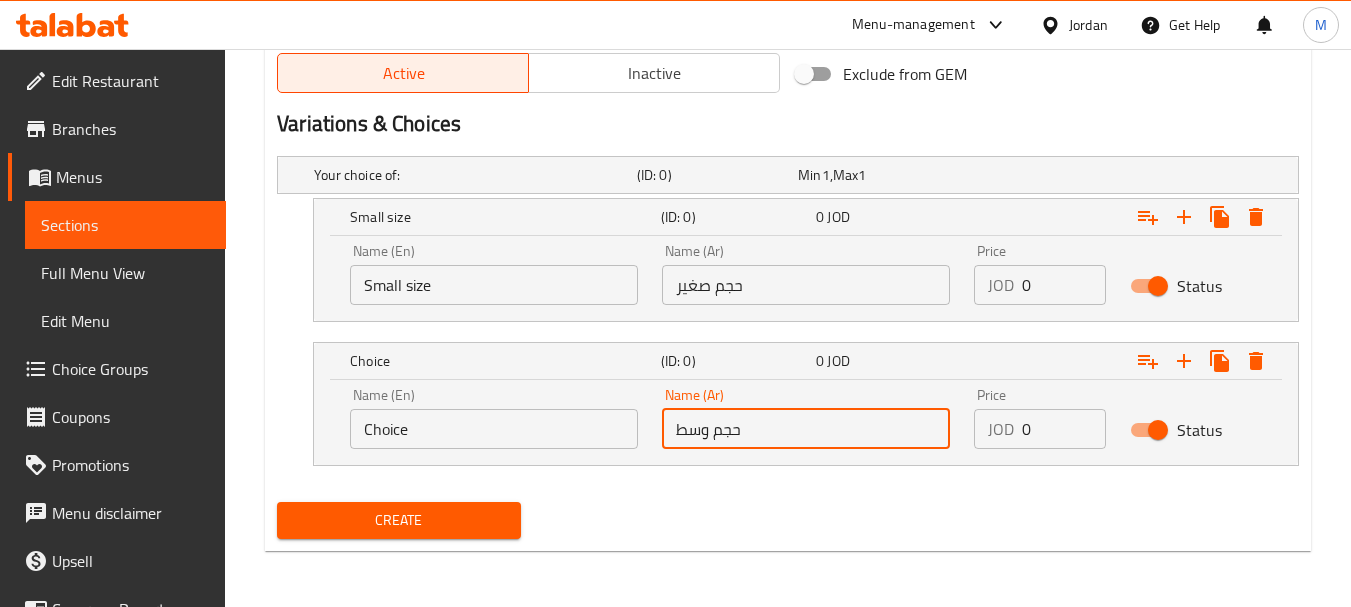 click on "حجم وسط" at bounding box center [806, 429] 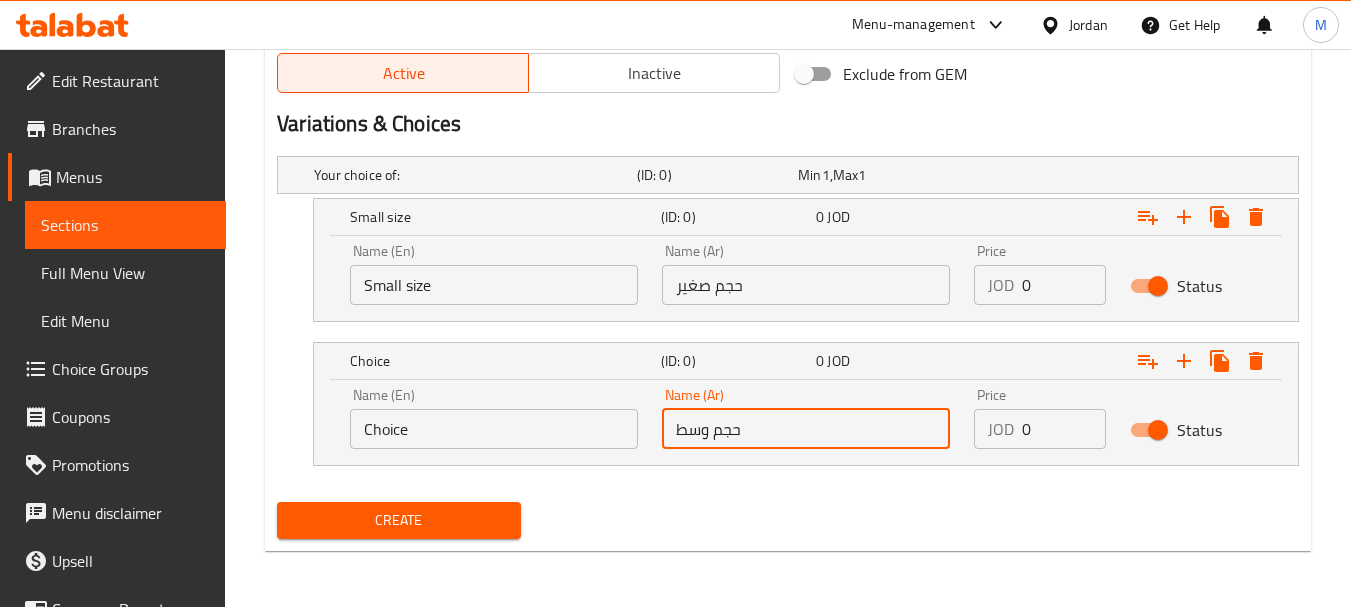click on "Choice" at bounding box center (494, 429) 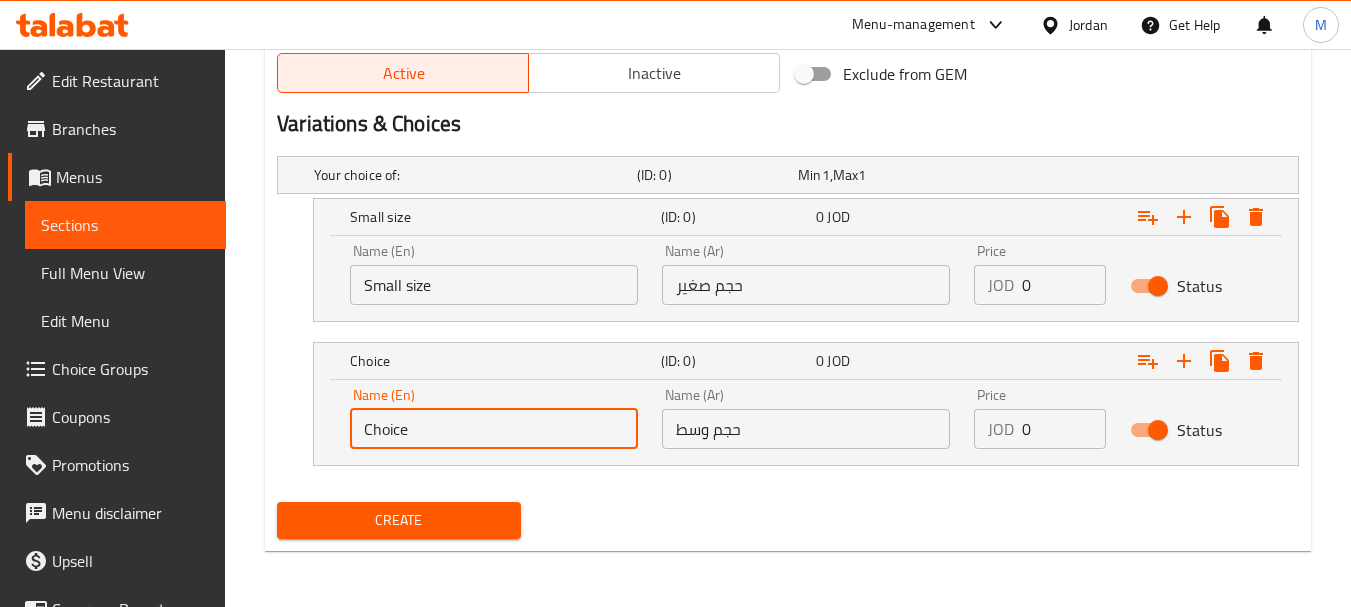 paste on "Medium siz" 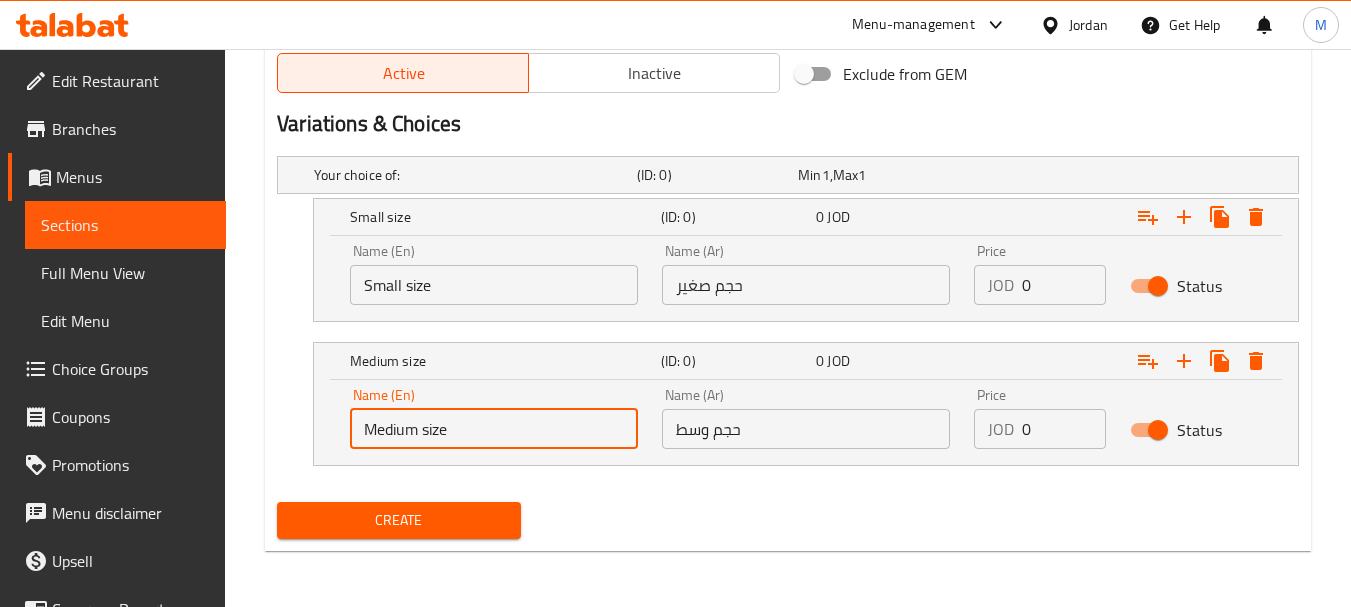 type on "Medium size" 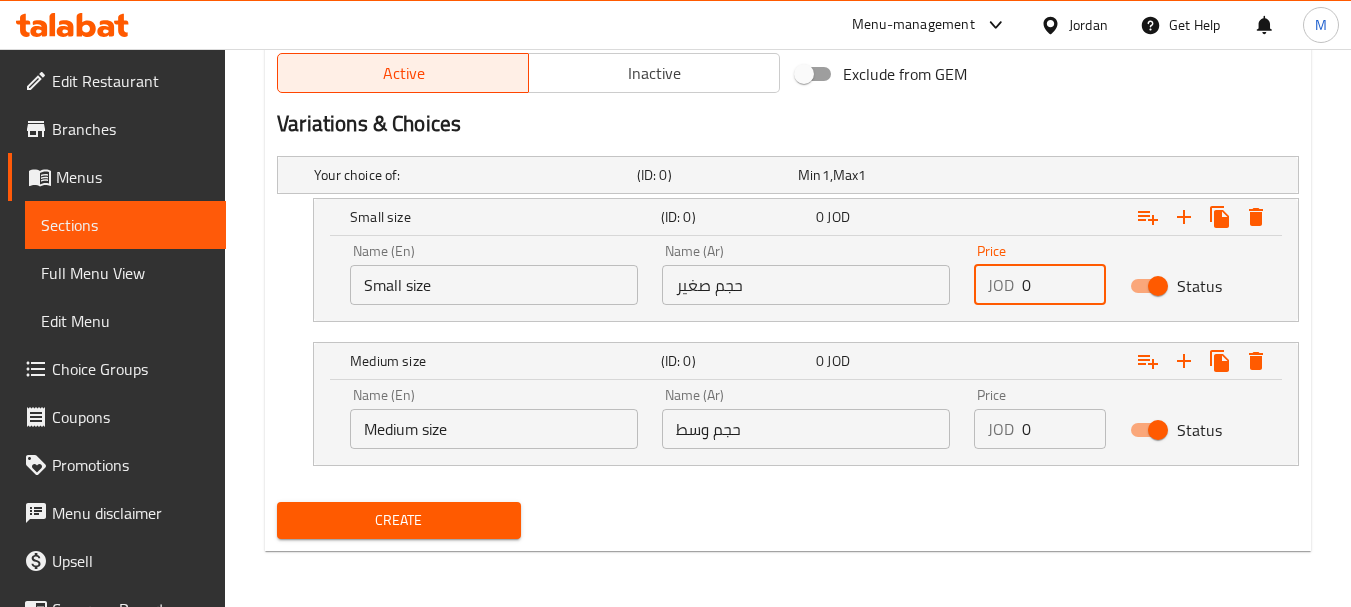 drag, startPoint x: 1009, startPoint y: 282, endPoint x: 1048, endPoint y: 282, distance: 39 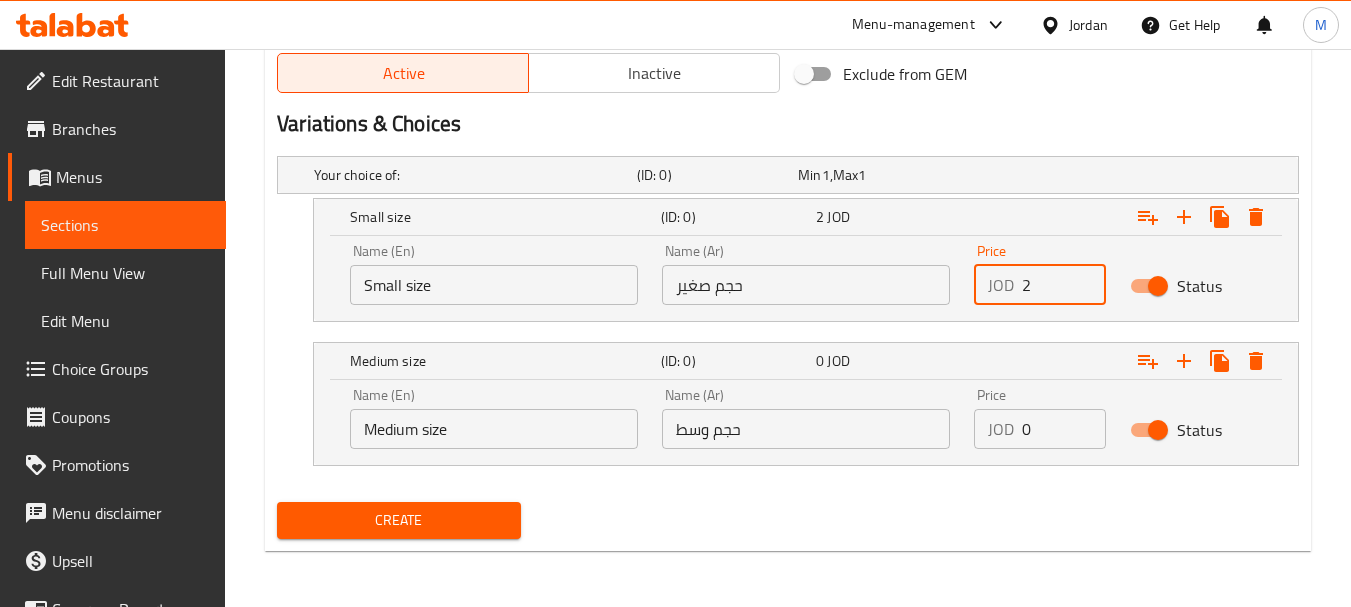 type on "2" 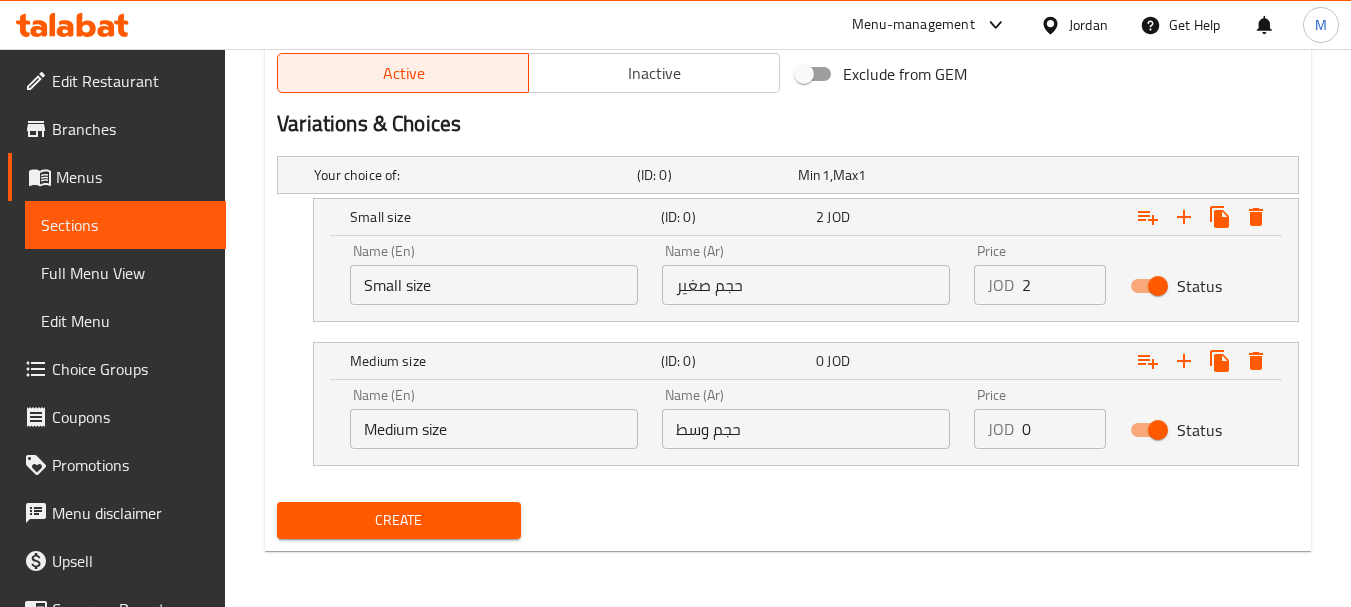 drag, startPoint x: 1036, startPoint y: 432, endPoint x: 980, endPoint y: 430, distance: 56.0357 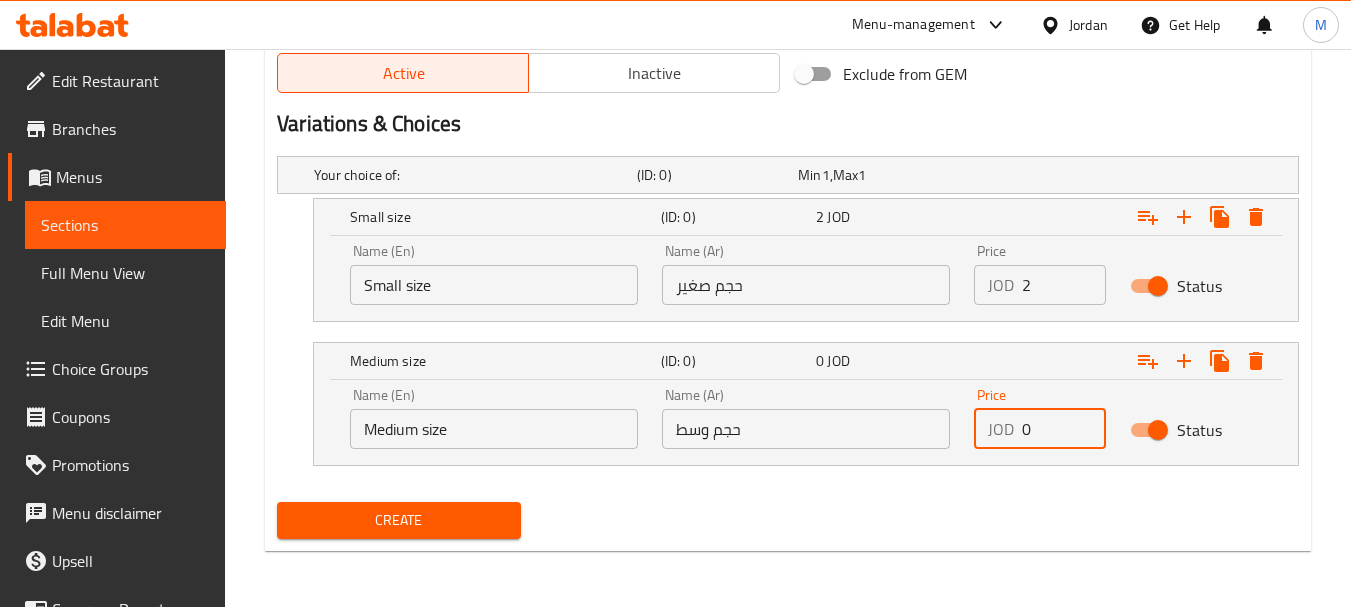 paste on "3.5" 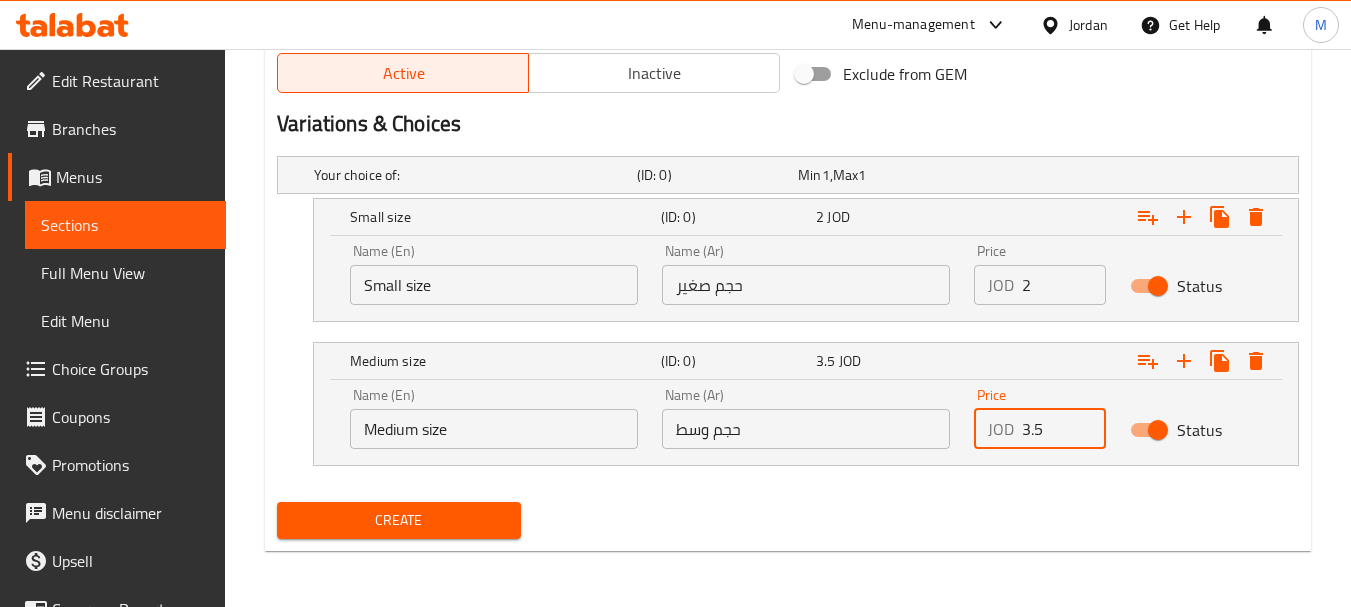 type on "3.5" 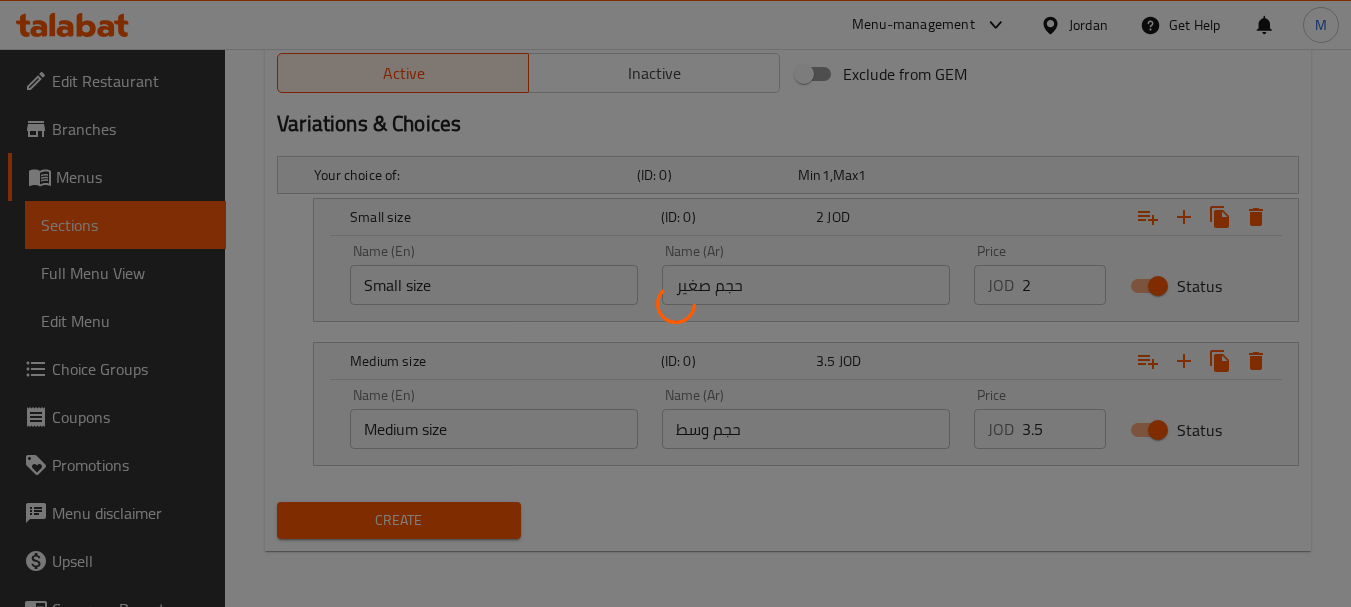 type 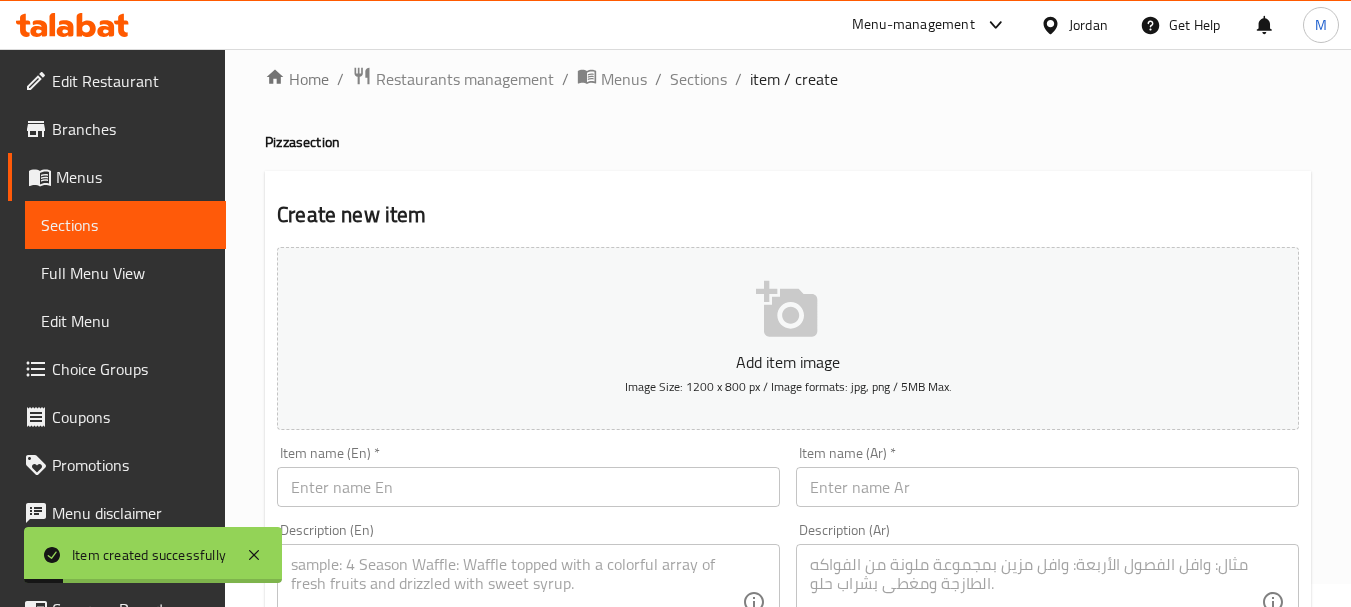 scroll, scrollTop: 0, scrollLeft: 0, axis: both 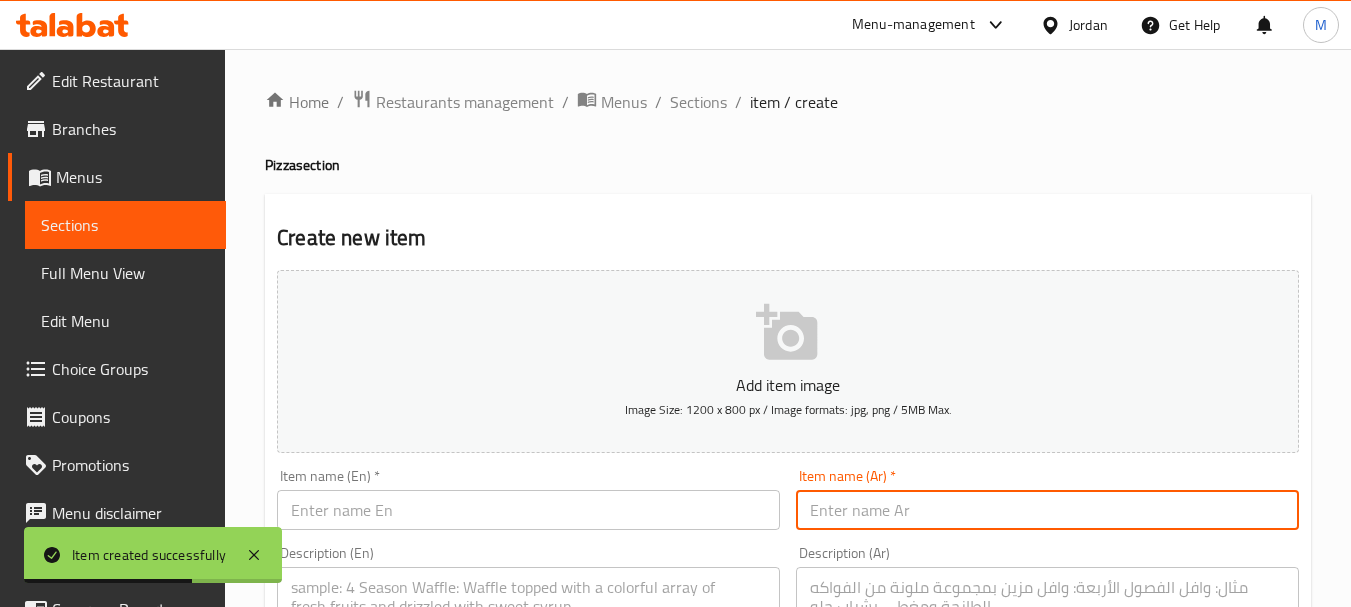 click at bounding box center [1047, 510] 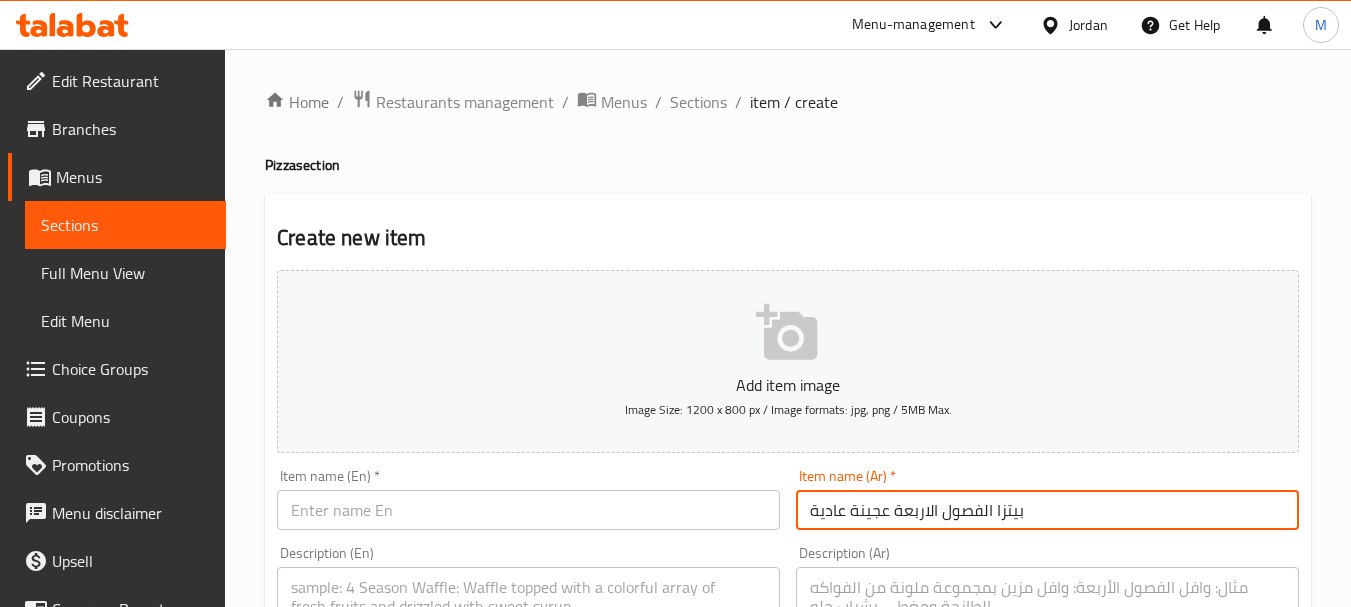 click on "بيتزا الفصول الاربعة عجينة عادية" at bounding box center (1047, 510) 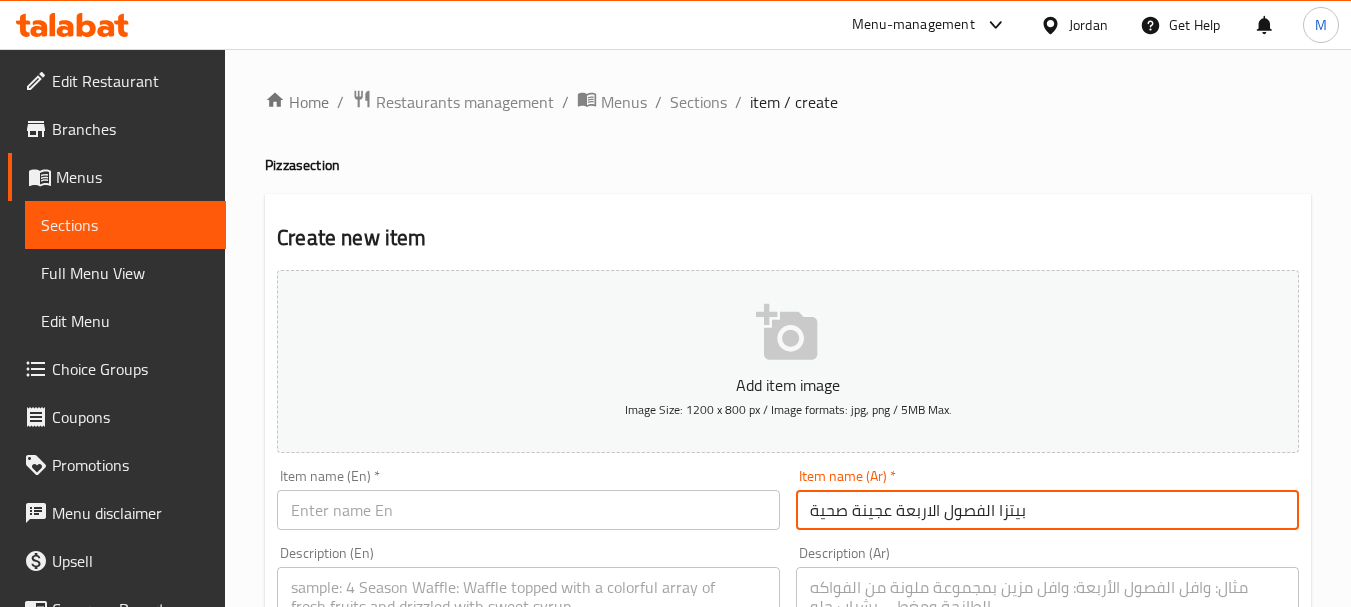 click on "بيتزا الفصول الاربعة عجينة صحية" at bounding box center [1047, 510] 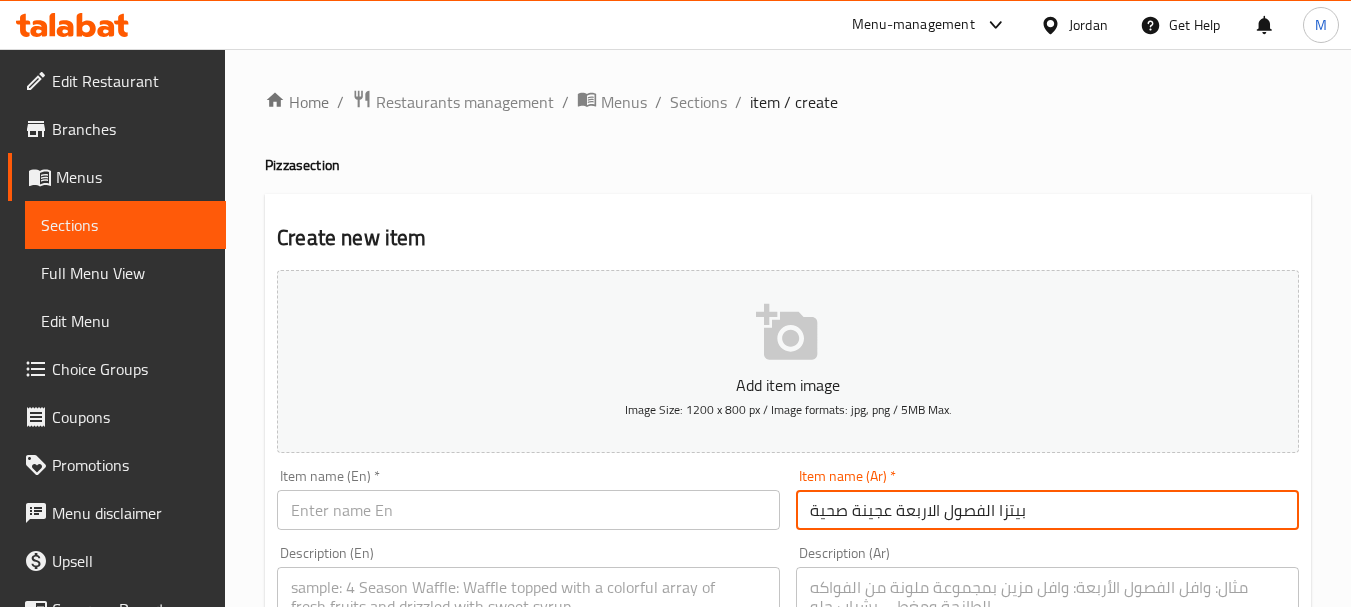 type on "بيتزا الفصول الاربعة عجينة صحية" 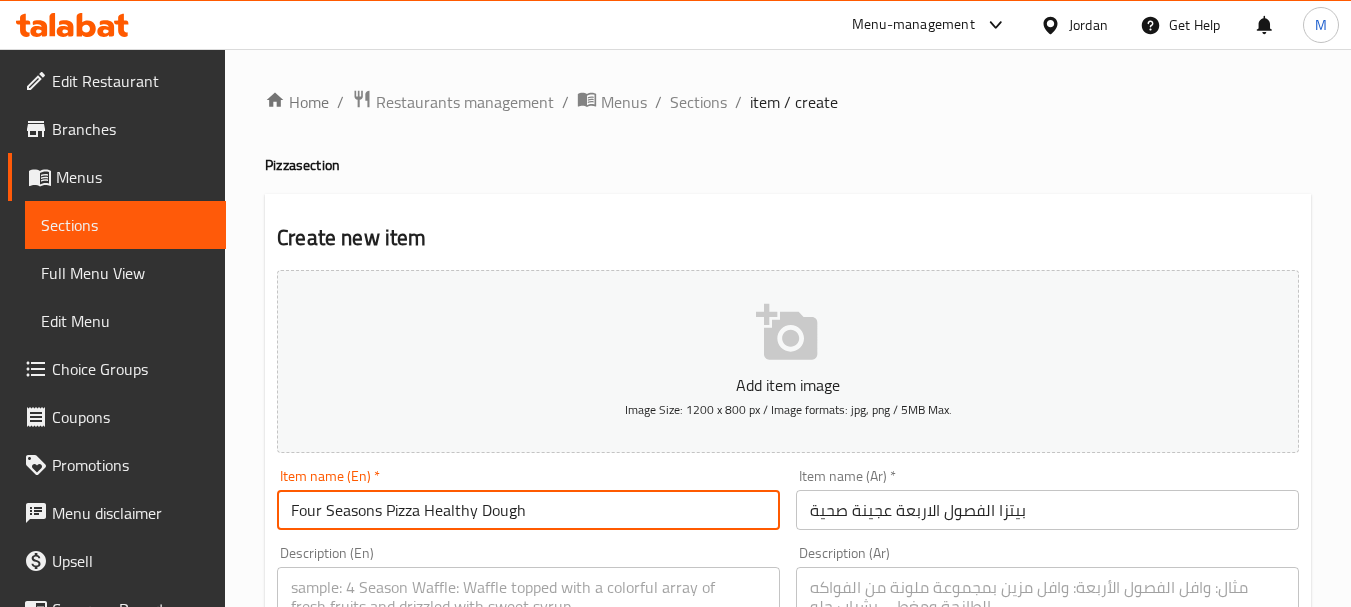 type on "Four Seasons Pizza Healthy Dough" 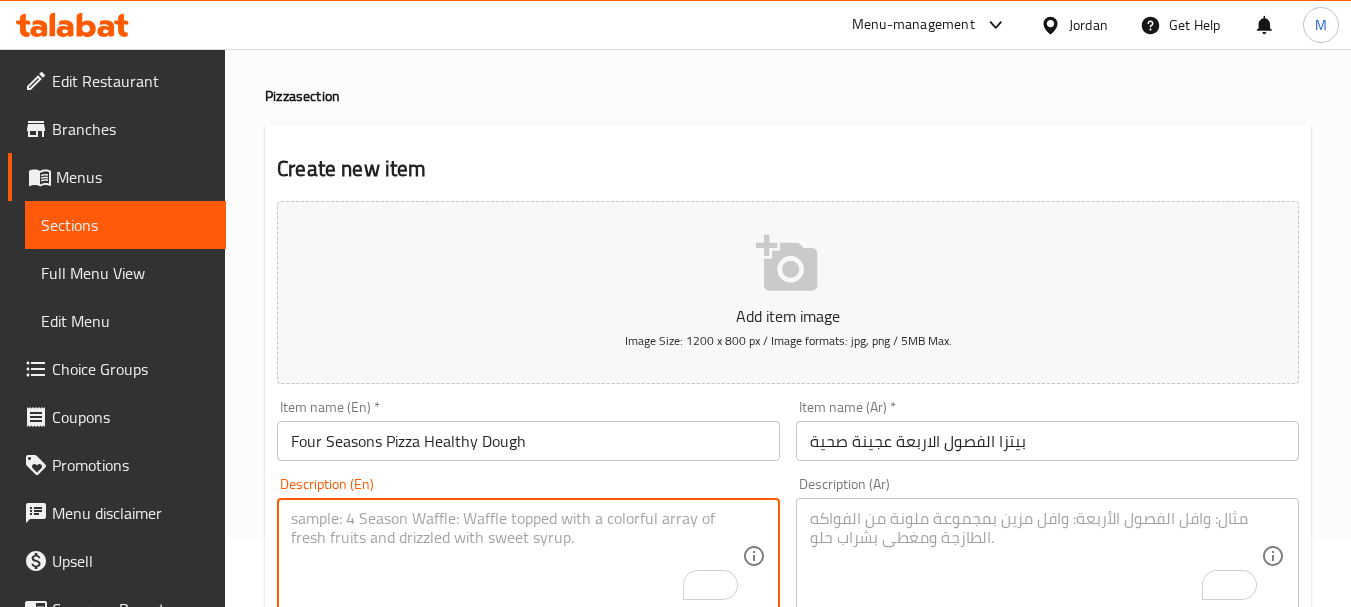 scroll, scrollTop: 100, scrollLeft: 0, axis: vertical 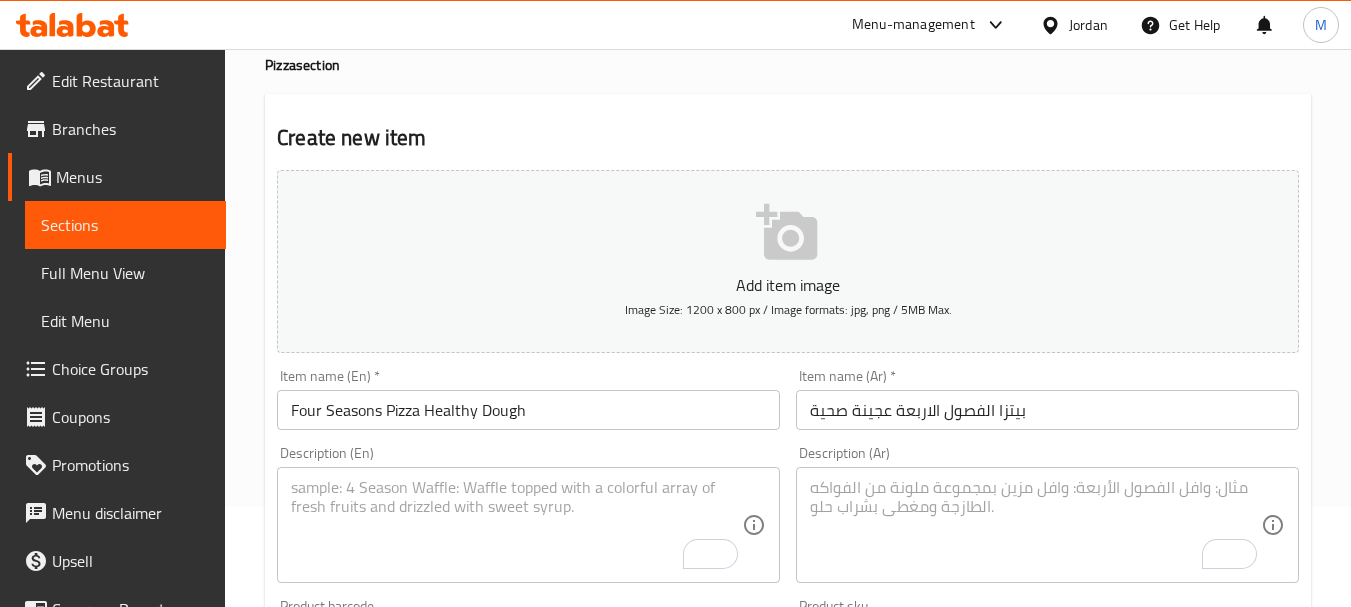 click at bounding box center (1035, 525) 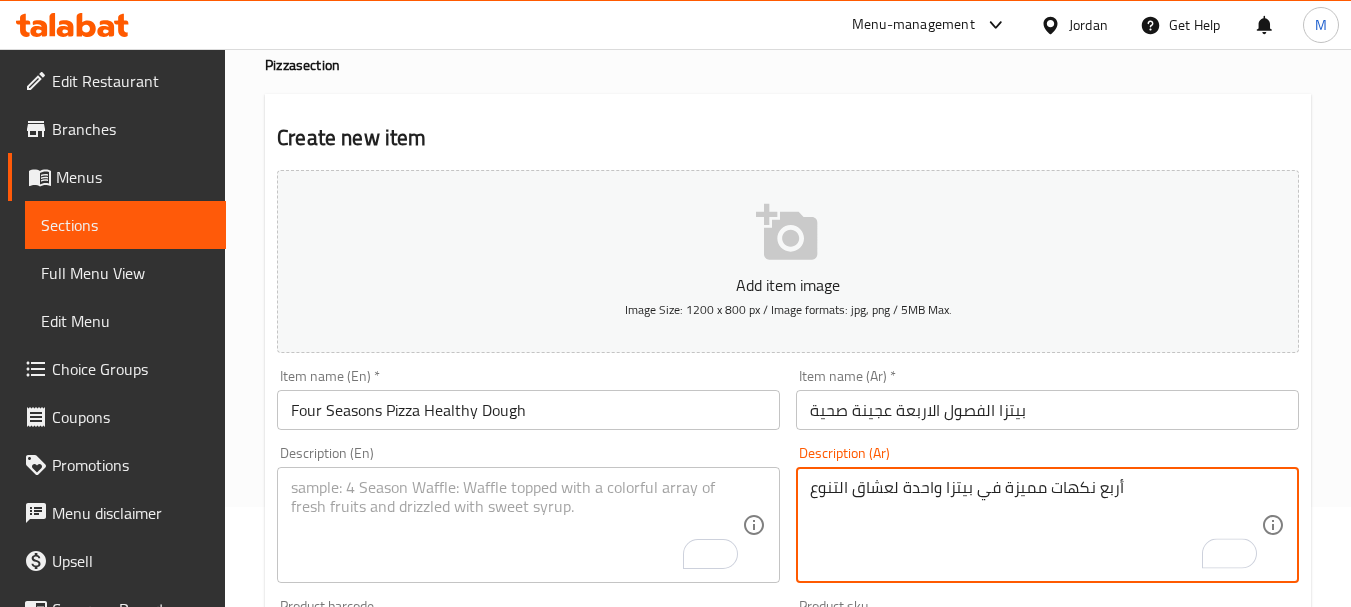click on "أربع نكهات مميزة في بيتزا واحدة لعشاق التنوع" at bounding box center (1035, 525) 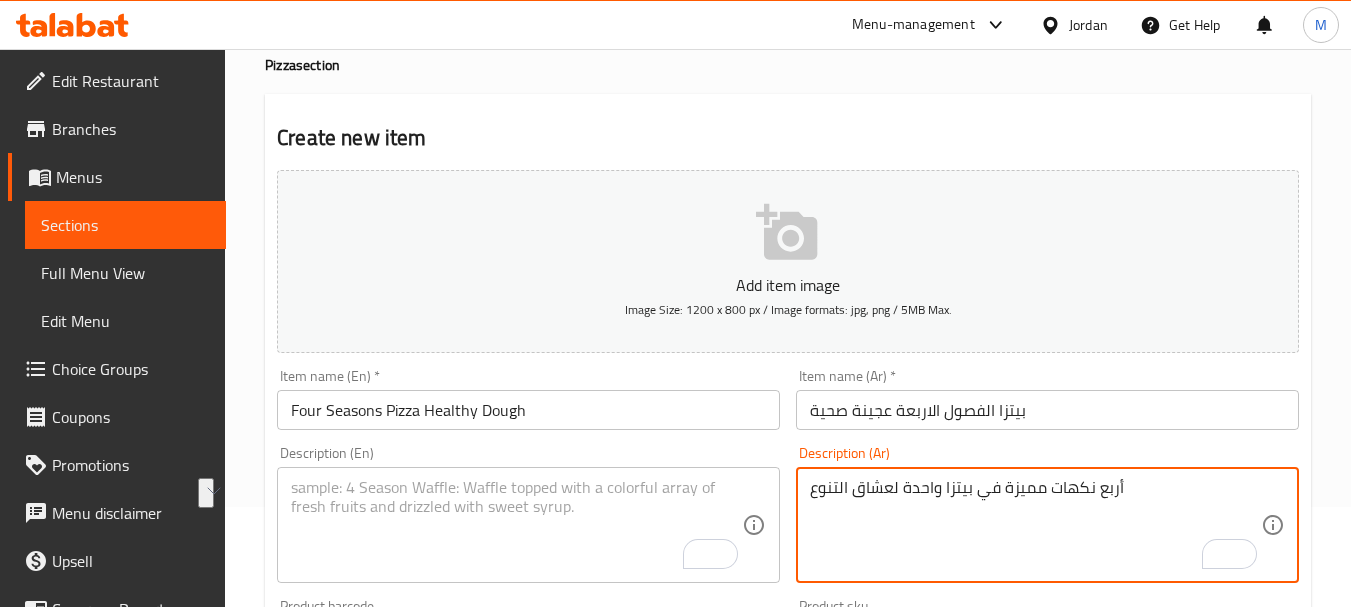 type on "أربع نكهات مميزة في بيتزا واحدة لعشاق التنوع" 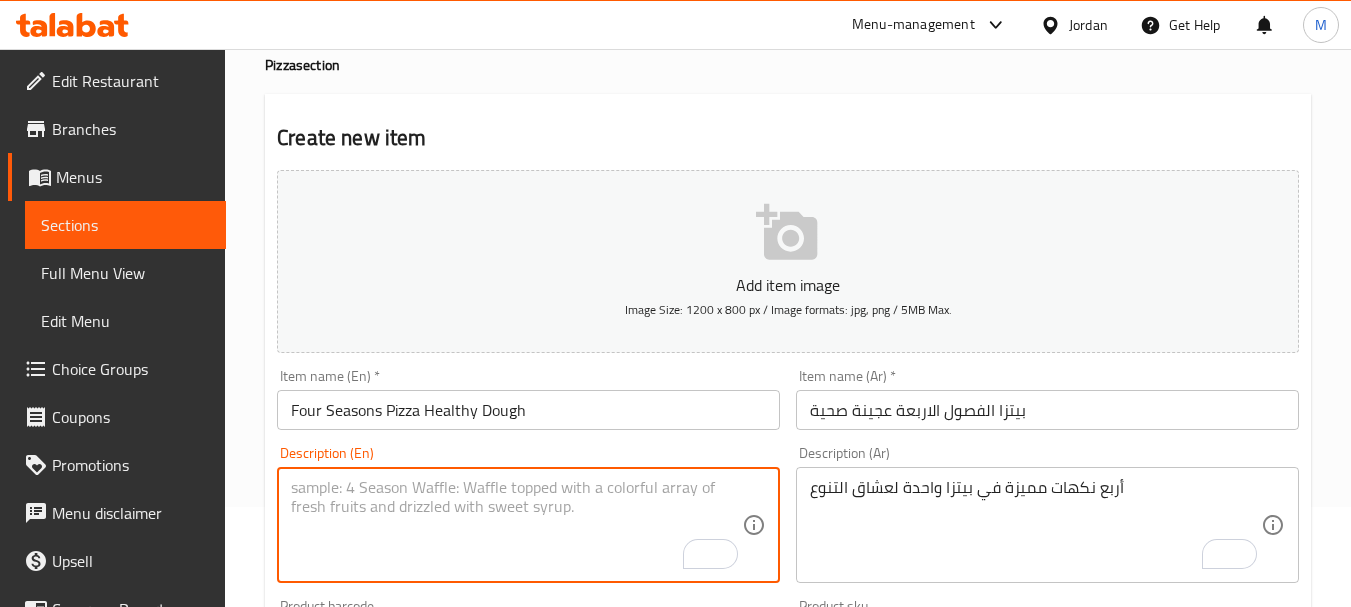click at bounding box center (516, 525) 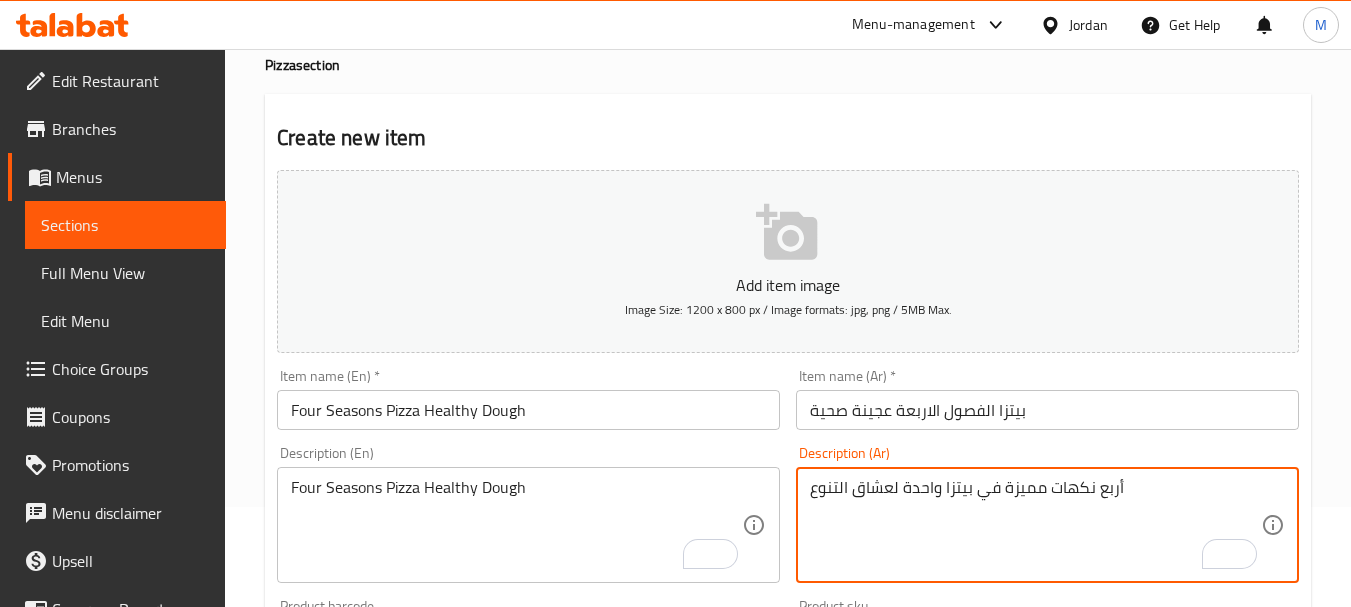 click on "أربع نكهات مميزة في بيتزا واحدة لعشاق التنوع" at bounding box center (1035, 525) 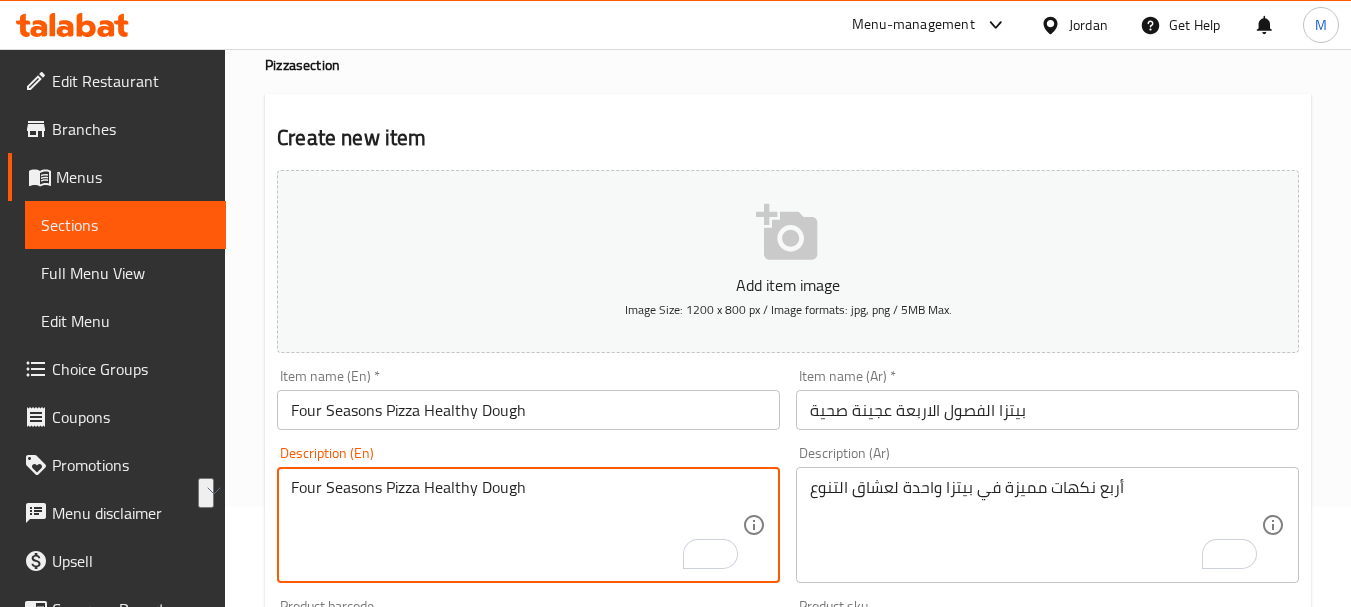 click on "Four Seasons Pizza Healthy Dough" at bounding box center [516, 525] 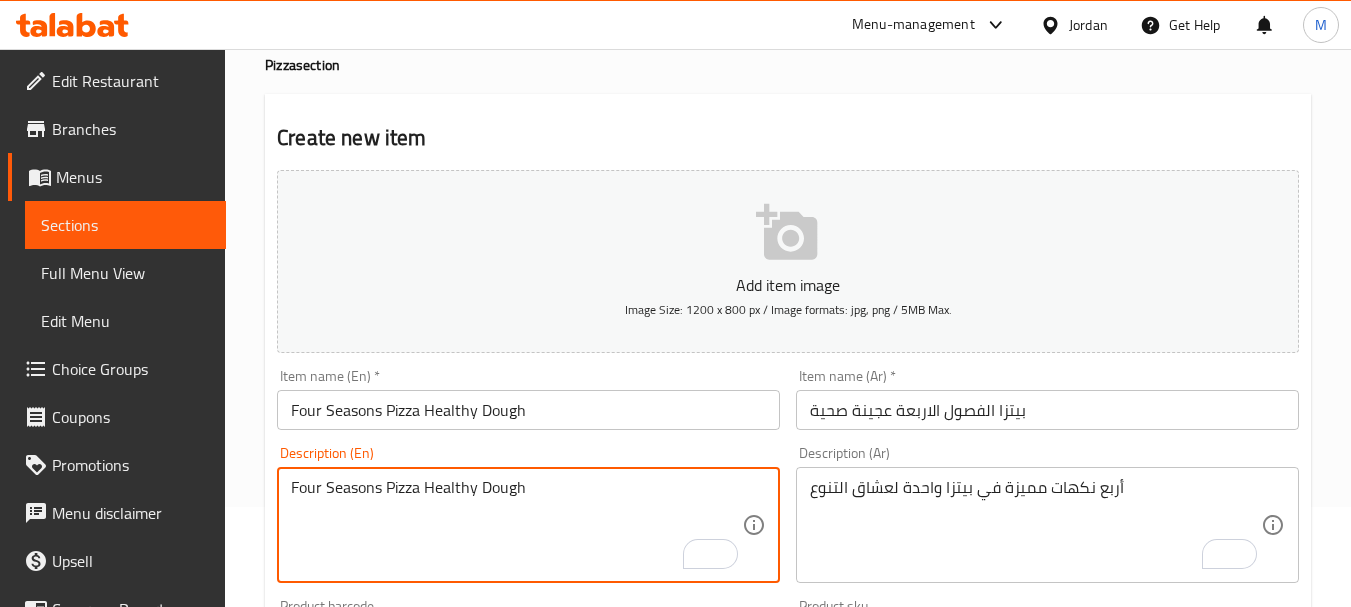 click on "Four Seasons Pizza Healthy Dough" at bounding box center [516, 525] 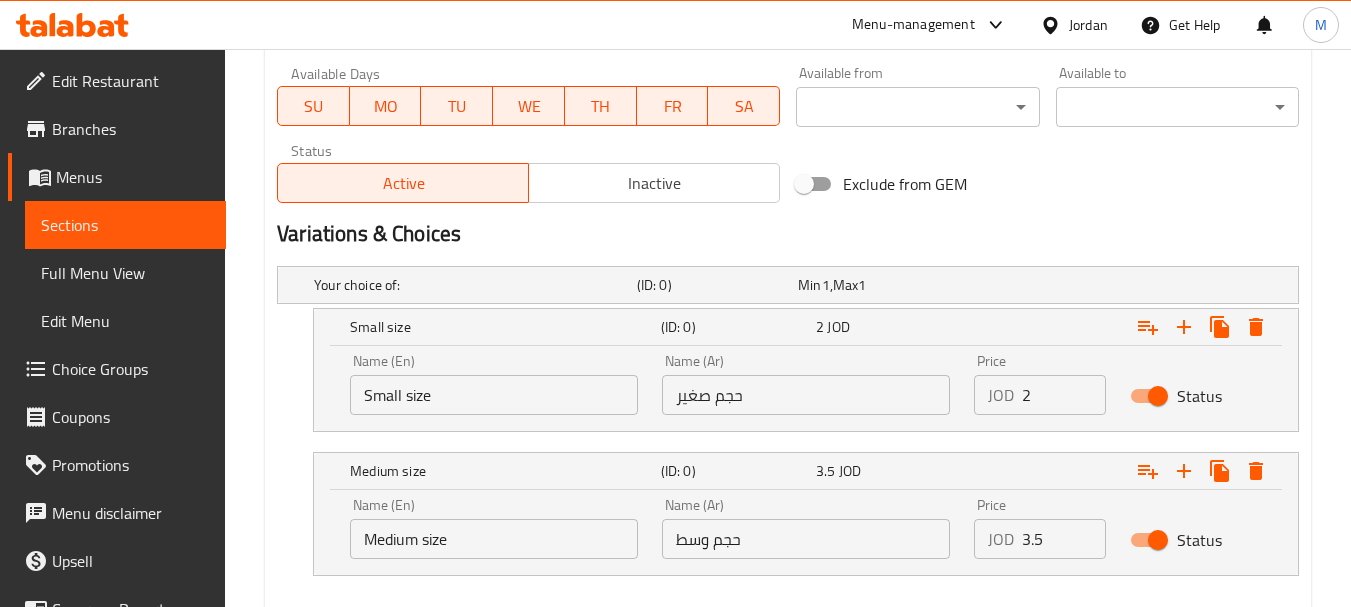 scroll, scrollTop: 1023, scrollLeft: 0, axis: vertical 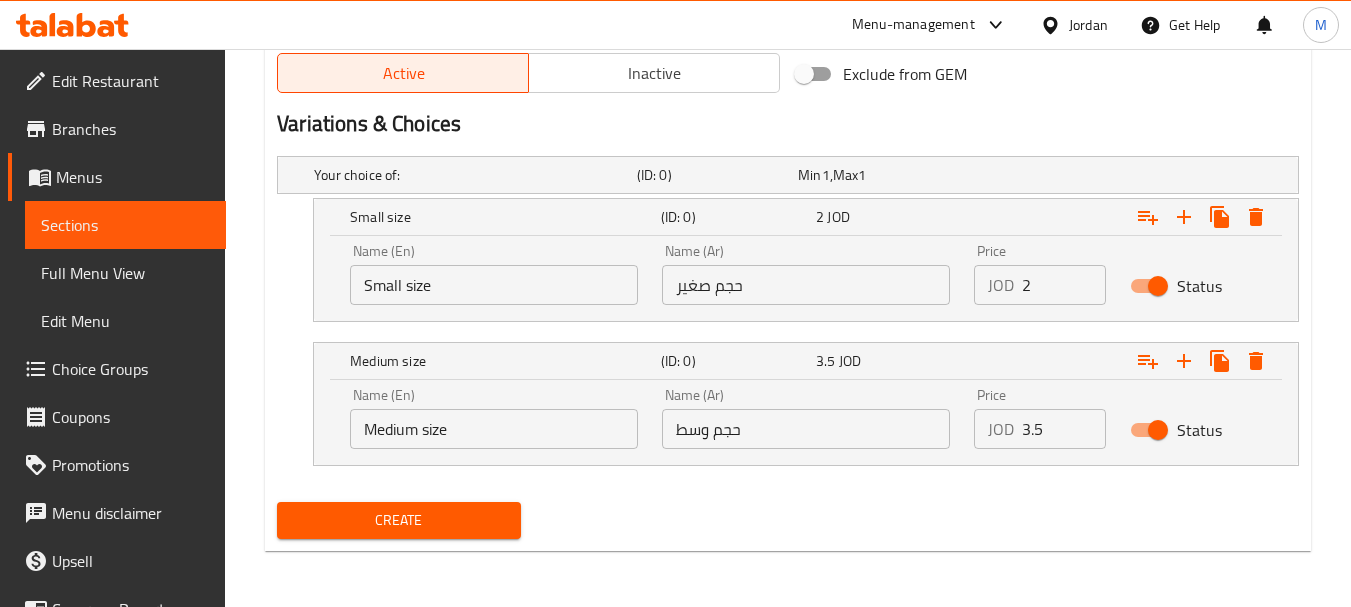 type on "Four distinct flavors in one pizza for lovers of variety" 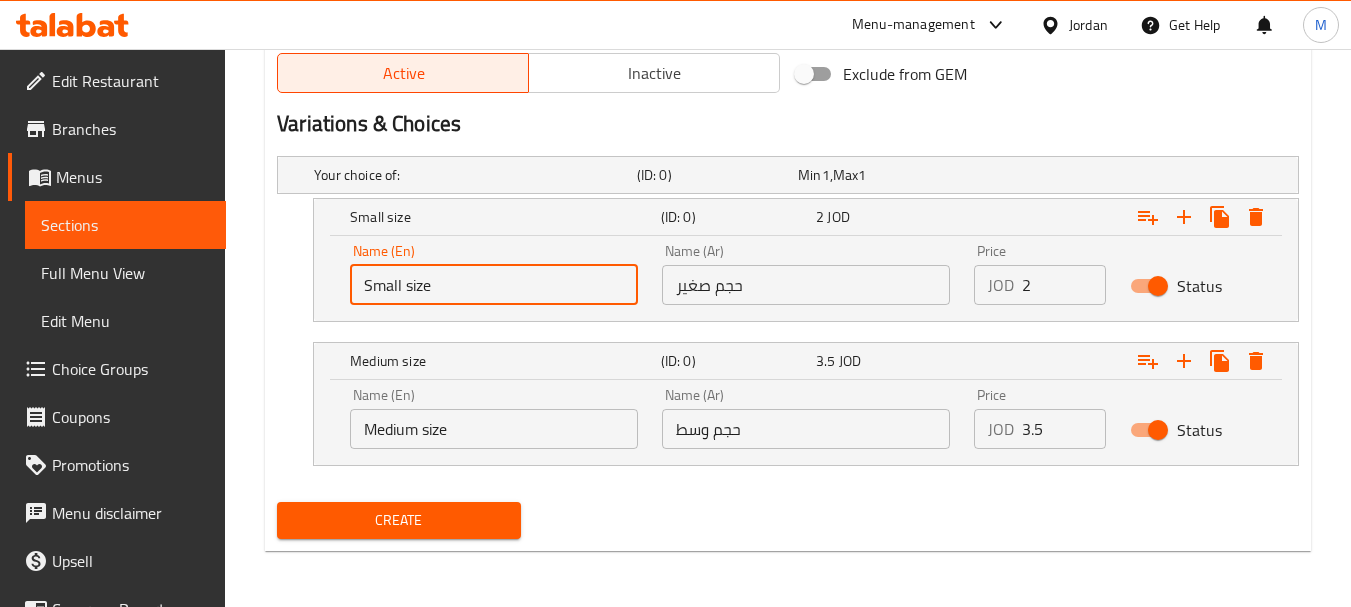 click on "Small size" at bounding box center (494, 285) 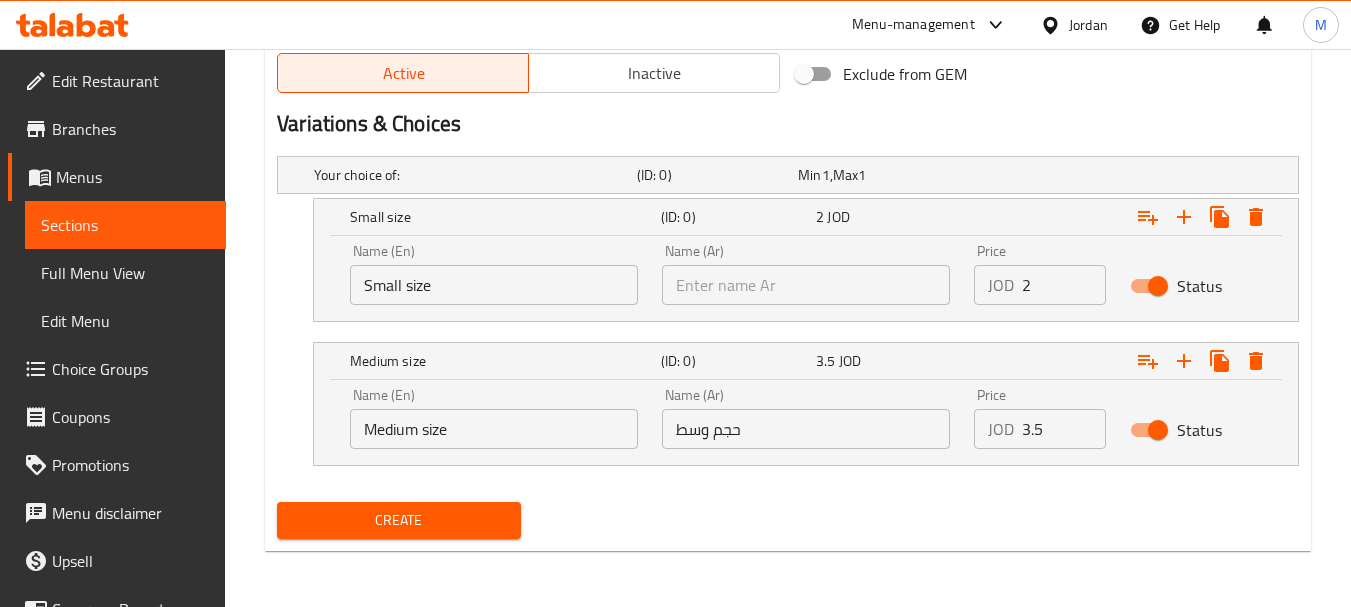 click at bounding box center (806, 285) 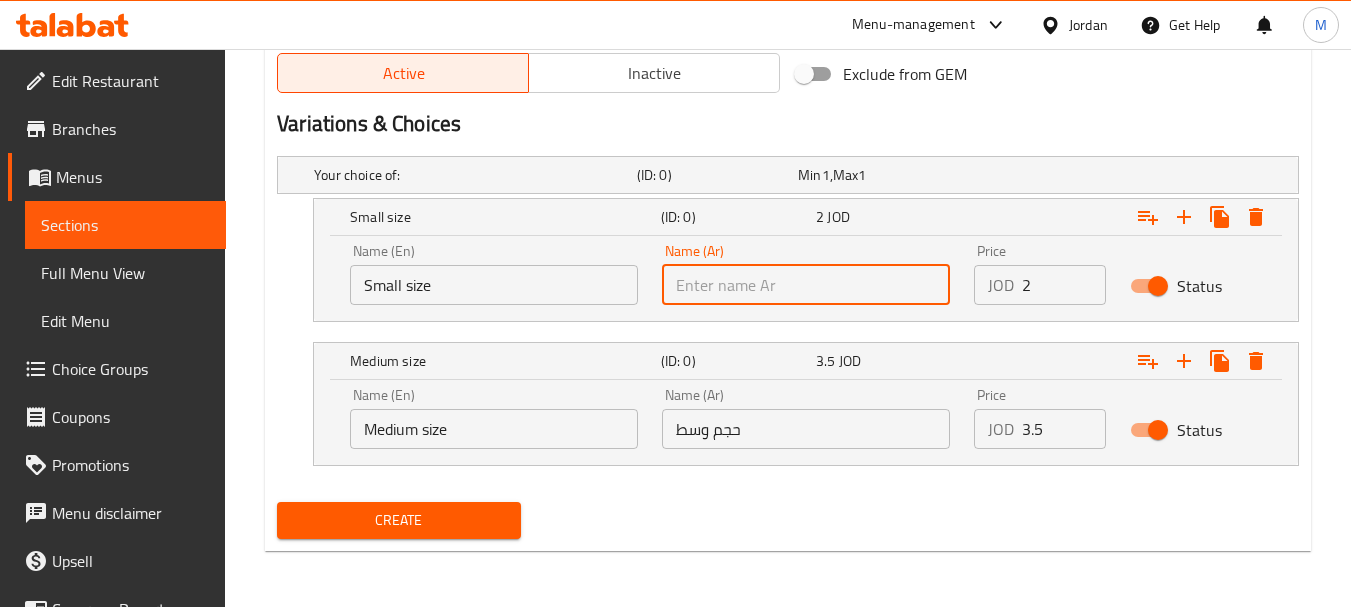 paste on "حجم صغير" 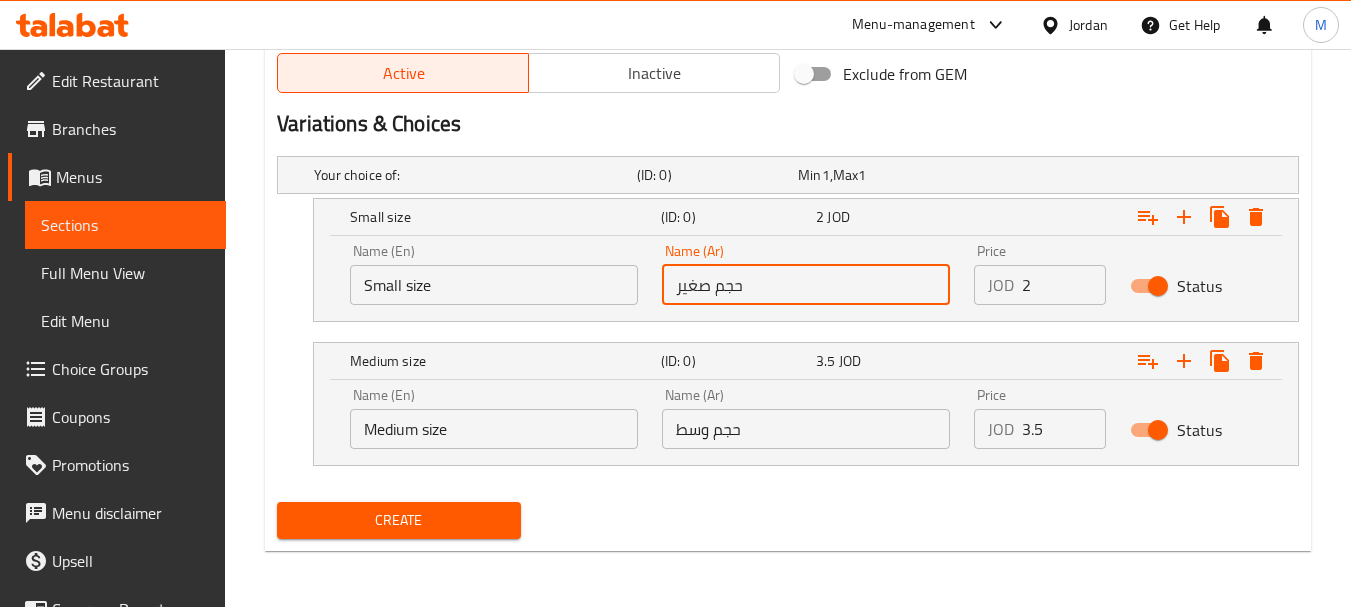 type on "حجم صغير" 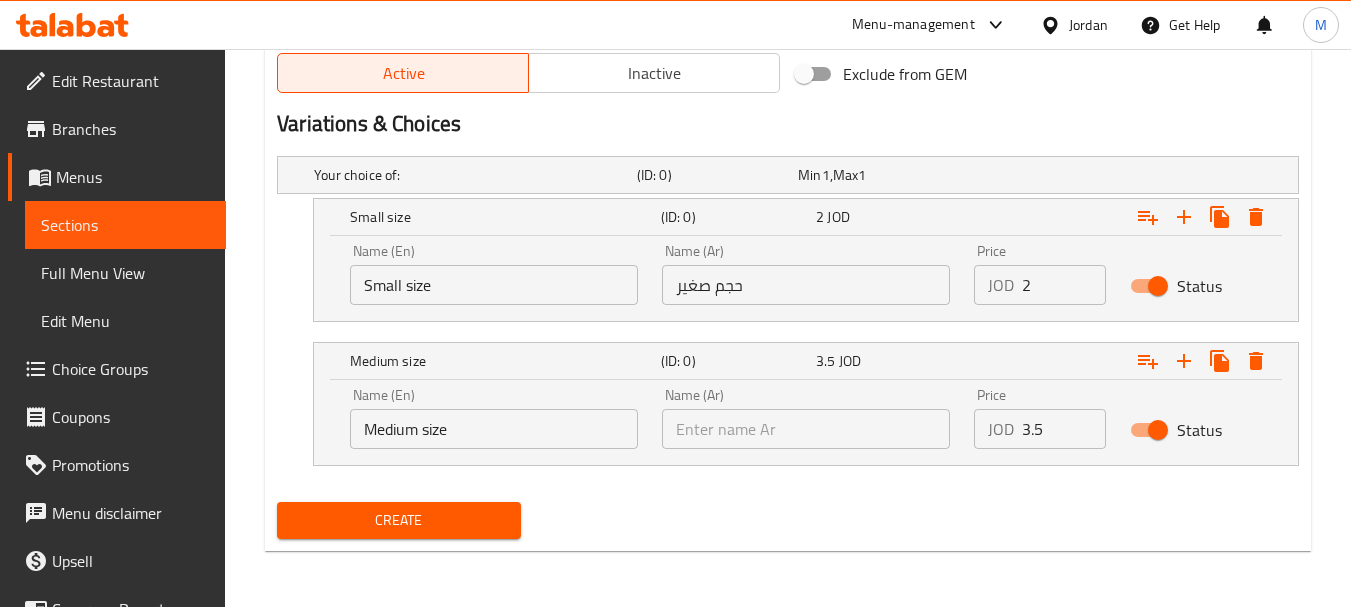 click at bounding box center (806, 429) 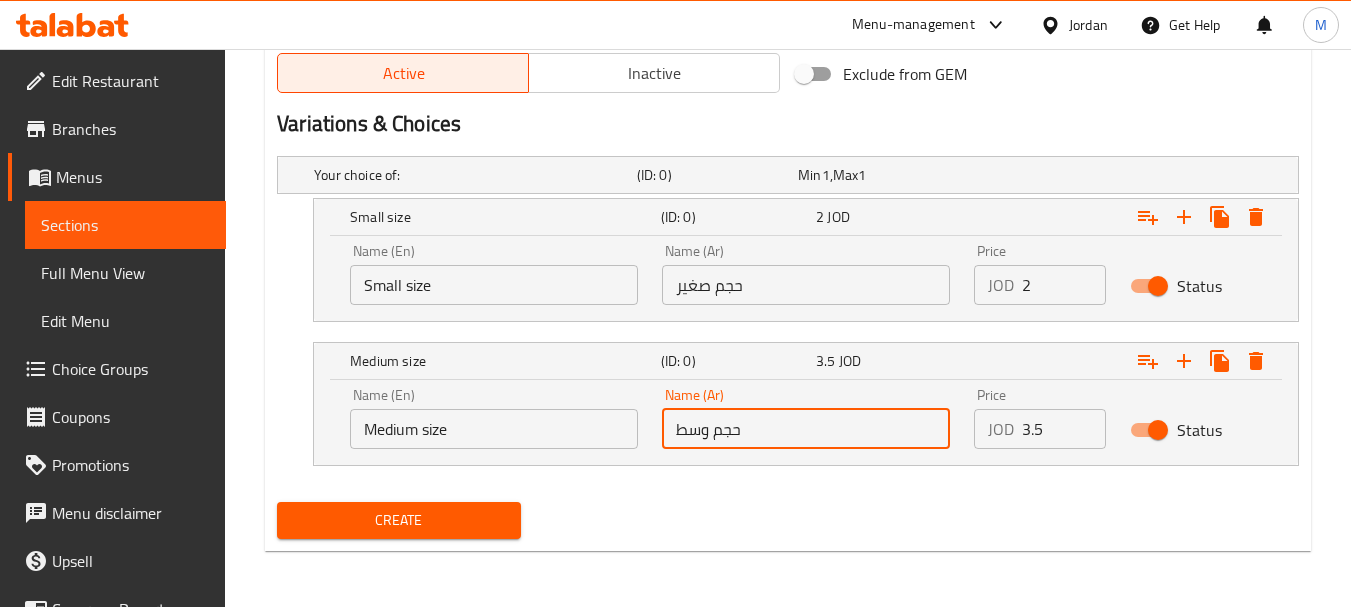 type on "حجم وسط" 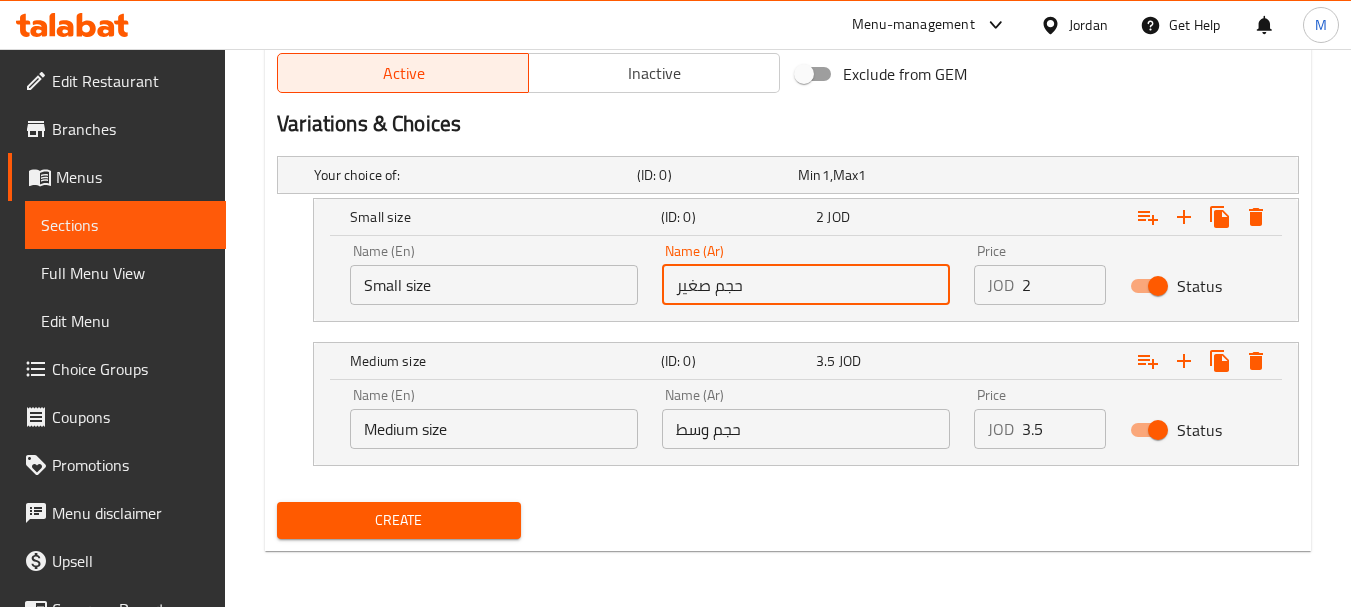 click on "حجم صغير" at bounding box center (806, 285) 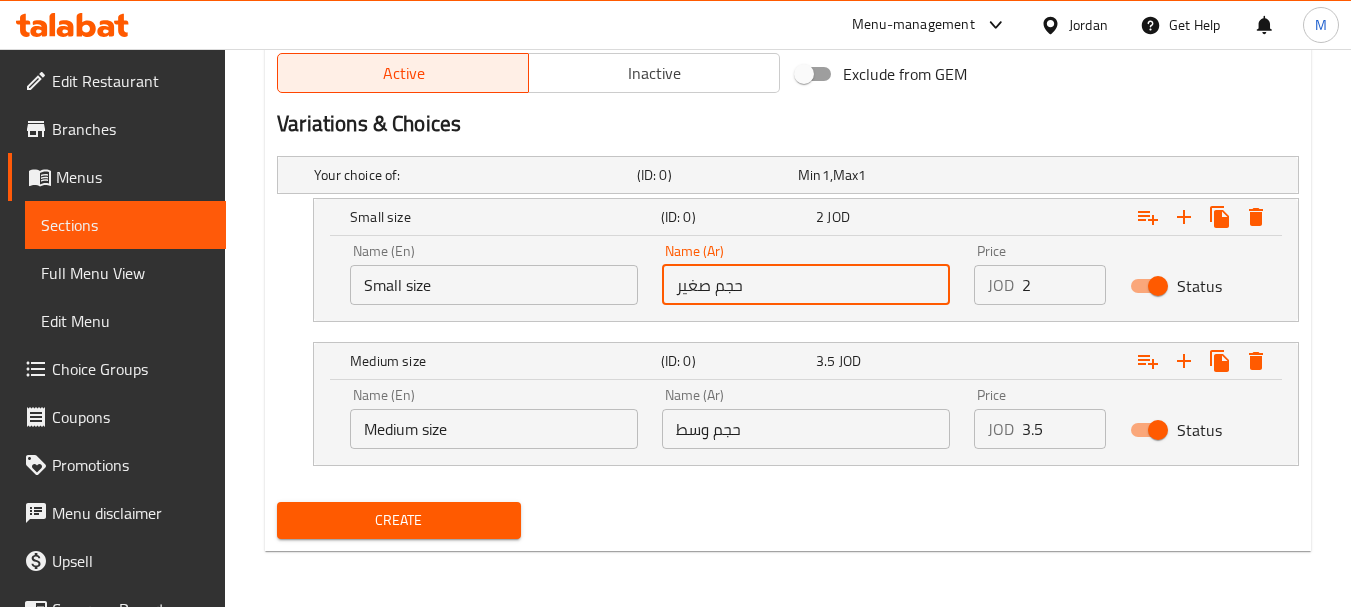 click on "Small size" at bounding box center (494, 285) 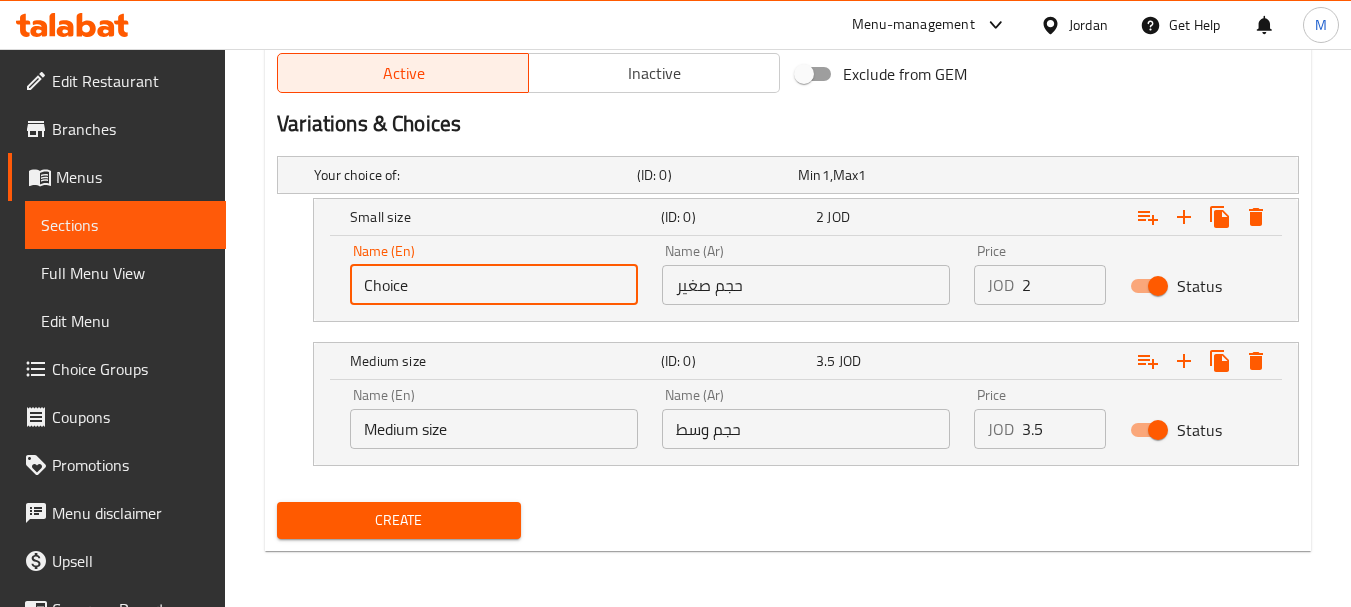 click on "Choice" at bounding box center (494, 285) 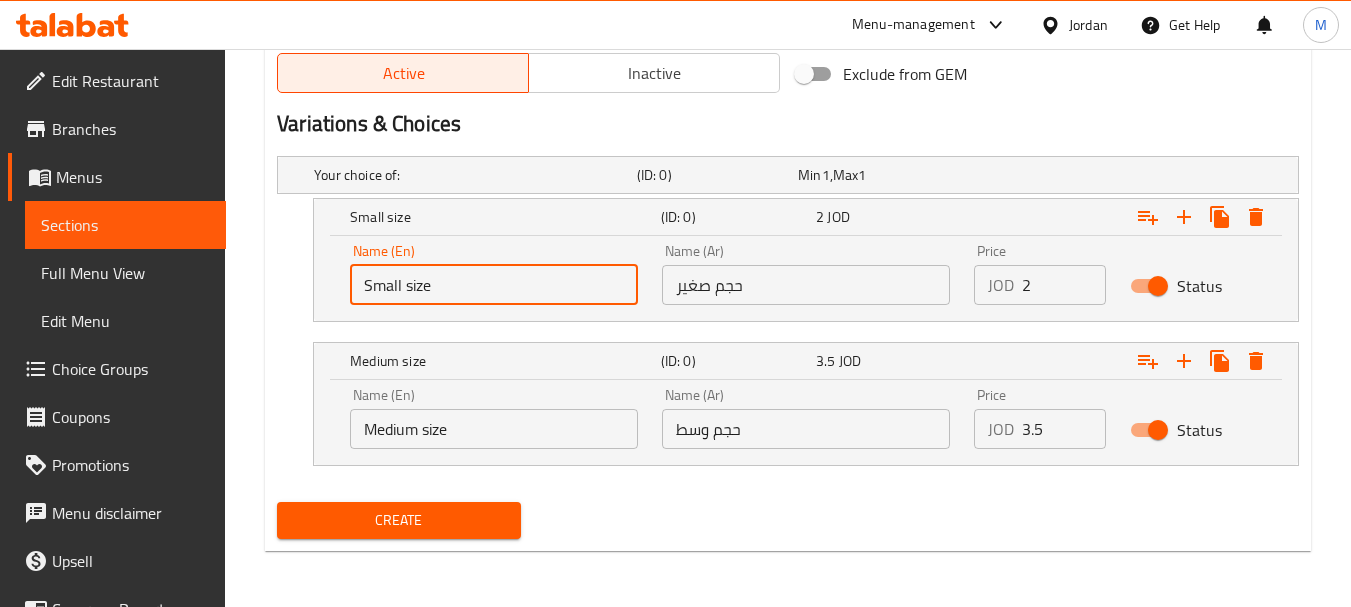 type on "Small size" 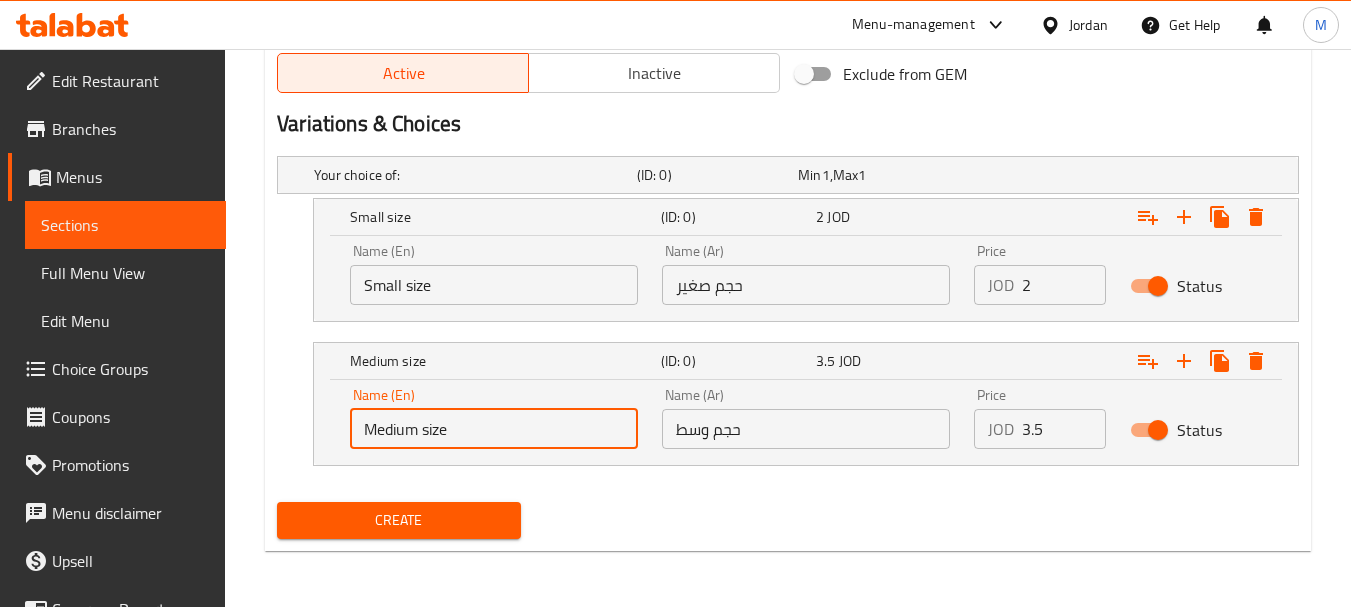 click on "Medium size" at bounding box center [494, 429] 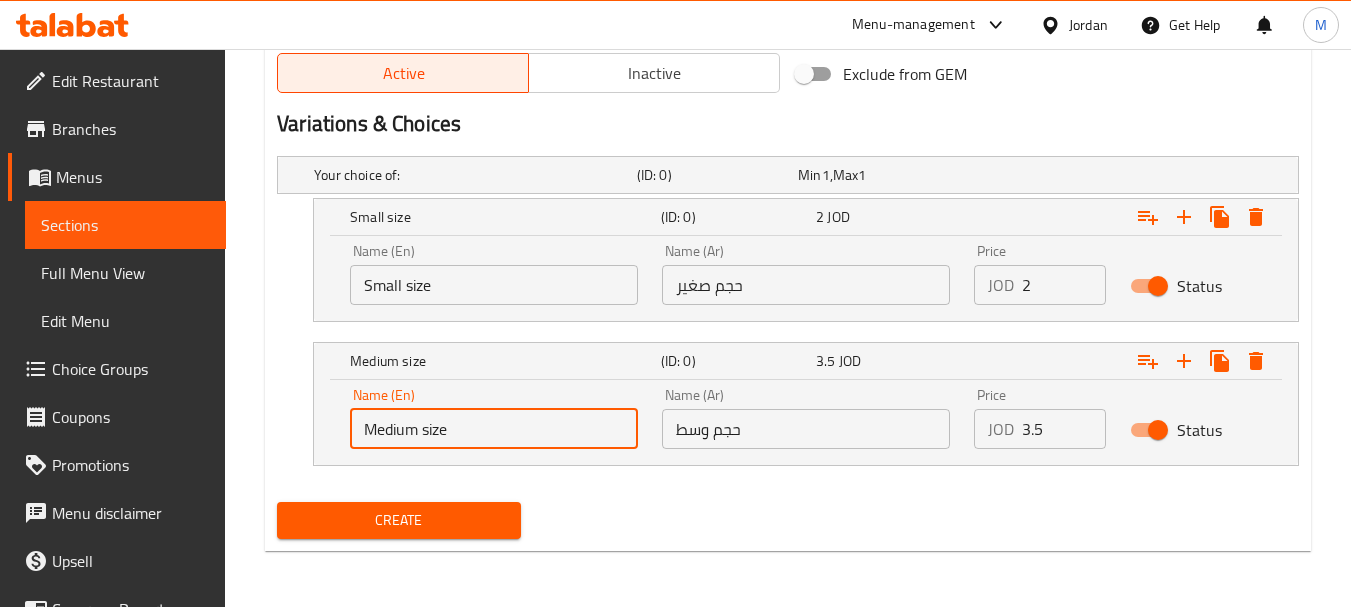 click on "حجم وسط" at bounding box center (806, 429) 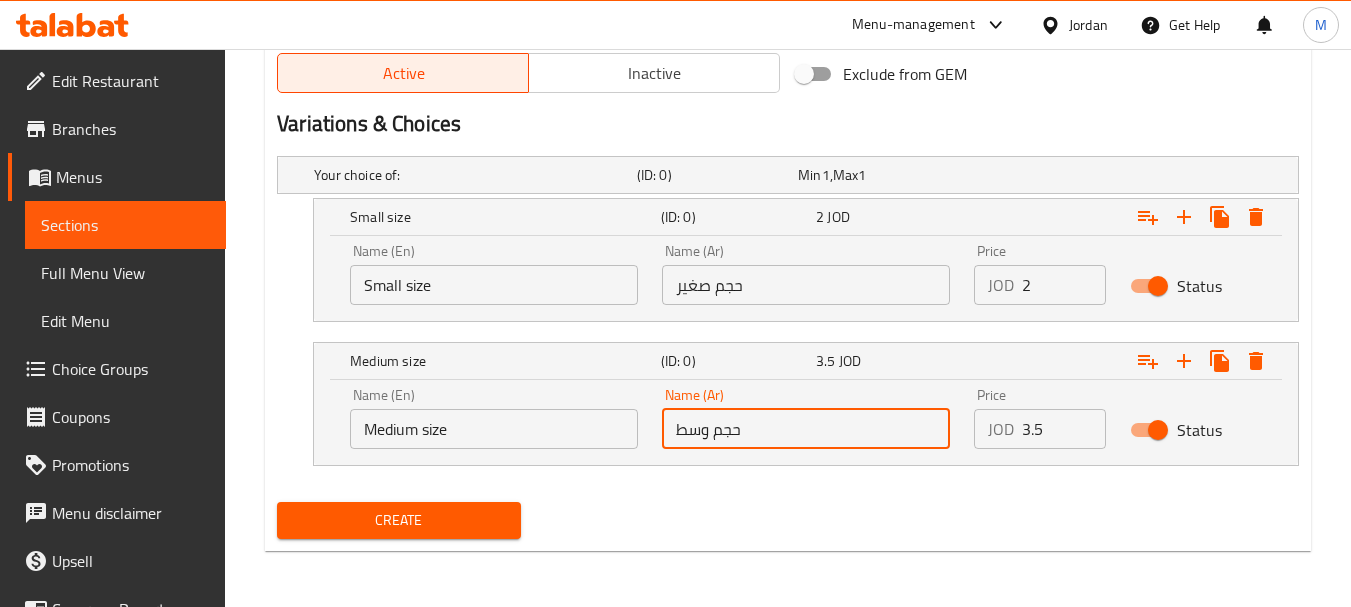 click on "حجم وسط" at bounding box center [806, 429] 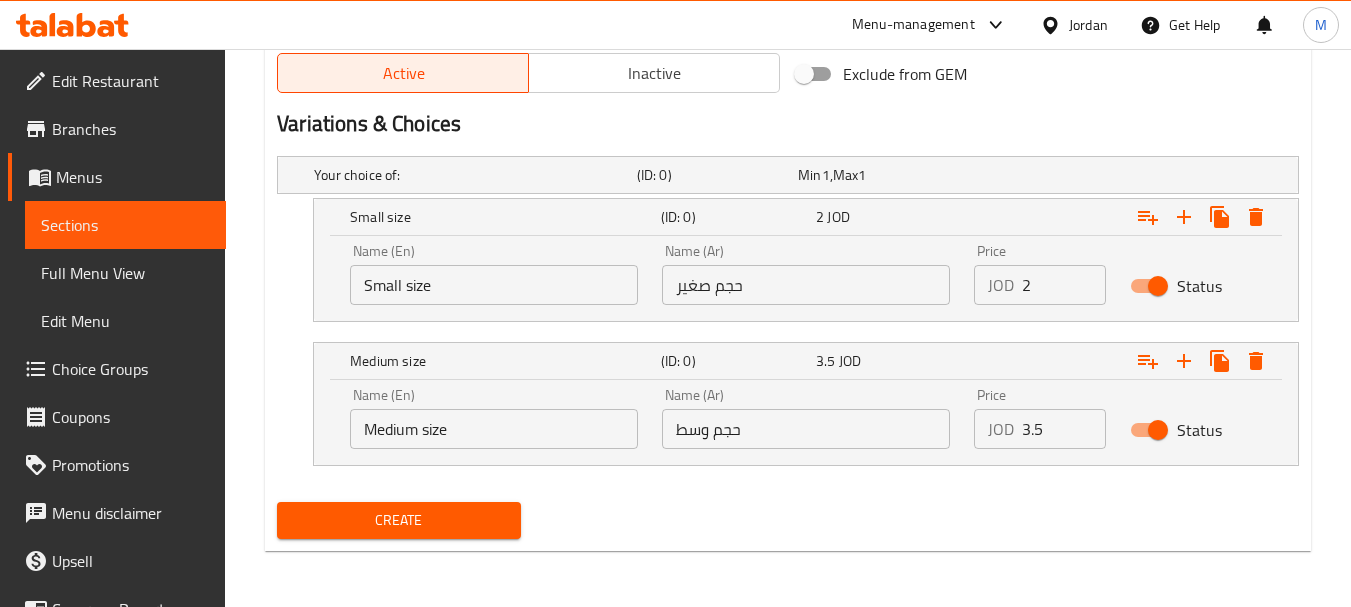 click on "Name (En) Medium size Name (En)" at bounding box center (494, 418) 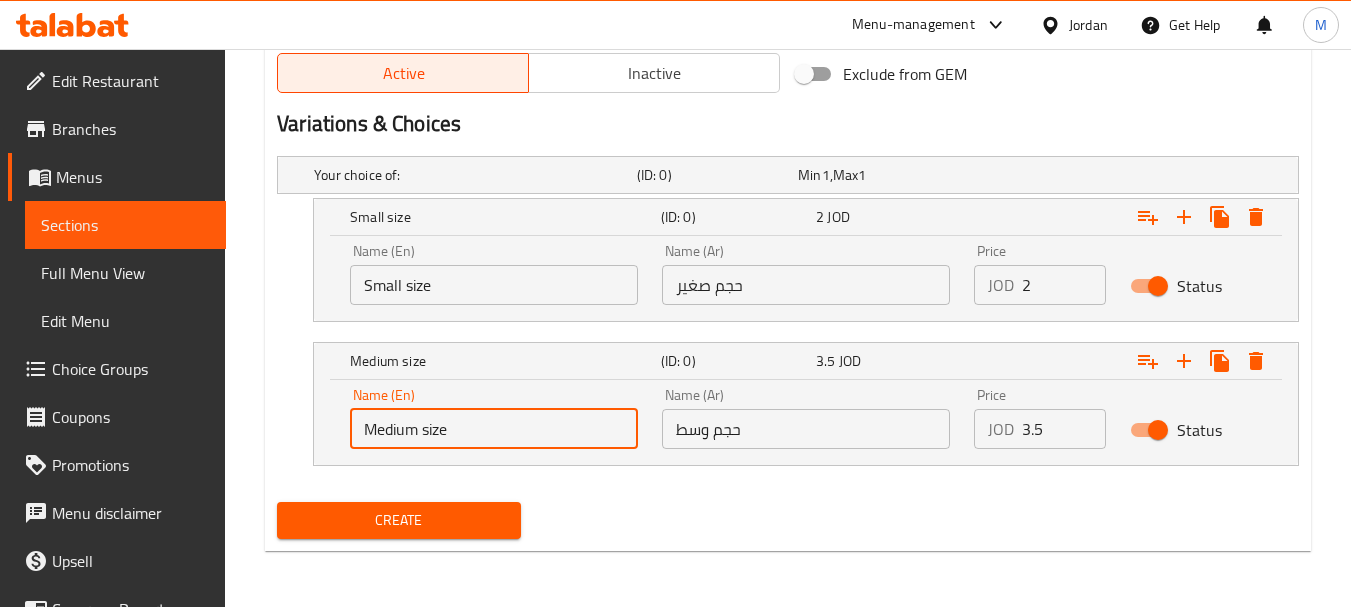 click on "Medium size" at bounding box center (494, 429) 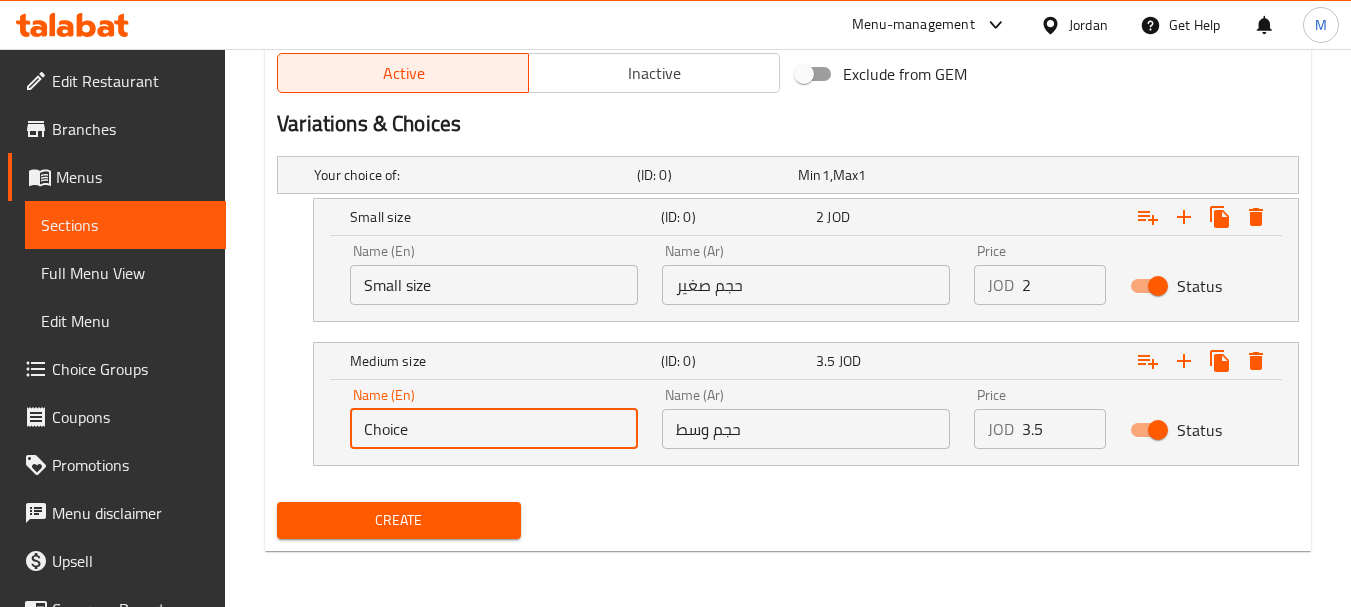 paste on "Medium siz" 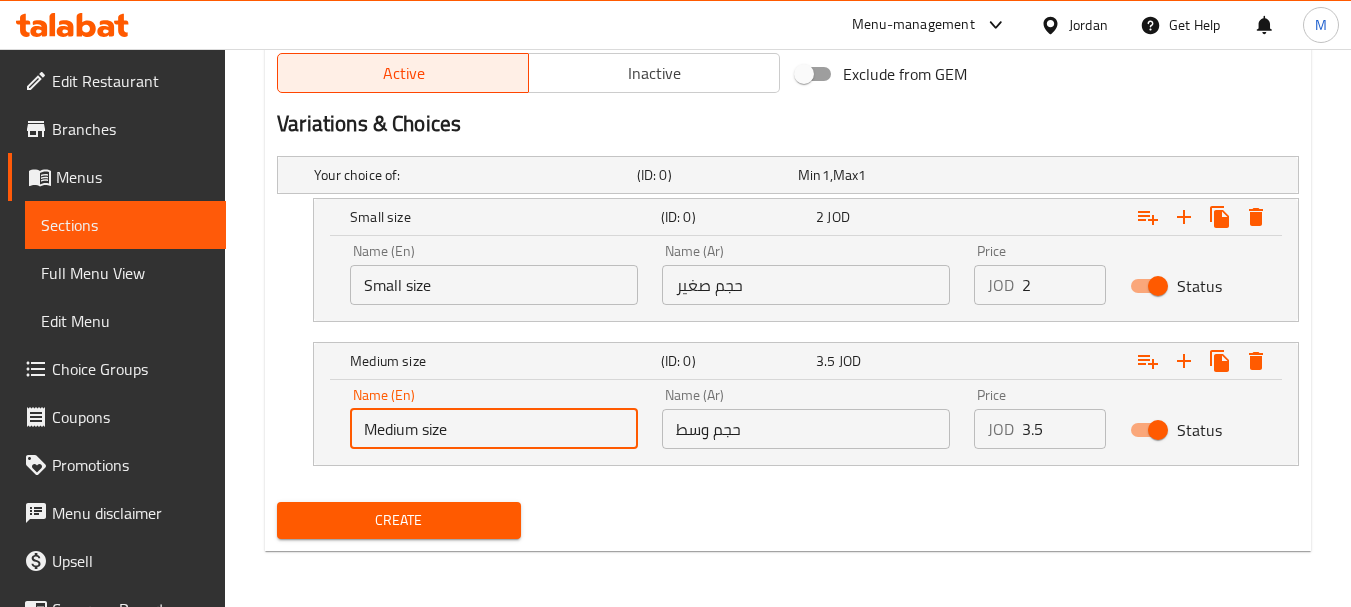 type on "Medium size" 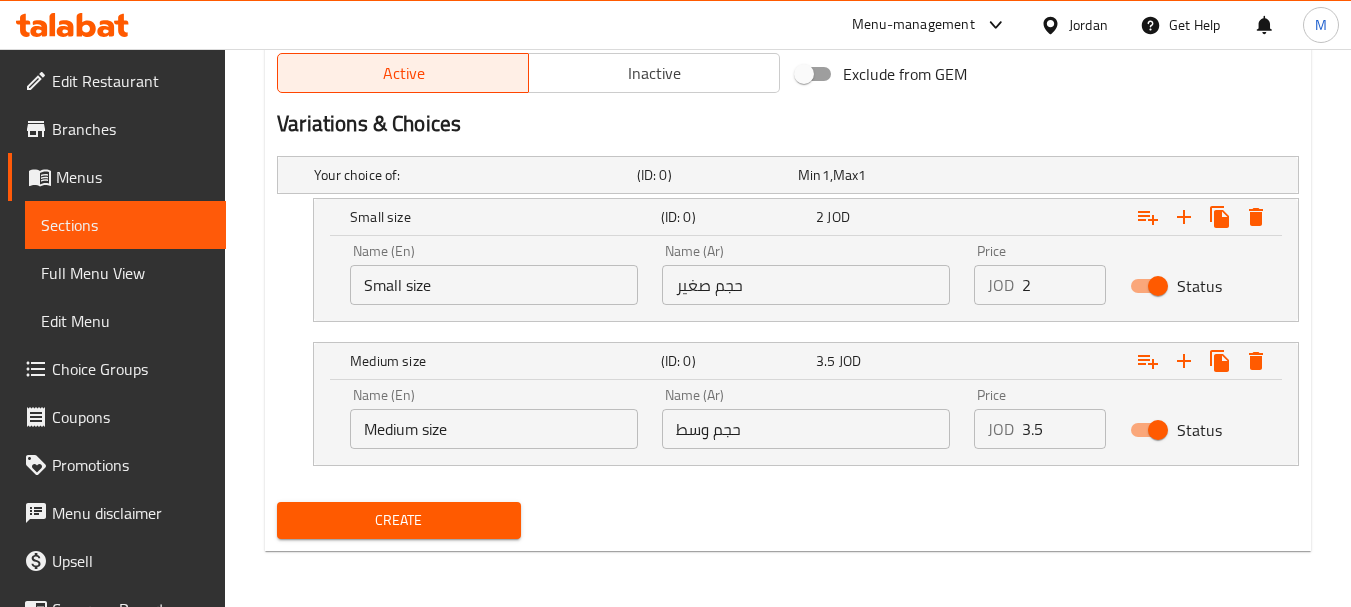 drag, startPoint x: 1023, startPoint y: 286, endPoint x: 979, endPoint y: 286, distance: 44 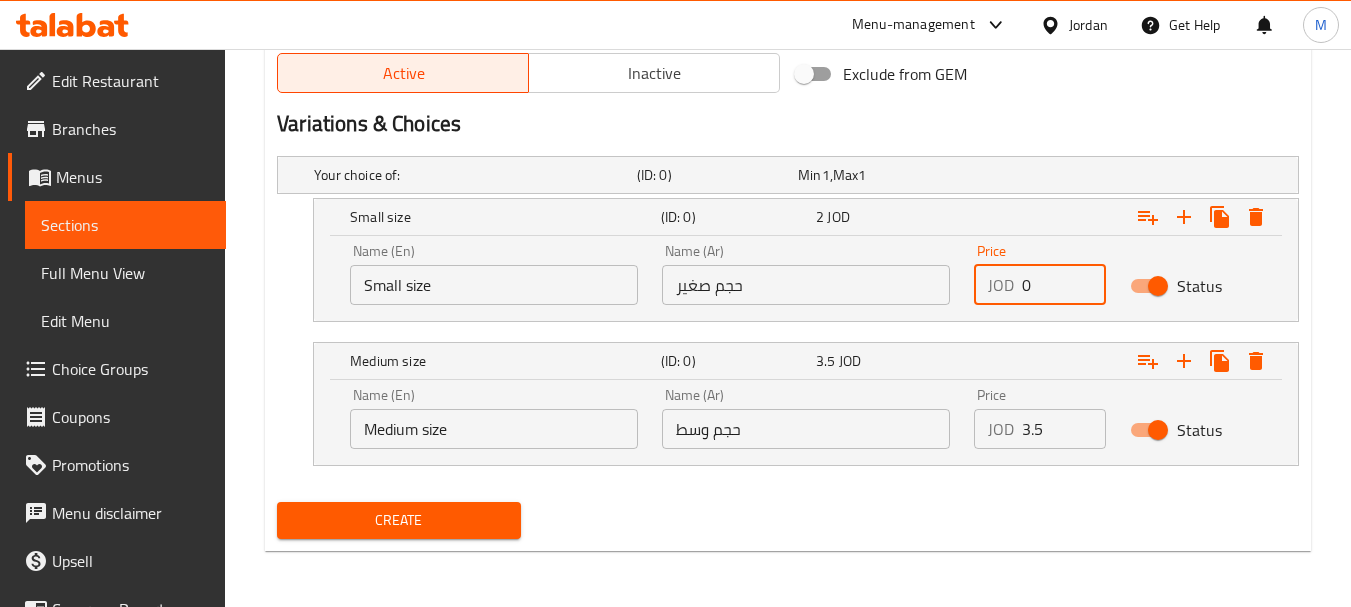 paste on "2.35" 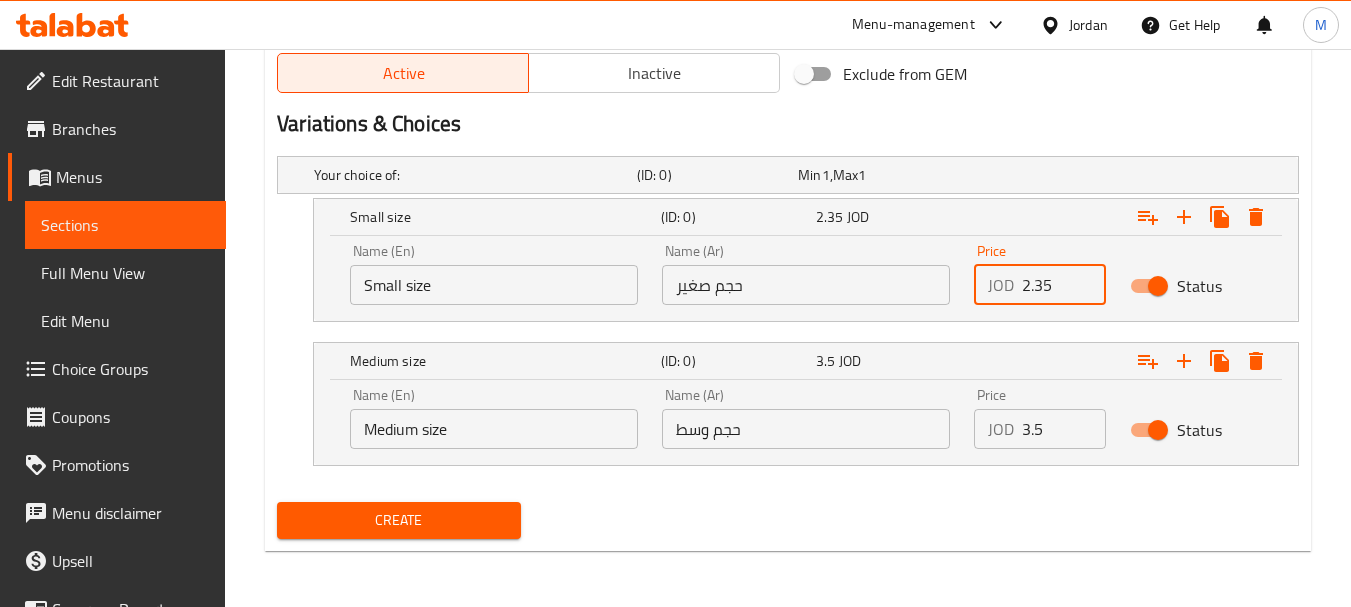 type on "2.35" 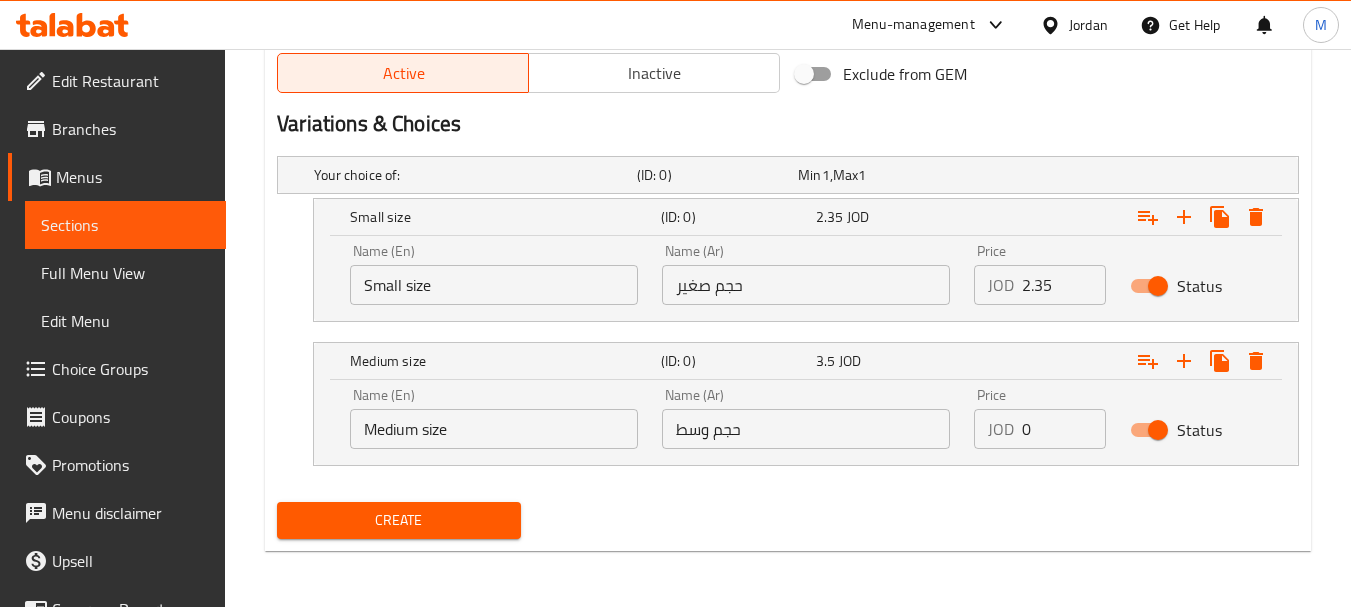 drag, startPoint x: 1049, startPoint y: 427, endPoint x: 989, endPoint y: 425, distance: 60.033325 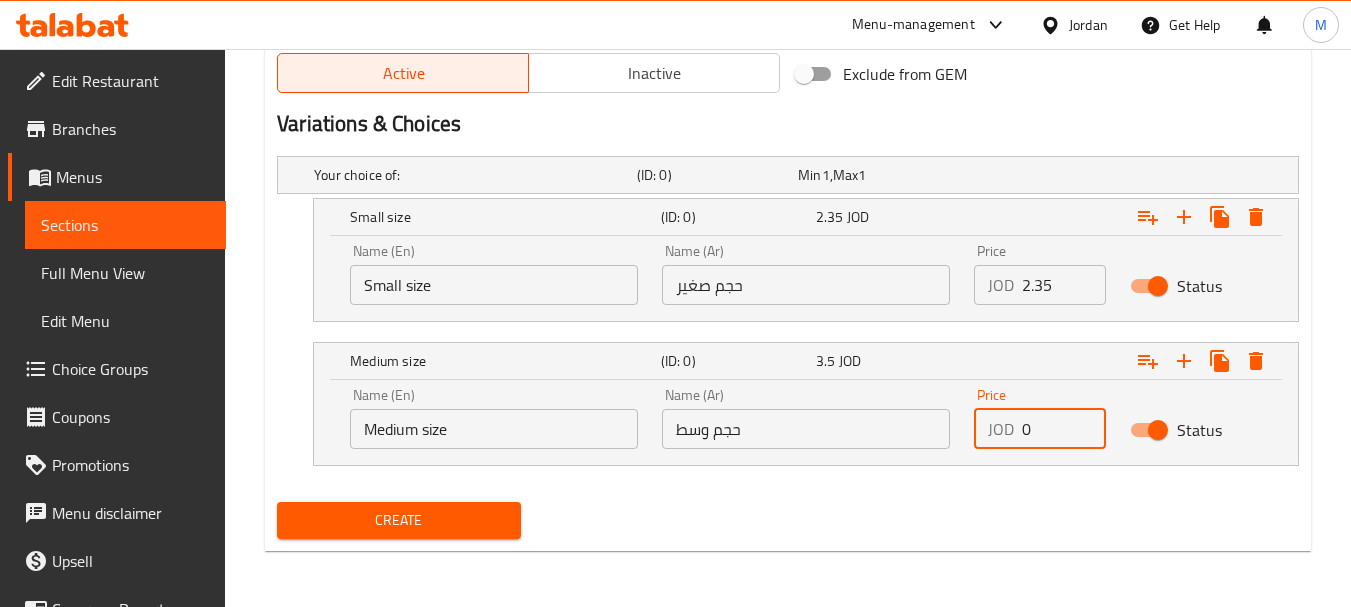 paste on "3.85" 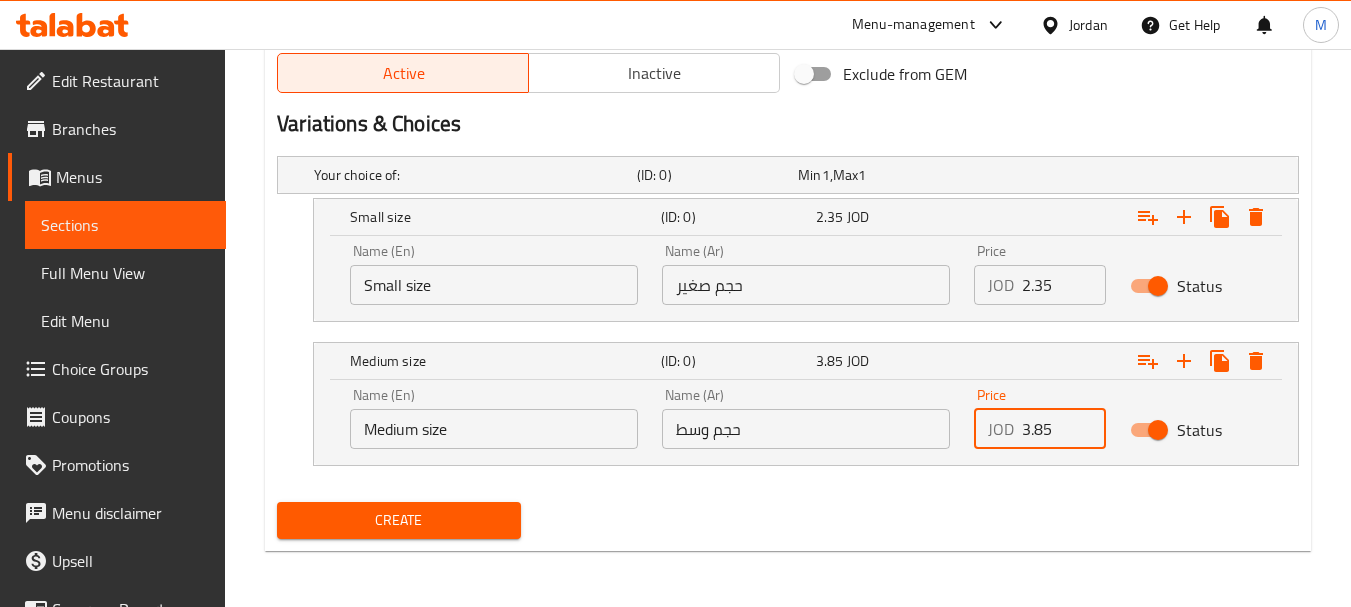 type on "3.85" 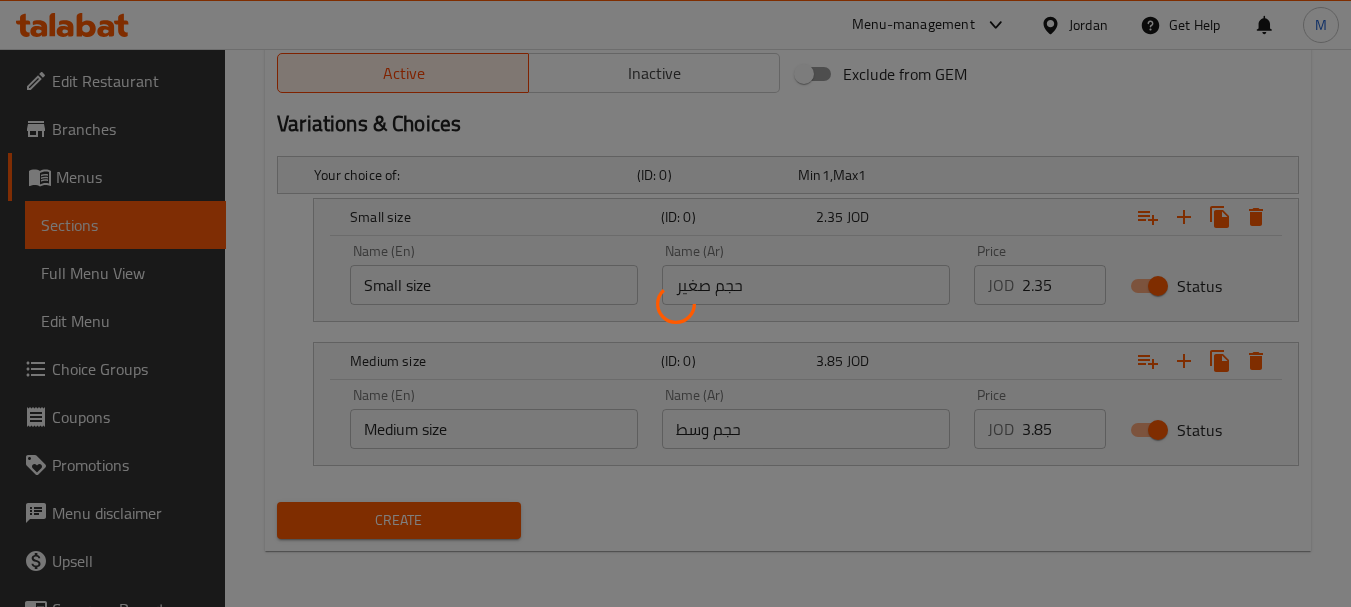 type 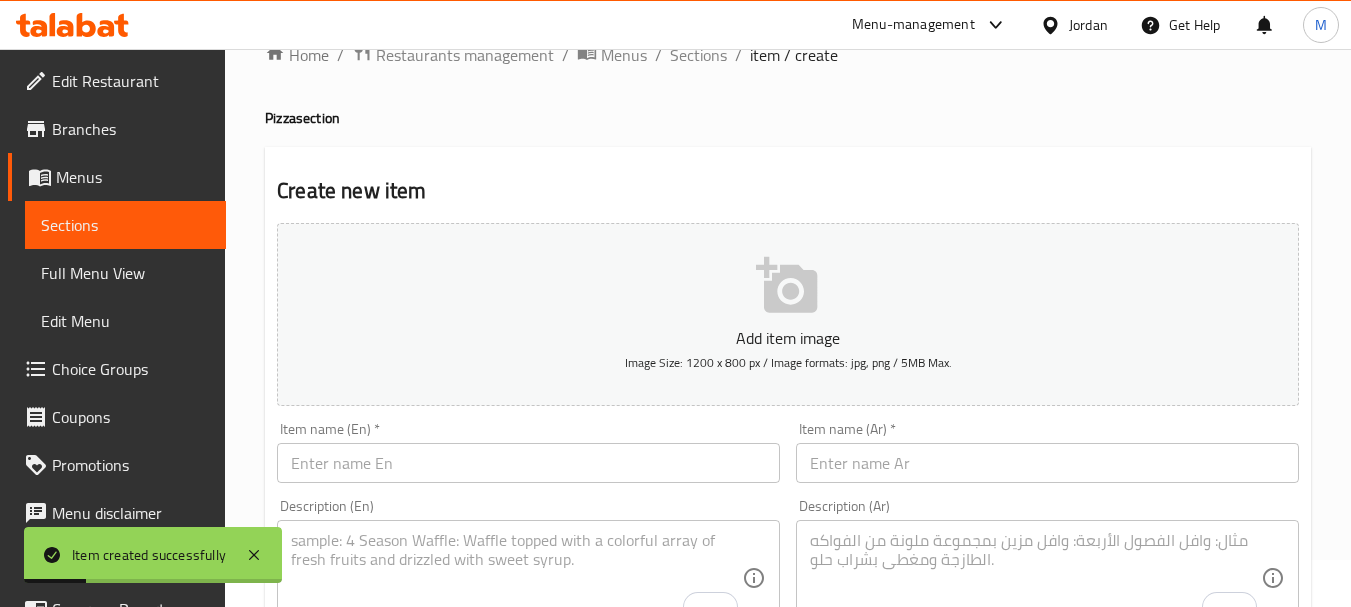 scroll, scrollTop: 23, scrollLeft: 0, axis: vertical 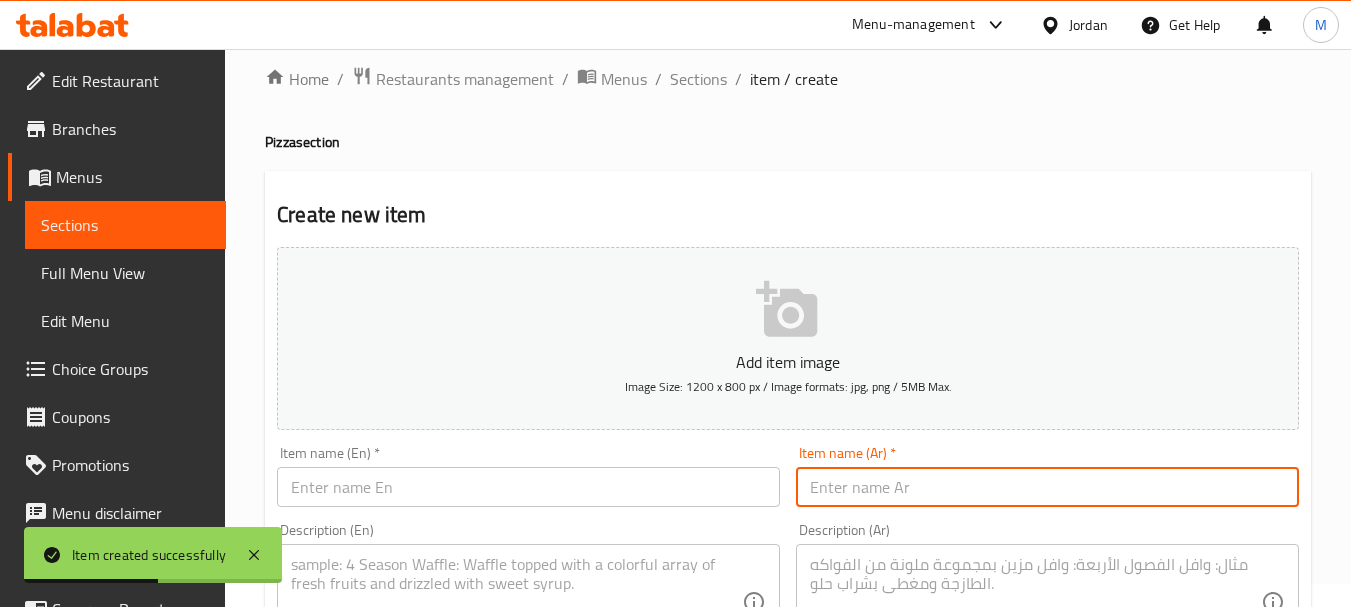 paste on "بيتزا أربع اجبان" 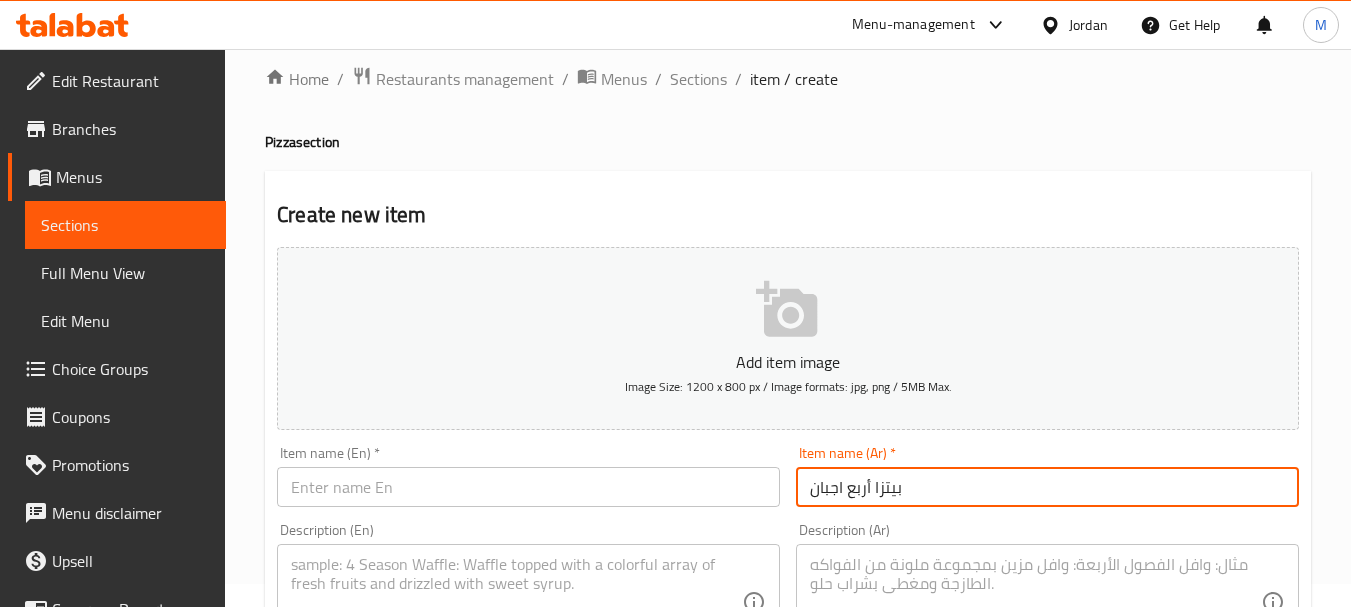 paste on "عجينة عادية" 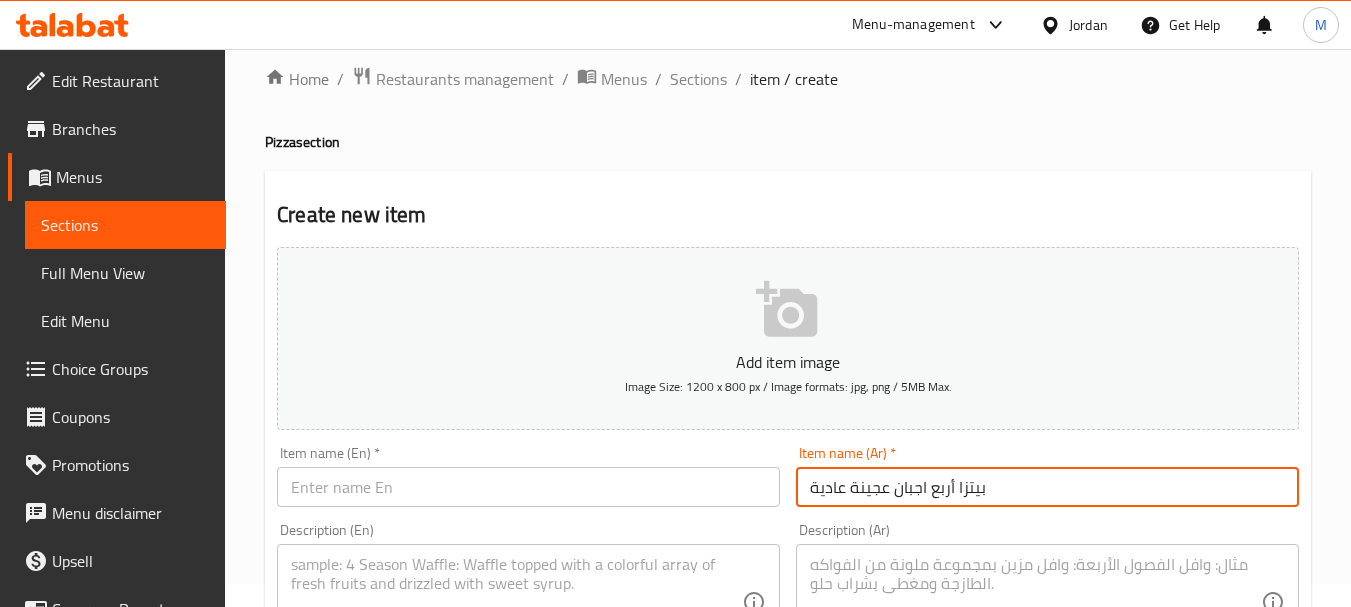 click on "بيتزا أربع اجبان عجينة عادية" at bounding box center [1047, 487] 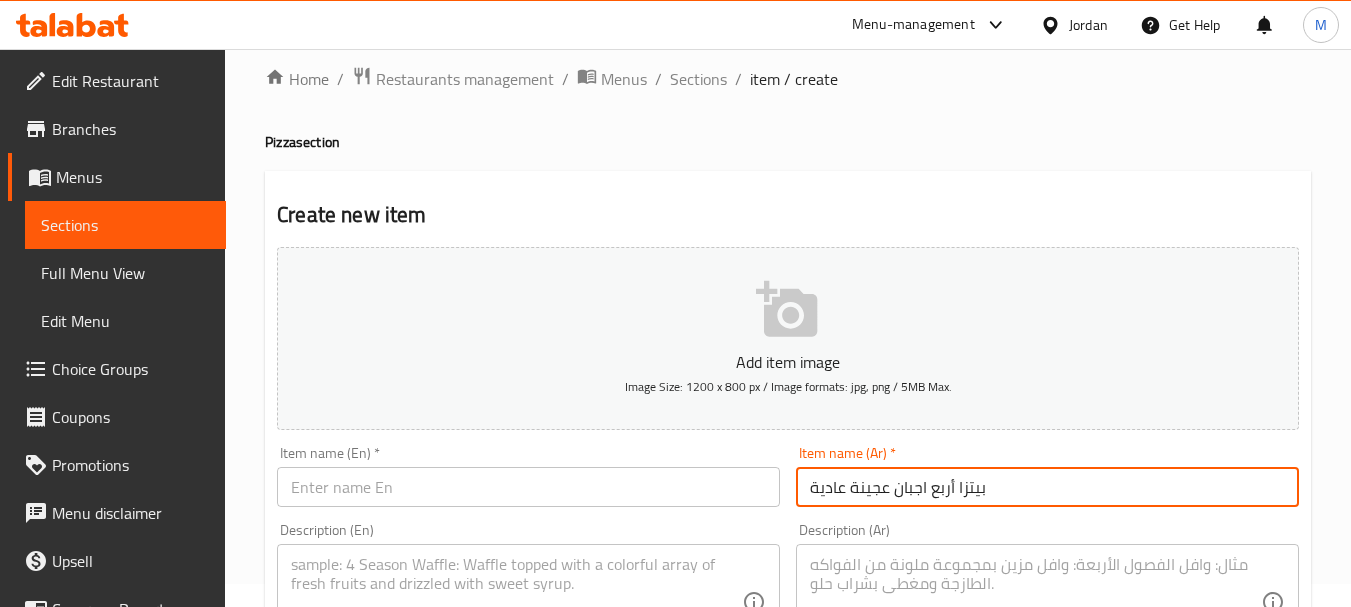 type on "بيتزا أربع اجبان عجينة عادية" 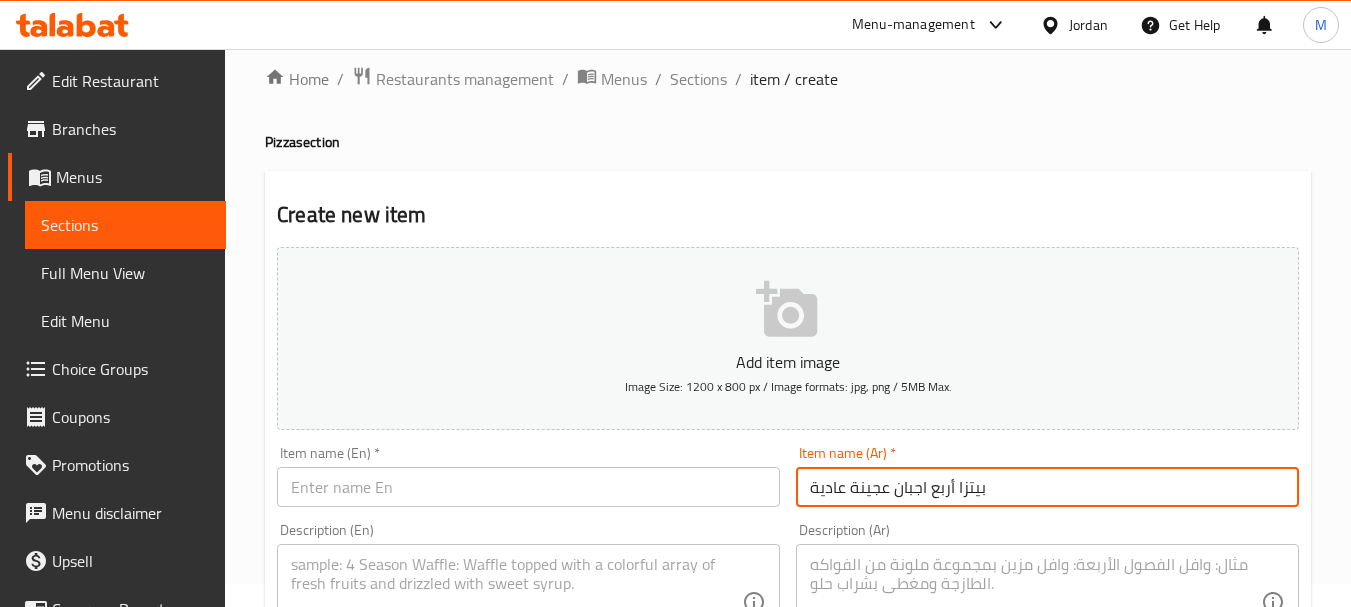 click at bounding box center (528, 487) 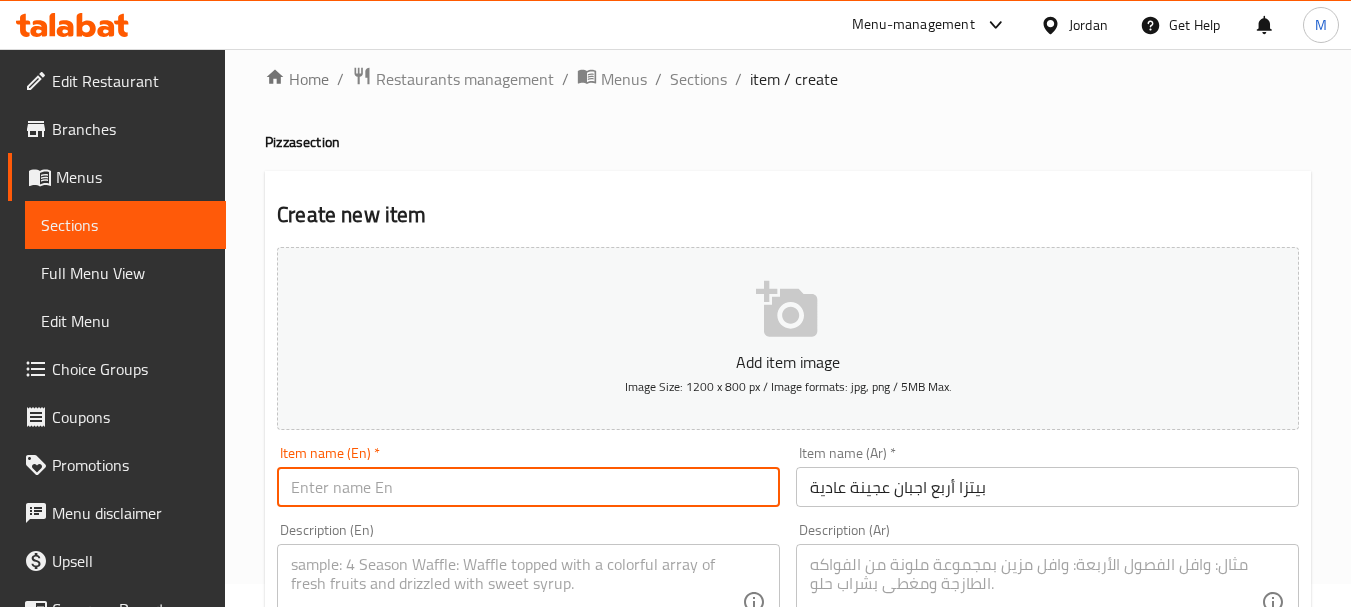 paste on "Four Cheese Pizza Regular Dough" 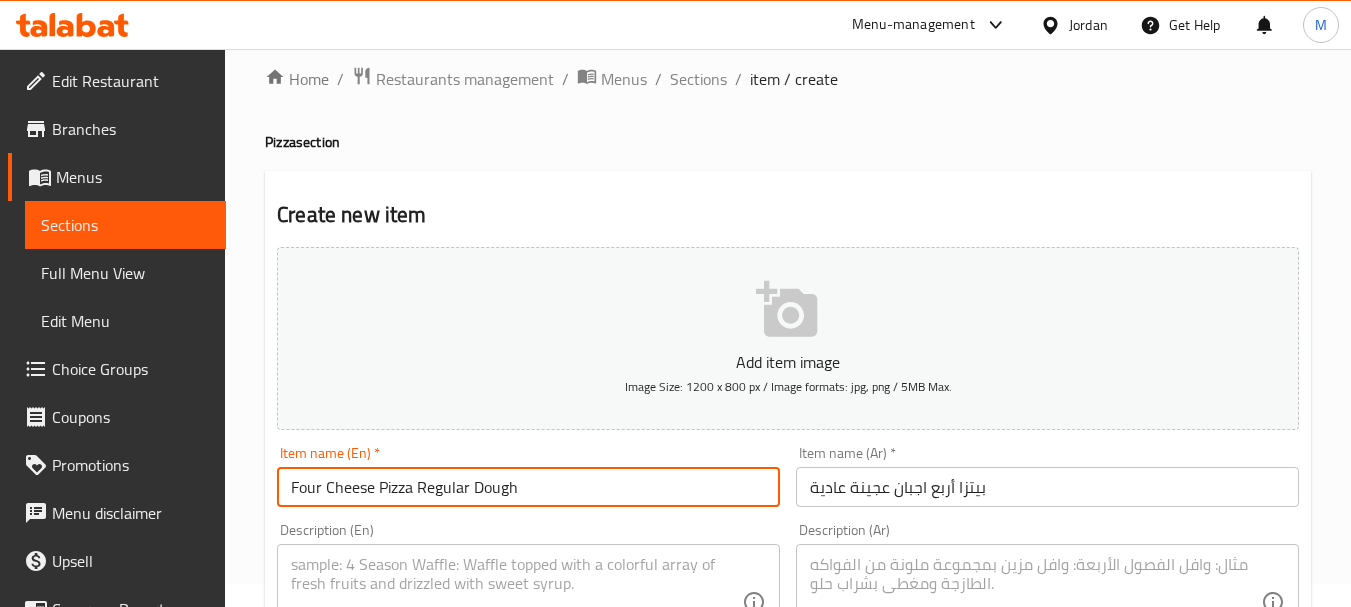type on "Four Cheese Pizza Regular Dough" 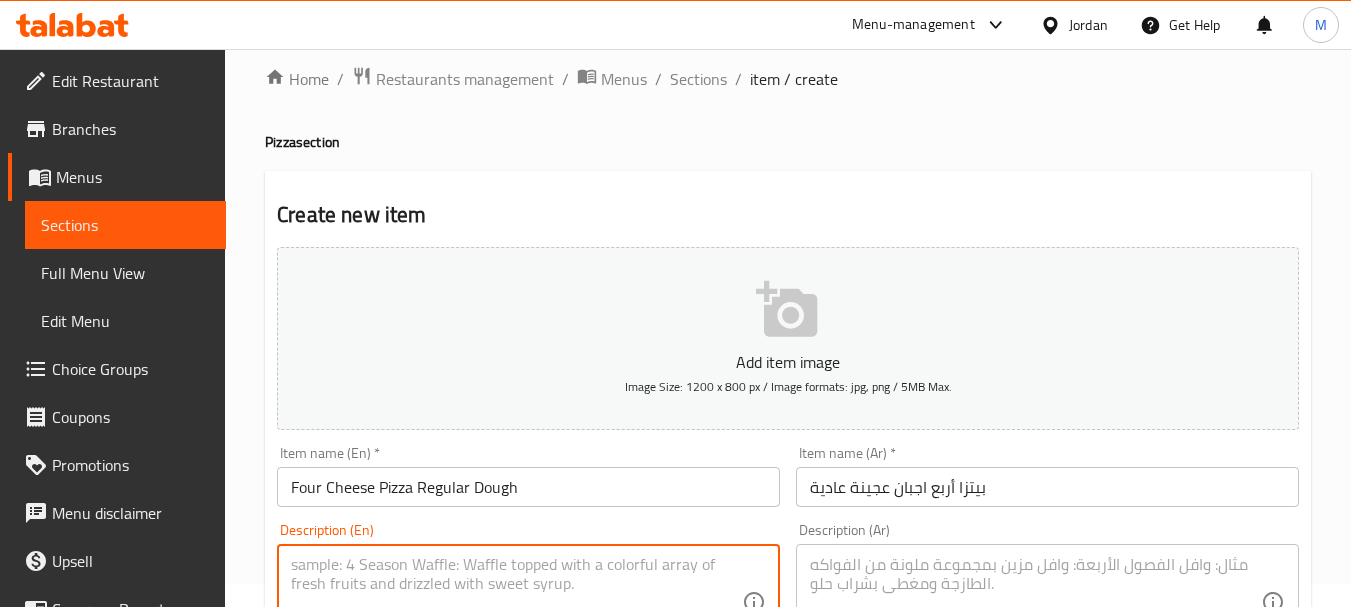 click at bounding box center (516, 602) 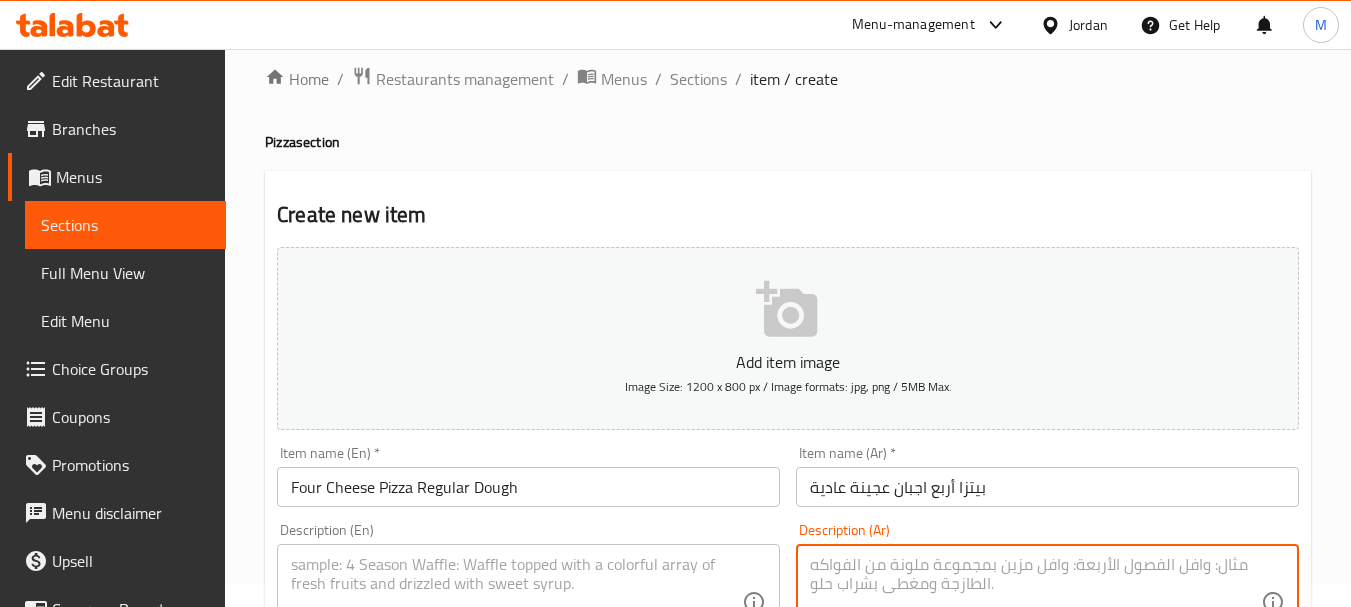 paste on "مزيج غني من 4 أنواع جبنة لعشاق الطعم الكريمي" 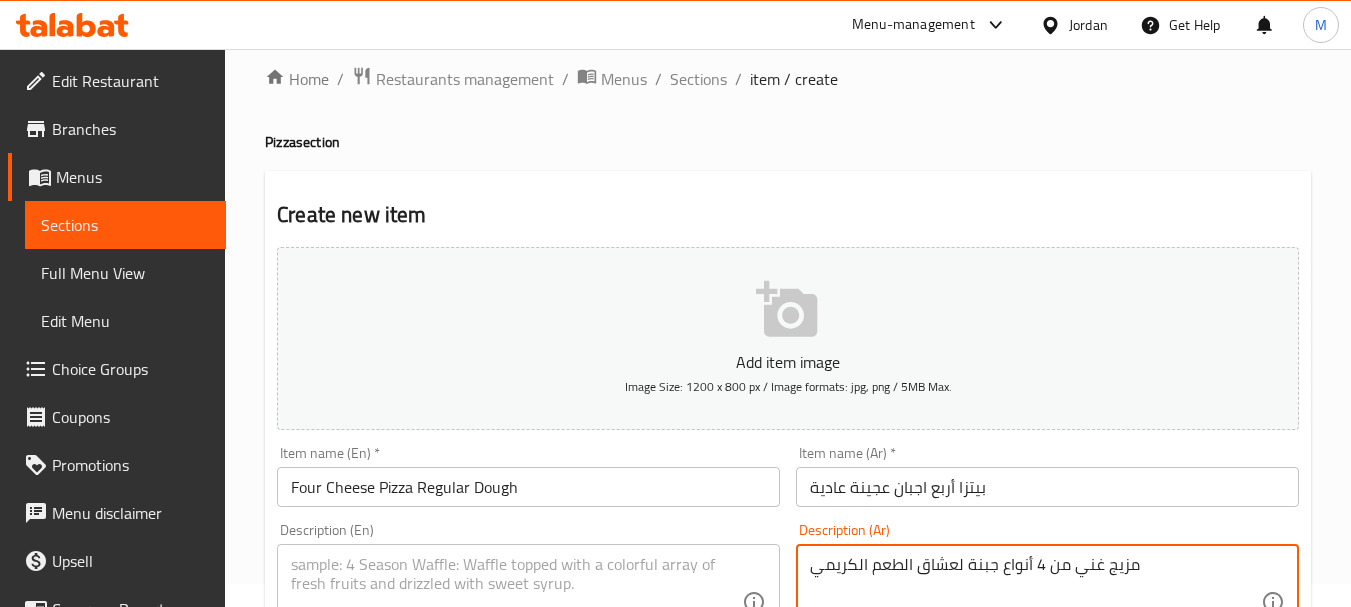 type on "مزيج غني من 4 أنواع جبنة لعشاق الطعم الكريمي" 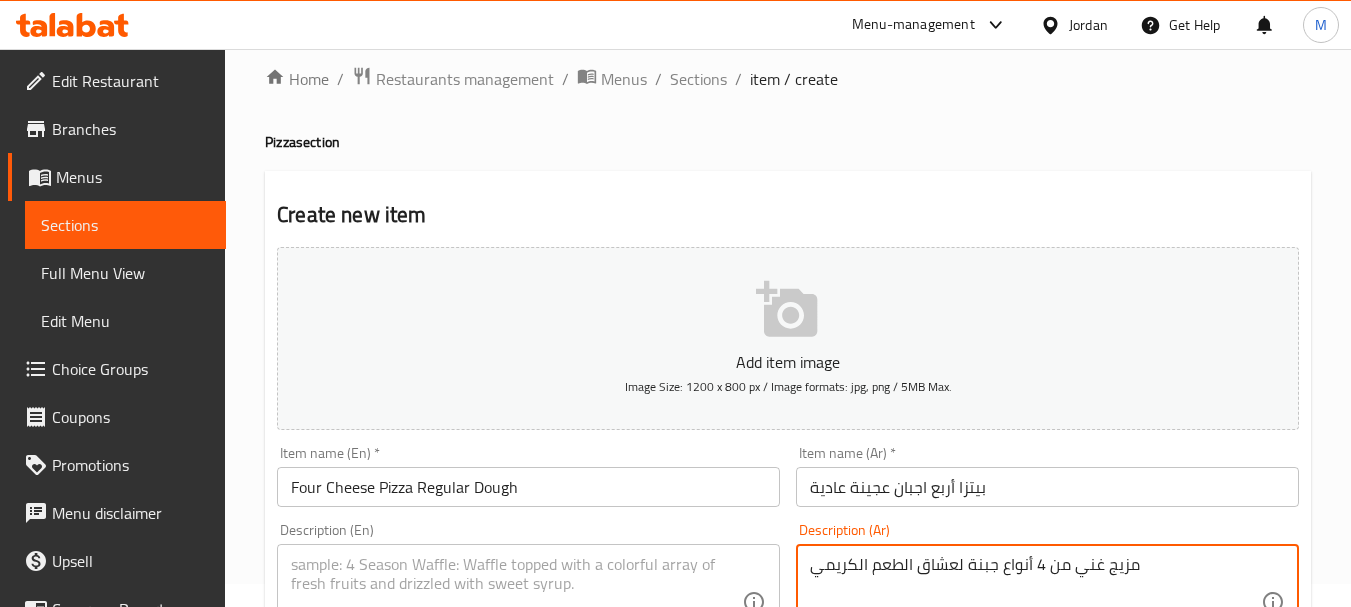 click on "Description (En)" at bounding box center [528, 602] 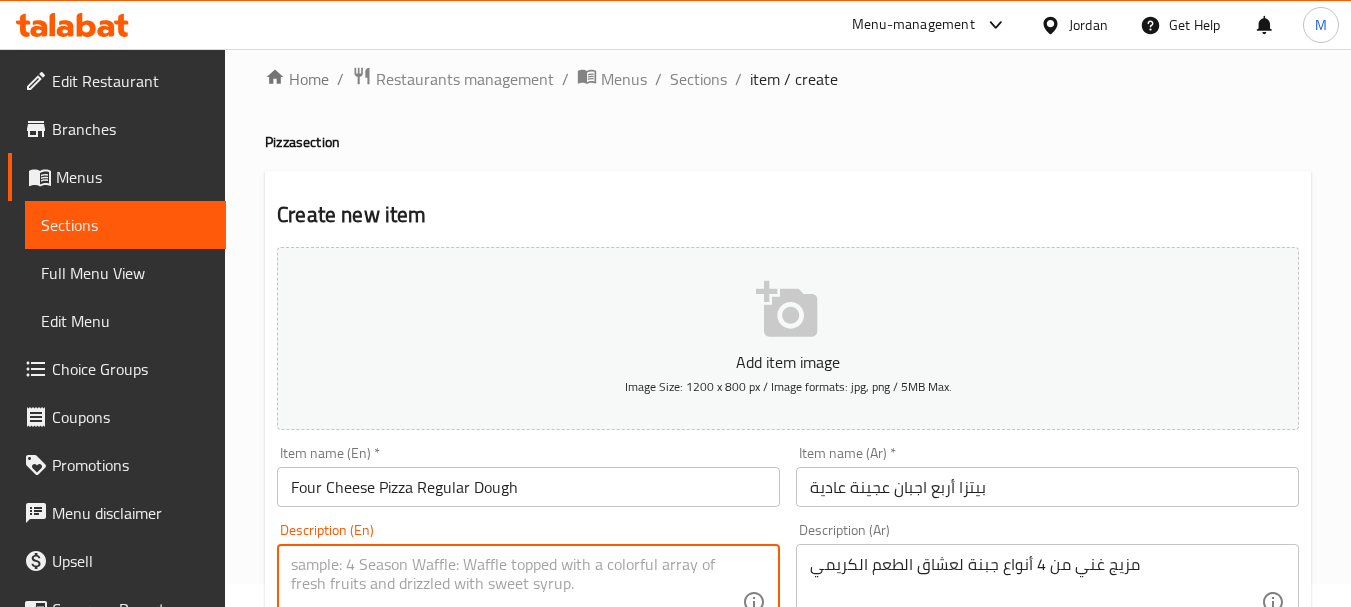 paste on "A rich blend of 4 cheeses for lovers of creamy taste." 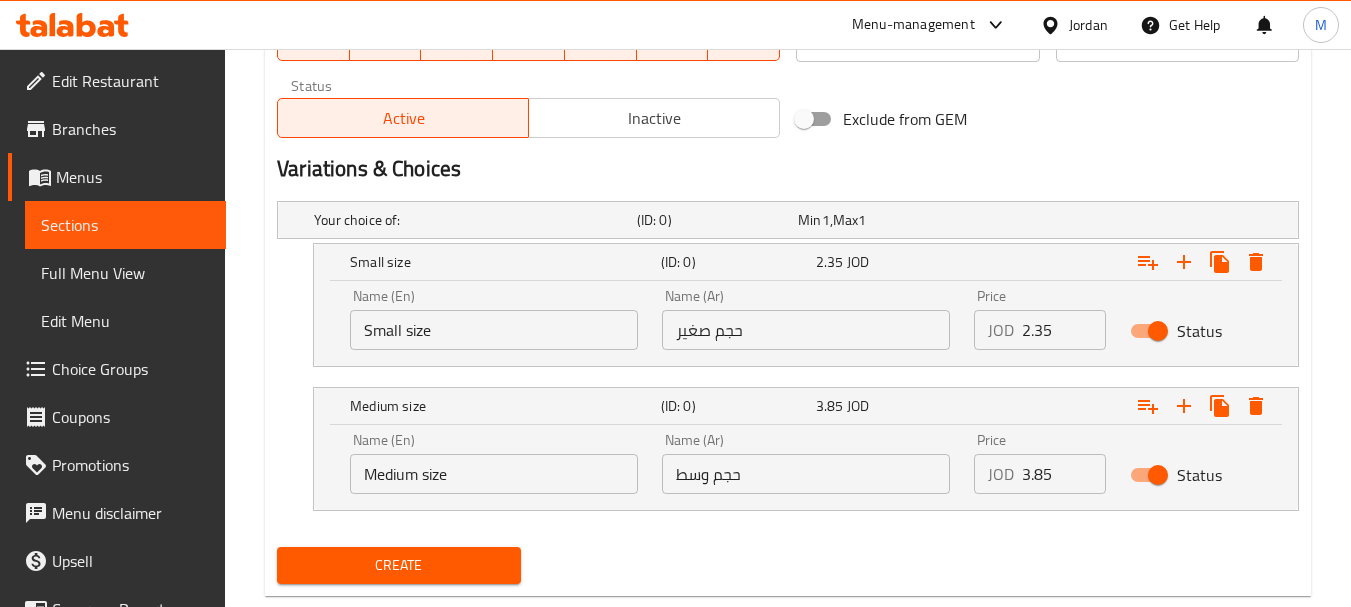 scroll, scrollTop: 1023, scrollLeft: 0, axis: vertical 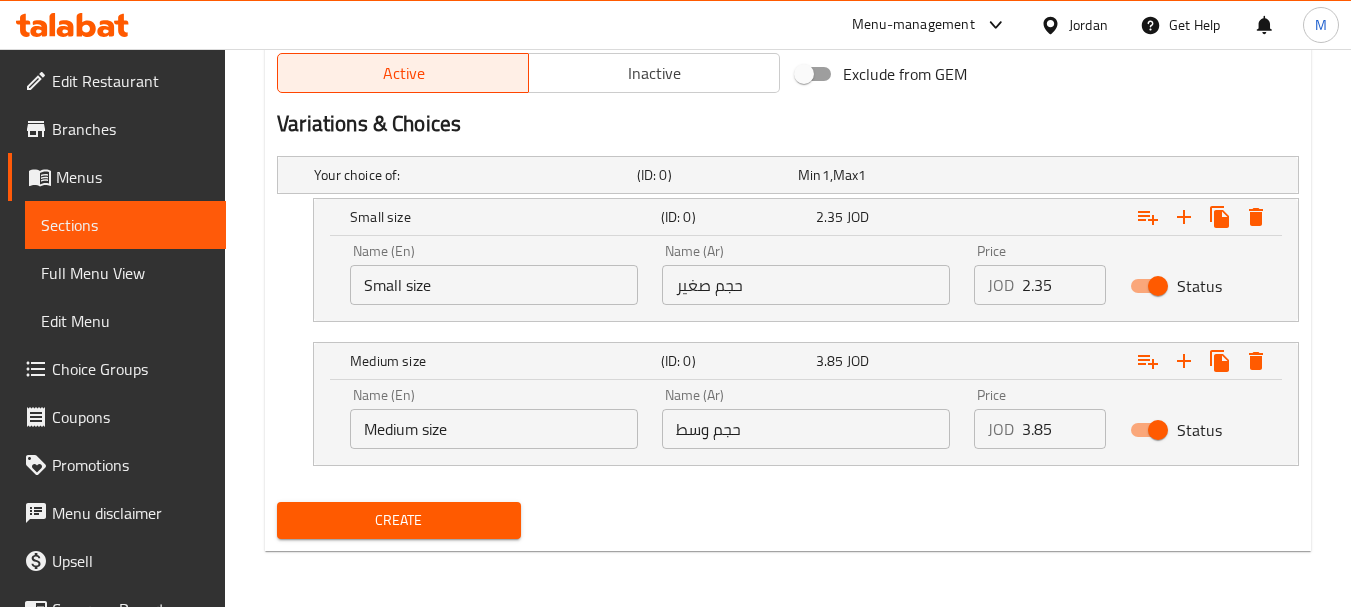 type on "A rich blend of 4 cheeses for lovers of creamy taste." 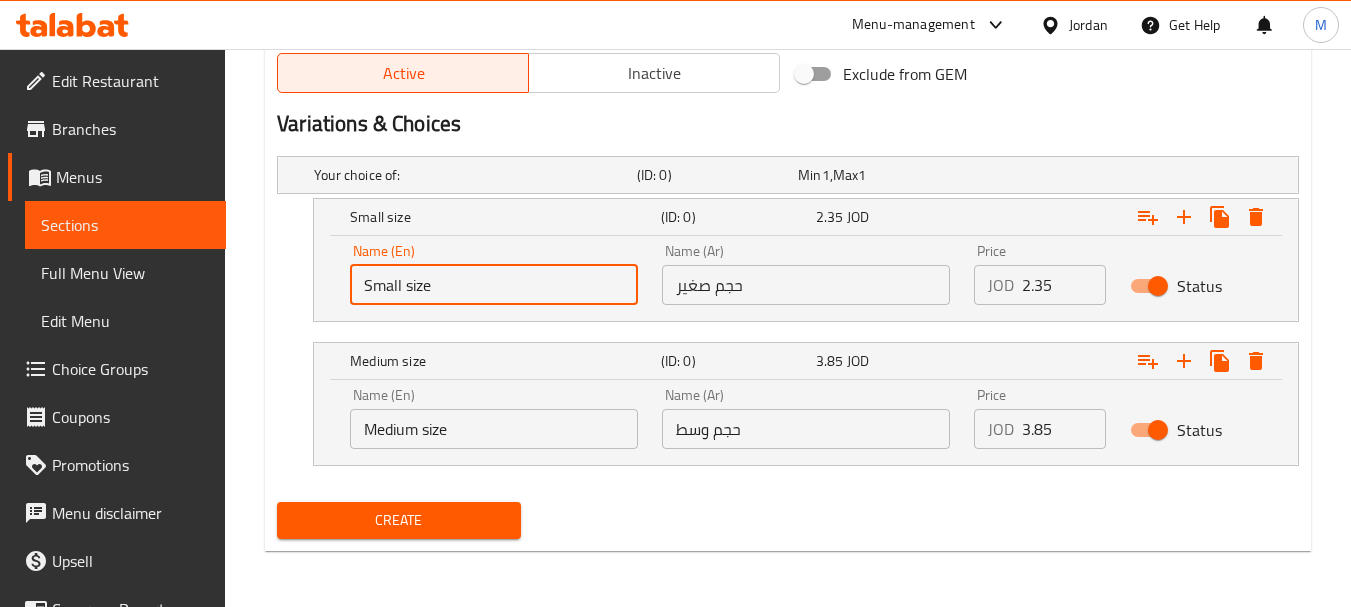 click on "Small size" at bounding box center (494, 285) 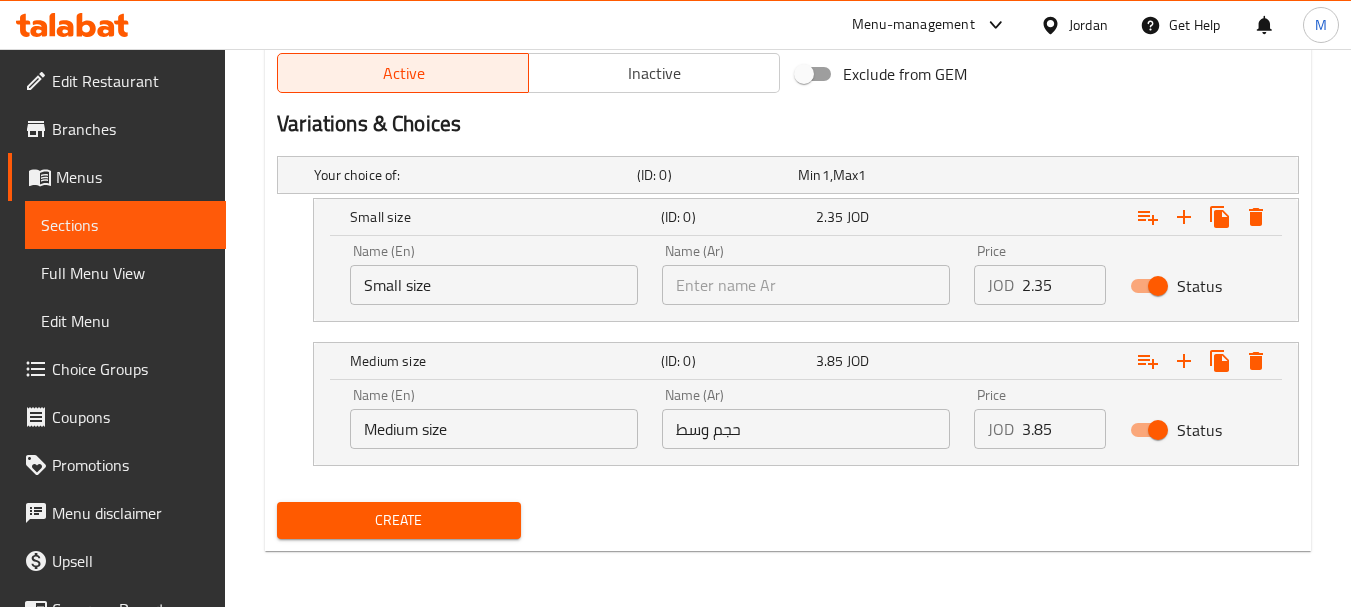 click at bounding box center [806, 285] 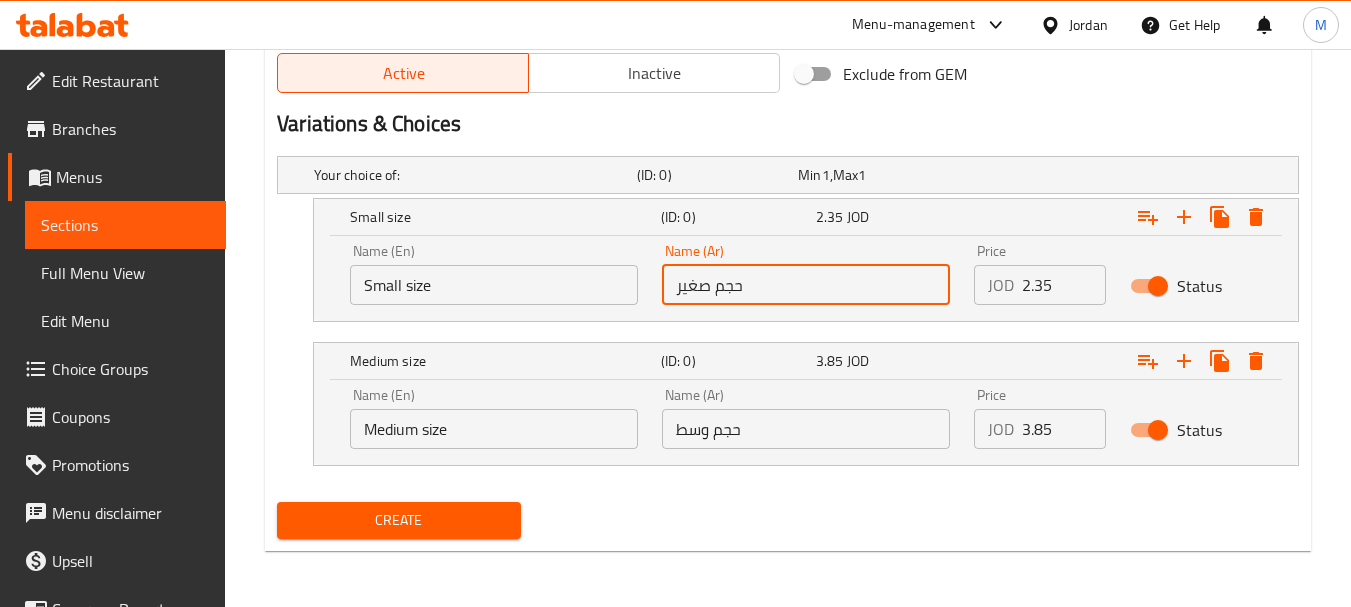 type on "حجم صغير" 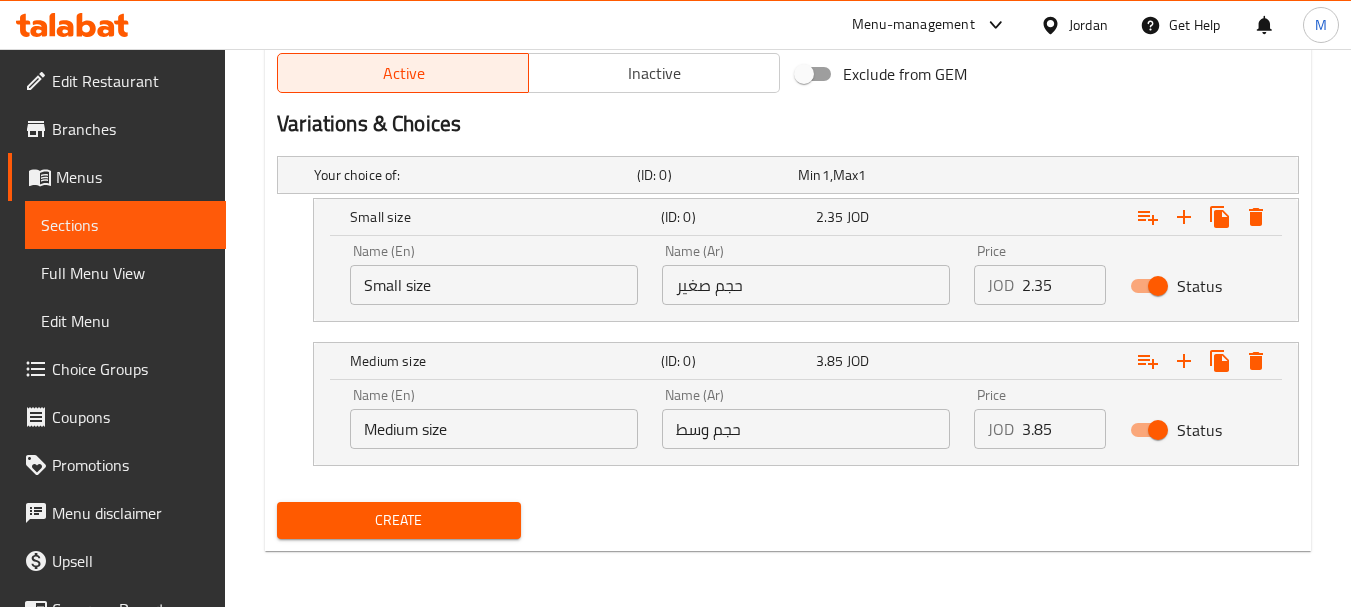 click on "حجم وسط" at bounding box center (806, 429) 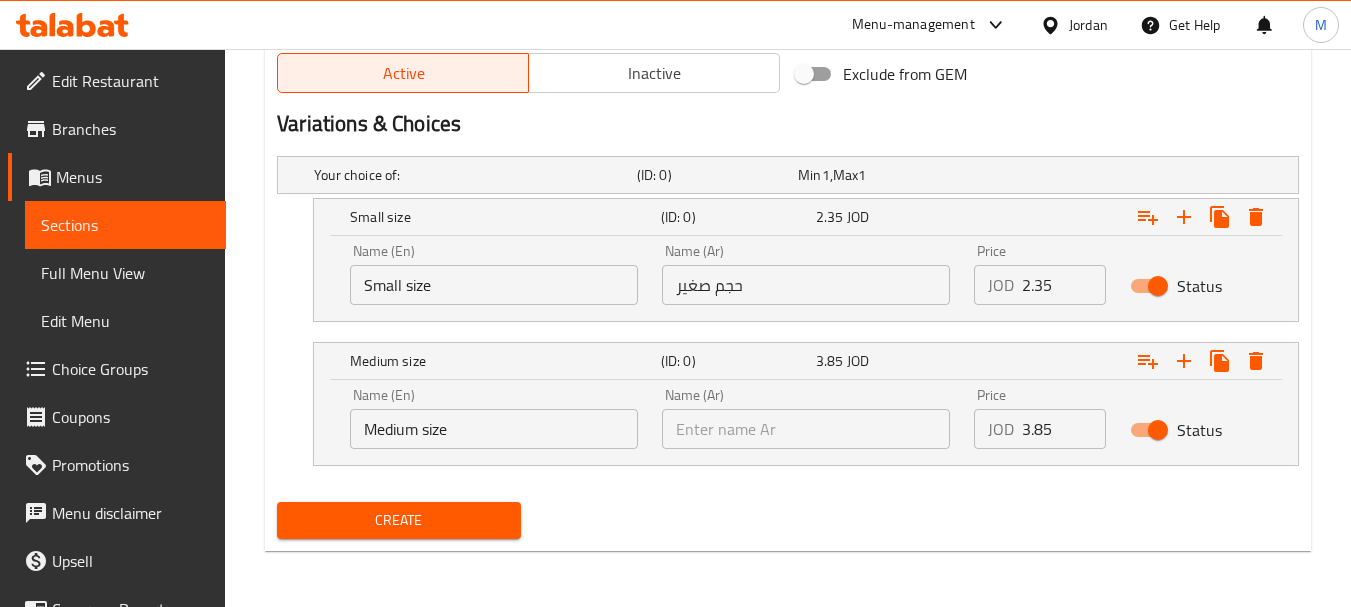 paste on "حجم وسط" 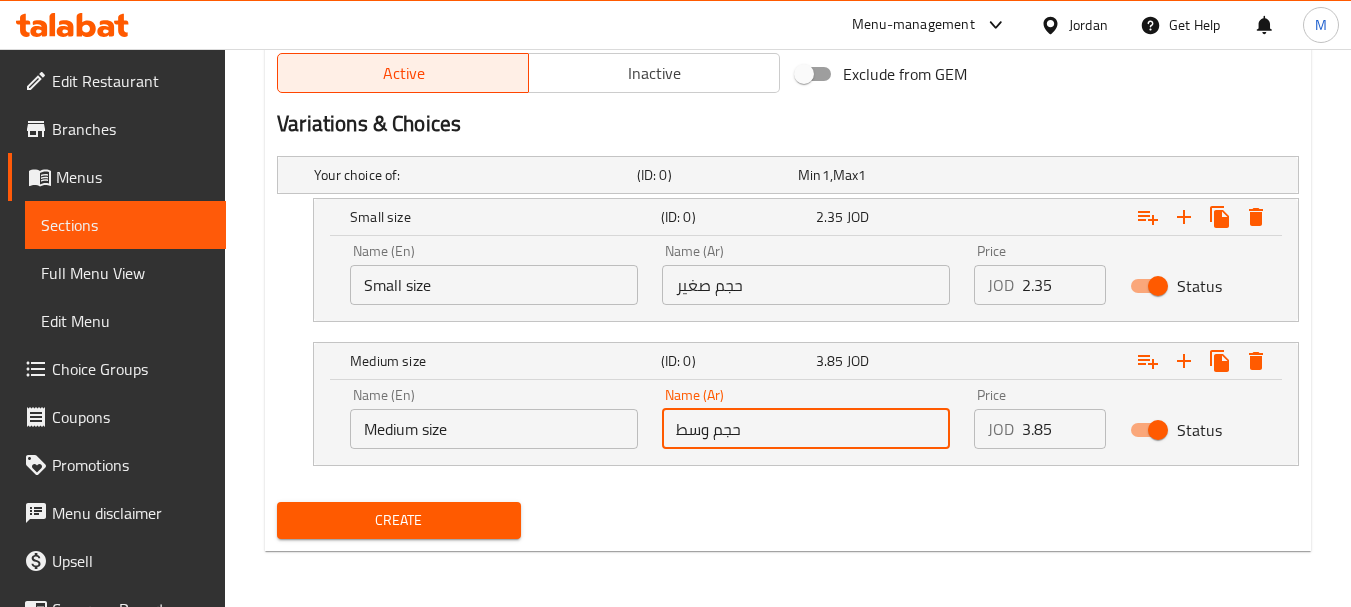 type on "حجم وسط" 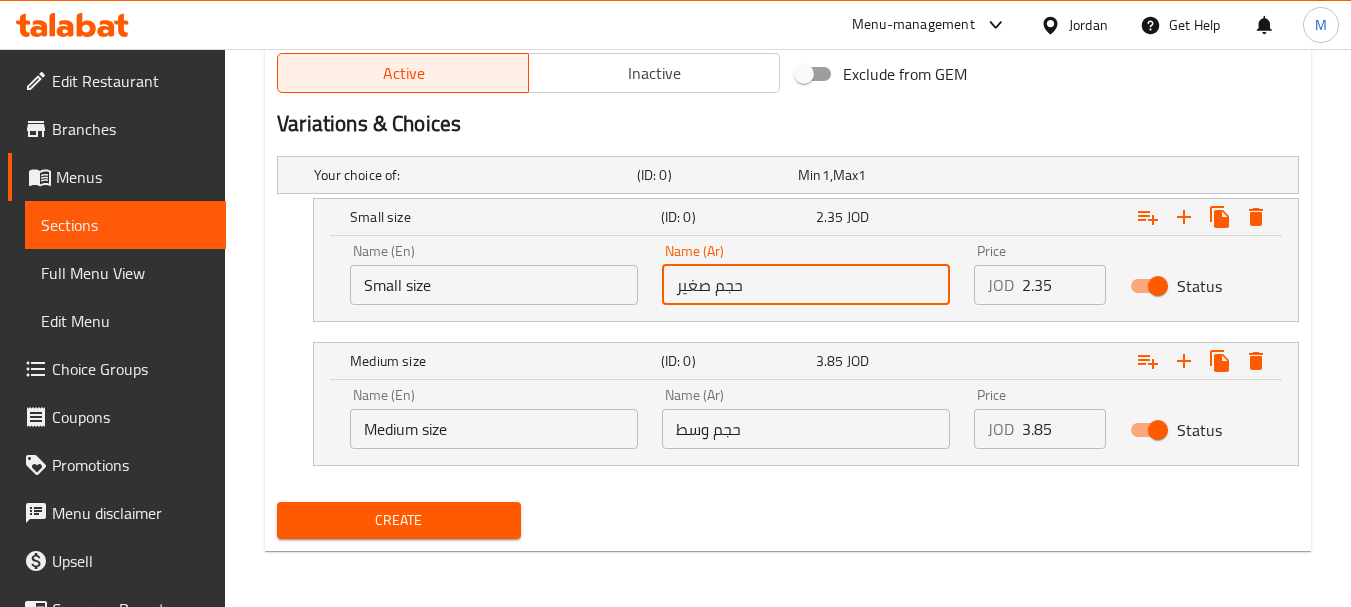 click on "حجم صغير" at bounding box center (806, 285) 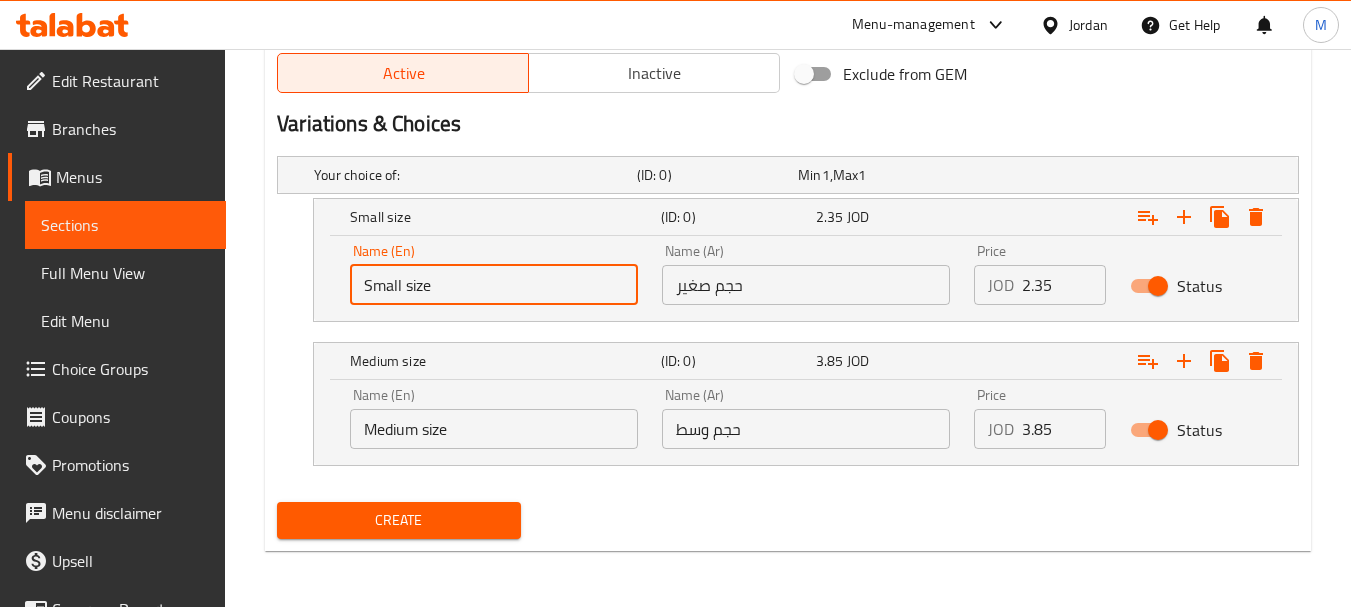 click on "Small size" at bounding box center (494, 285) 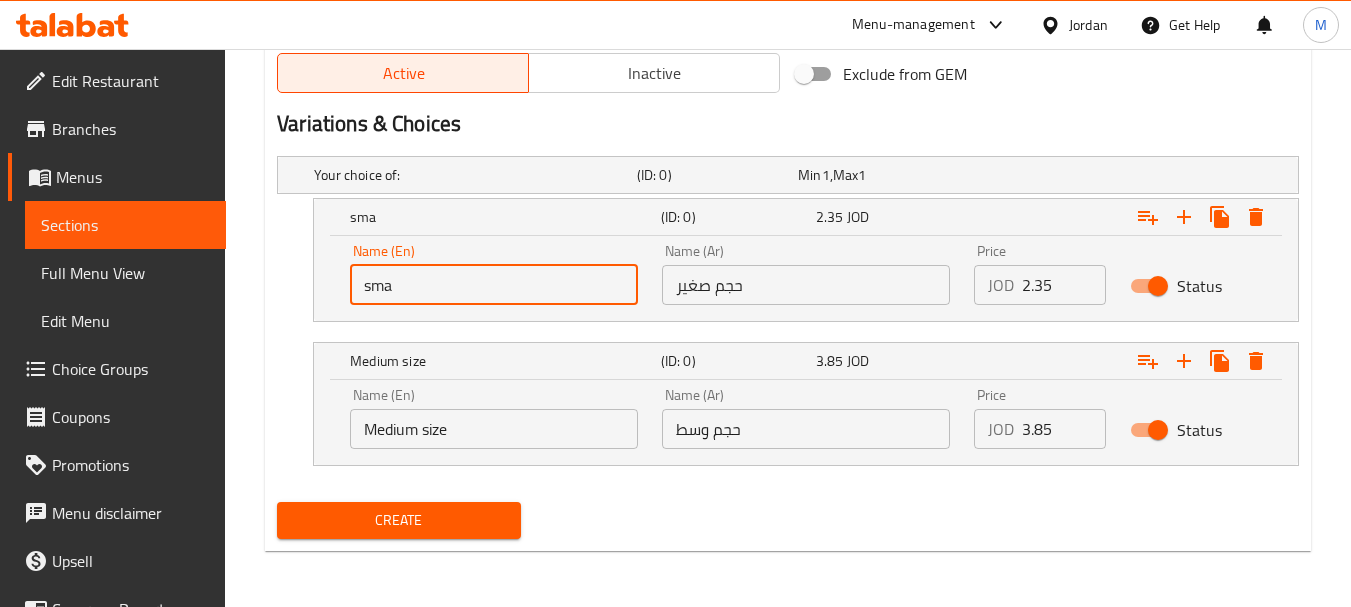 type on "Small size" 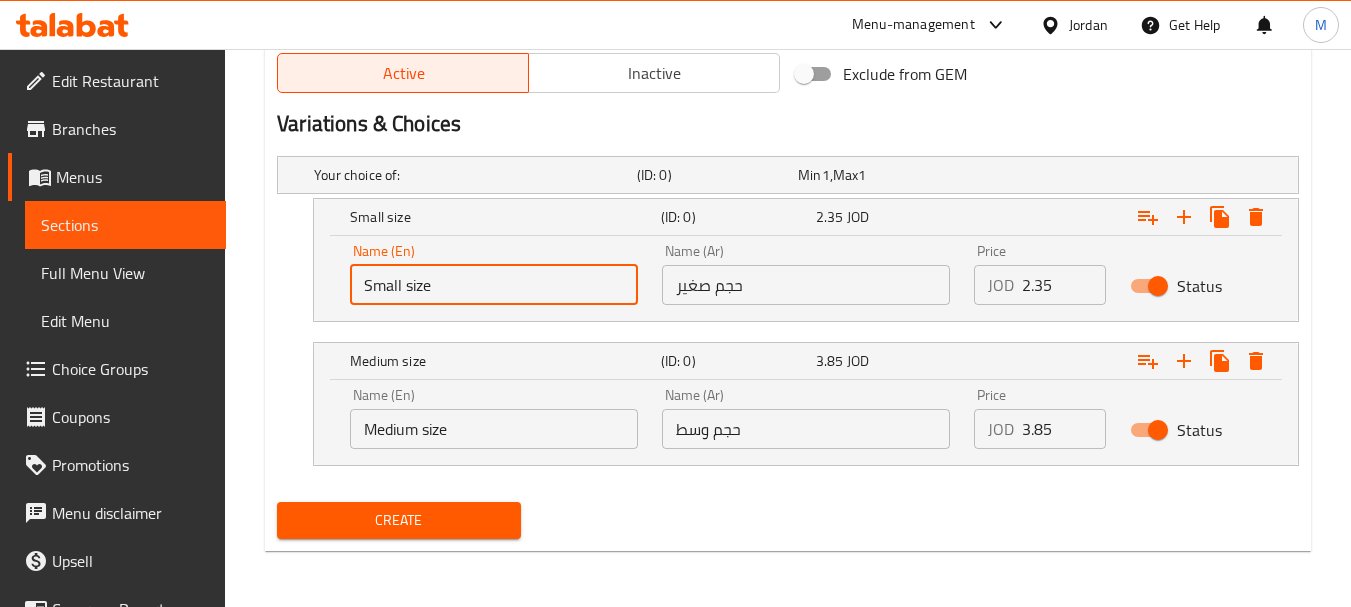 click on "Name (En) Medium size Name (En)" at bounding box center (494, 418) 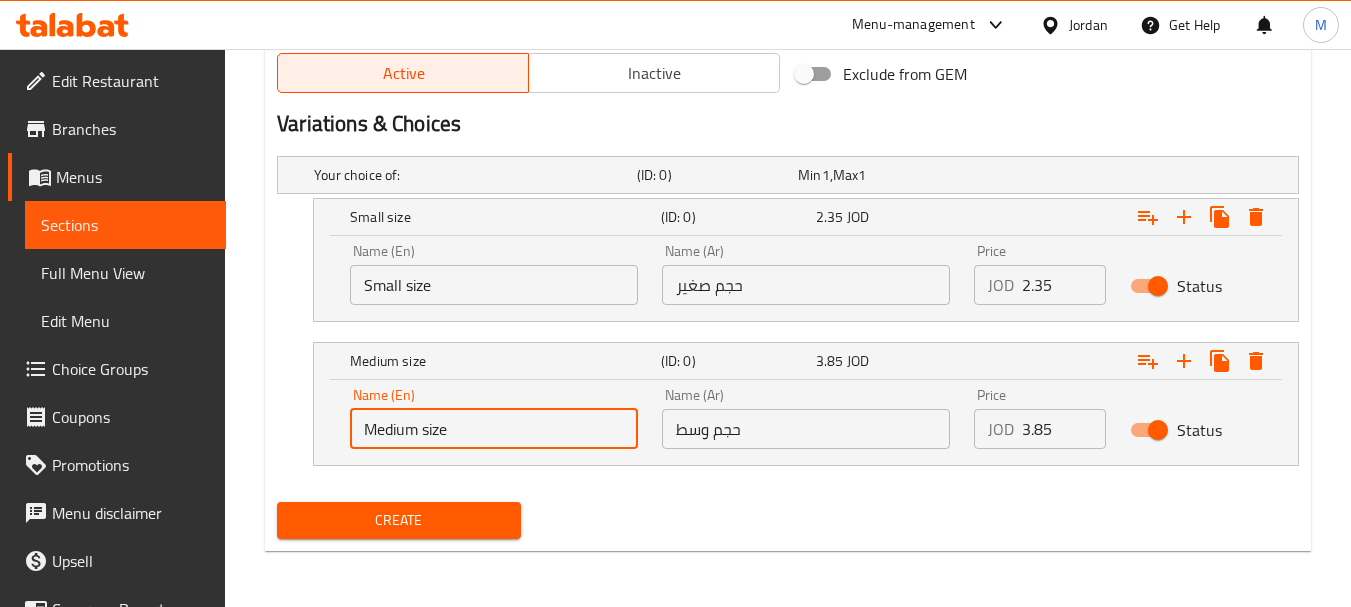 click on "Medium size" at bounding box center (494, 429) 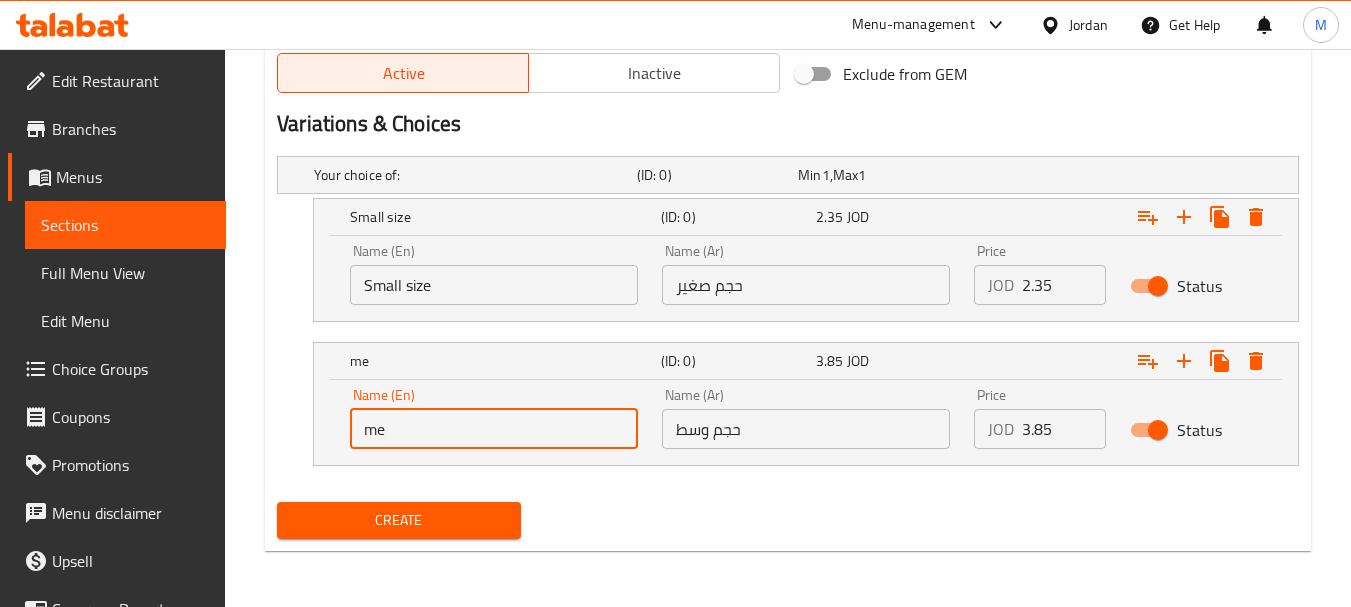 type on "Medium size" 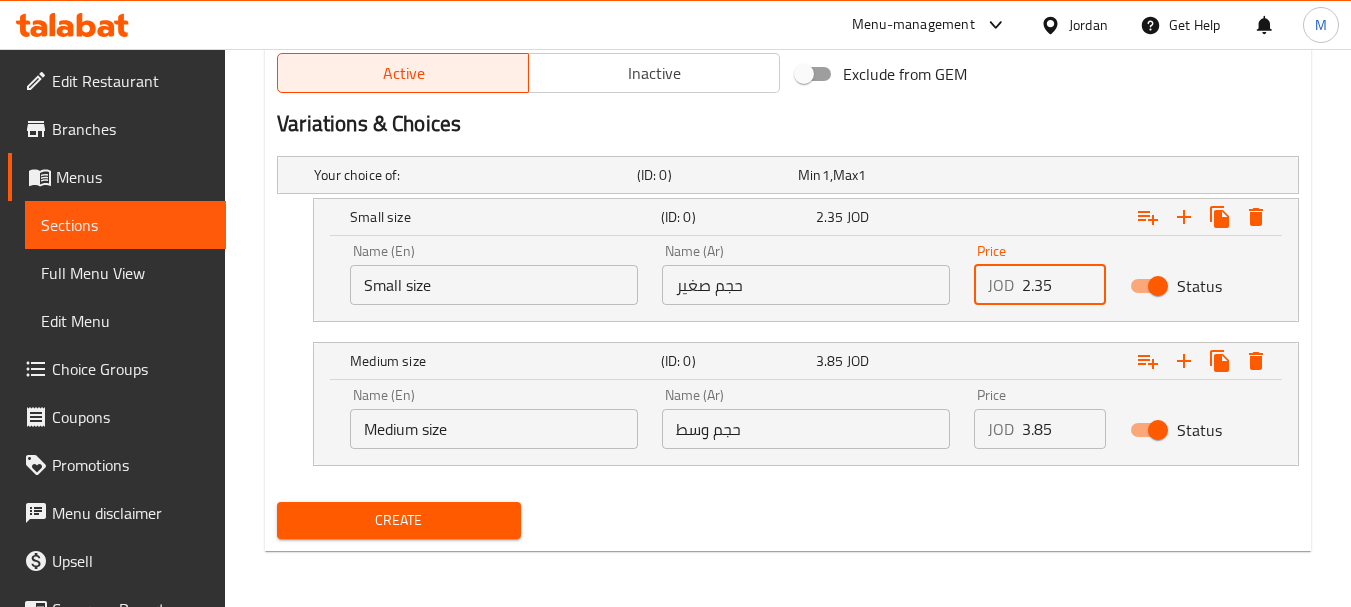 drag, startPoint x: 1039, startPoint y: 304, endPoint x: 1001, endPoint y: 299, distance: 38.327538 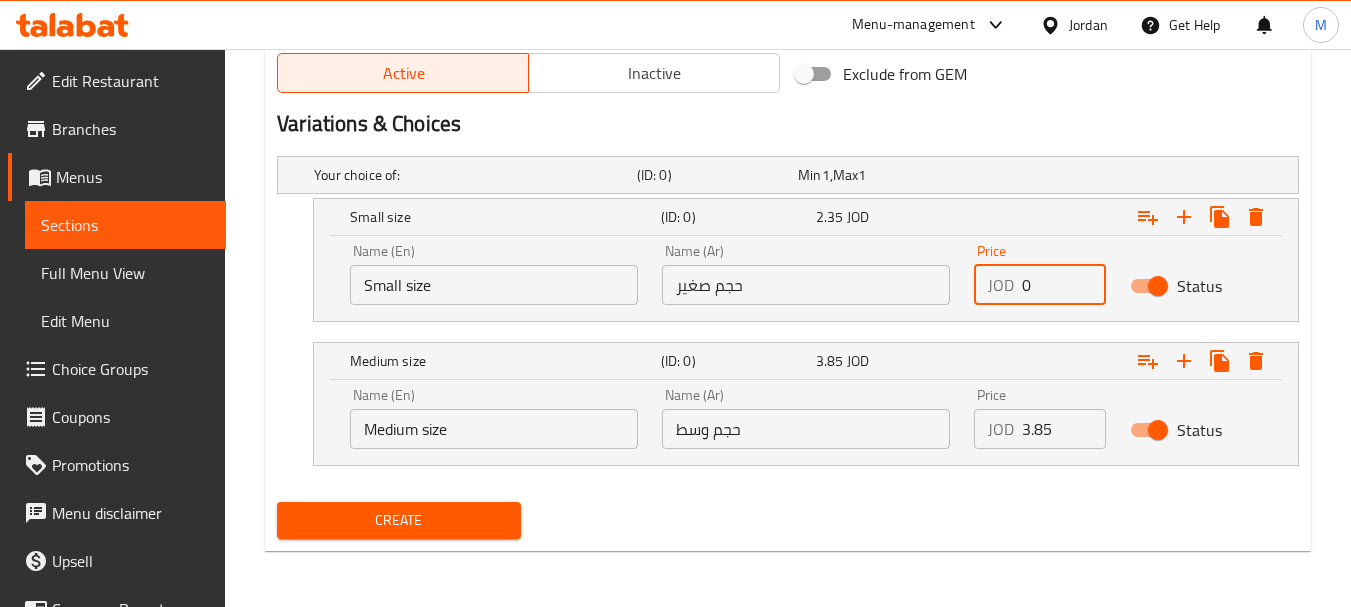 paste on "2" 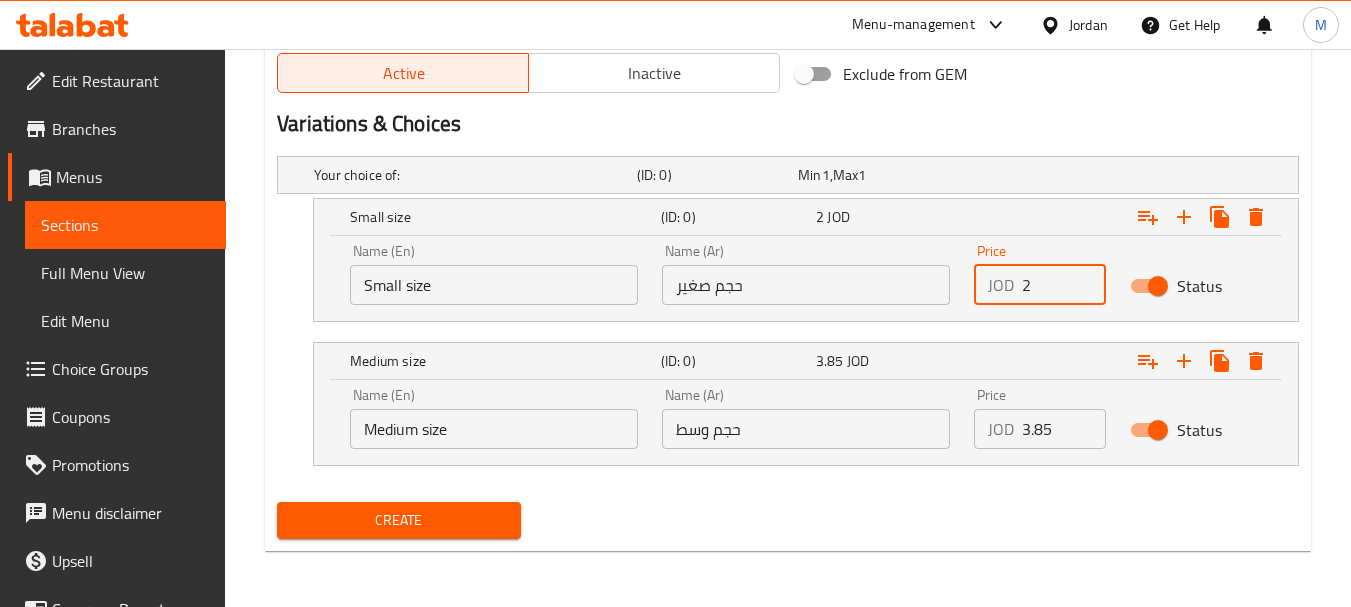 type on "2" 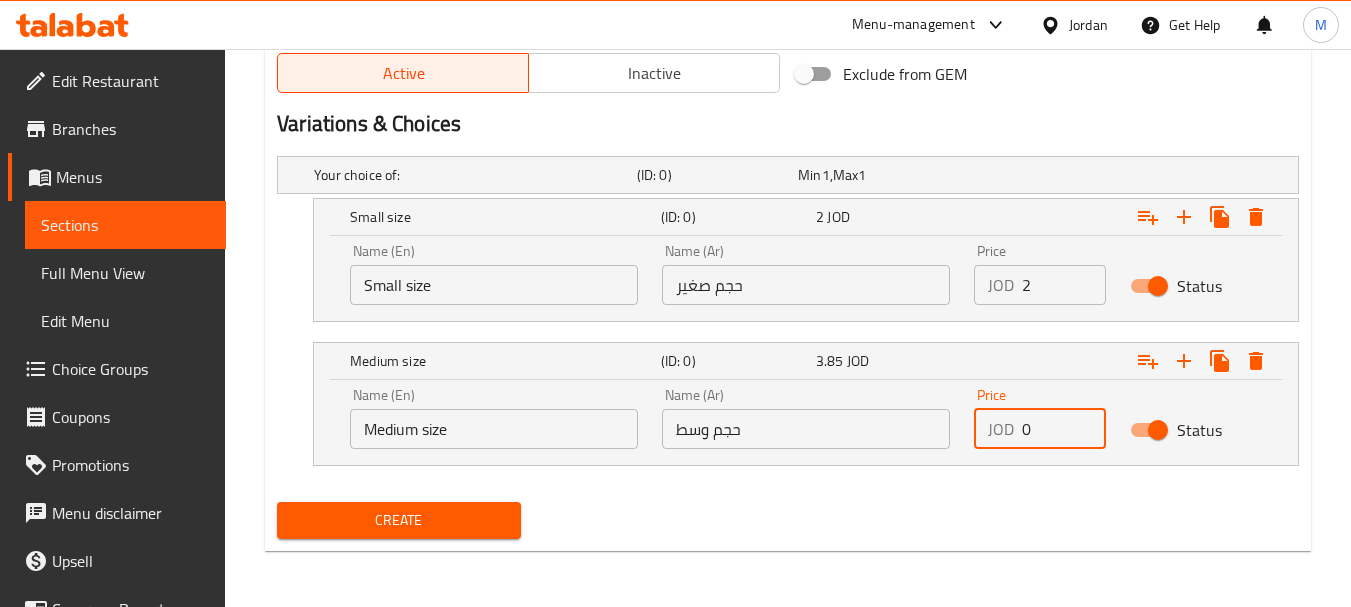 drag, startPoint x: 1029, startPoint y: 423, endPoint x: 829, endPoint y: 419, distance: 200.04 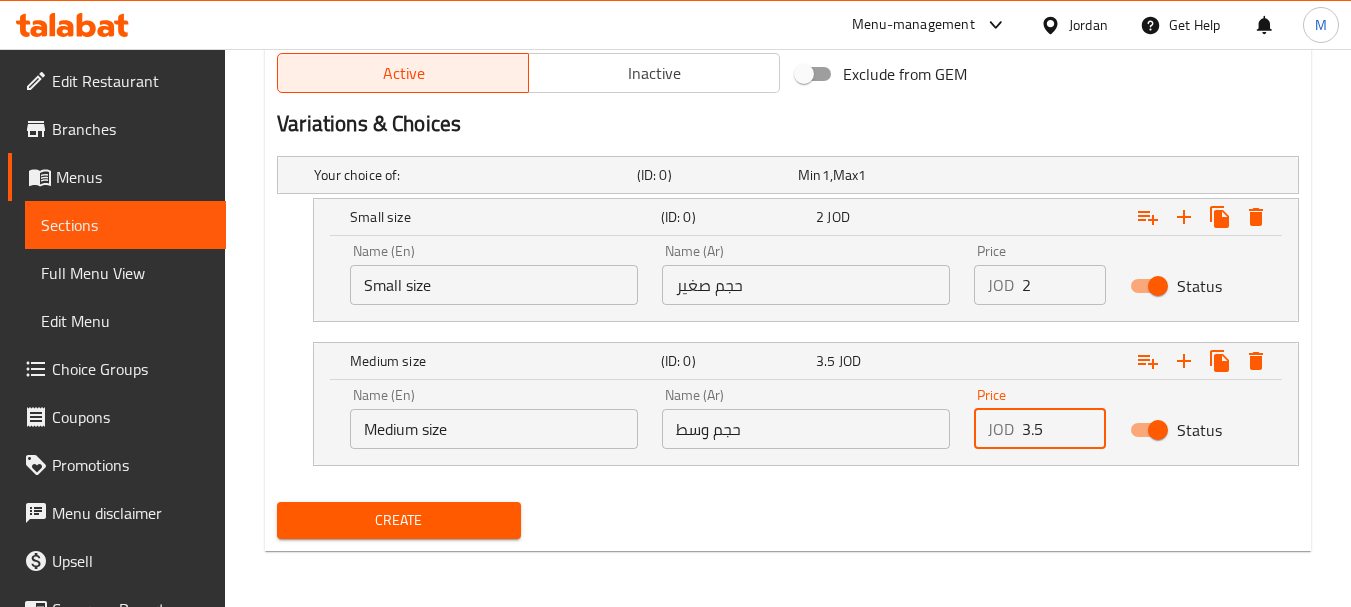 type on "3.5" 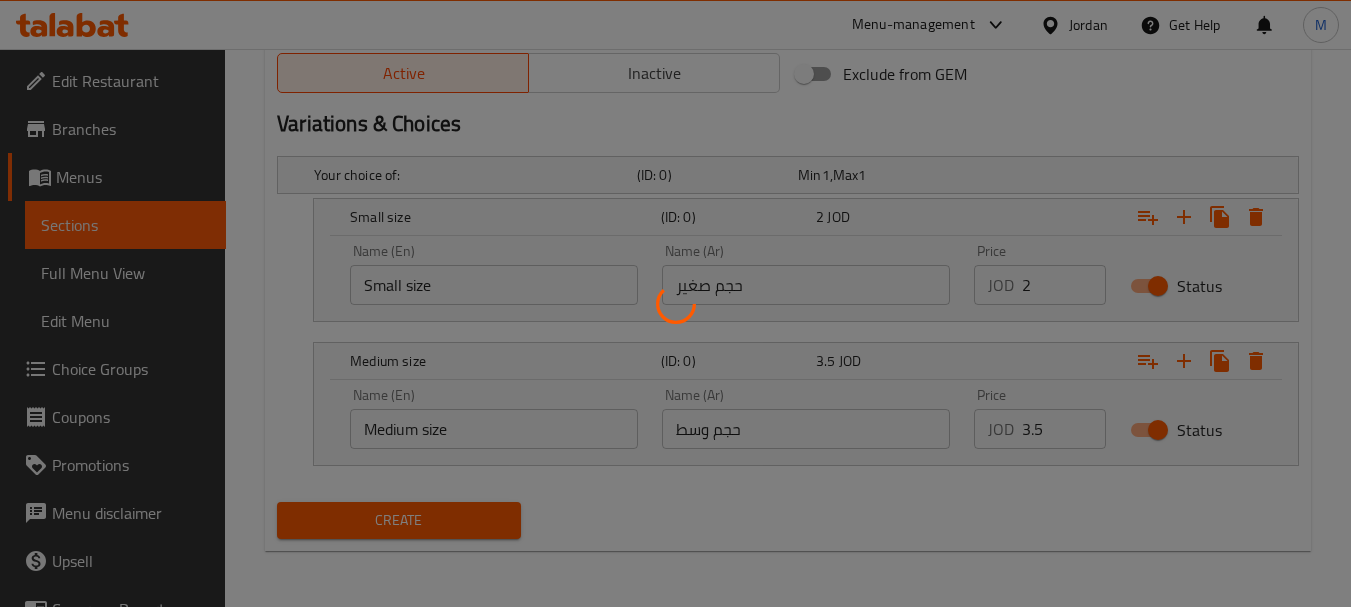 type 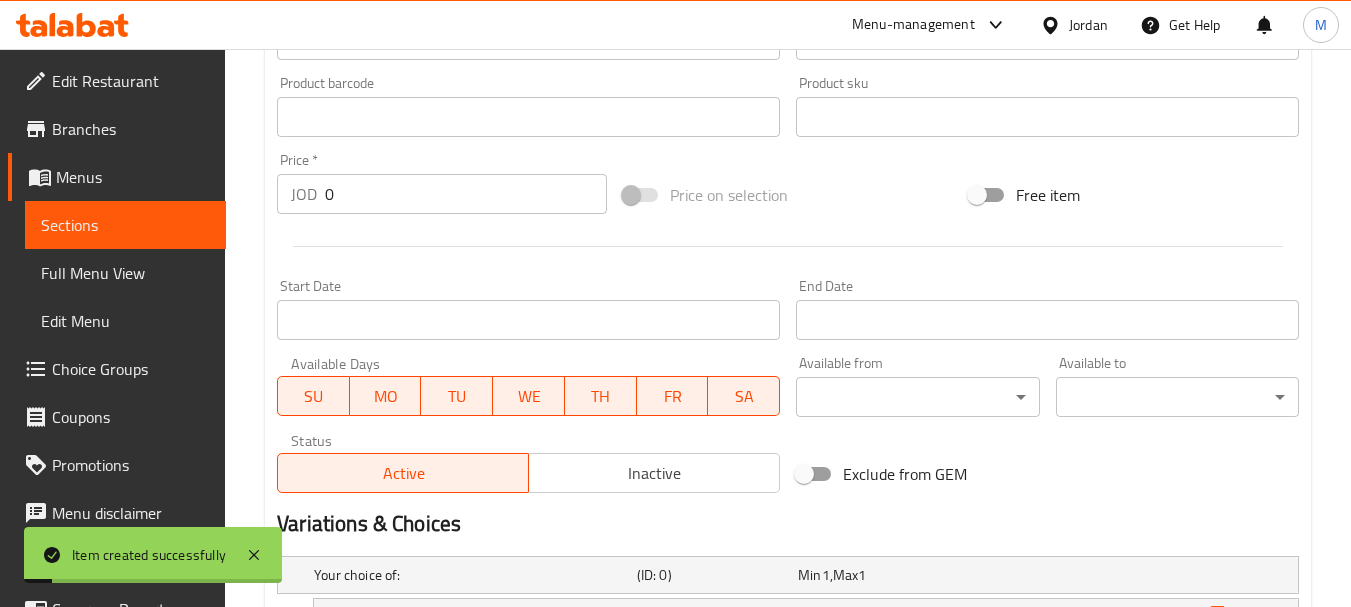 scroll, scrollTop: 323, scrollLeft: 0, axis: vertical 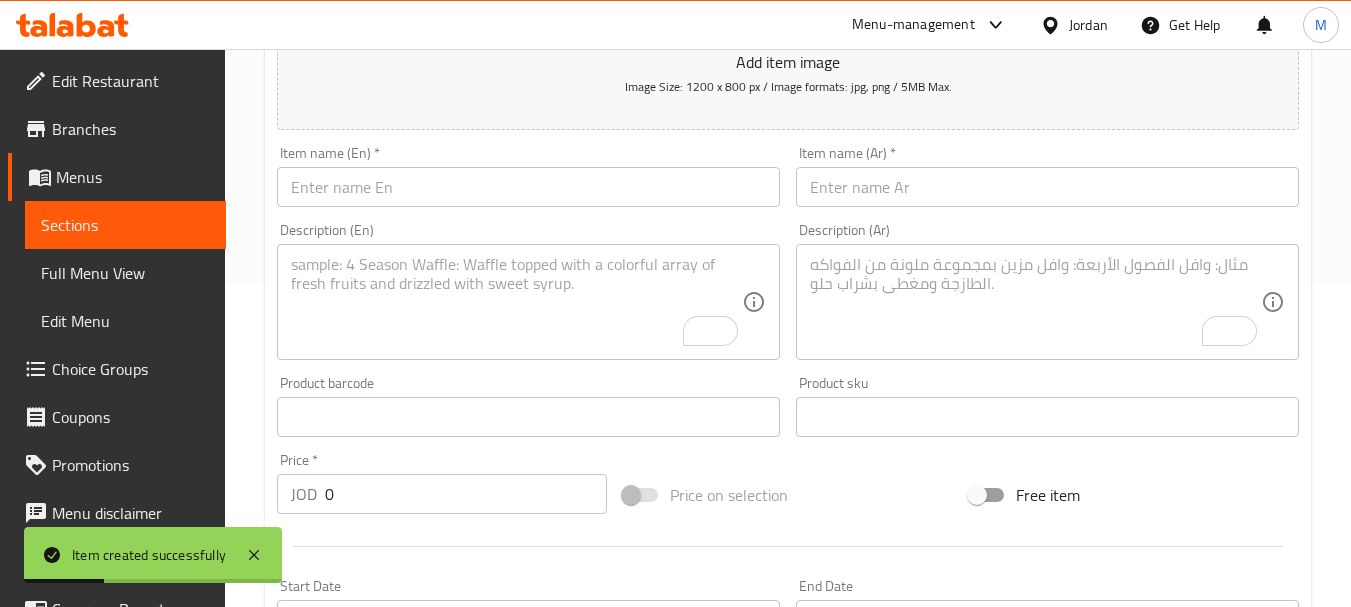 drag, startPoint x: 963, startPoint y: 221, endPoint x: 956, endPoint y: 197, distance: 25 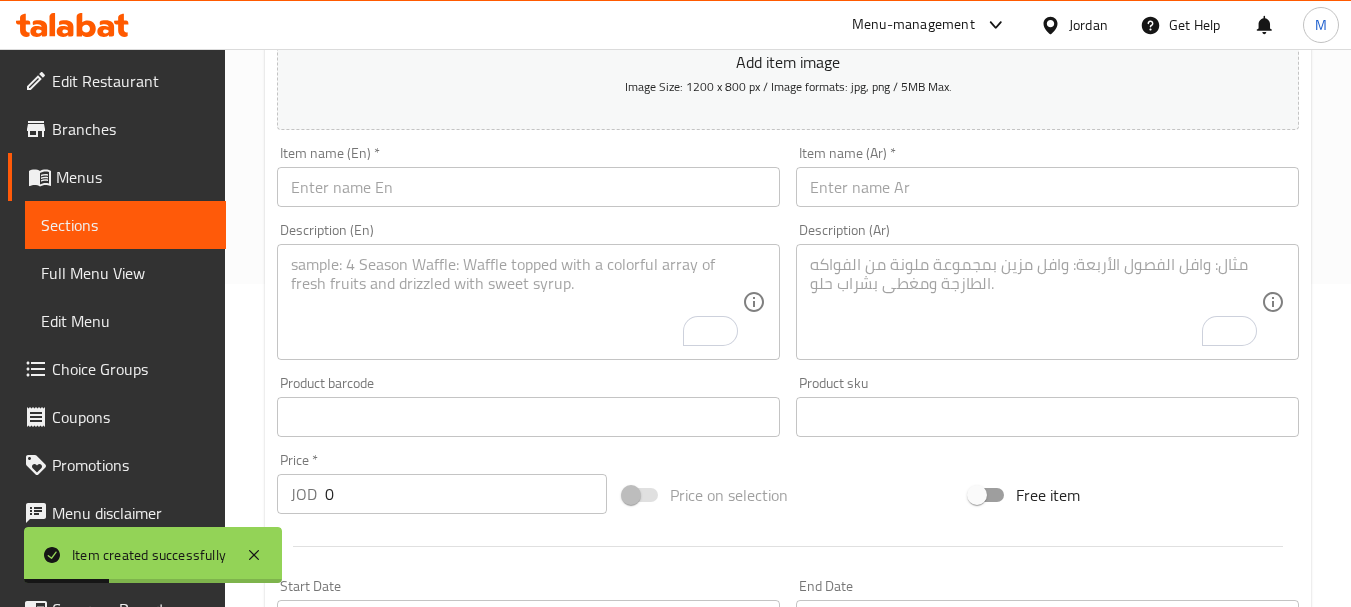 click at bounding box center (1047, 187) 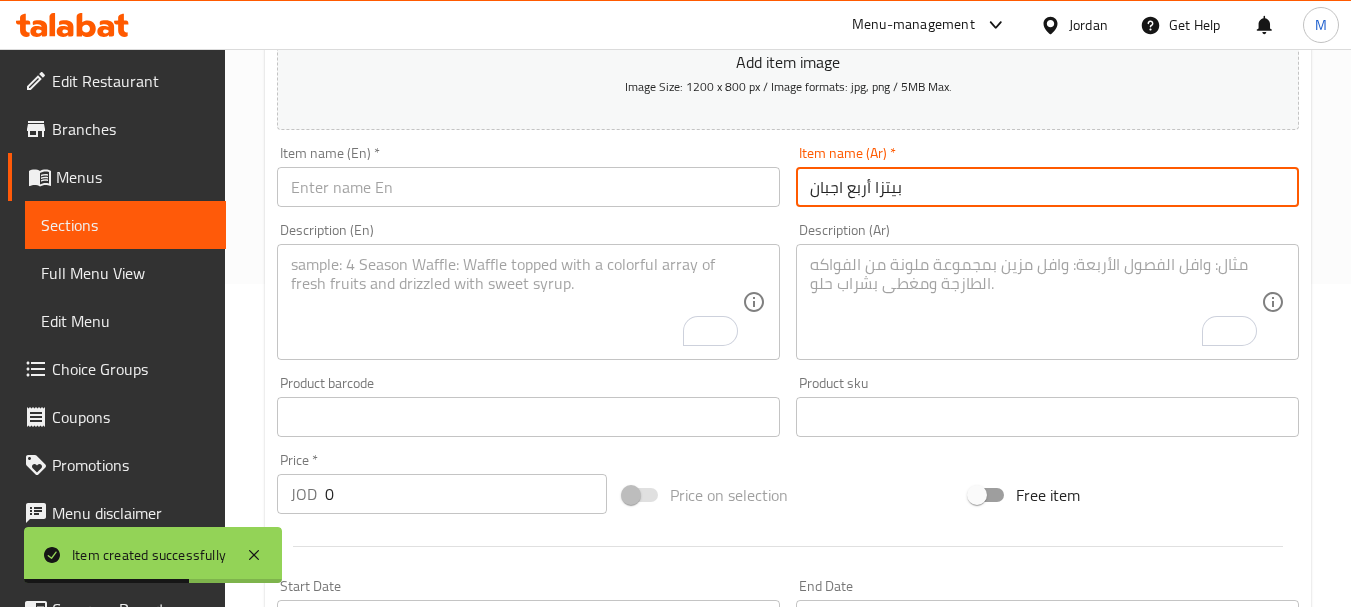paste on "عجينة صحية" 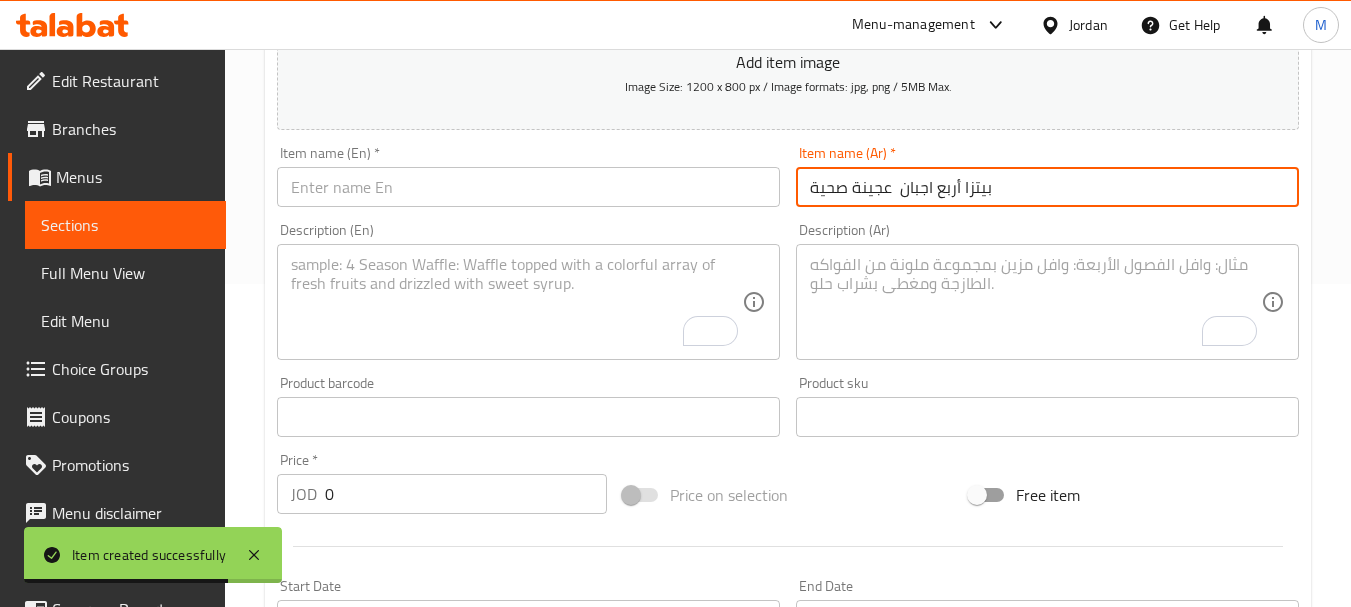 click on "بيتزا أربع اجبان  عجينة صحية" at bounding box center (1047, 187) 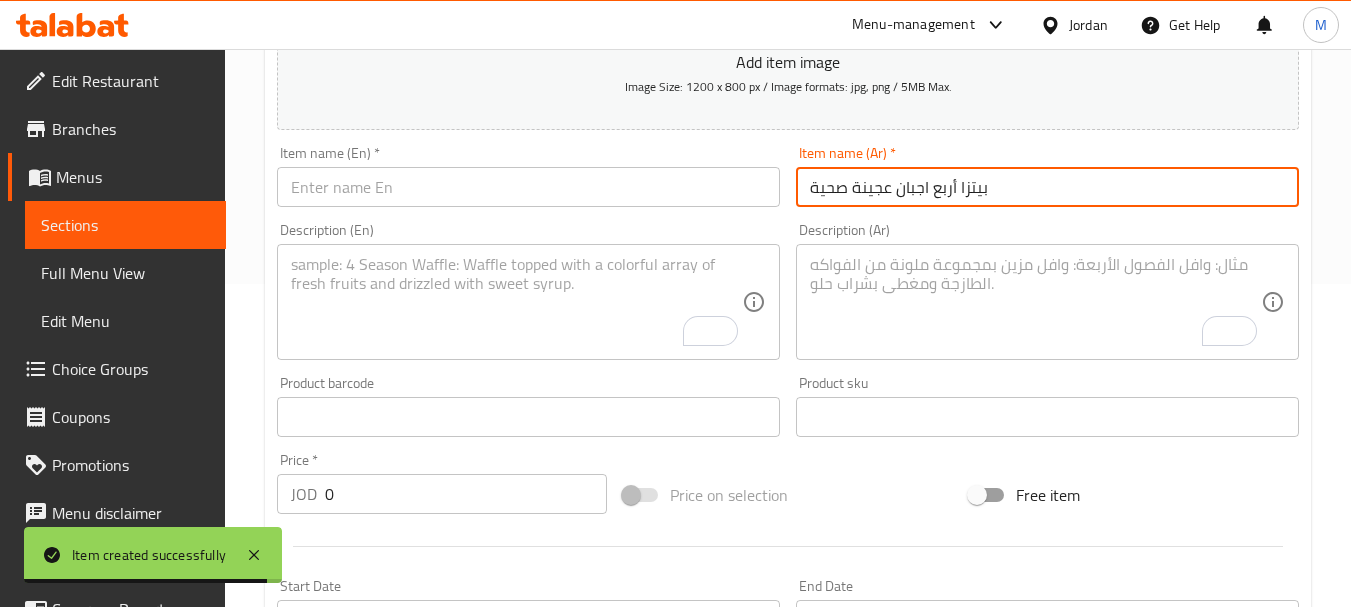 click on "بيتزا أربع اجبان عجينة صحية" at bounding box center [1047, 187] 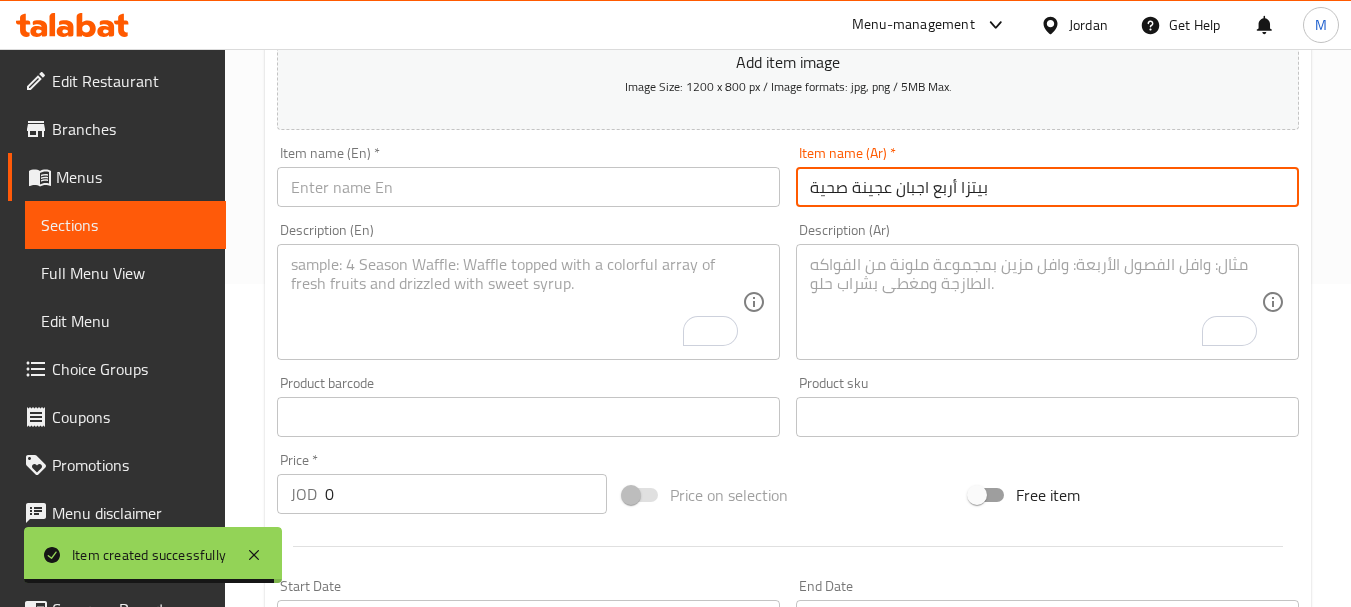 click on "بيتزا أربع اجبان عجينة صحية" at bounding box center [1047, 187] 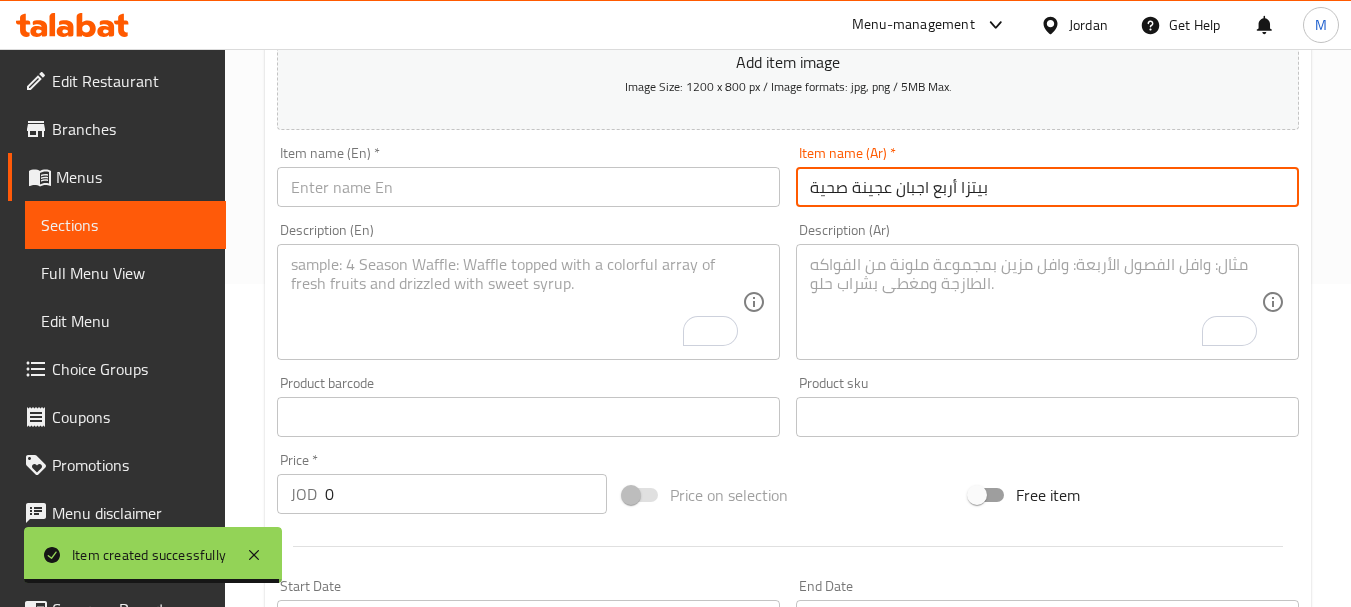 click on "بيتزا أربع اجبان عجينة صحية" at bounding box center (1047, 187) 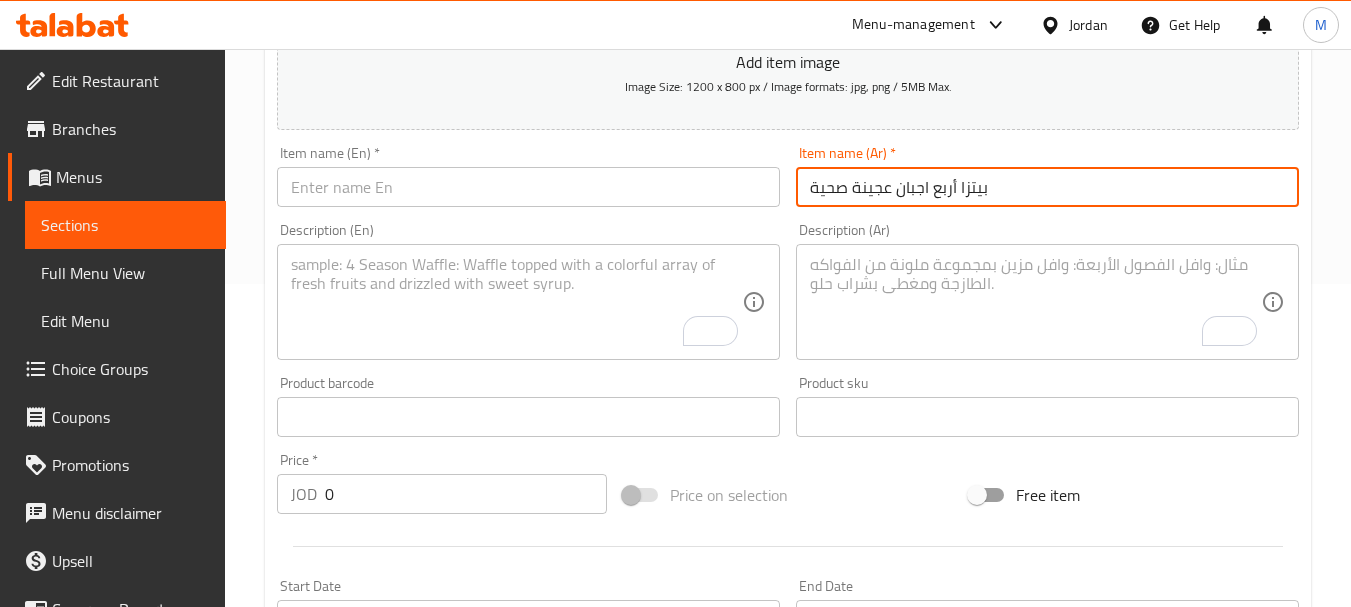 type on "بيتزا أربع اجبان عجينة صحية" 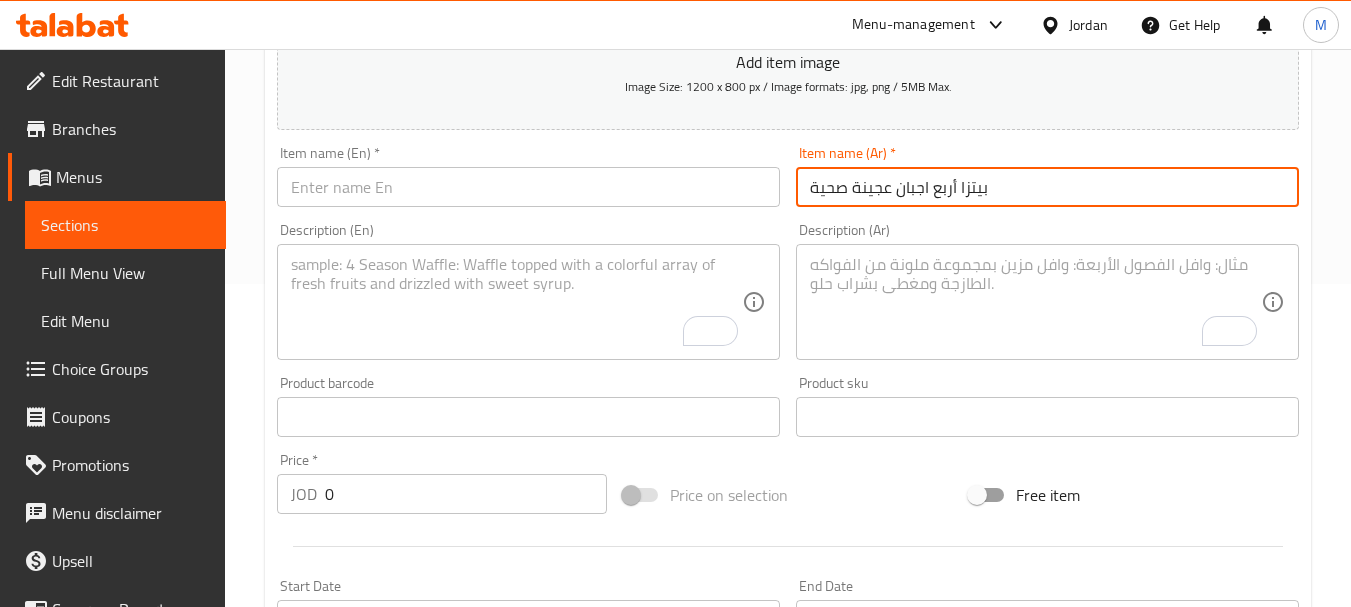 click at bounding box center (516, 302) 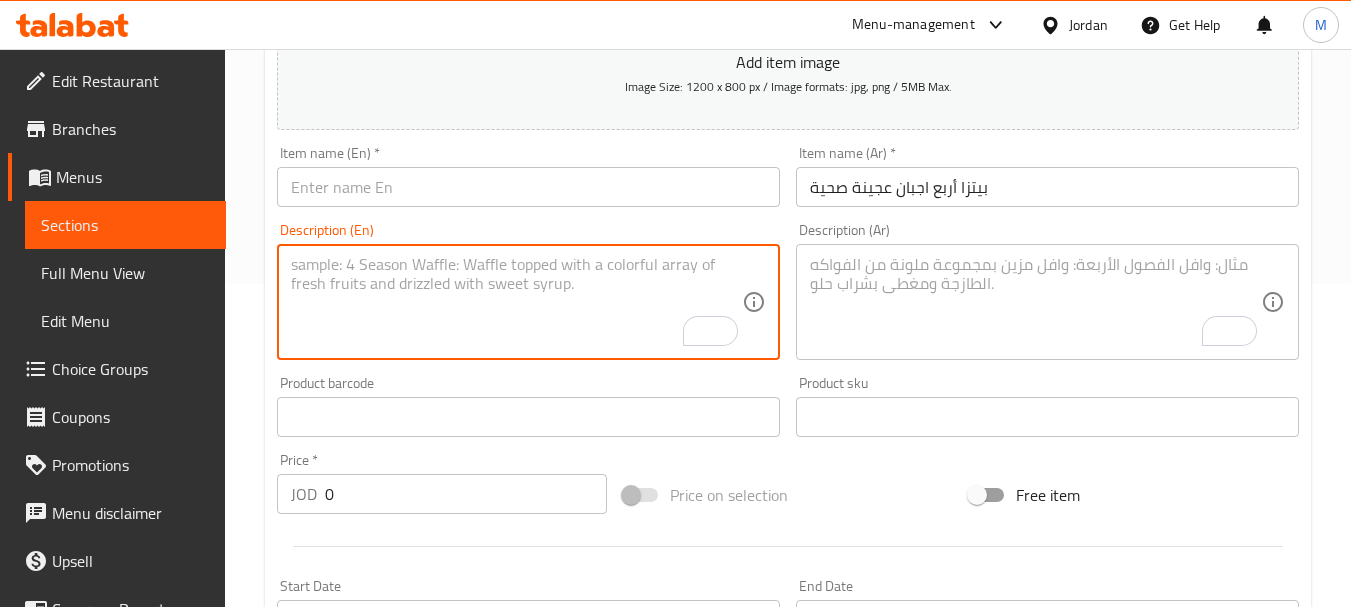 click at bounding box center (528, 187) 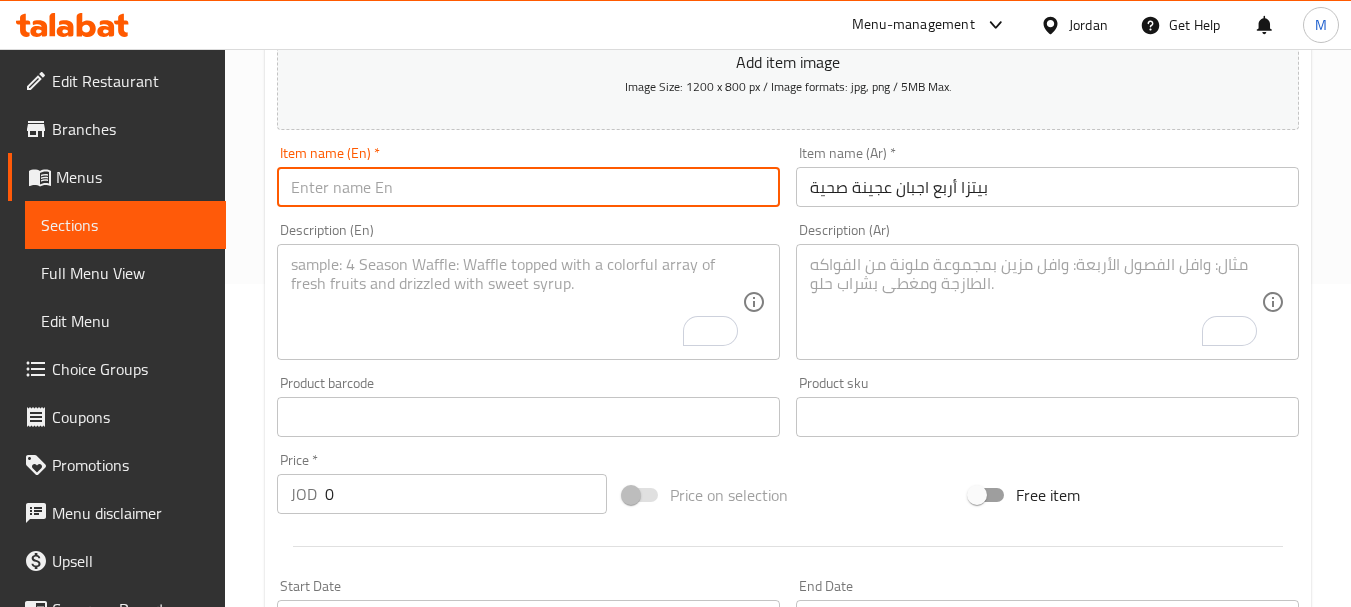 paste on "Four Cheese Pizza Healthy Dough" 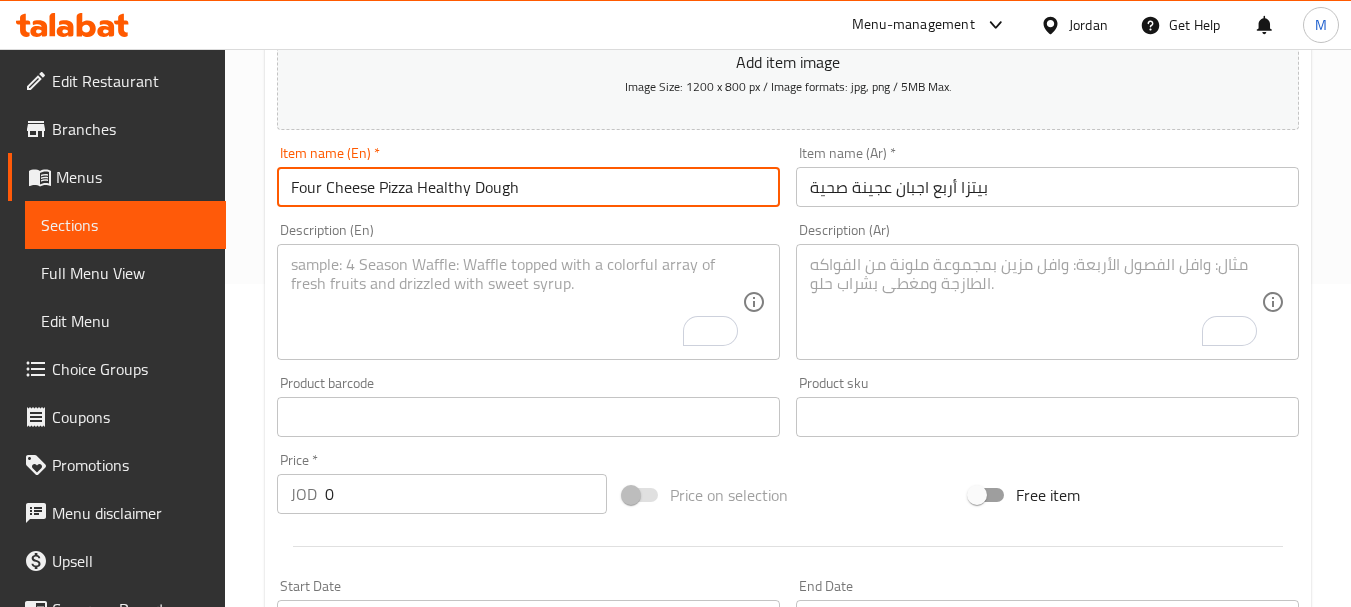 type on "Four Cheese Pizza Healthy Dough" 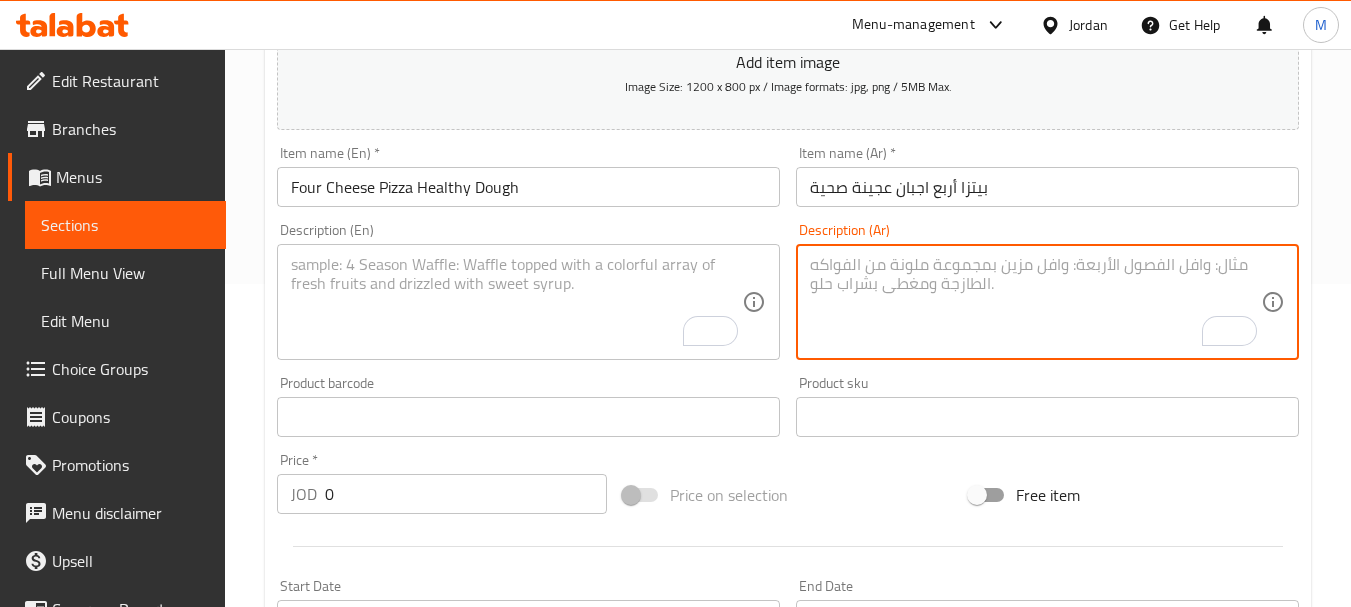 click at bounding box center (1035, 302) 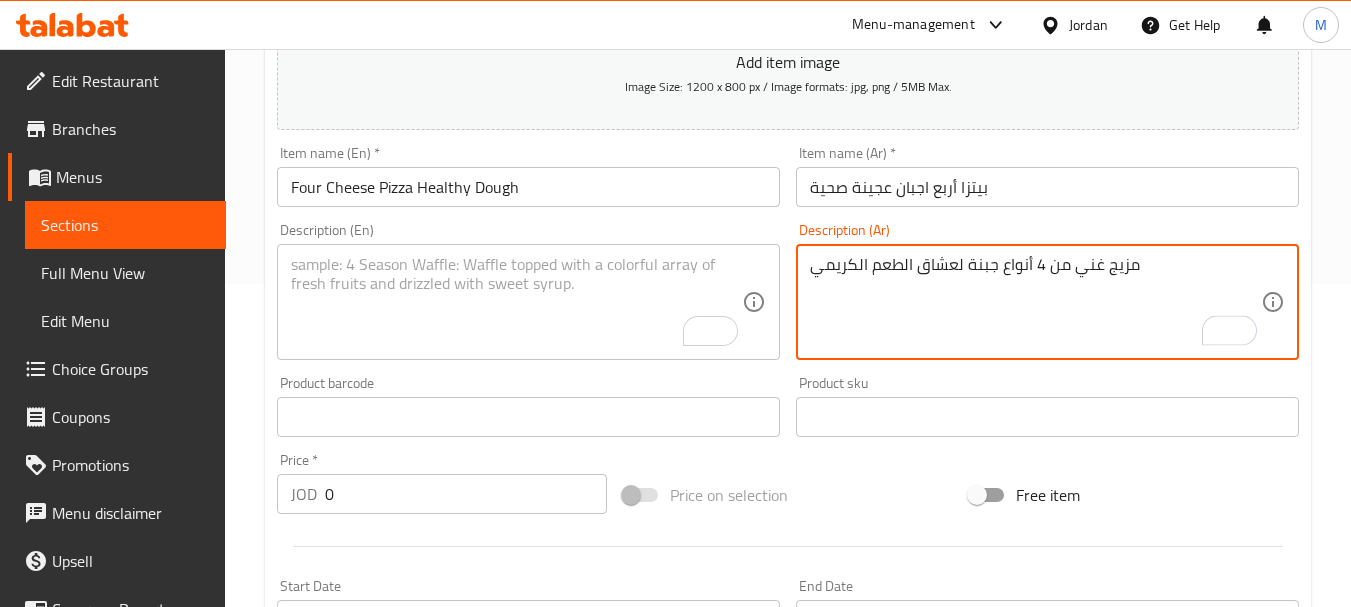 type on "مزيج غني من 4 أنواع جبنة لعشاق الطعم الكريمي" 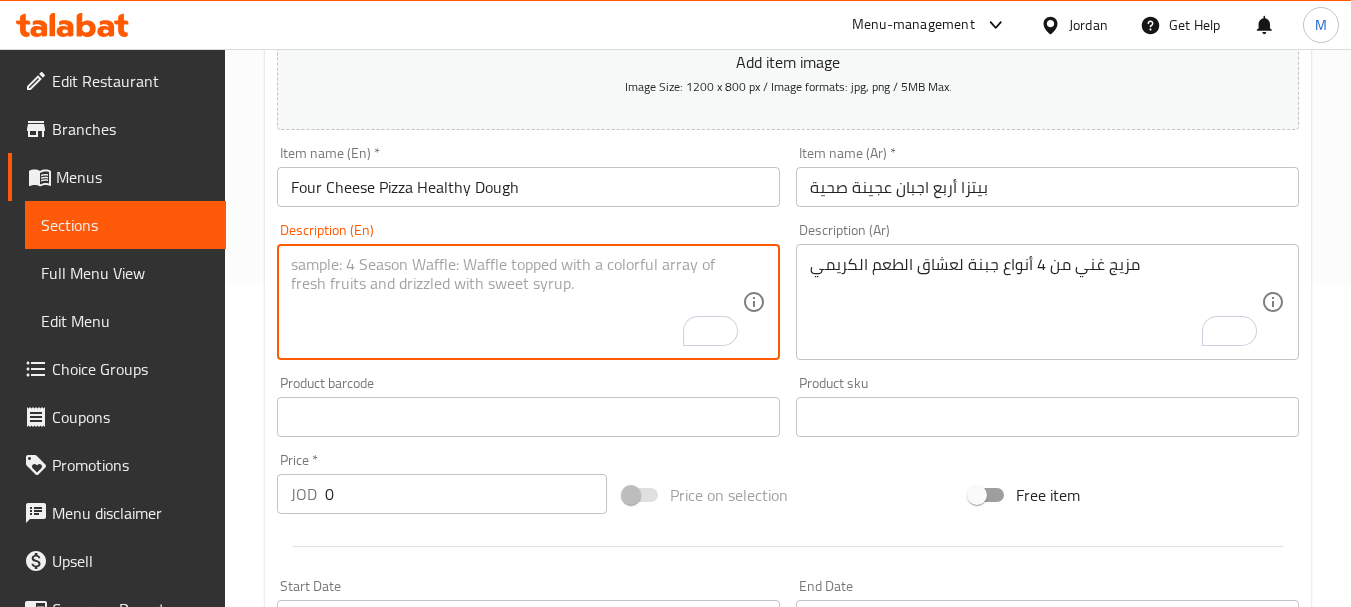 click at bounding box center [516, 302] 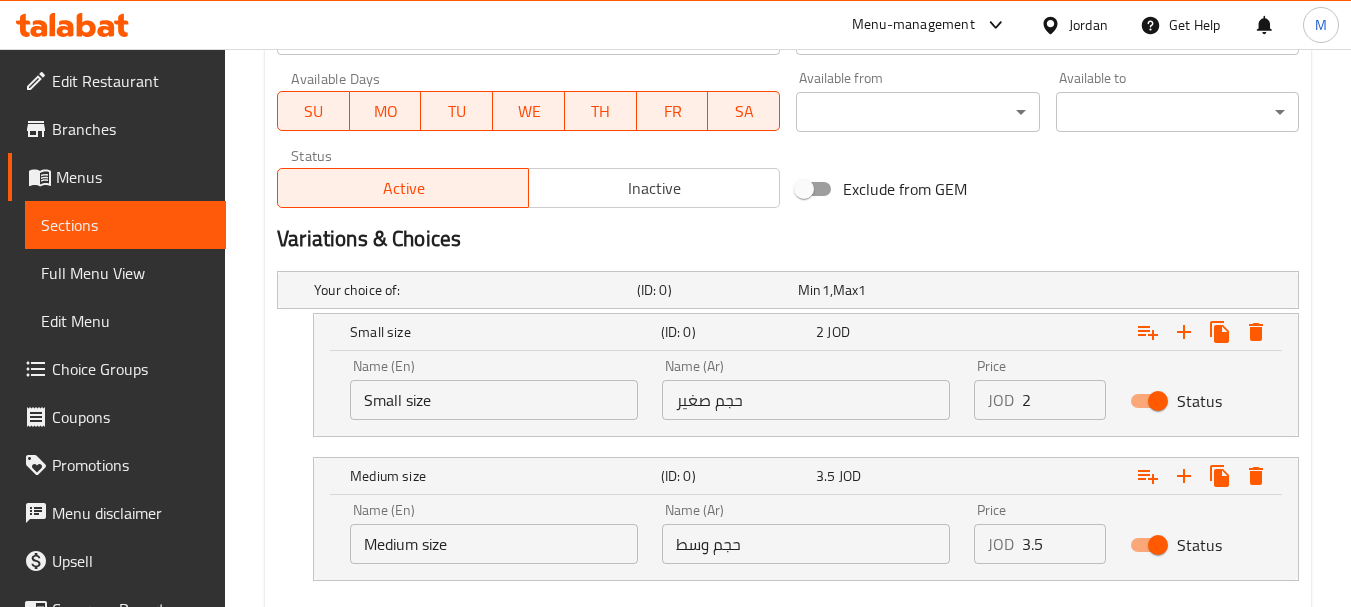 scroll, scrollTop: 1023, scrollLeft: 0, axis: vertical 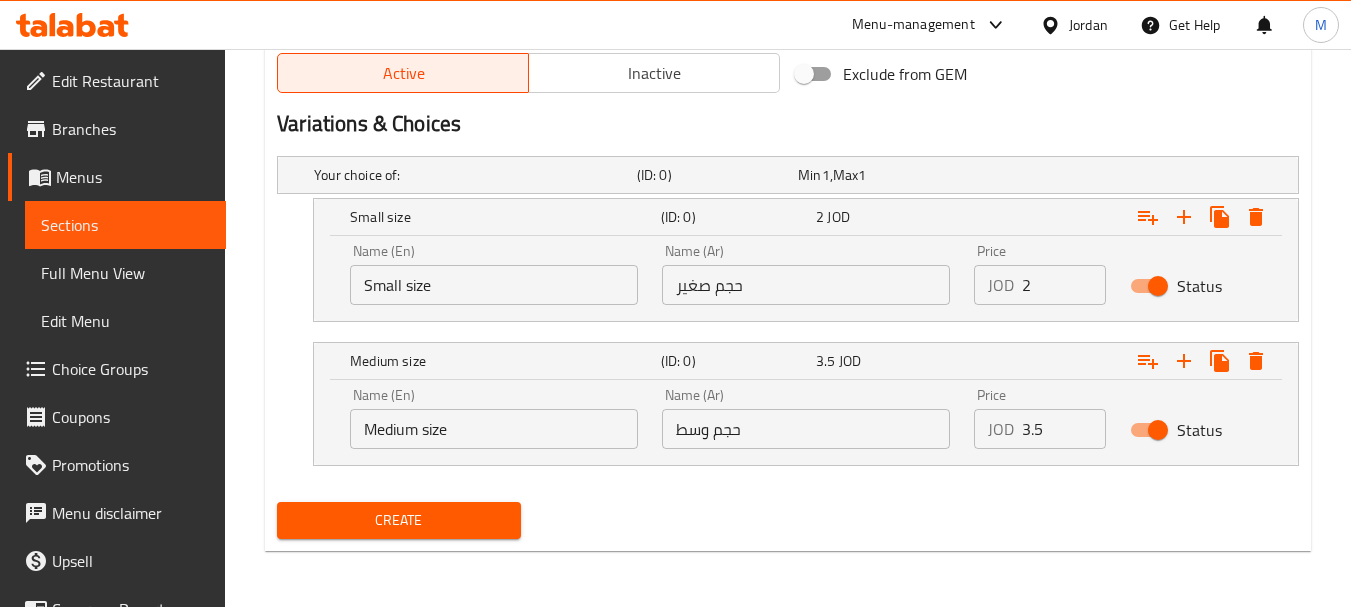 type on "A rich blend of 4 cheeses for lovers of creamy taste." 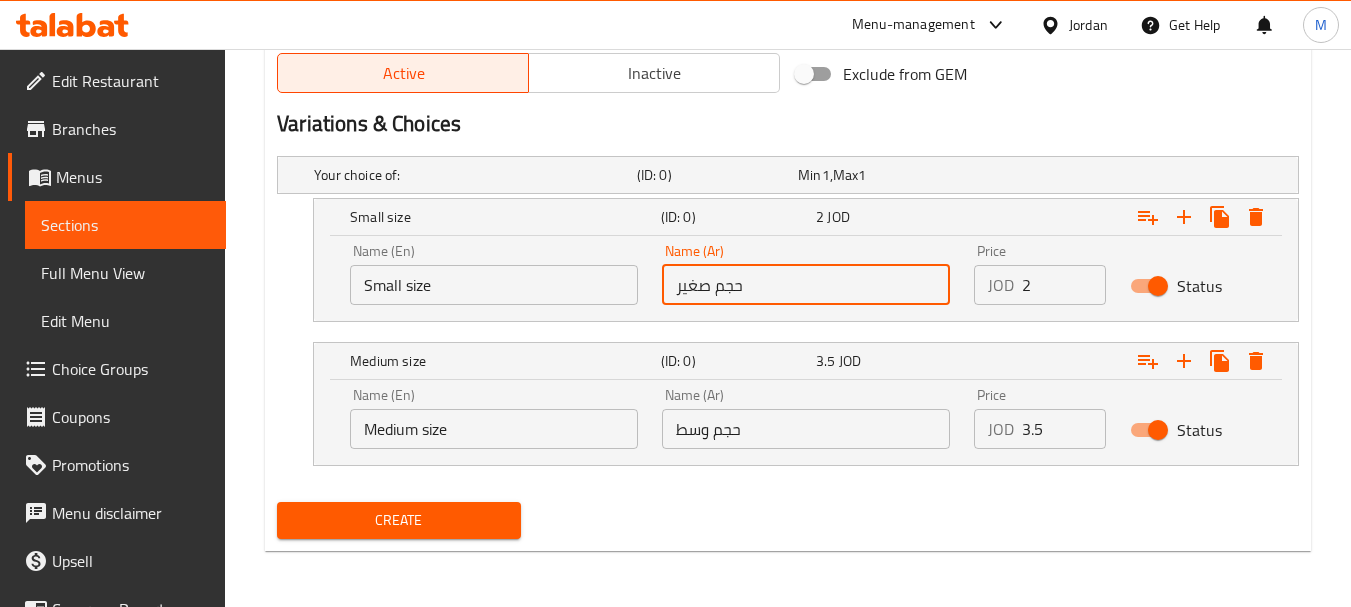 click on "حجم صغير" at bounding box center (806, 285) 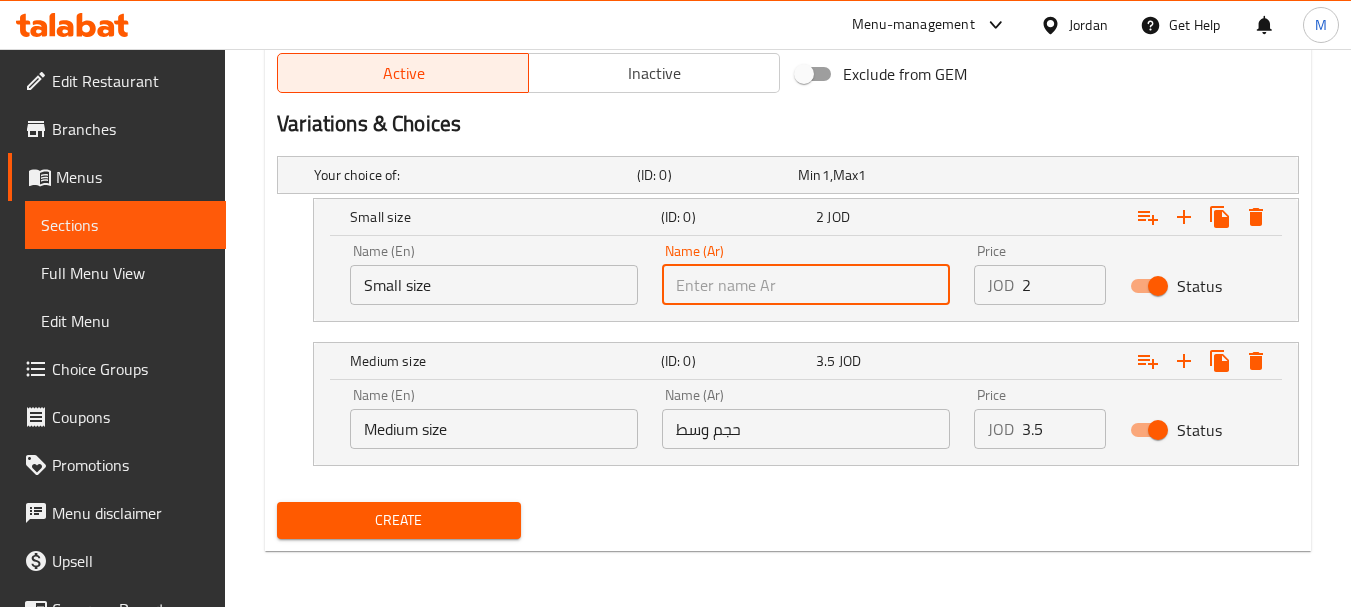 paste on "حجم صغير" 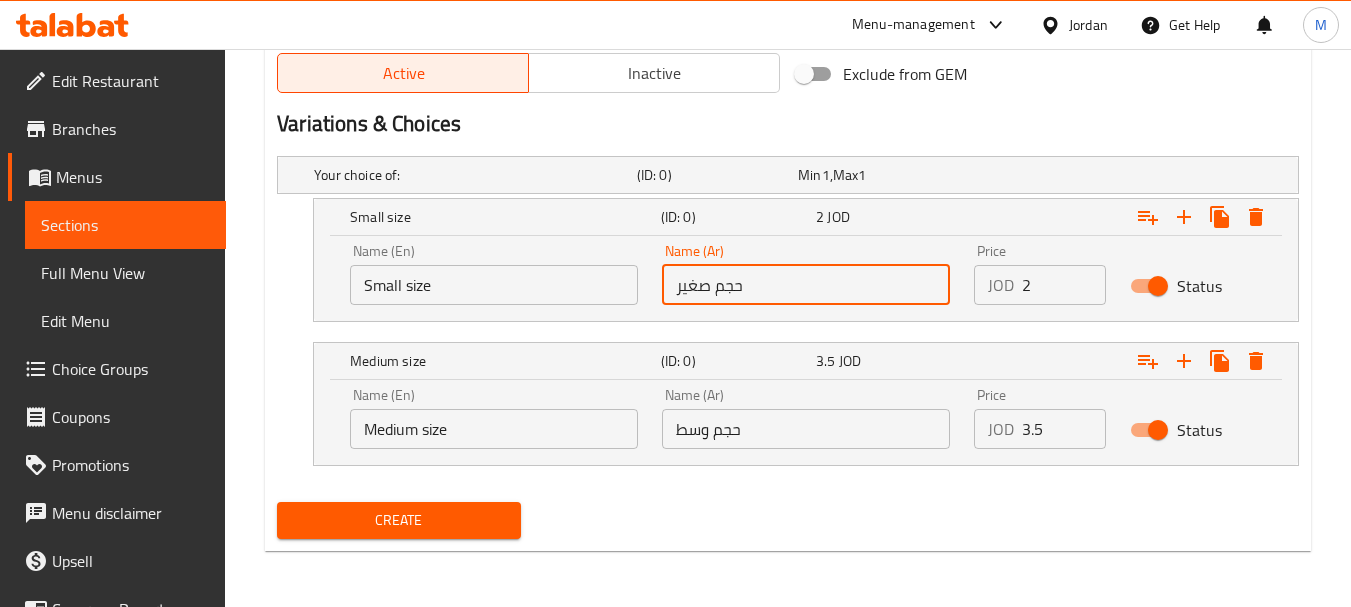 type on "حجم صغير" 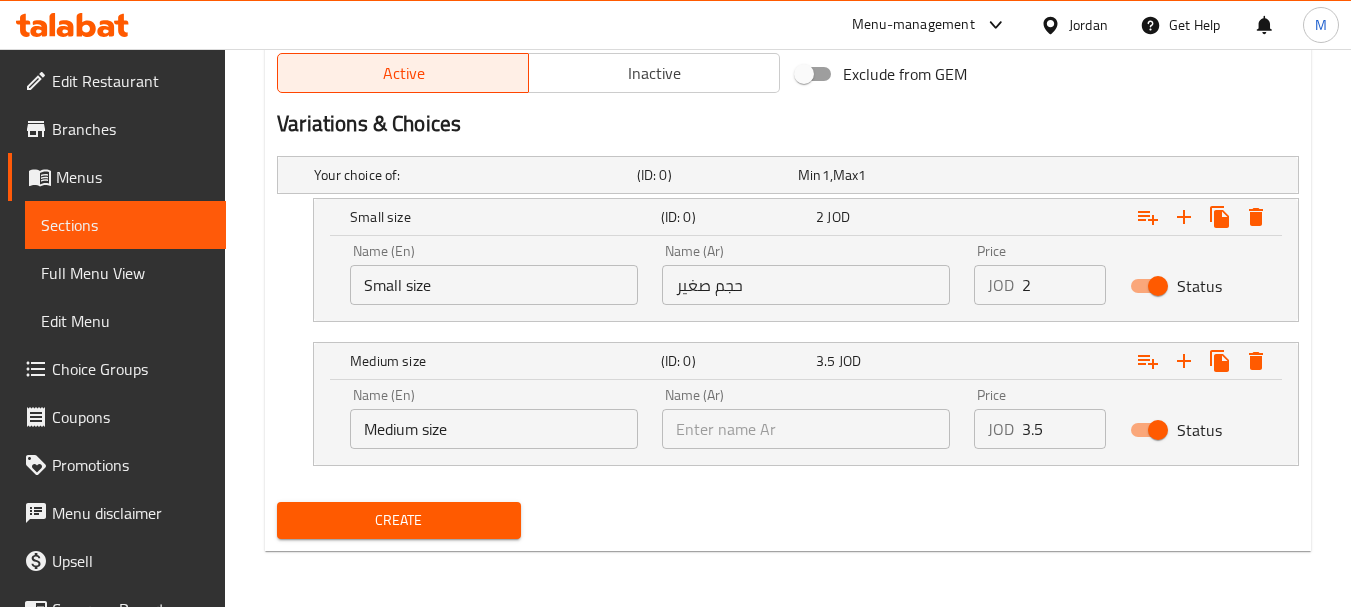 click at bounding box center (806, 429) 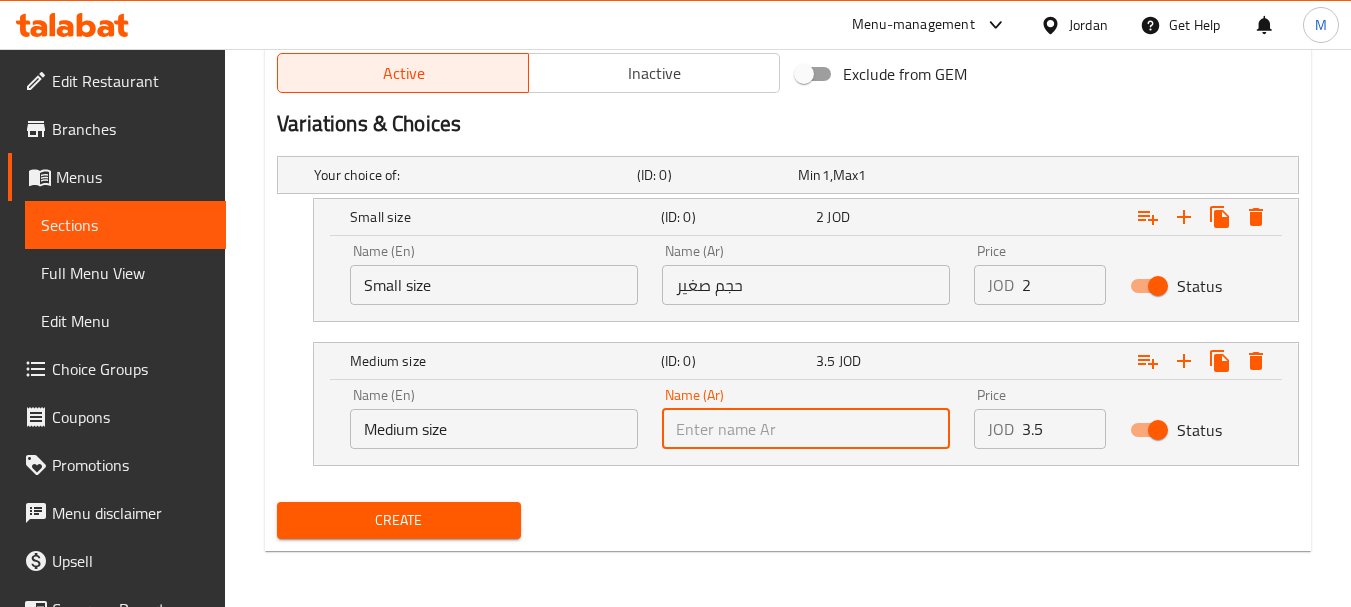 paste on "حجم وسط" 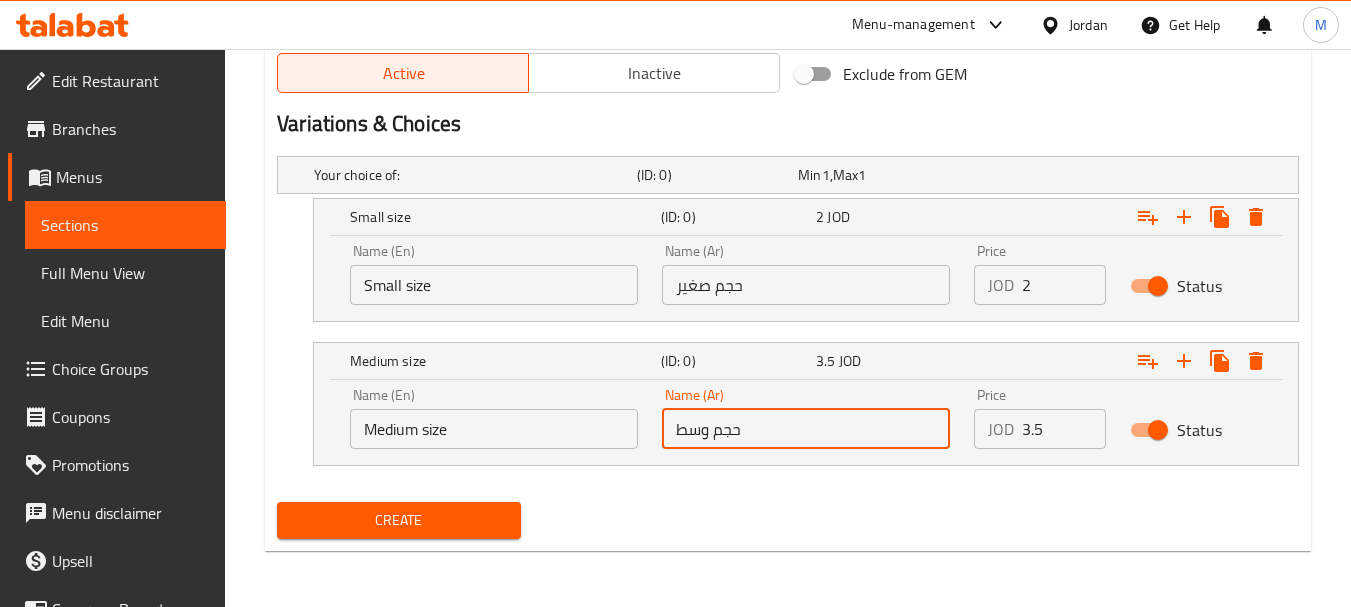 type on "حجم وسط" 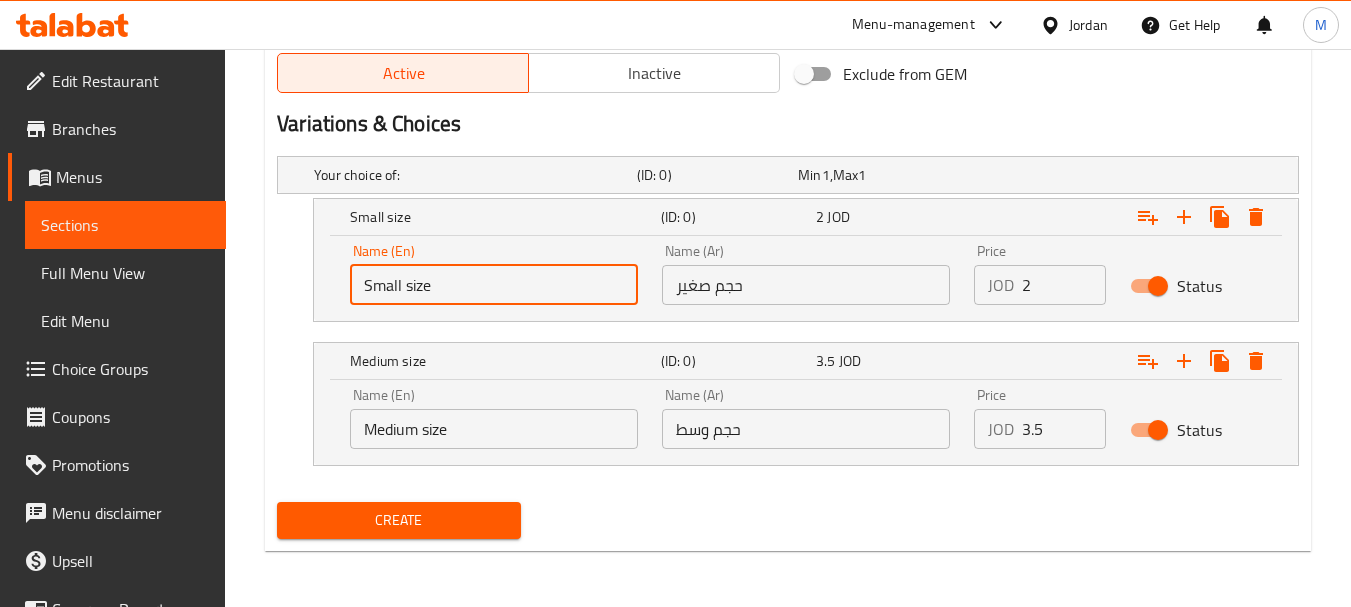 click on "Small size" at bounding box center [494, 285] 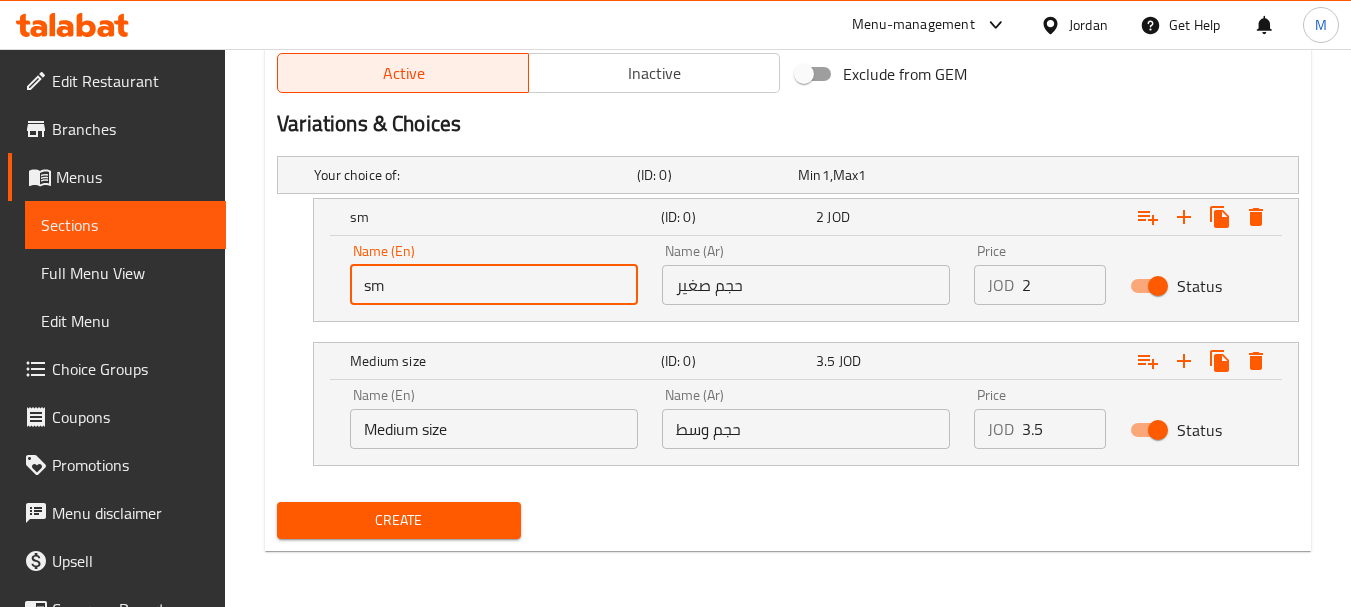 type on "Small size" 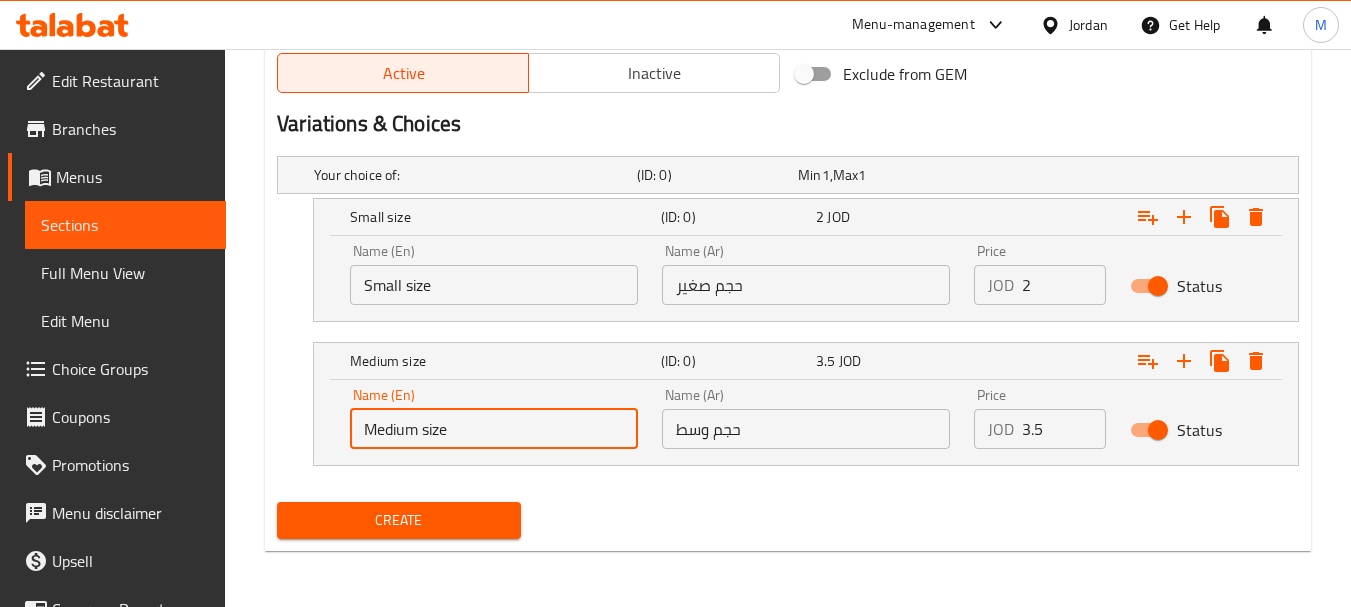click on "Medium size" at bounding box center [494, 429] 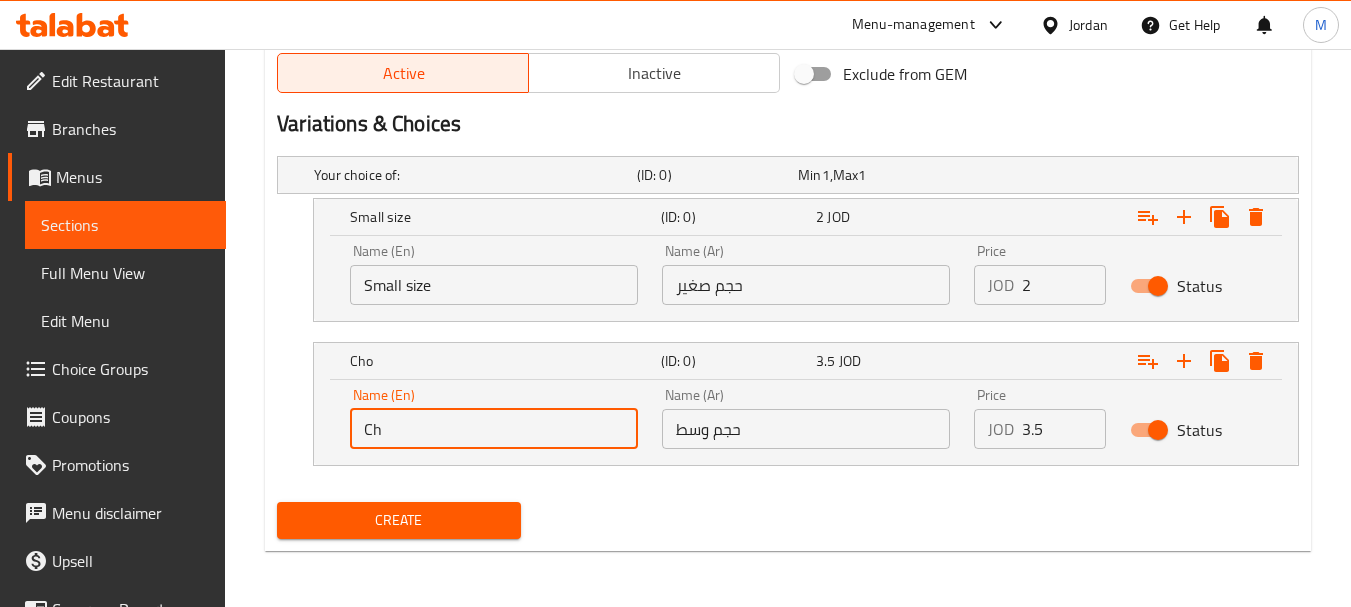 type on "C" 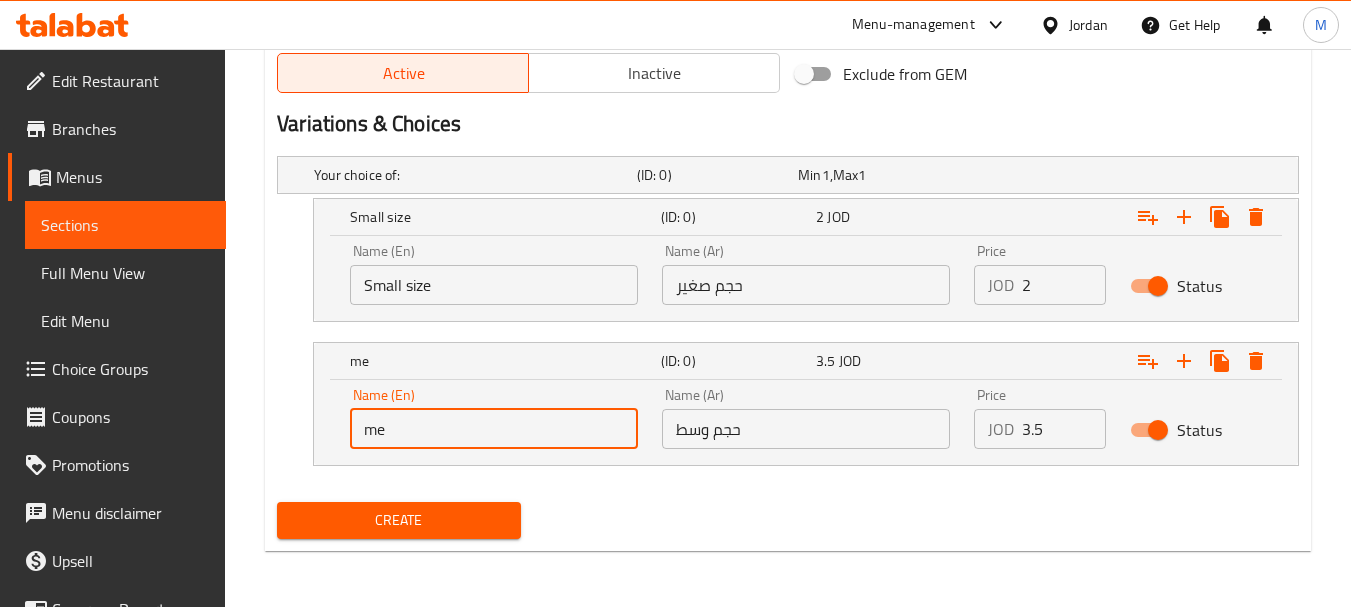 type on "Medium size" 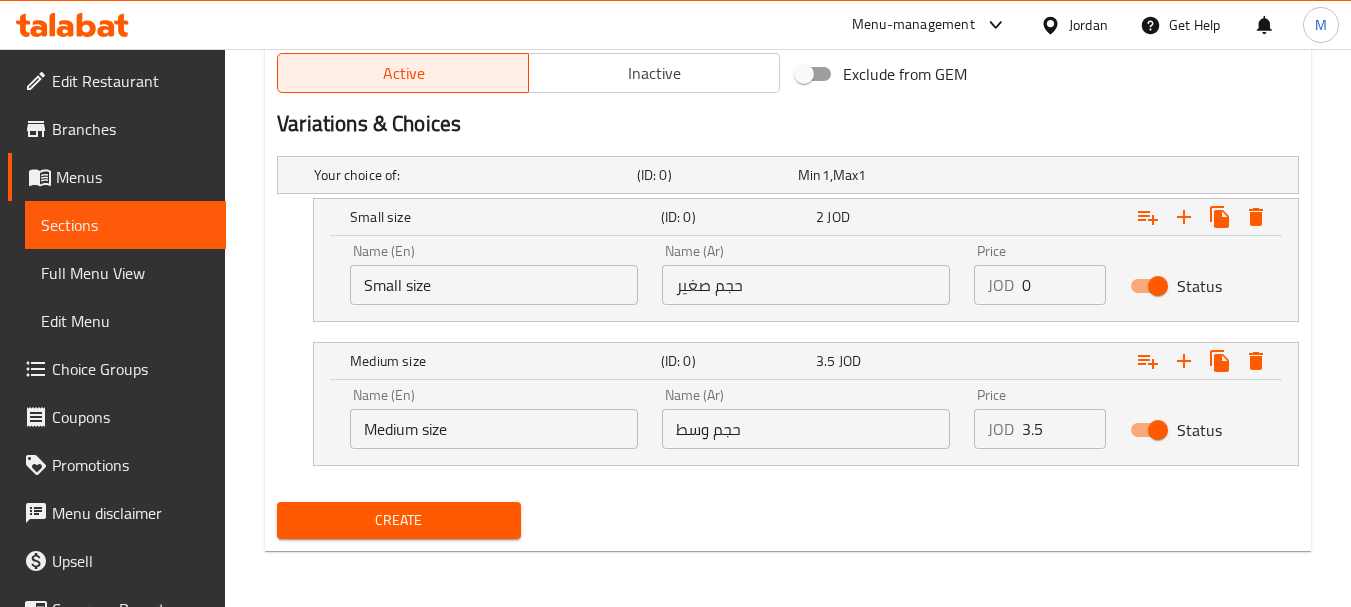 drag, startPoint x: 1030, startPoint y: 288, endPoint x: 1010, endPoint y: 291, distance: 20.22375 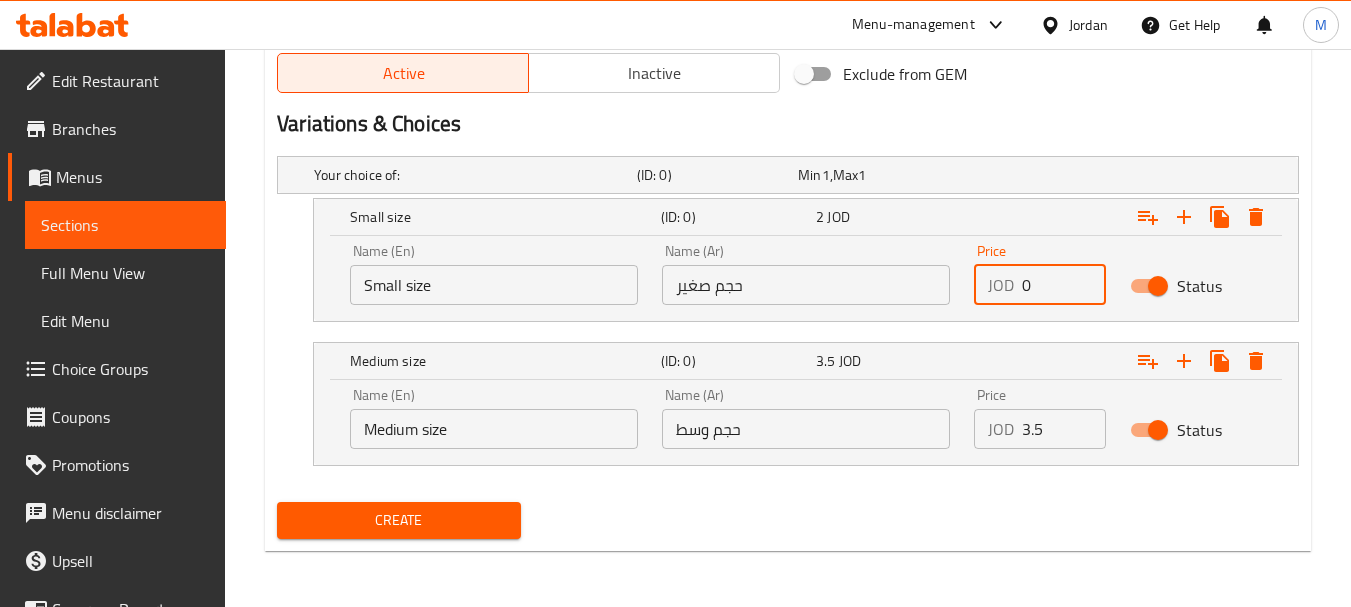 paste on "2.35" 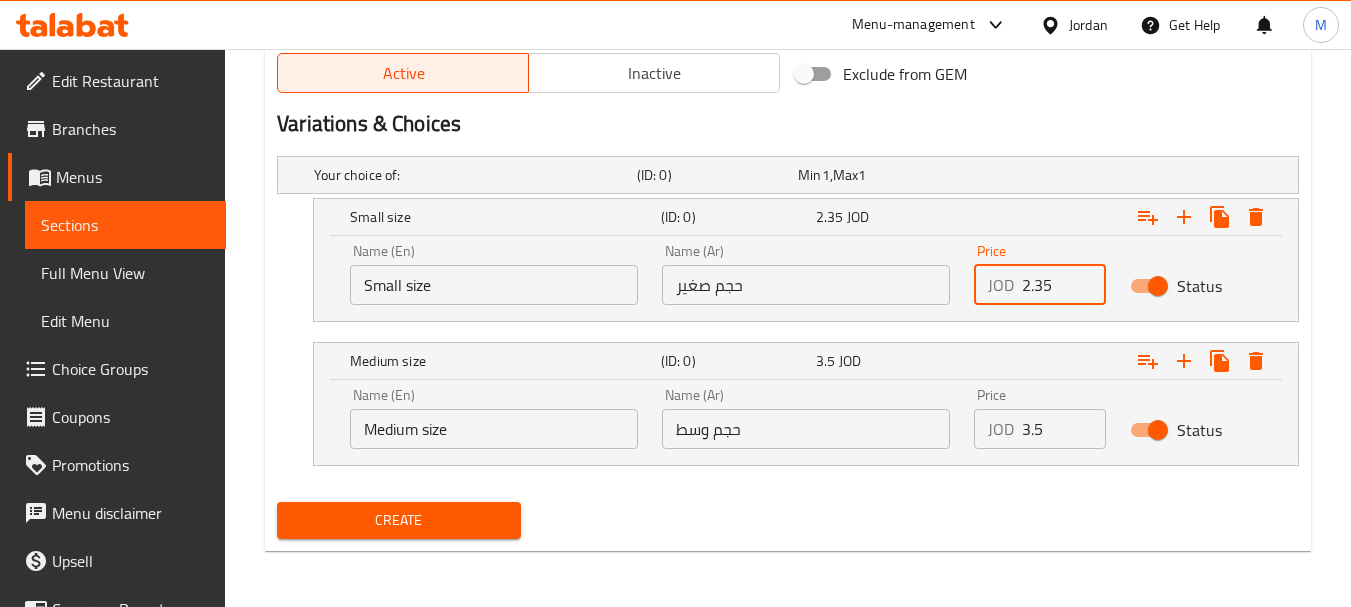 type on "2.35" 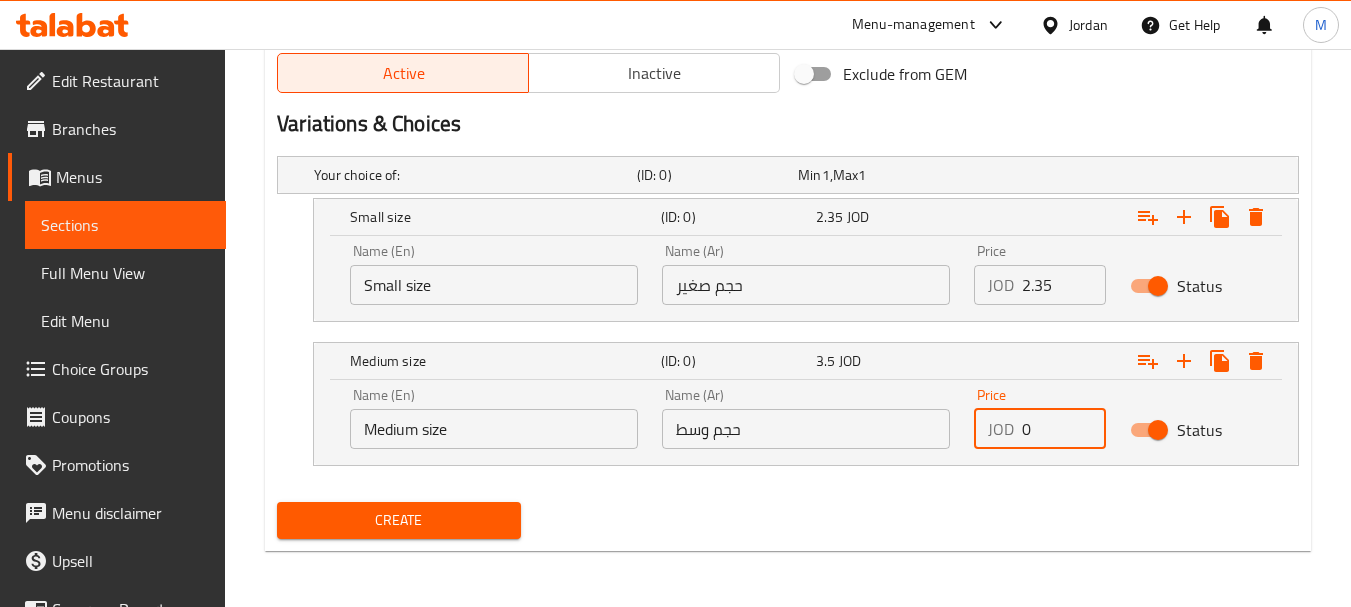 drag, startPoint x: 1017, startPoint y: 428, endPoint x: 985, endPoint y: 436, distance: 32.984844 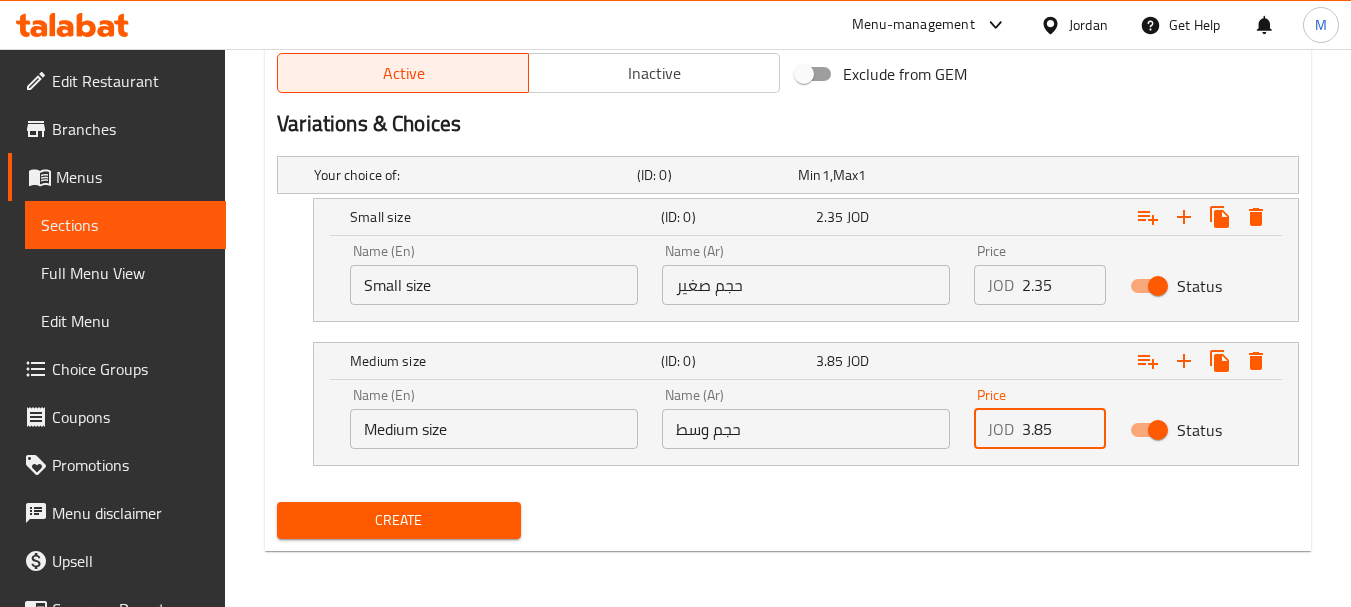 type on "3.85" 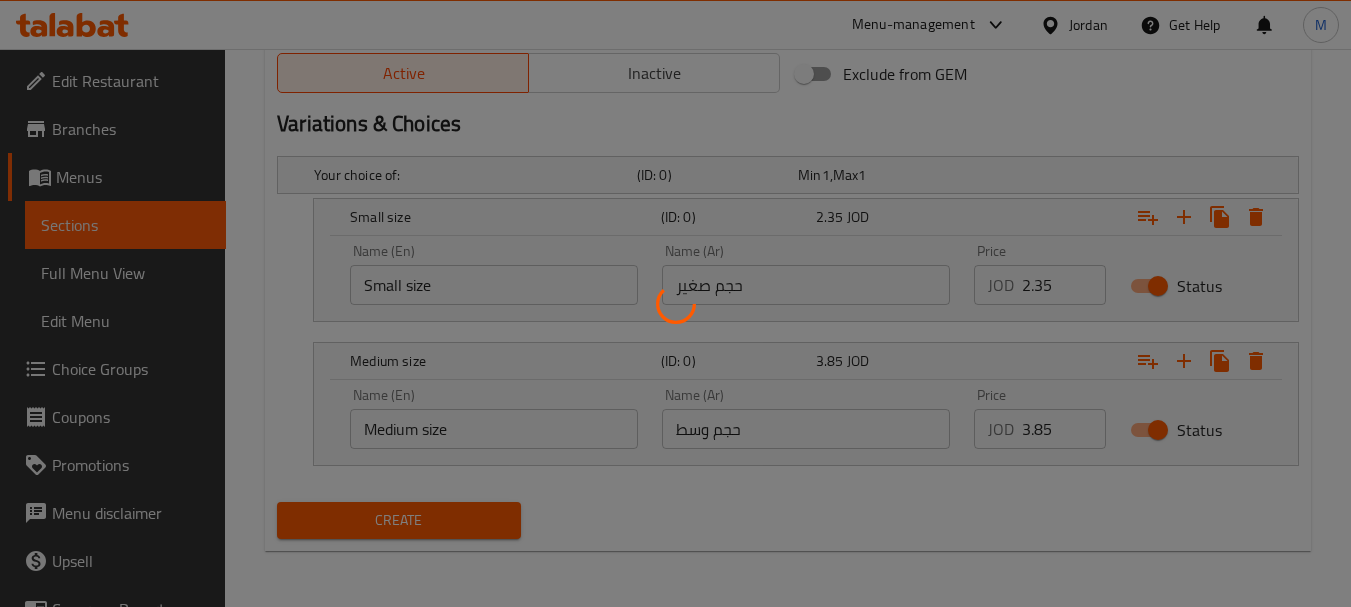 type 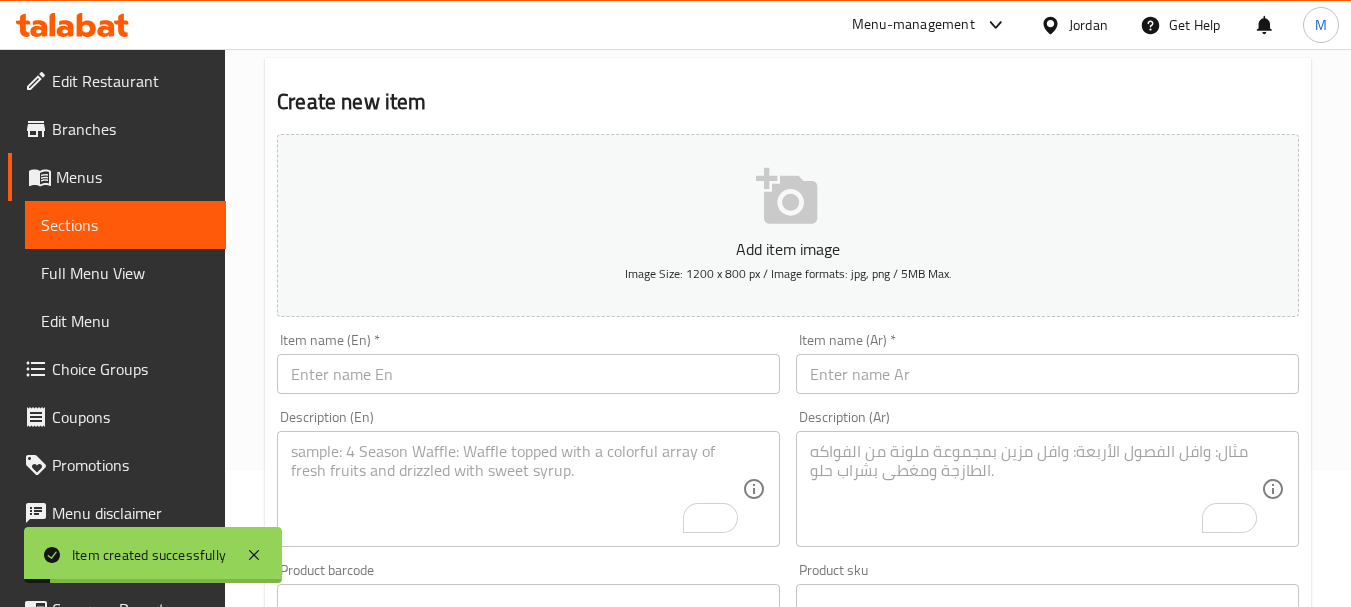 scroll, scrollTop: 0, scrollLeft: 0, axis: both 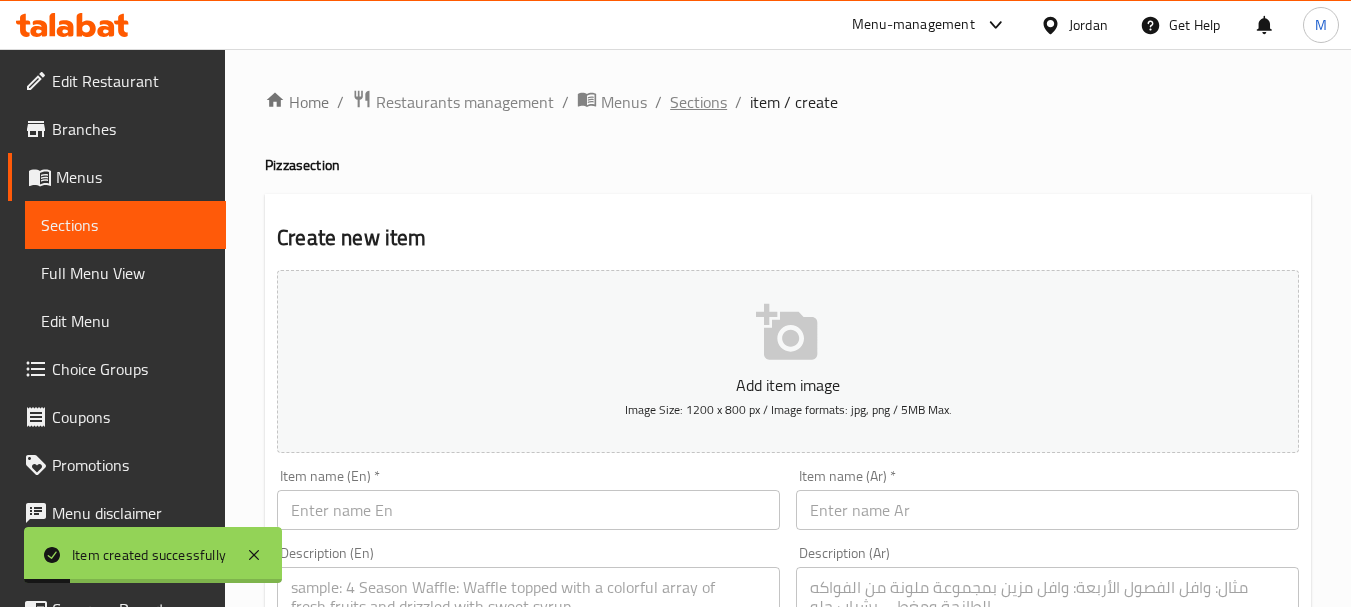 click on "Sections" at bounding box center [698, 102] 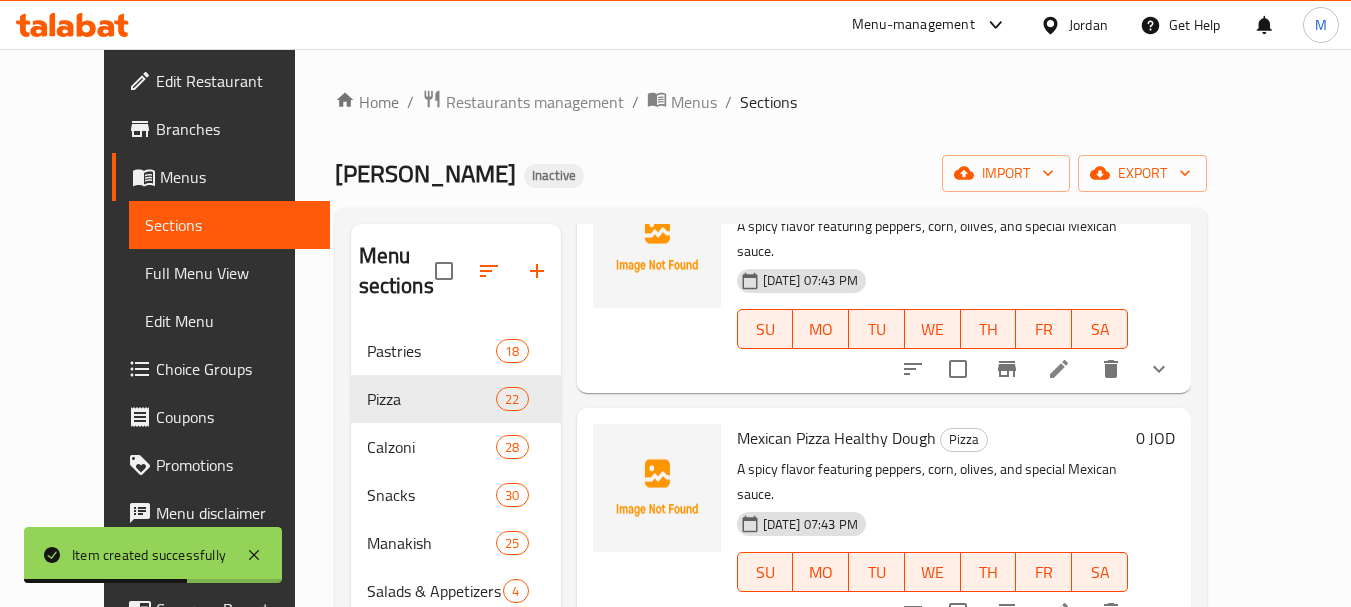 scroll, scrollTop: 4279, scrollLeft: 0, axis: vertical 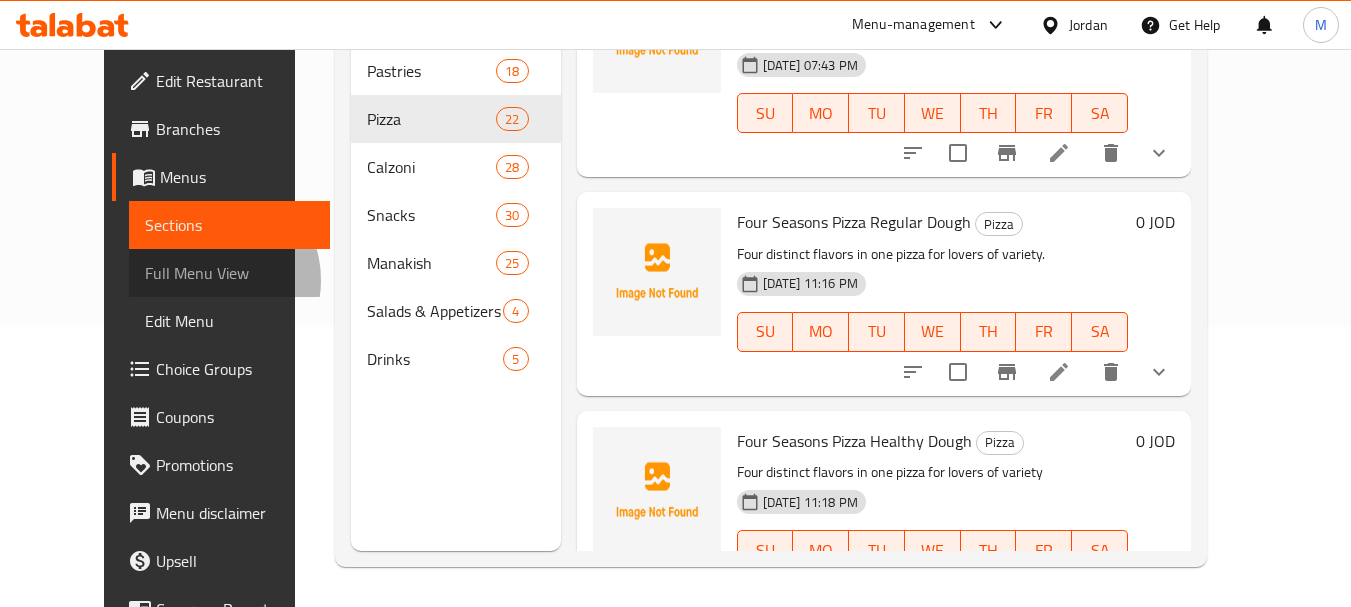 click on "Full Menu View" at bounding box center [229, 273] 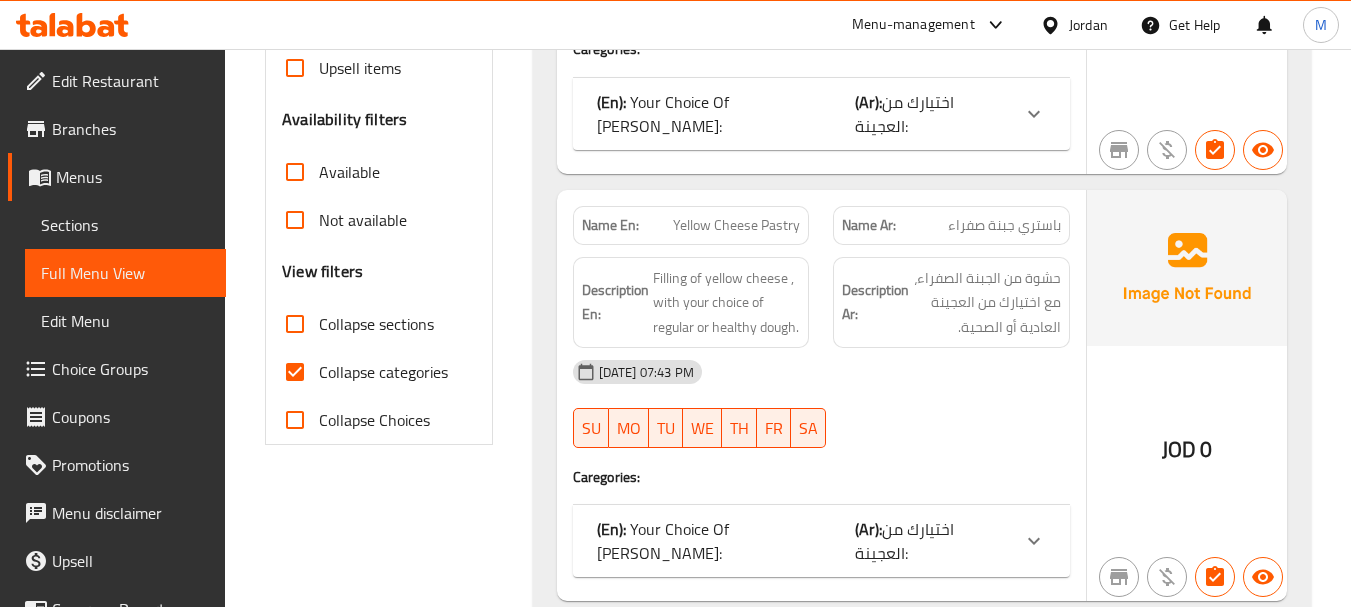 scroll, scrollTop: 580, scrollLeft: 0, axis: vertical 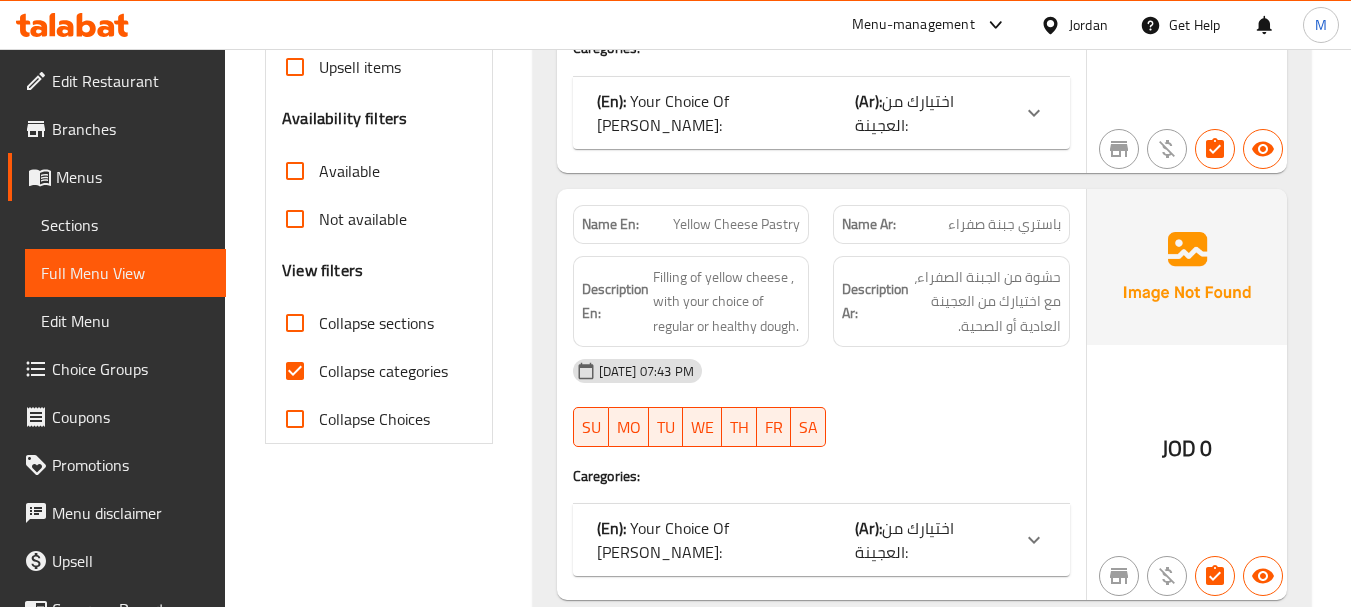 click on "Collapse categories" at bounding box center (383, 371) 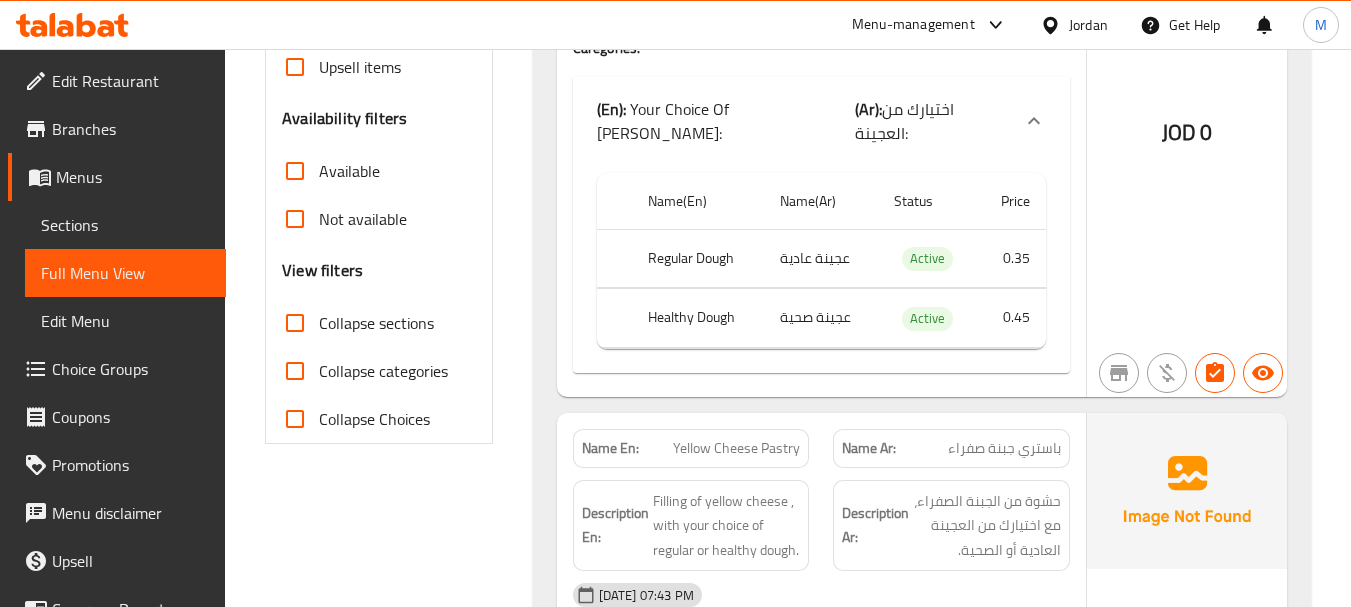click on "Collapse sections" at bounding box center (295, 323) 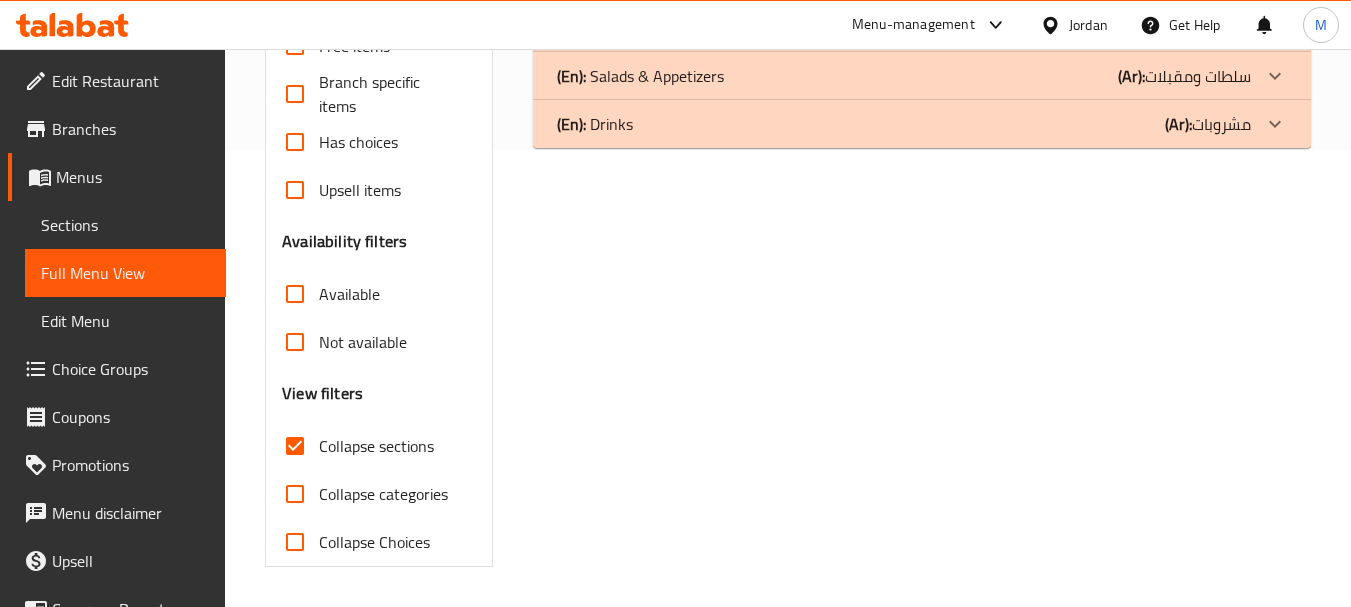 scroll, scrollTop: 57, scrollLeft: 0, axis: vertical 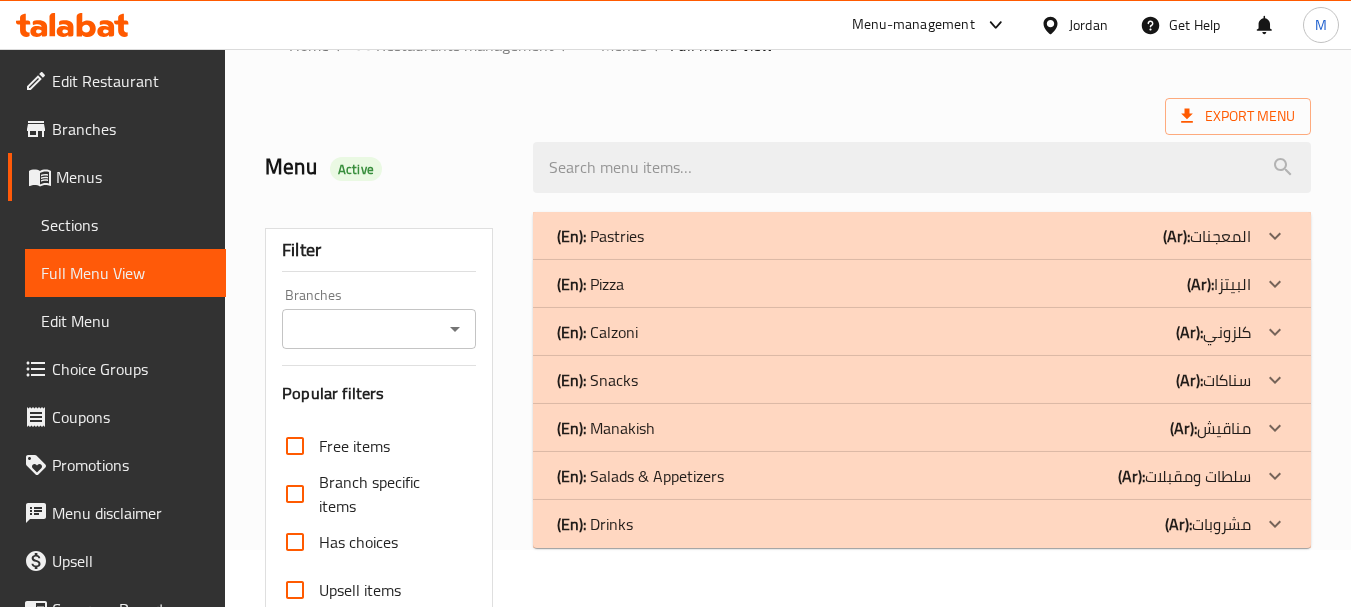 click on "(Ar): البيتزا" at bounding box center [1207, 236] 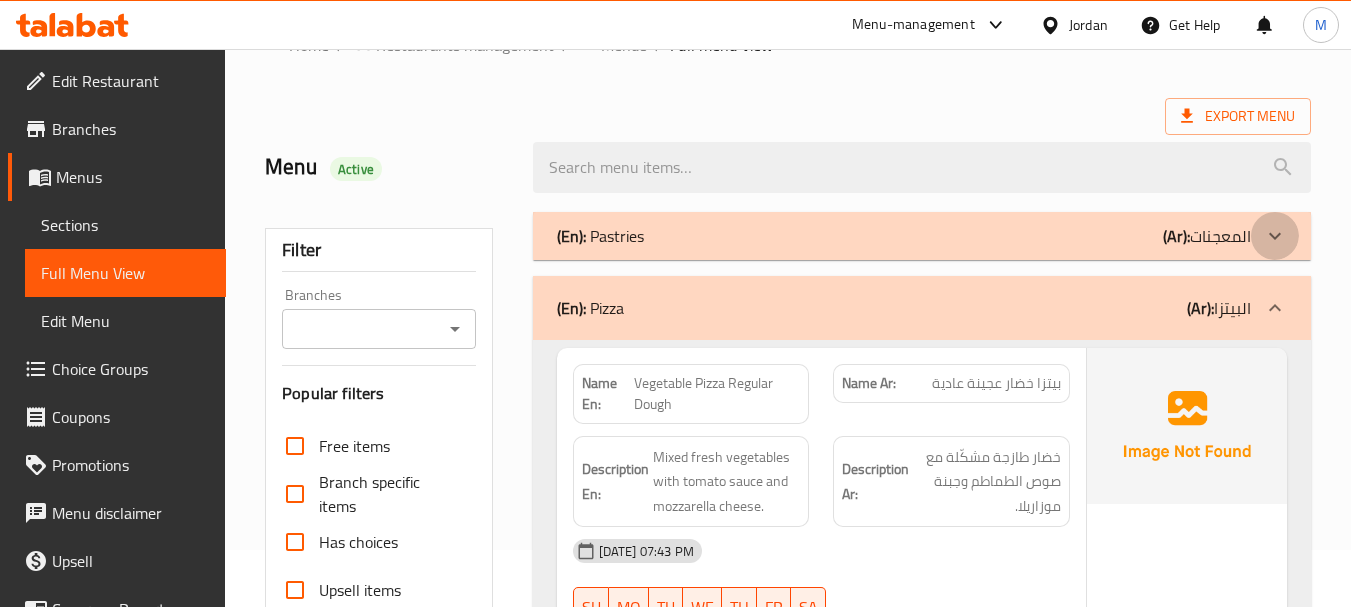 click at bounding box center [1275, 236] 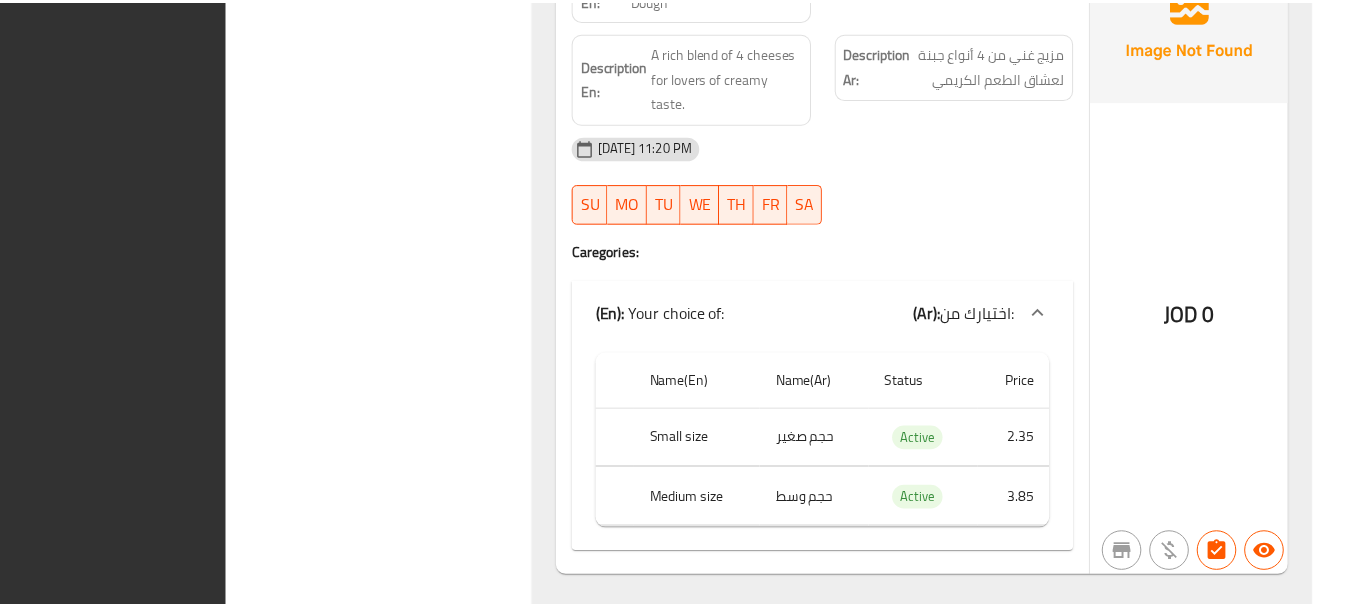 scroll, scrollTop: 25887, scrollLeft: 0, axis: vertical 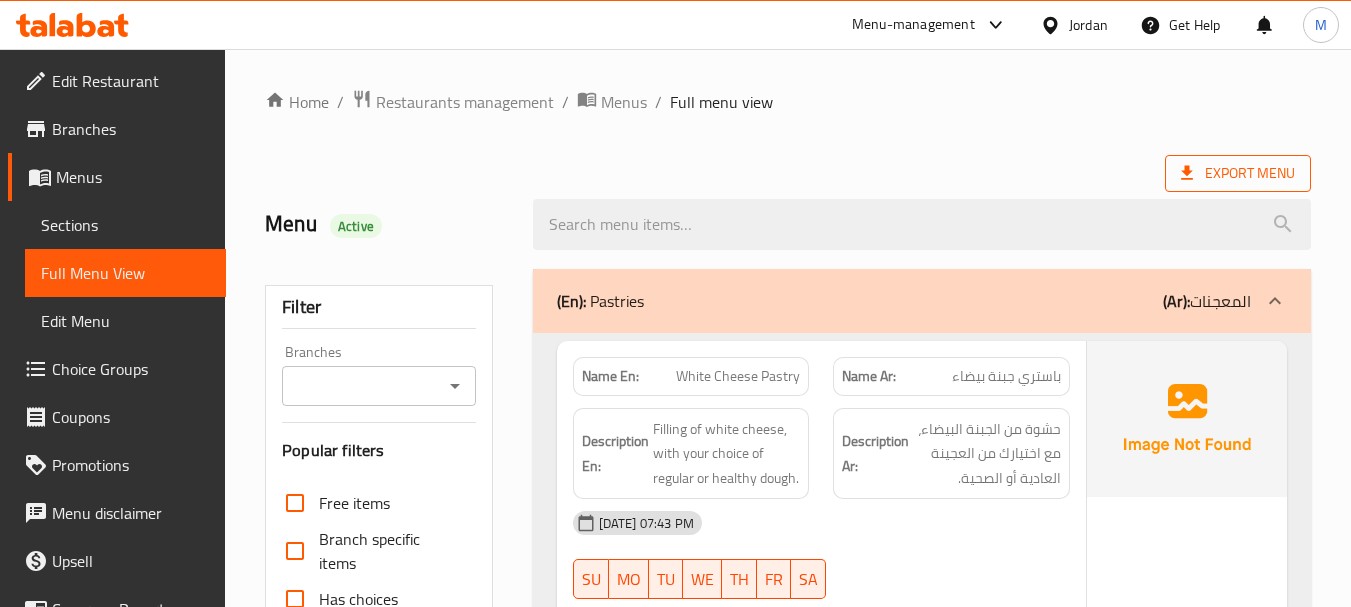 click on "Export Menu" at bounding box center (1238, 173) 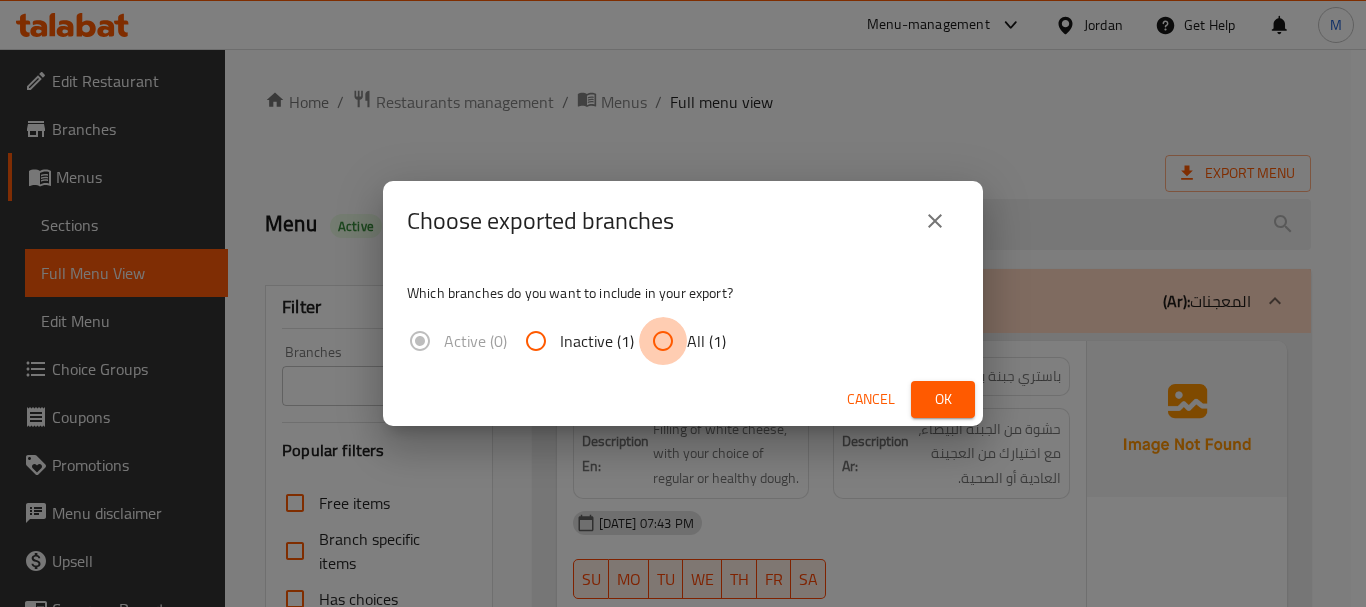 click on "All (1)" at bounding box center (663, 341) 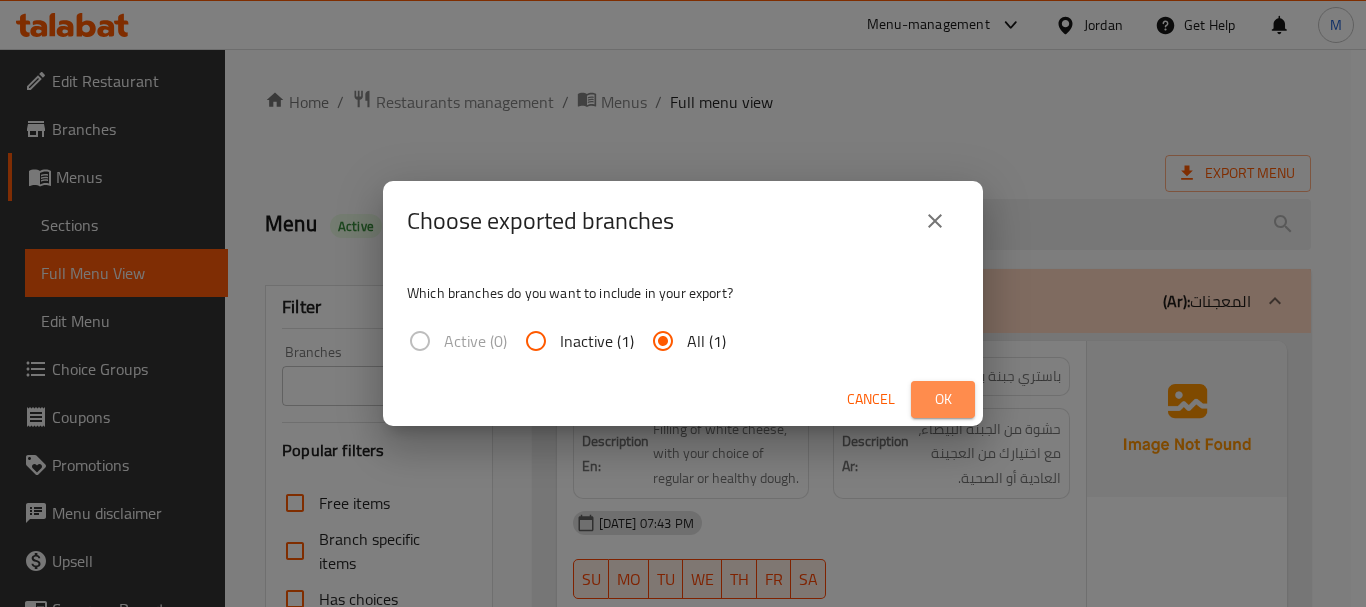 click on "Ok" at bounding box center [943, 399] 